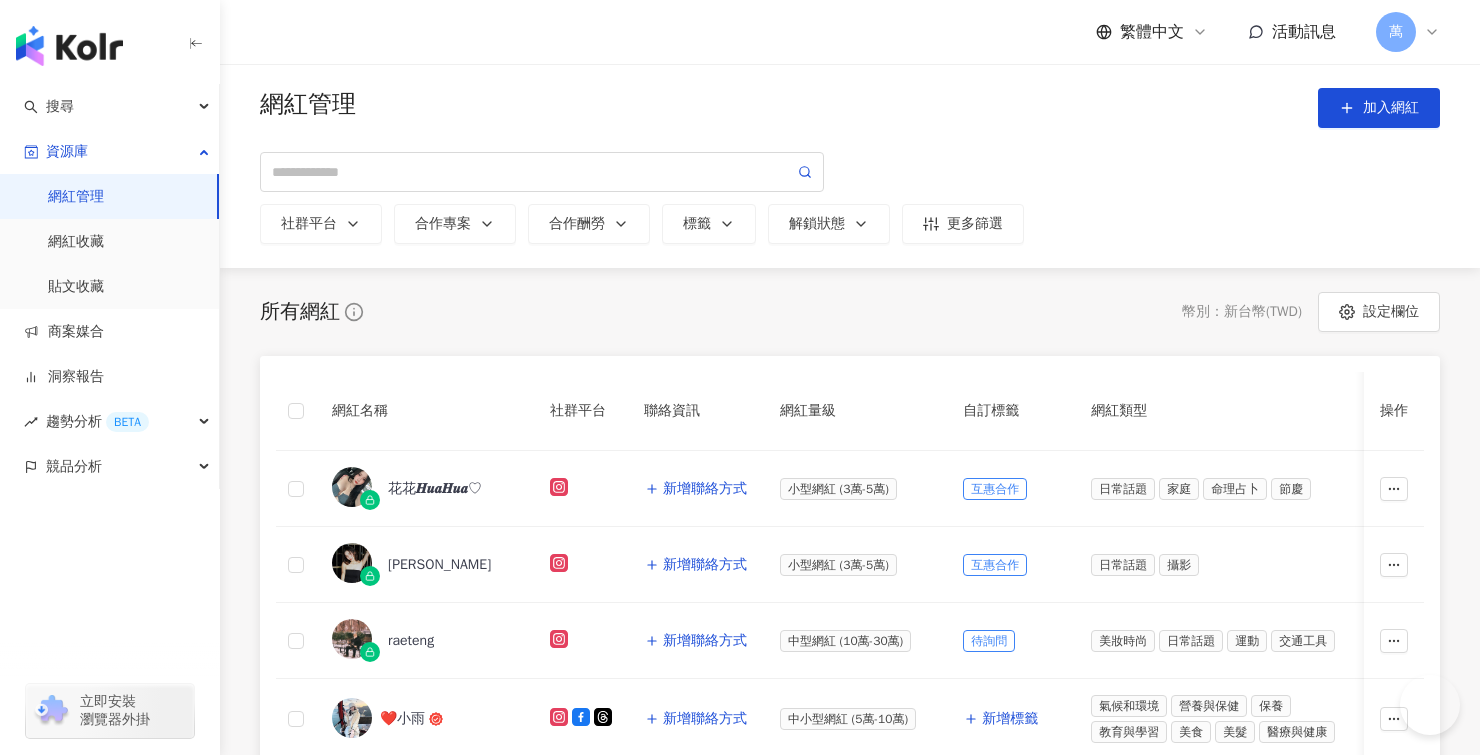 scroll, scrollTop: 0, scrollLeft: 0, axis: both 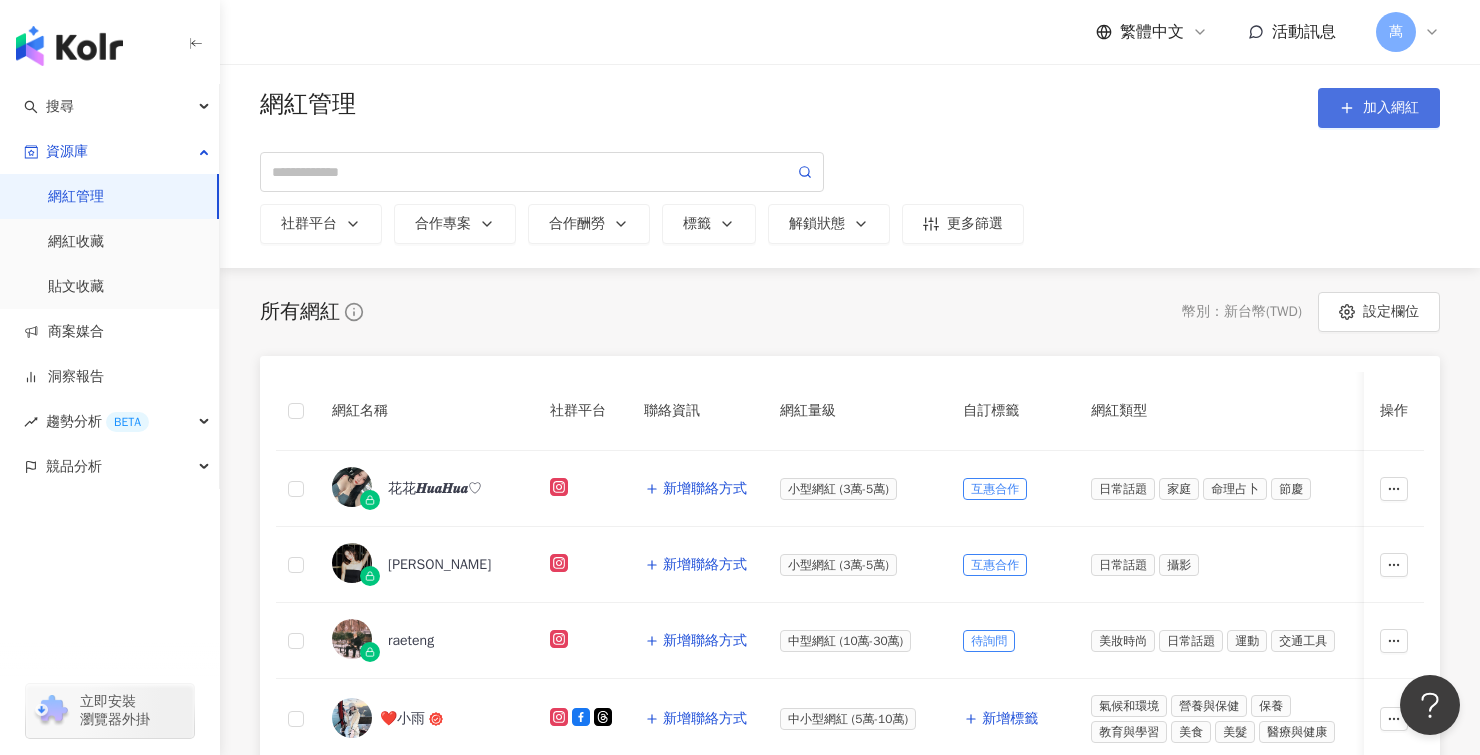 click on "網紅管理 加入網紅 社群平台 合作專案 合作酬勞 標籤 解鎖狀態 更多篩選" at bounding box center [850, 166] 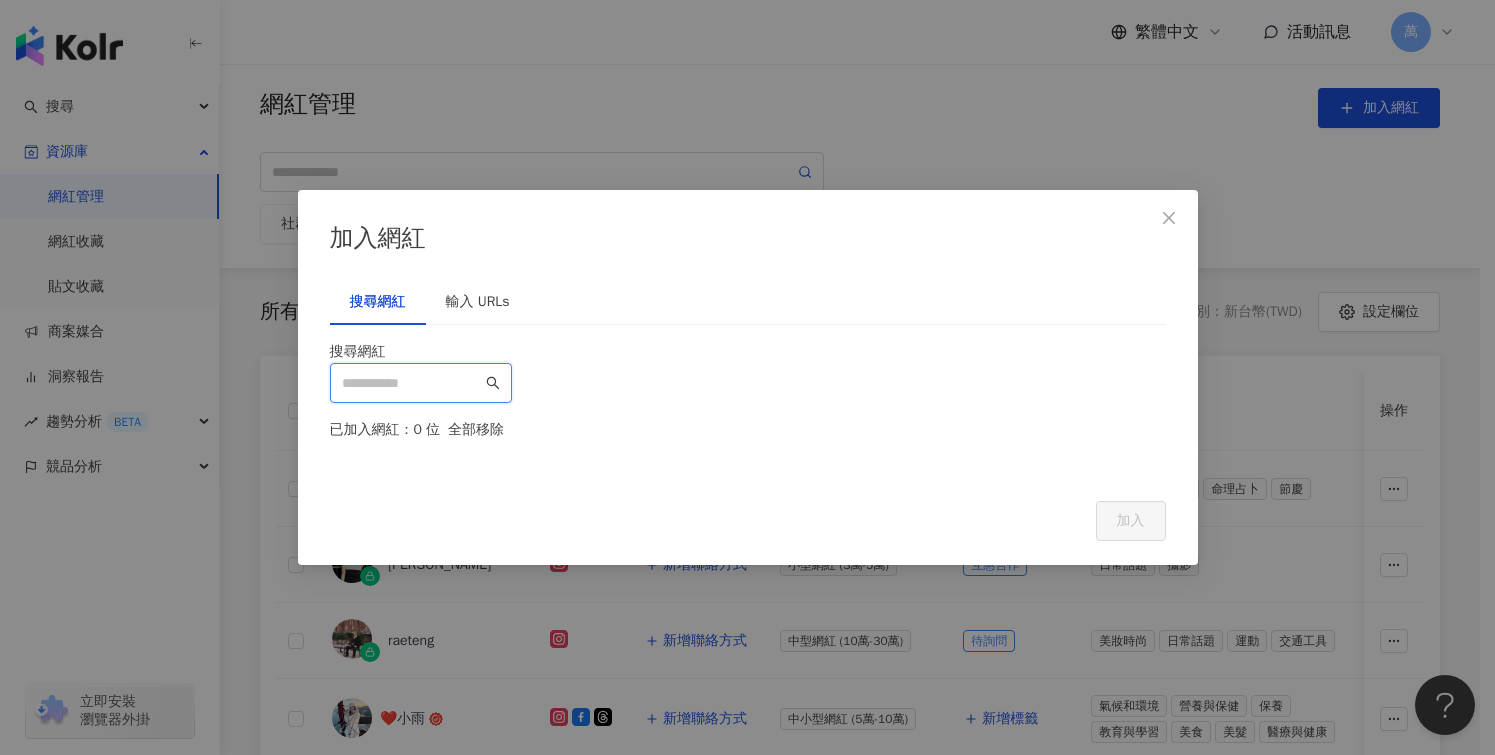 click at bounding box center (412, 383) 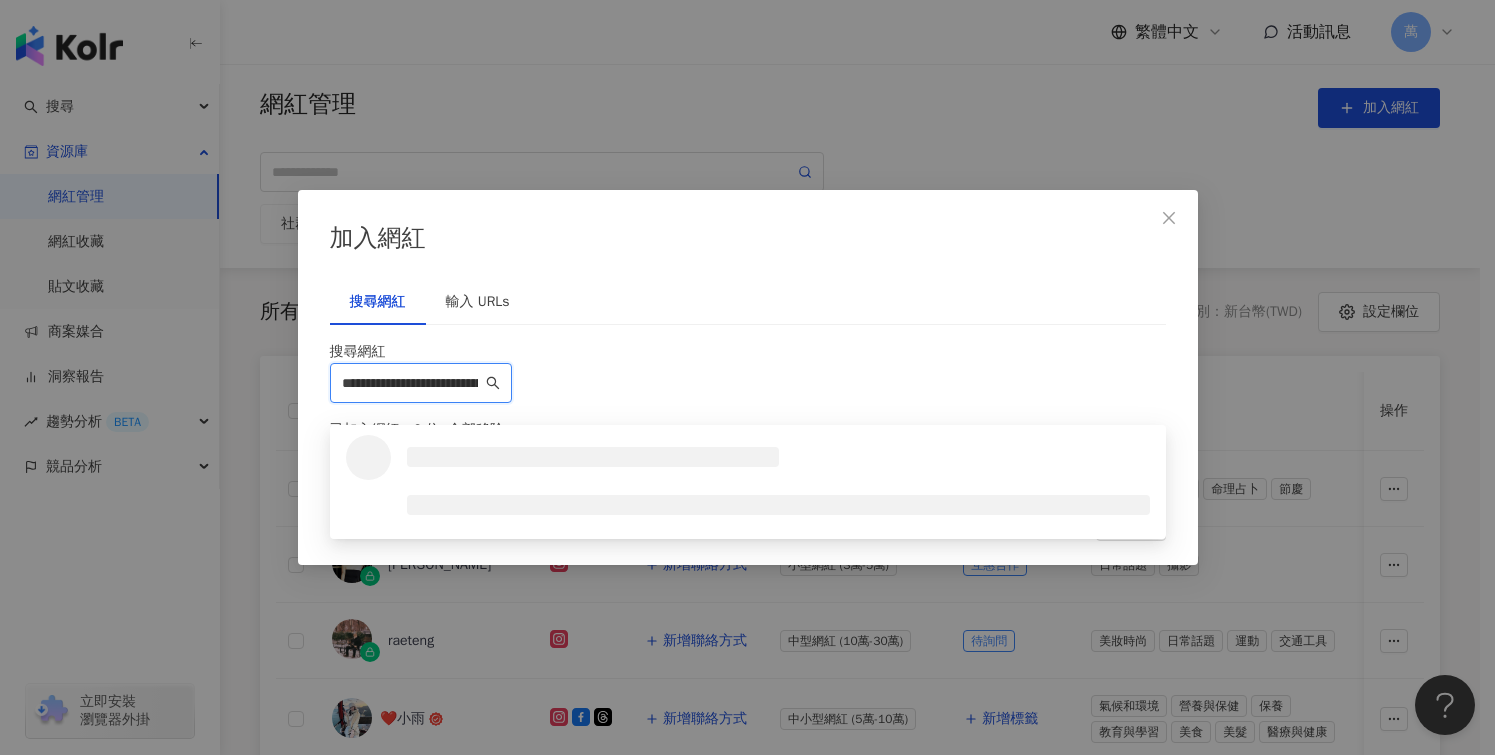 click 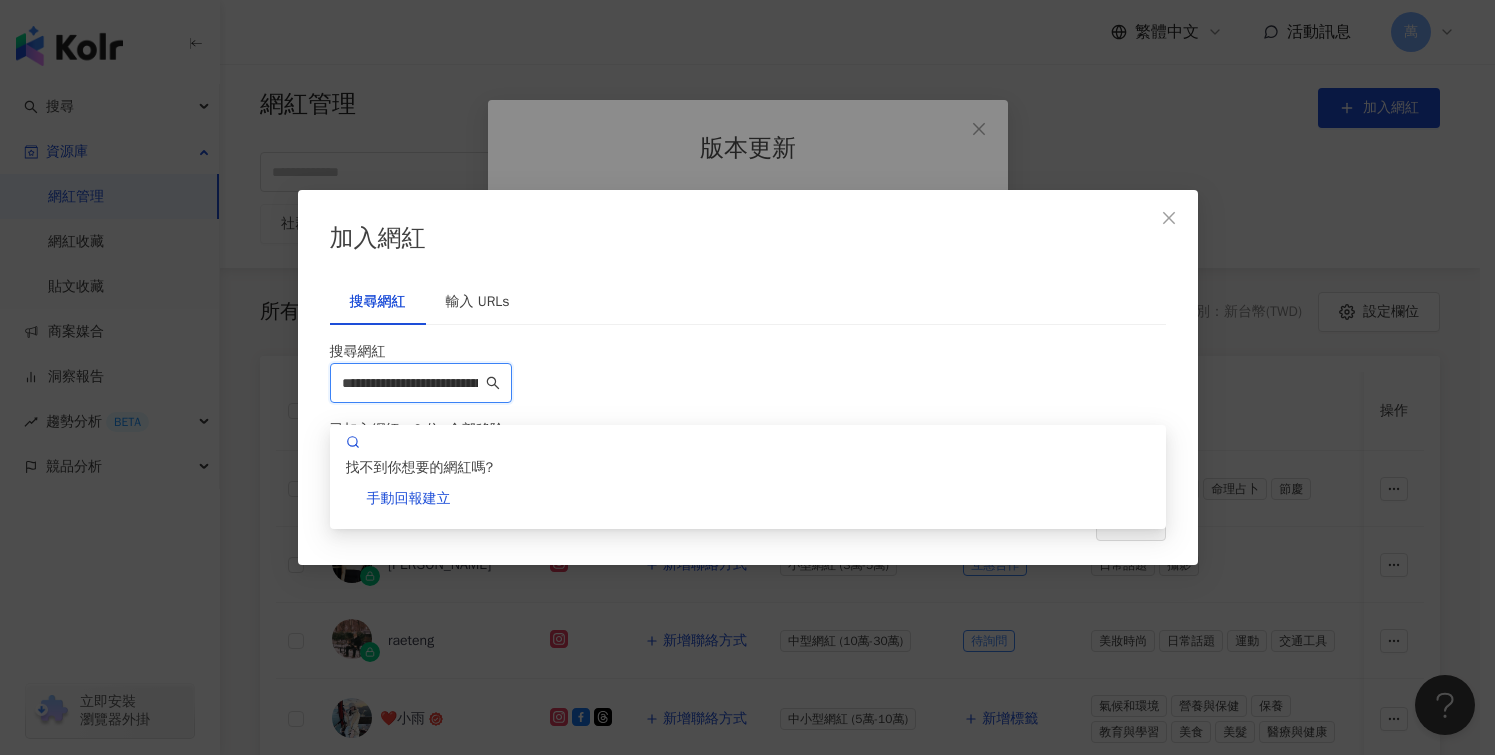 type on "**********" 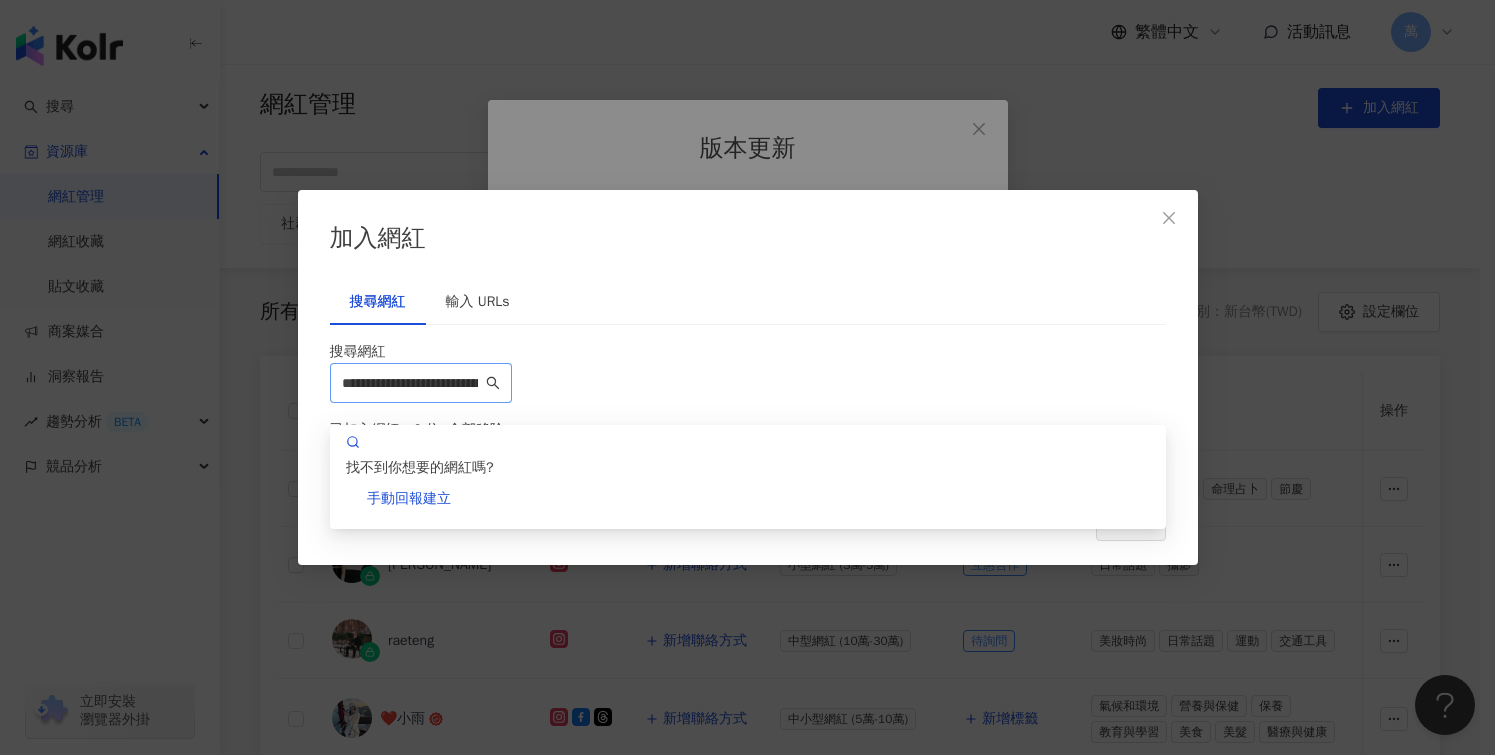 click 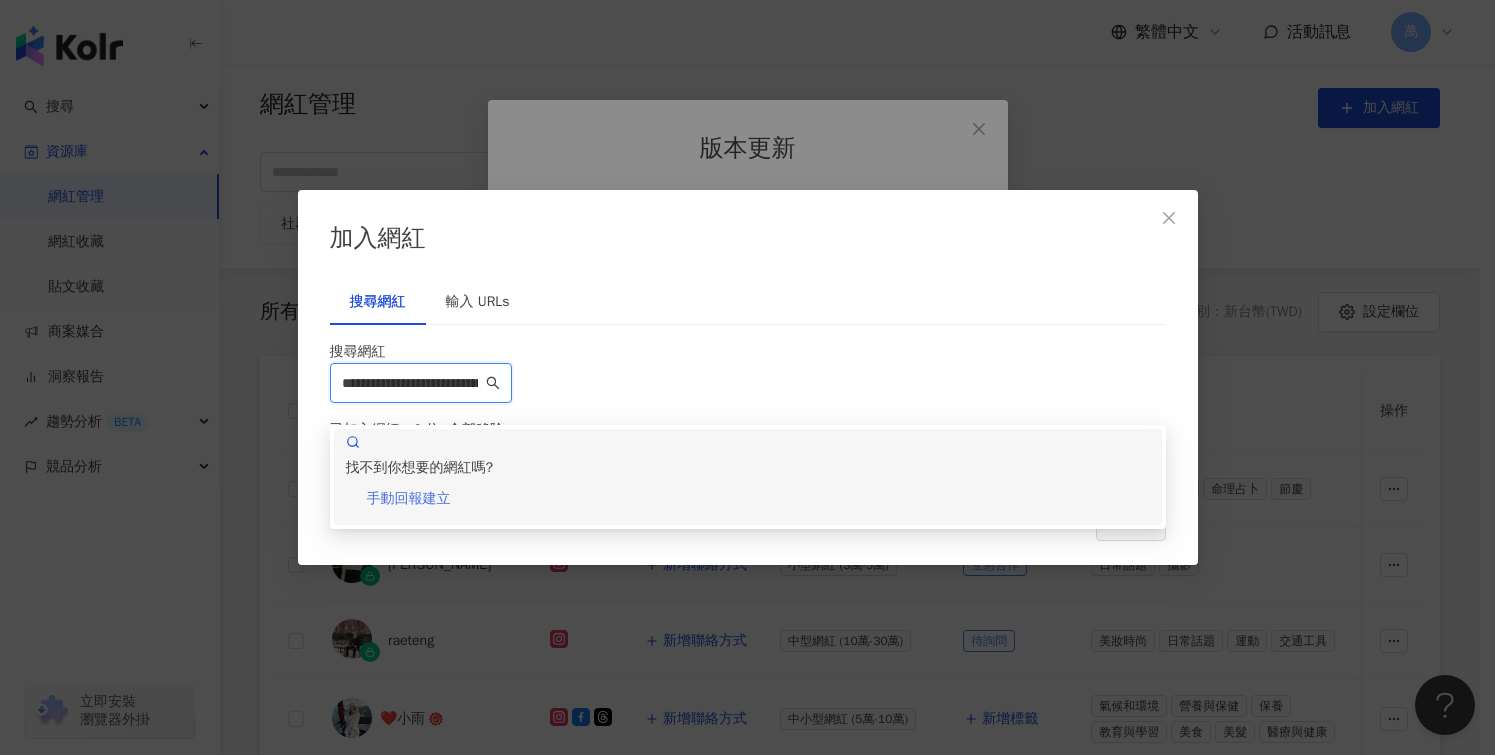 click on "手動回報建立" at bounding box center [409, 499] 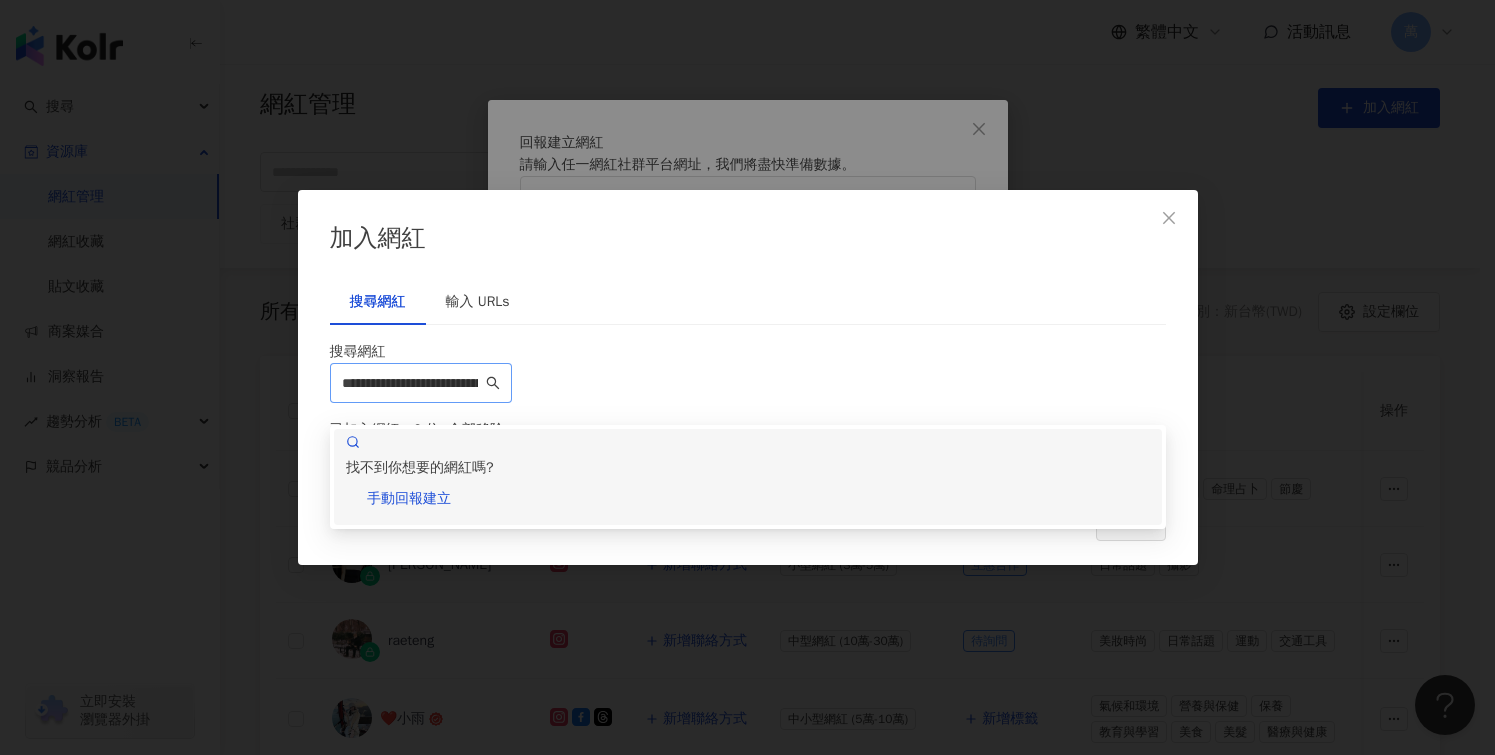 click 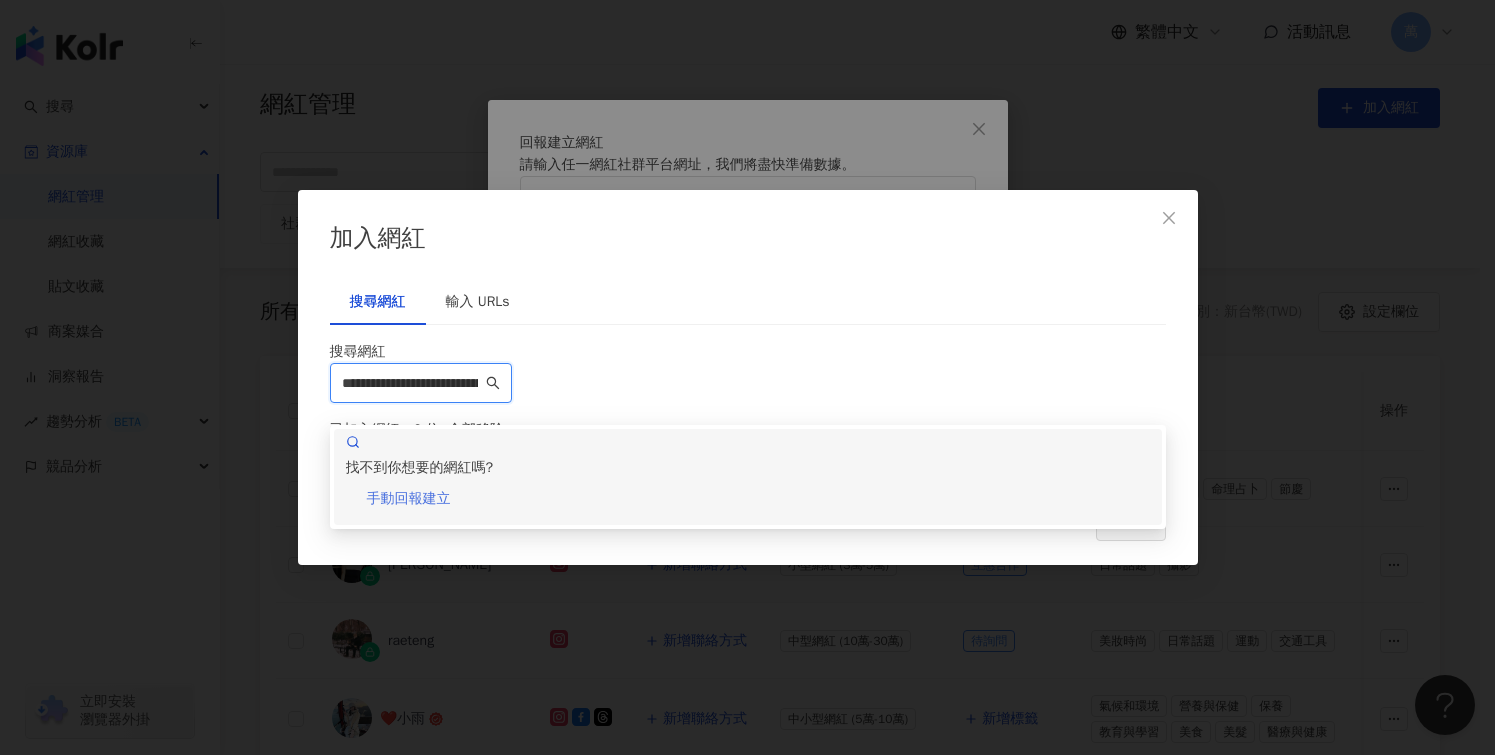 click on "手動回報建立" at bounding box center (409, 499) 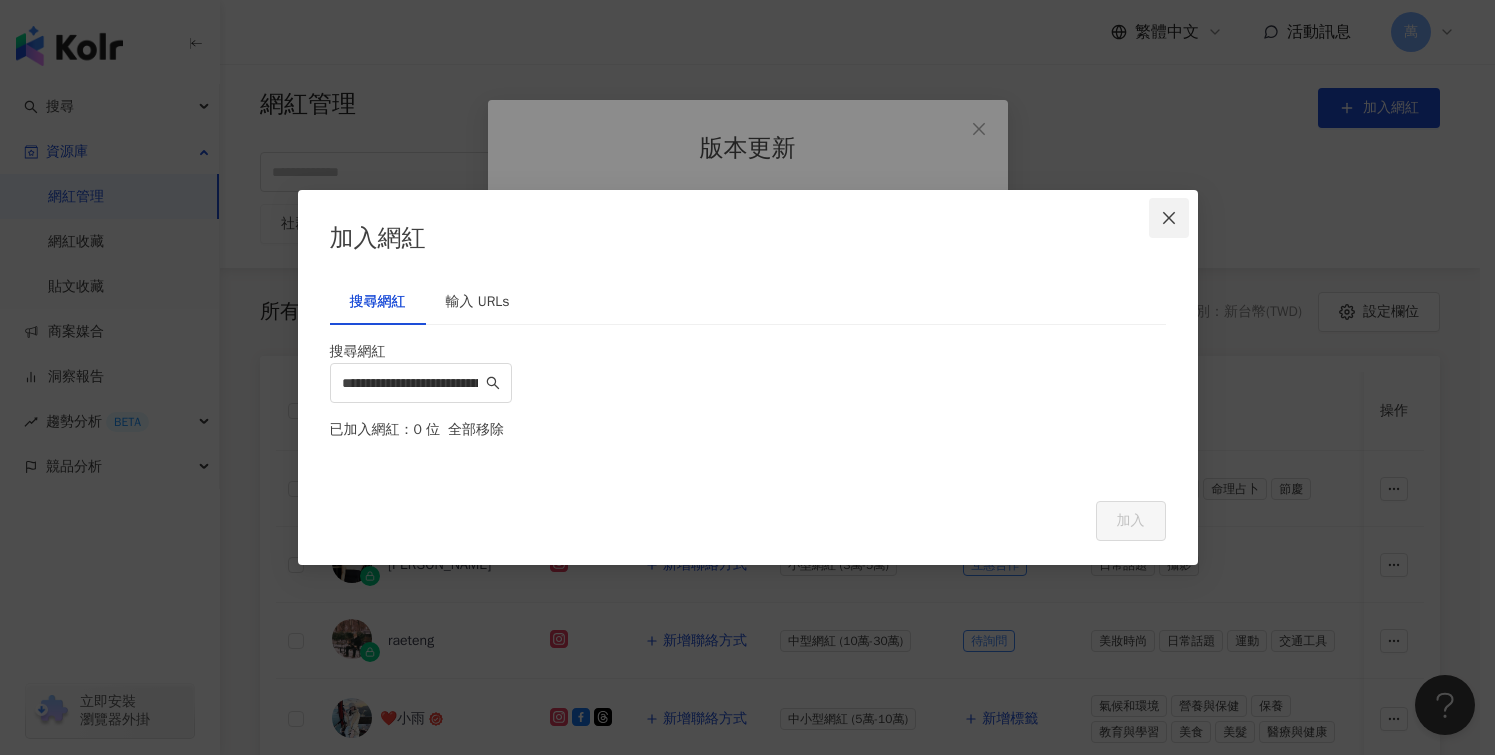 click 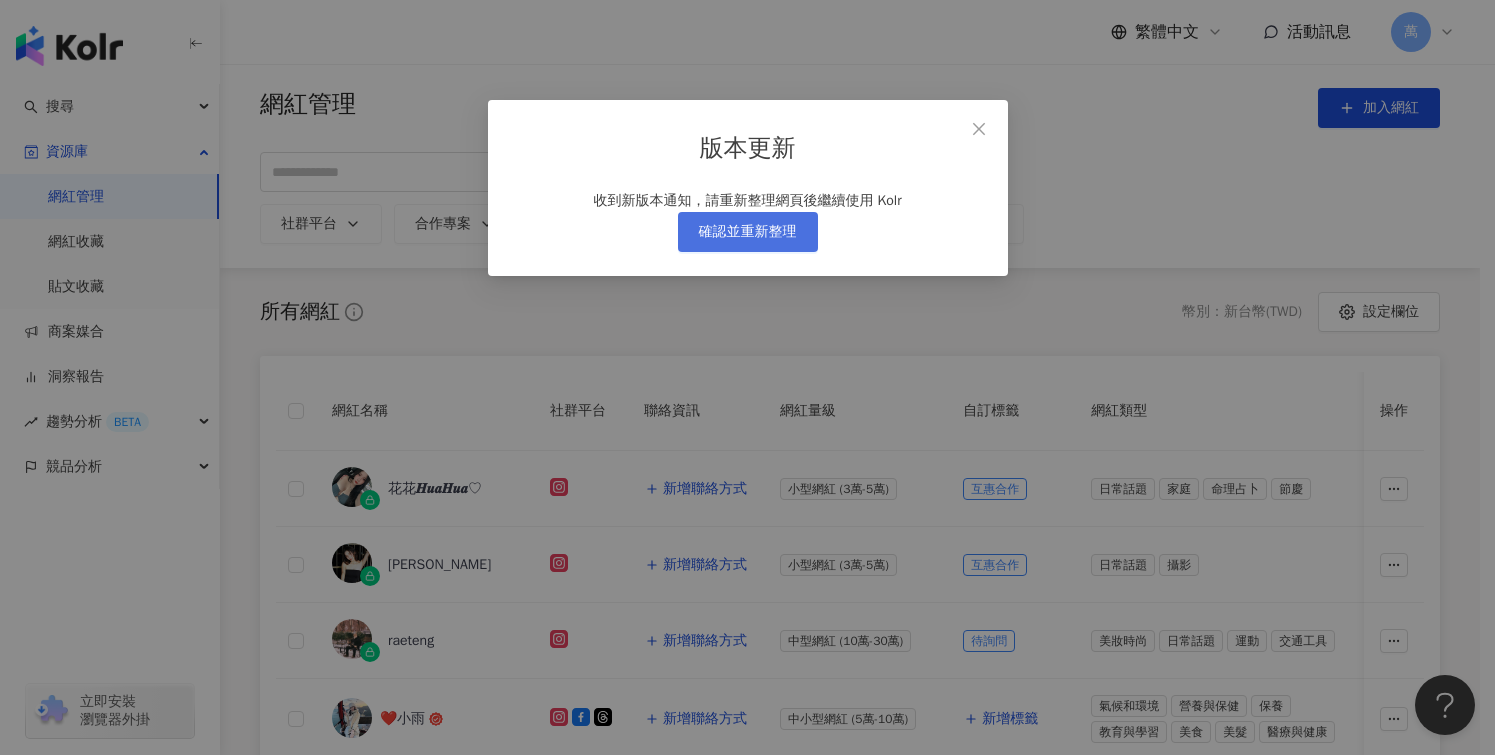 click on "確認並重新整理" at bounding box center [748, 232] 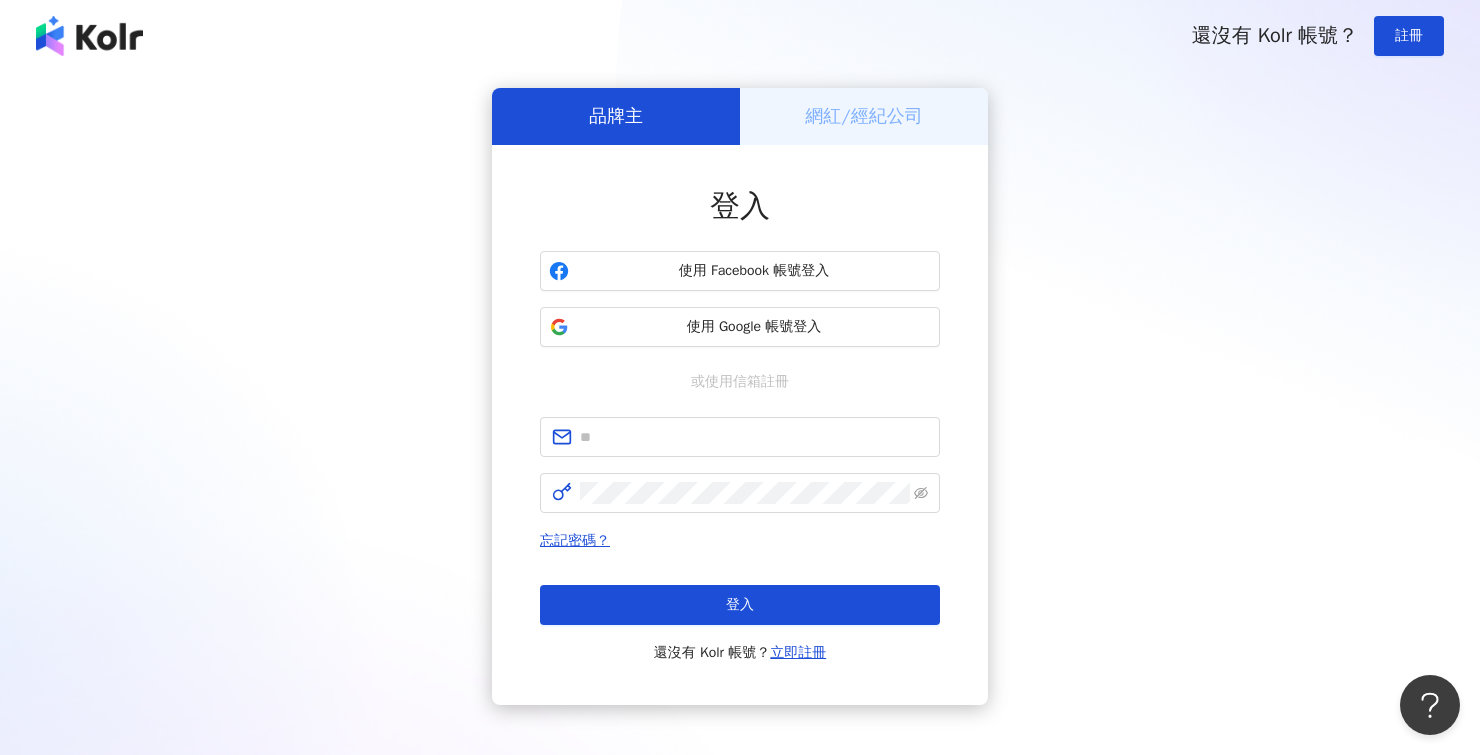 scroll, scrollTop: 0, scrollLeft: 0, axis: both 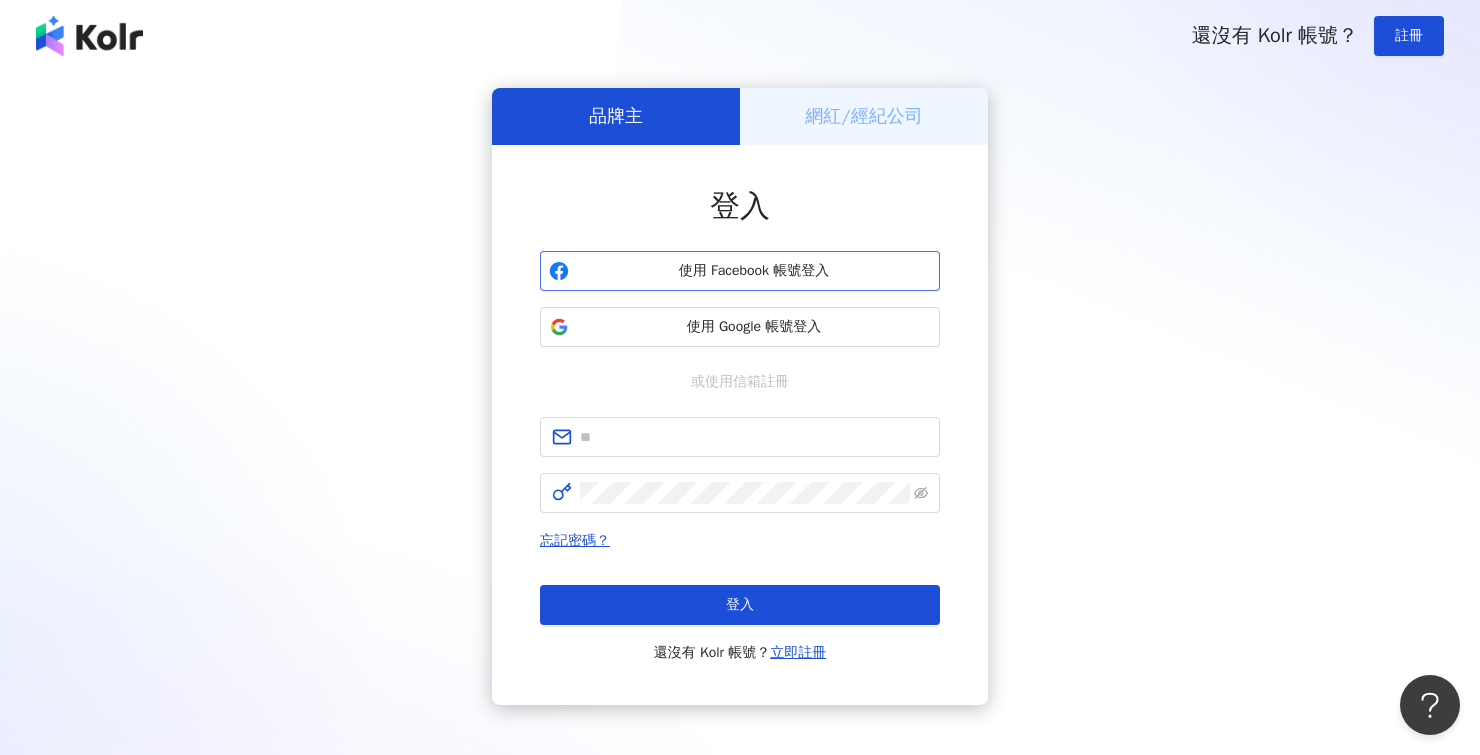 click on "使用 Facebook 帳號登入" at bounding box center (754, 271) 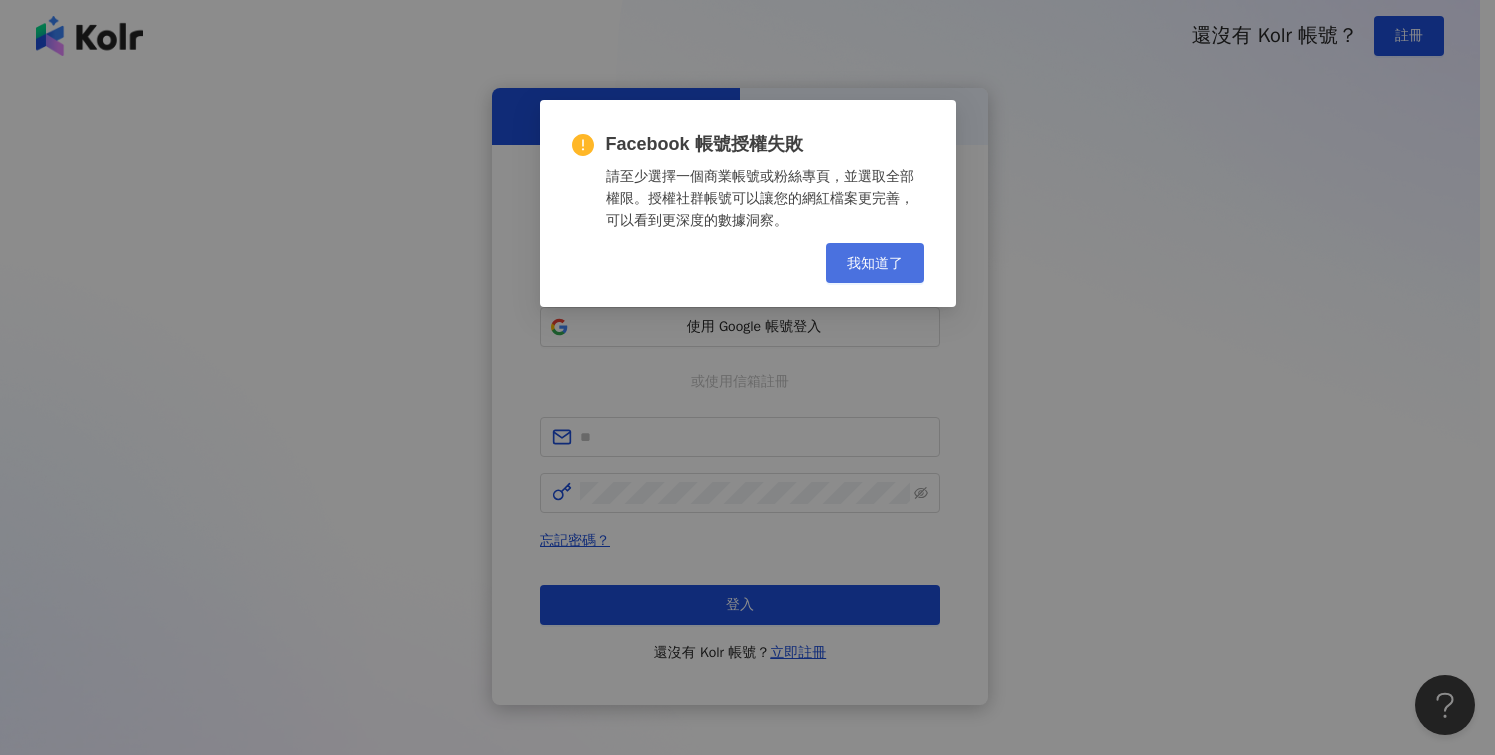 click on "我知道了" at bounding box center [875, 263] 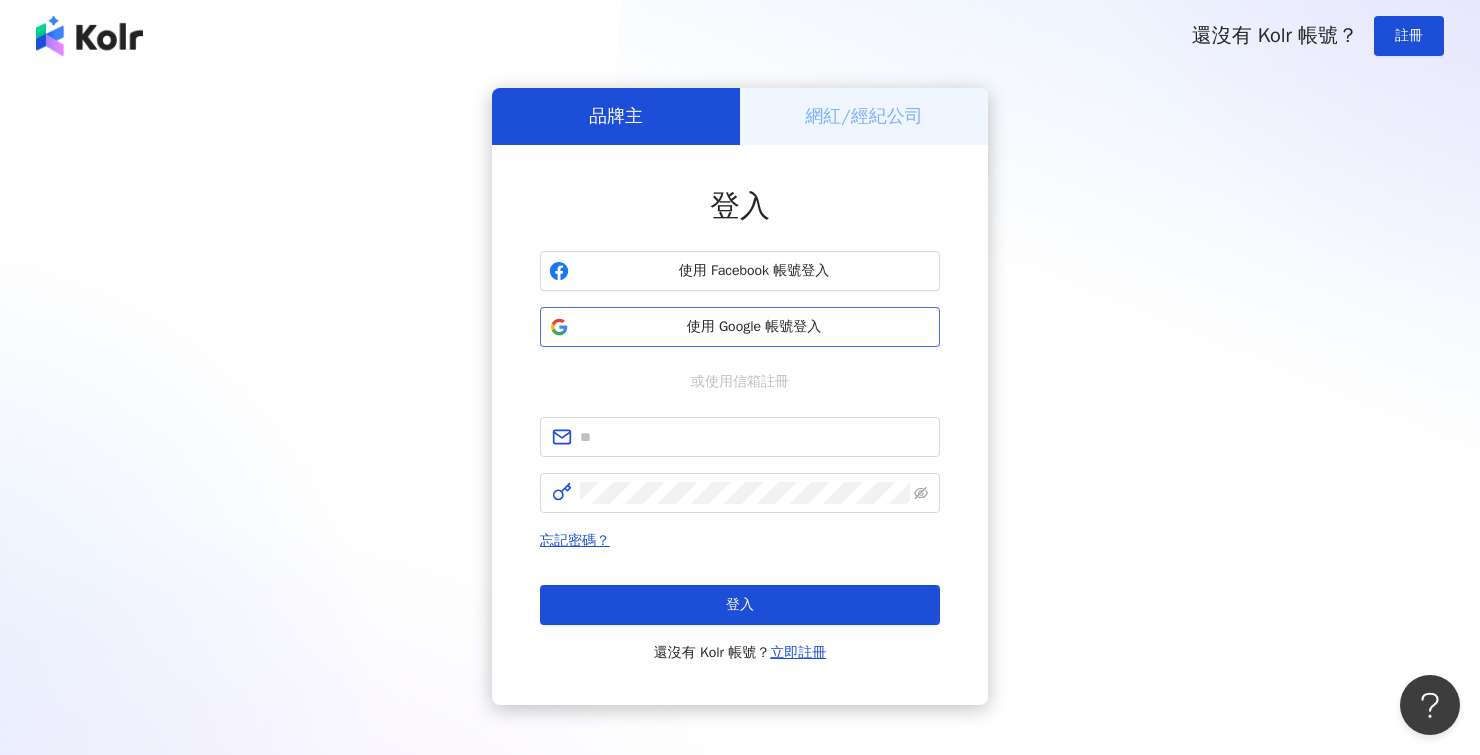 click on "使用 Google 帳號登入" at bounding box center (754, 327) 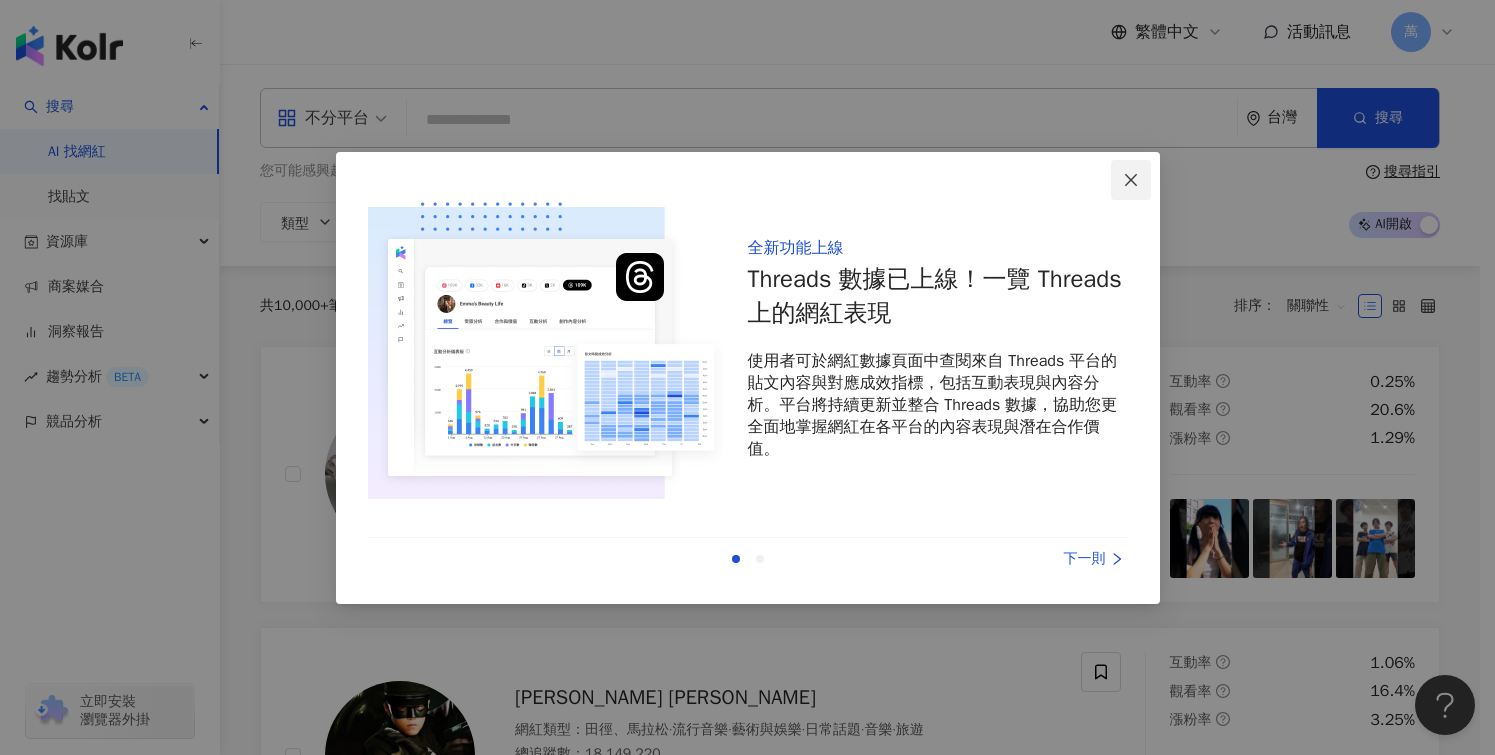 click 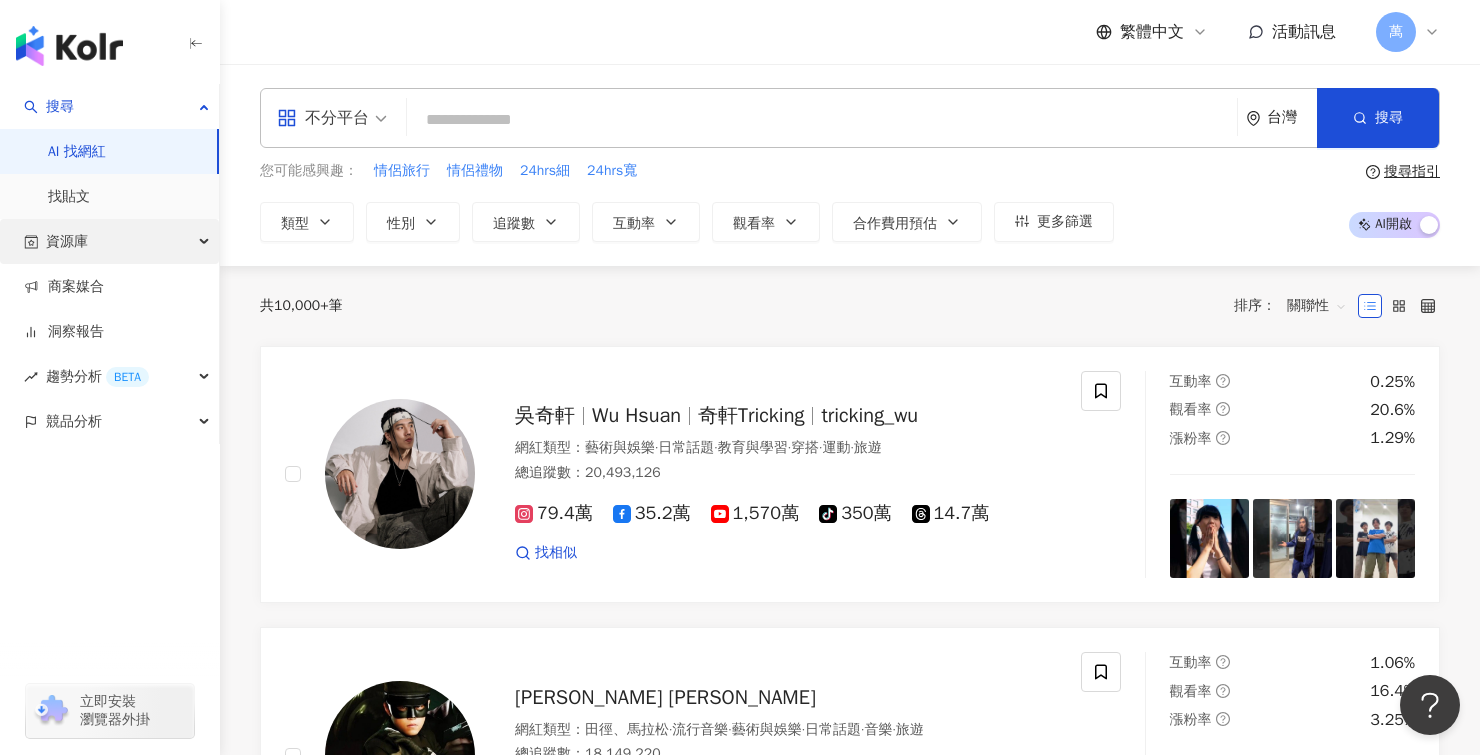 click on "資源庫" at bounding box center [109, 241] 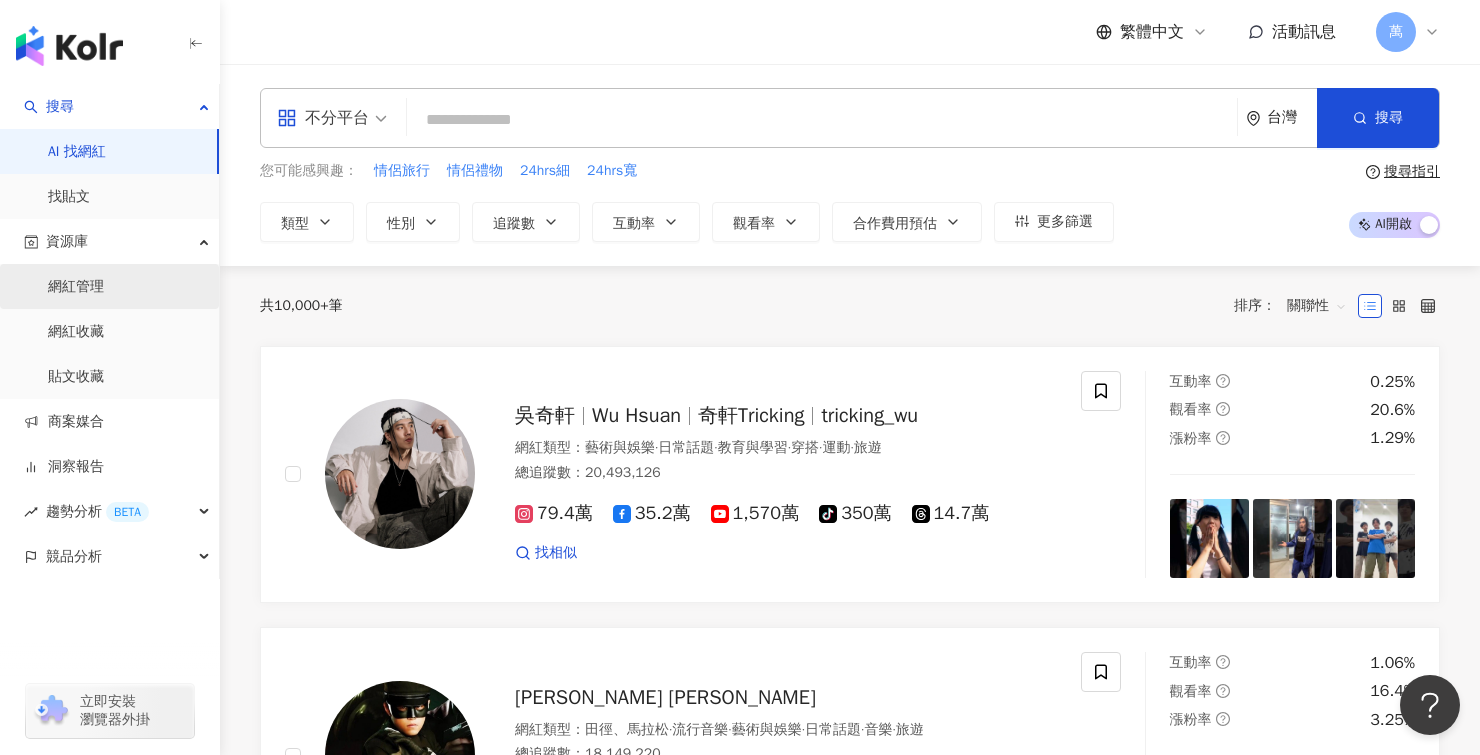 click on "網紅管理" at bounding box center [76, 287] 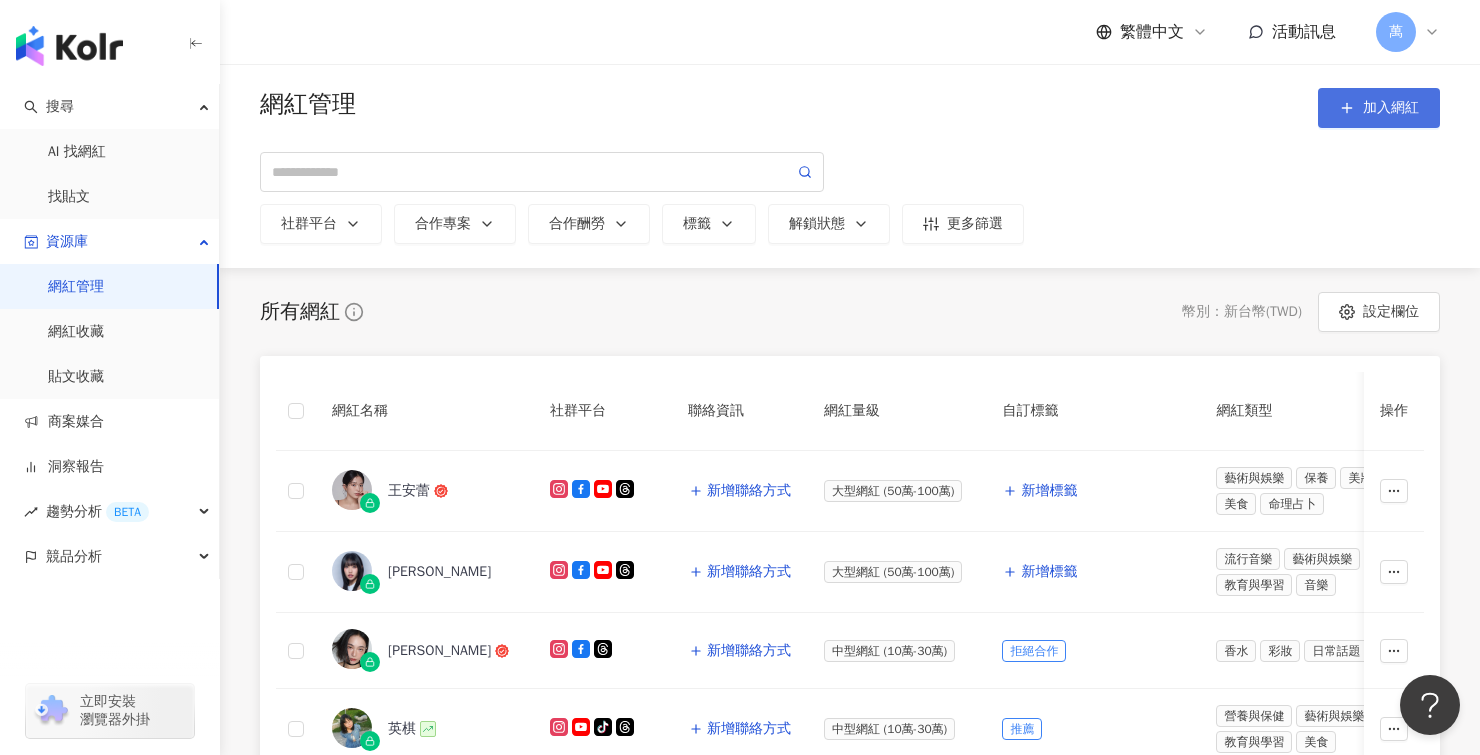 click on "加入網紅" at bounding box center [1391, 108] 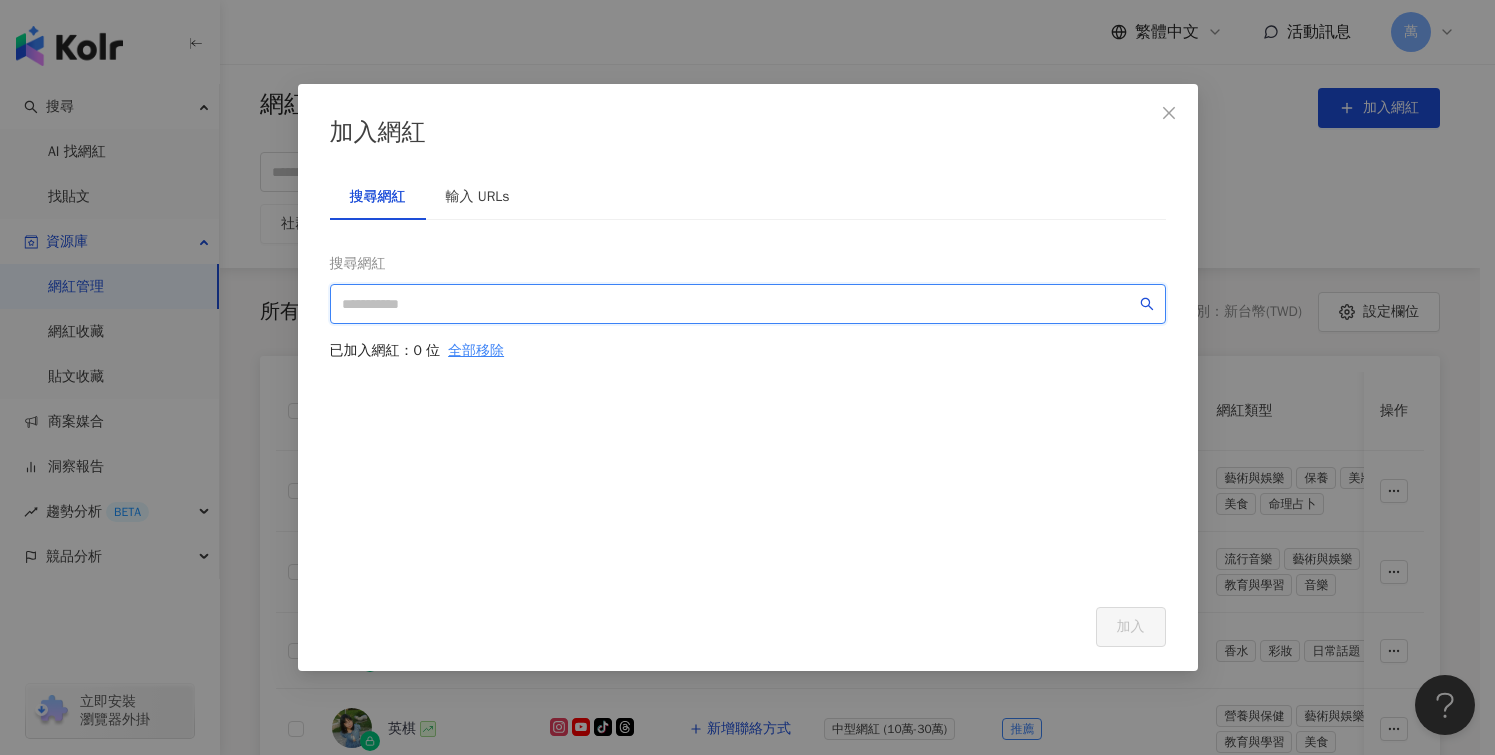 click at bounding box center (739, 304) 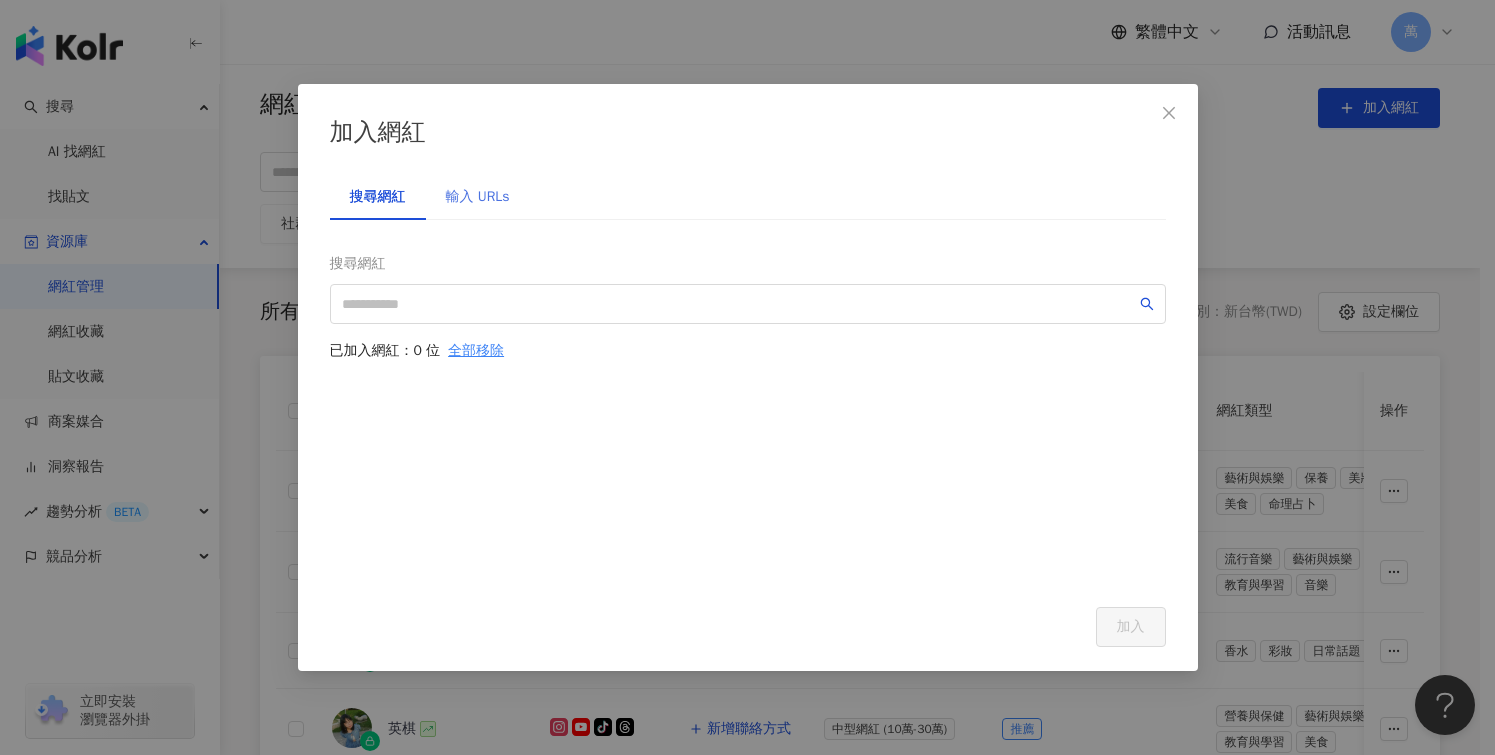 click on "輸入 URLs" at bounding box center [478, 197] 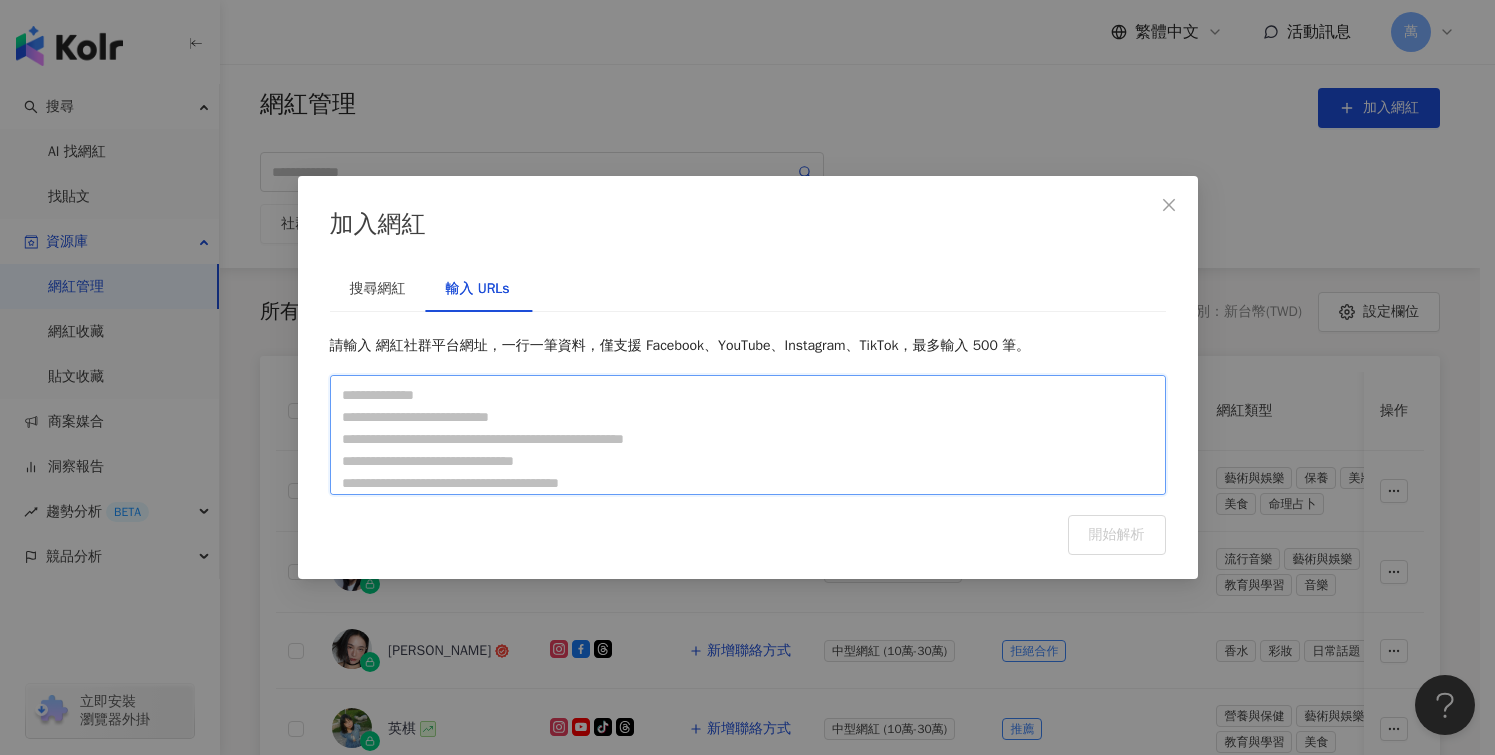 click at bounding box center (748, 435) 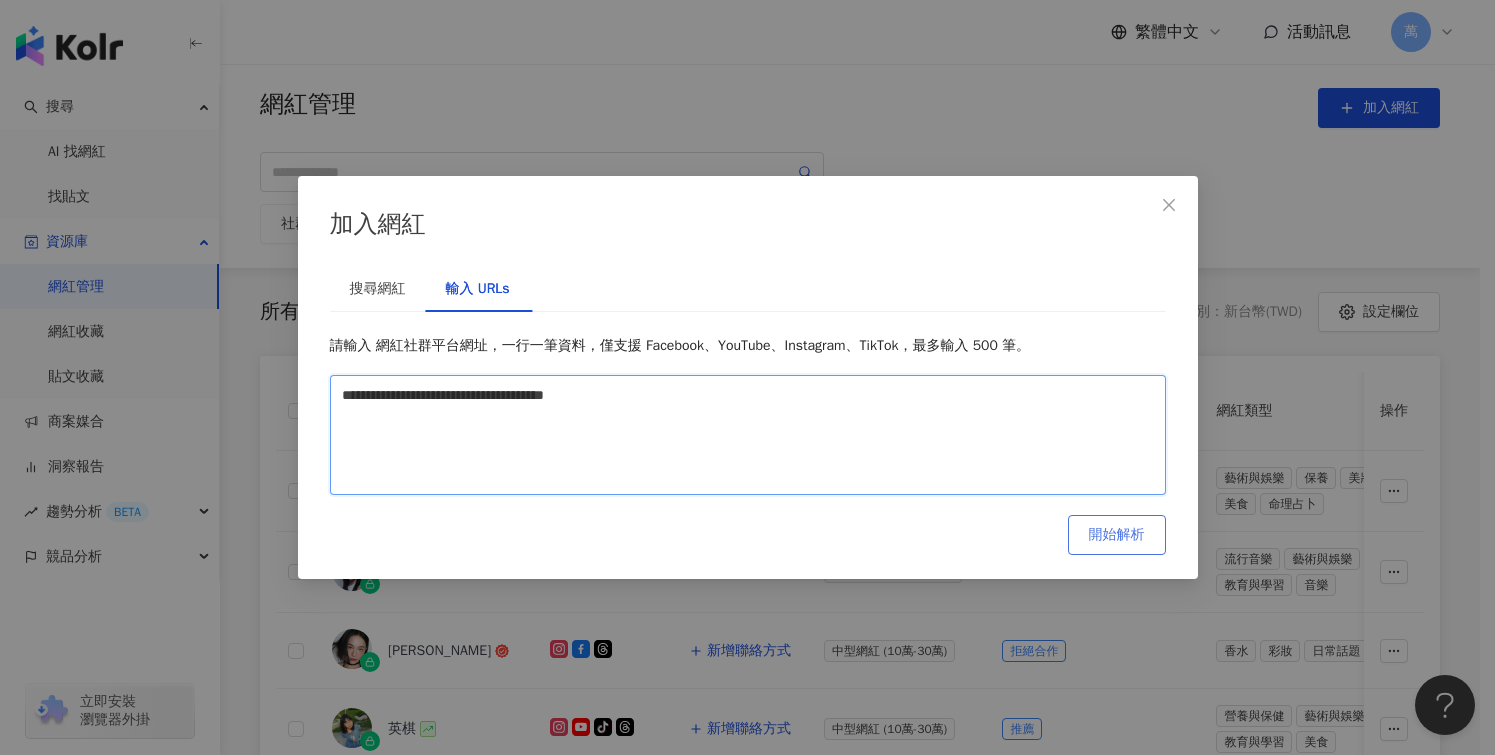 type on "**********" 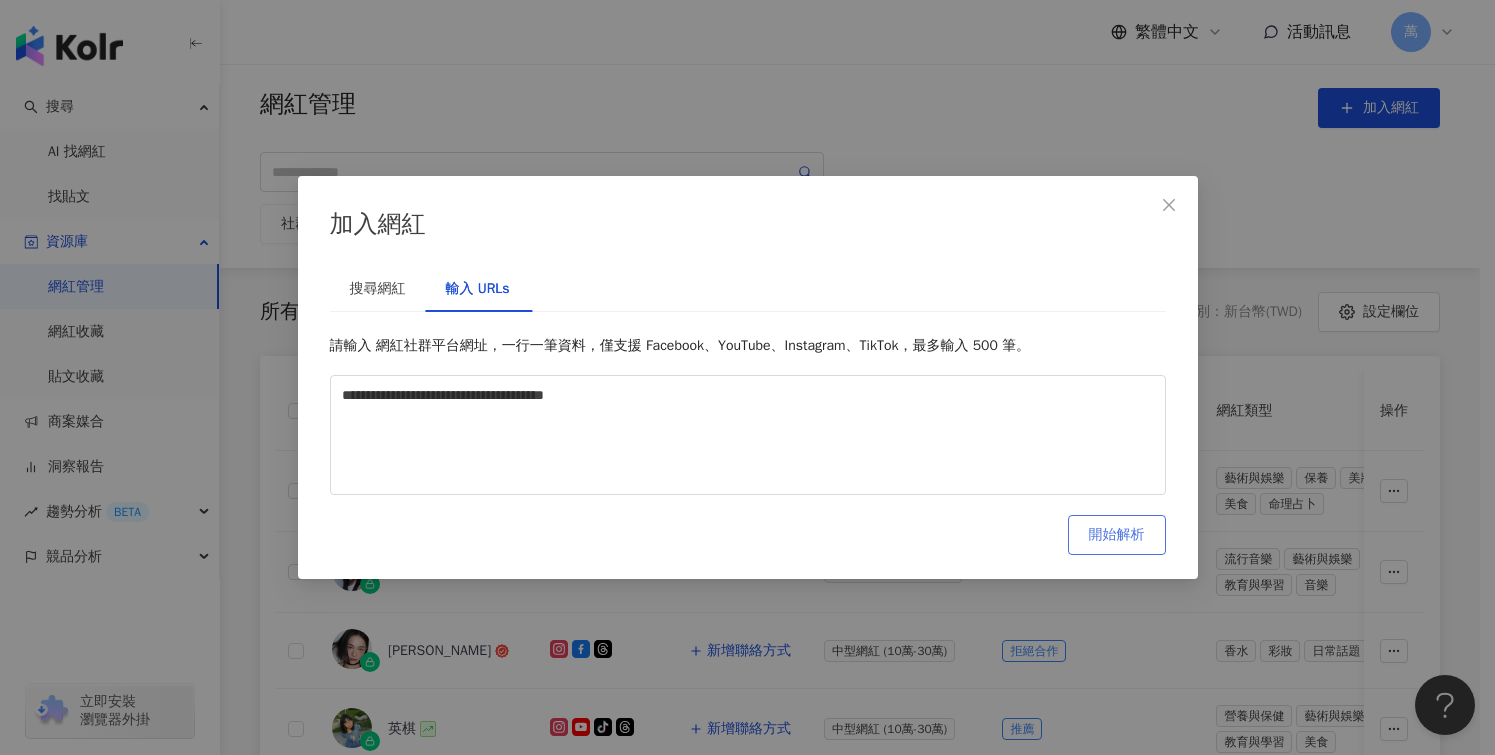 click on "開始解析" at bounding box center (1117, 535) 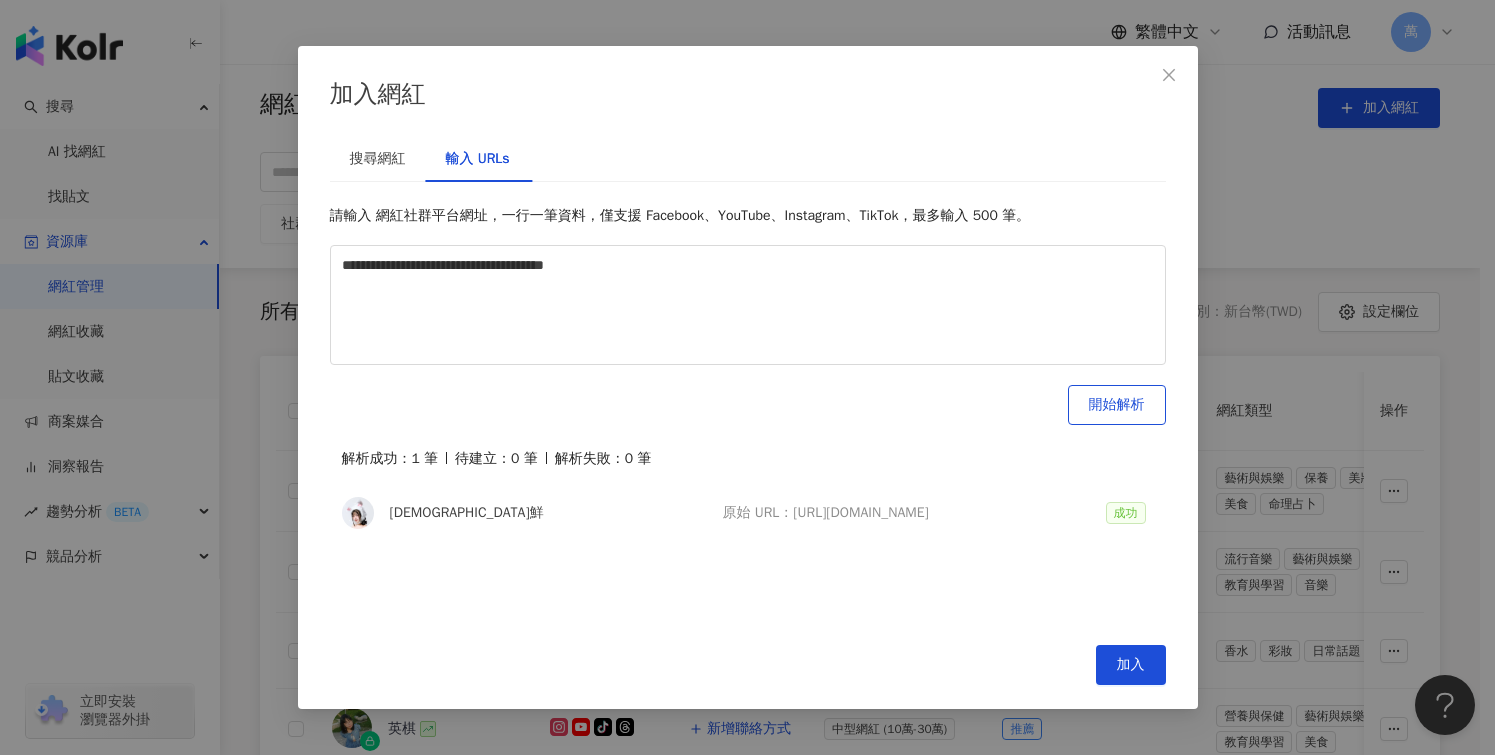 click on "鮮鮮" at bounding box center (524, 513) 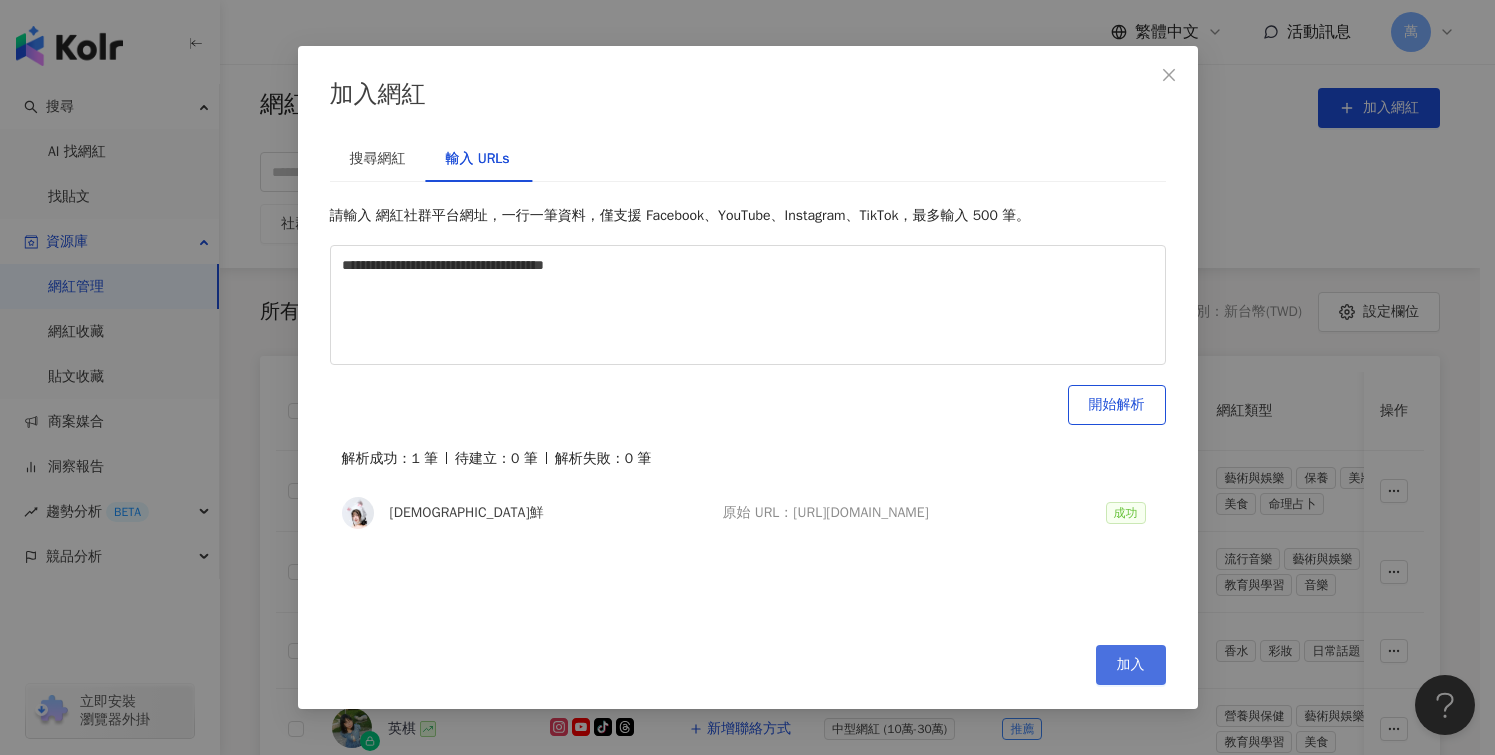 click on "加入" at bounding box center (1131, 665) 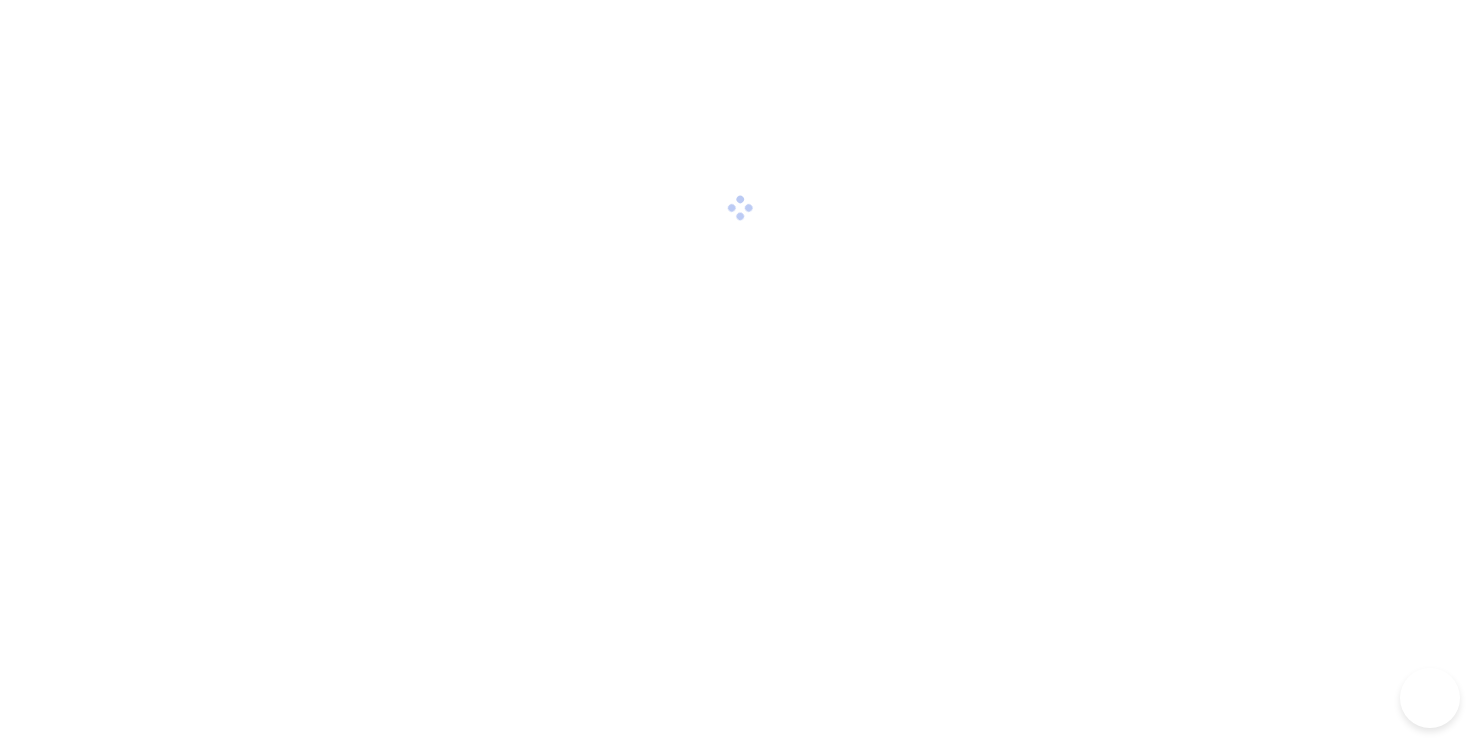 scroll, scrollTop: 0, scrollLeft: 0, axis: both 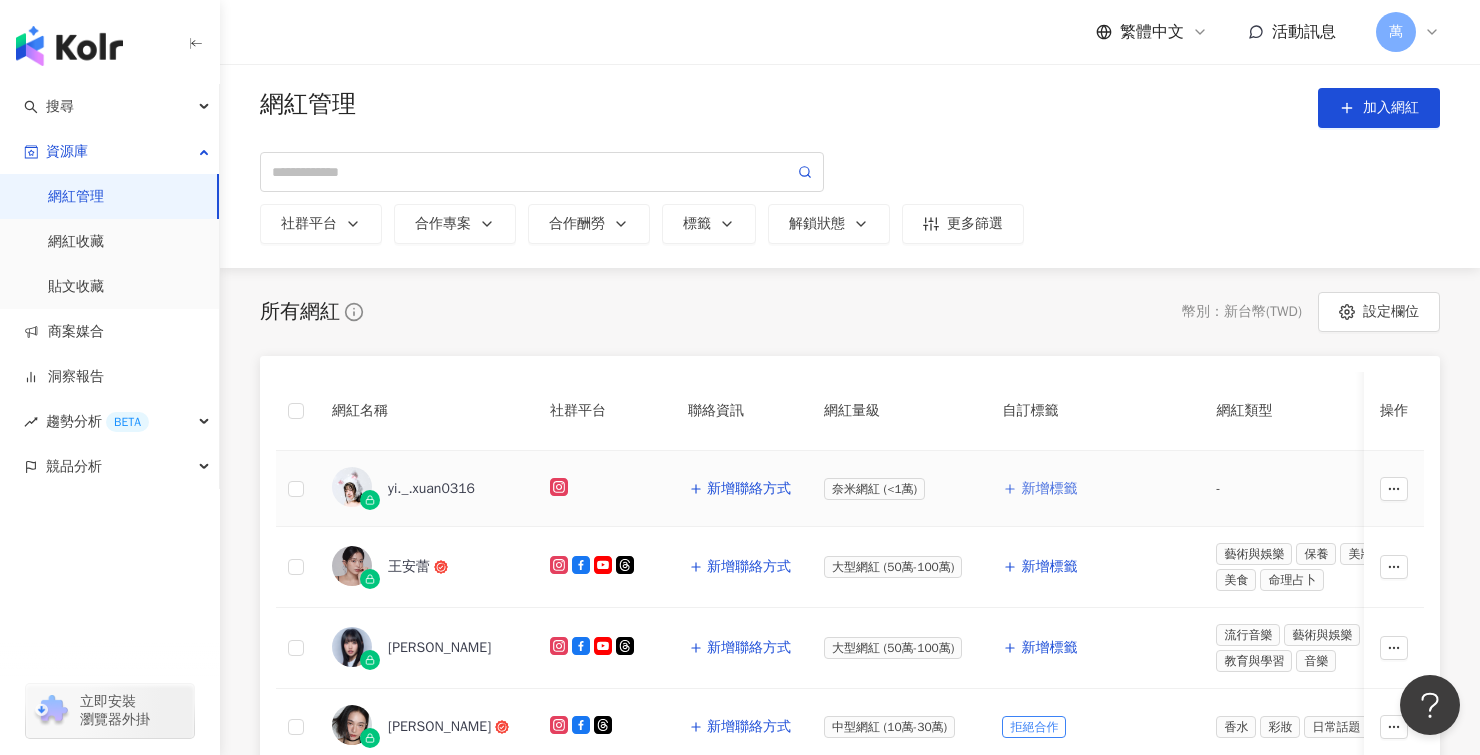 click on "新增標籤" at bounding box center (1049, 489) 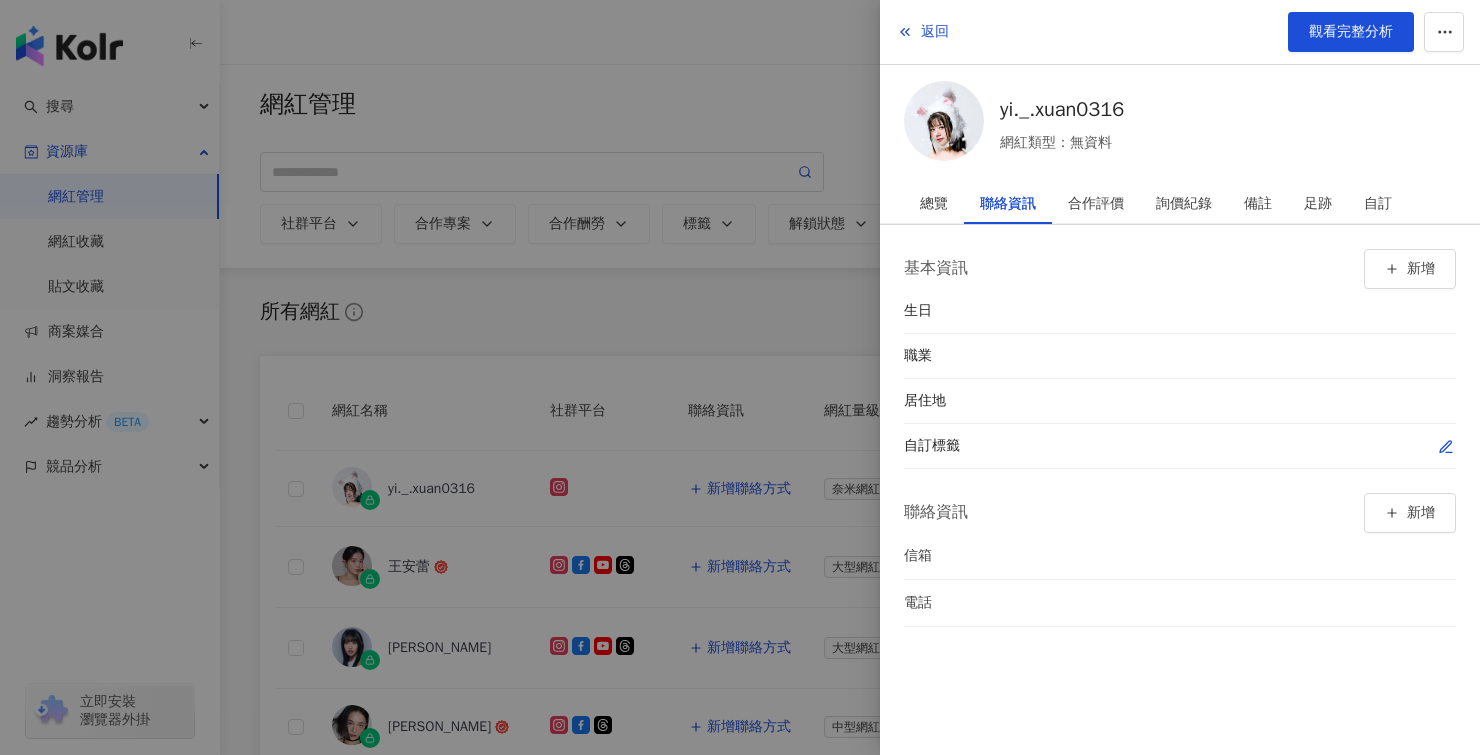 click 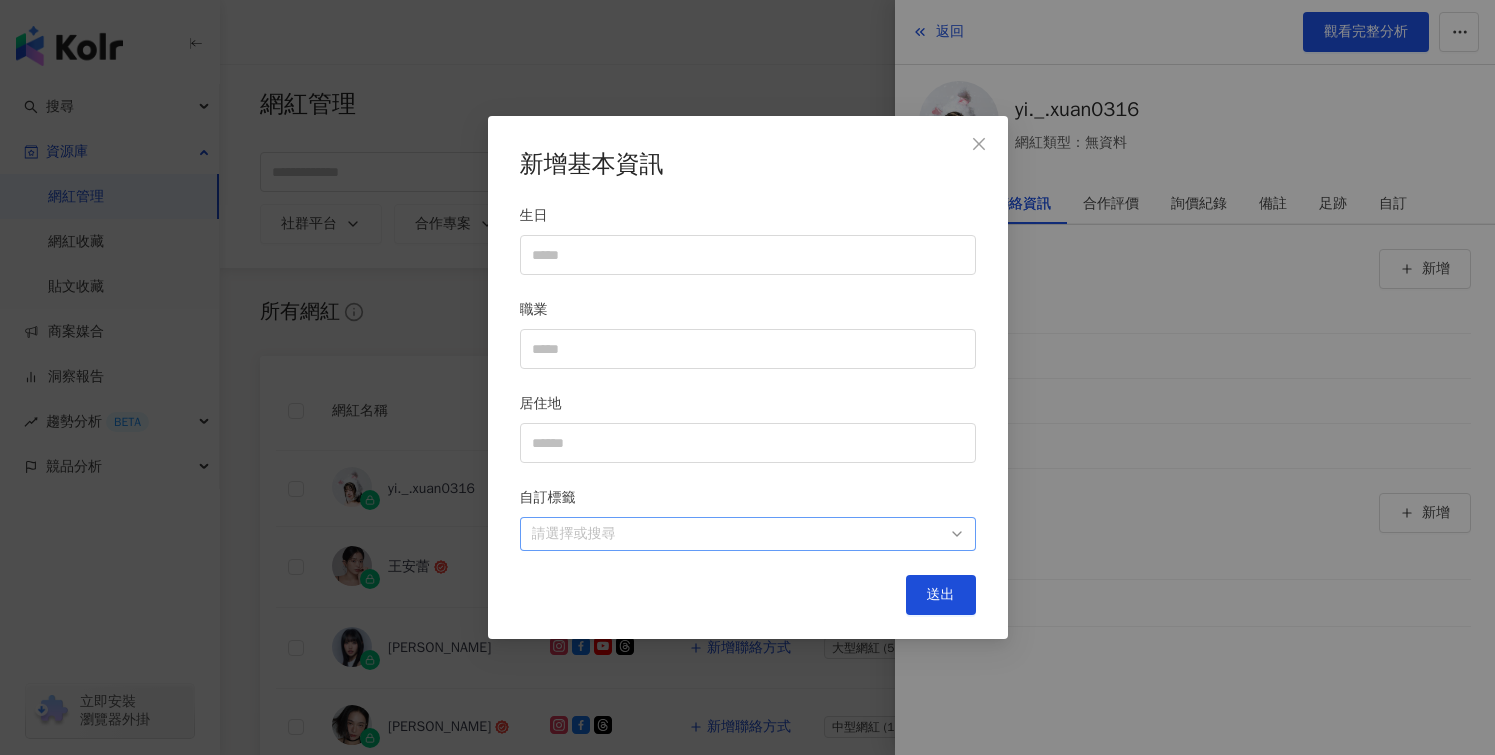 click at bounding box center [737, 534] 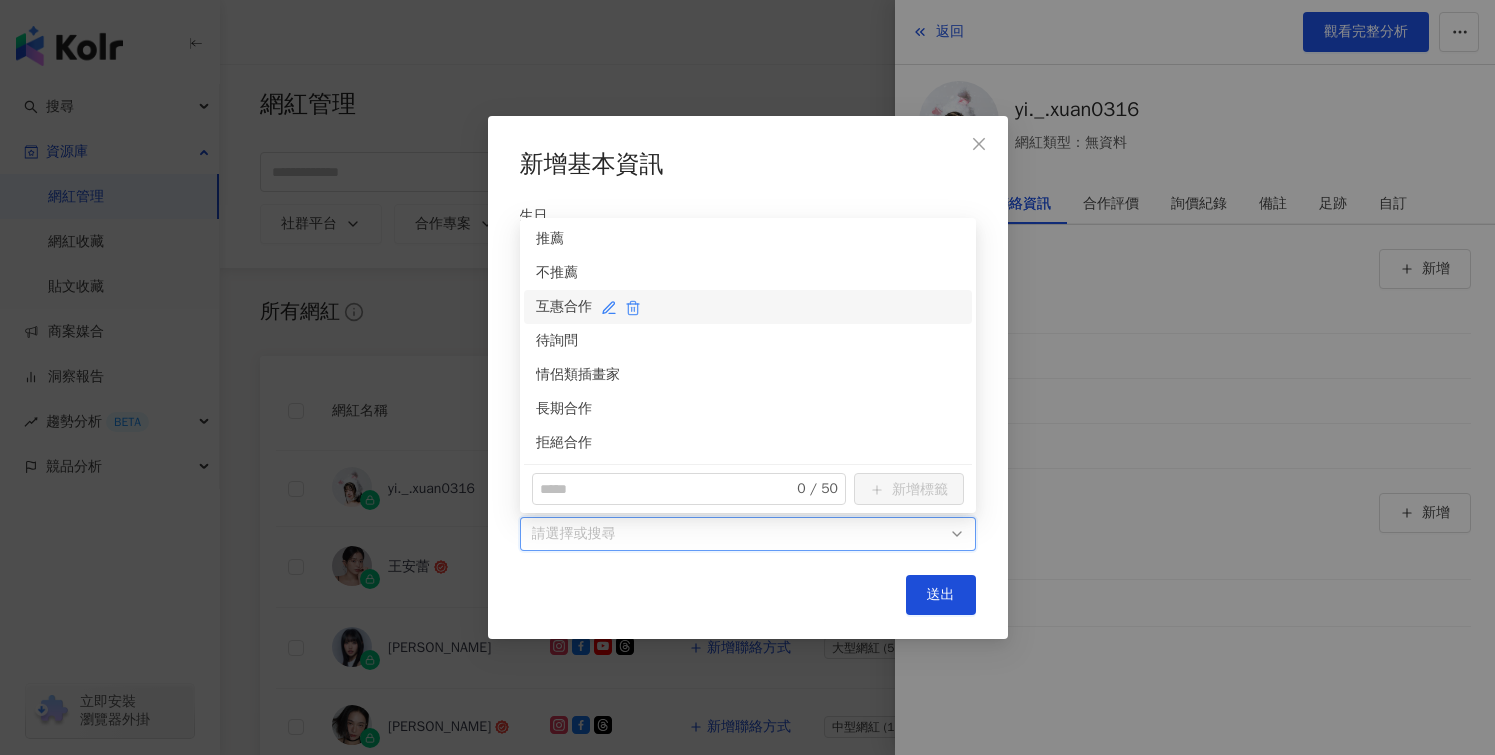 click 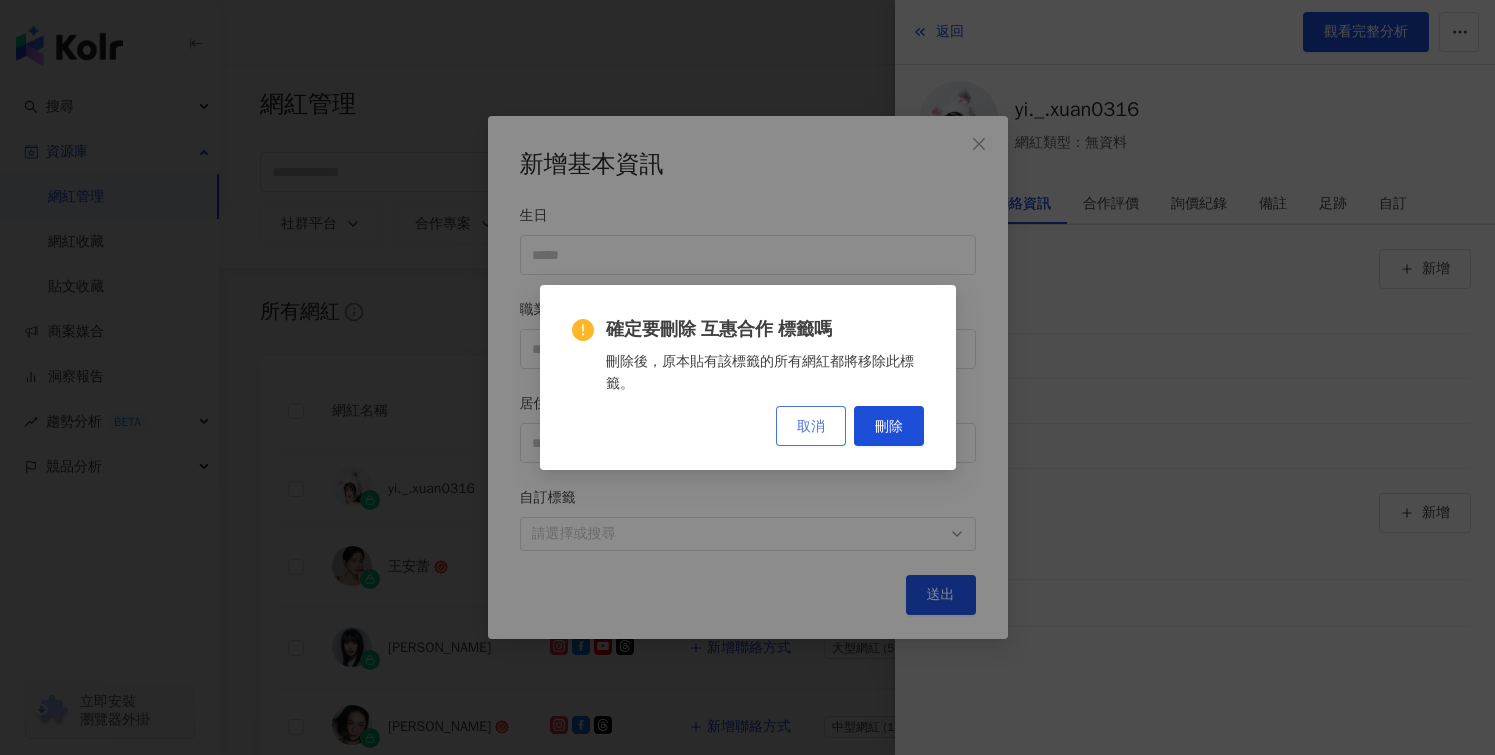click on "取消" at bounding box center (811, 426) 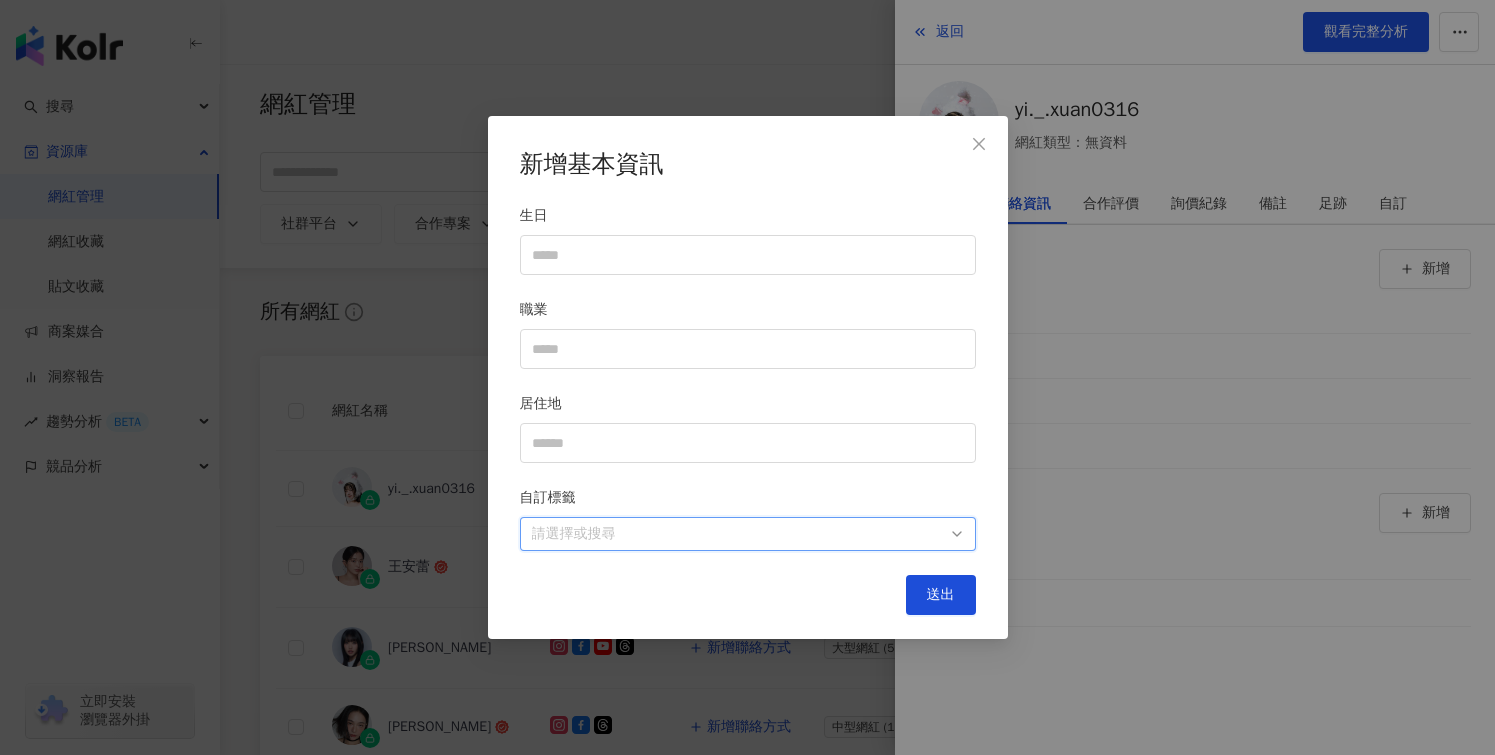 click at bounding box center (737, 534) 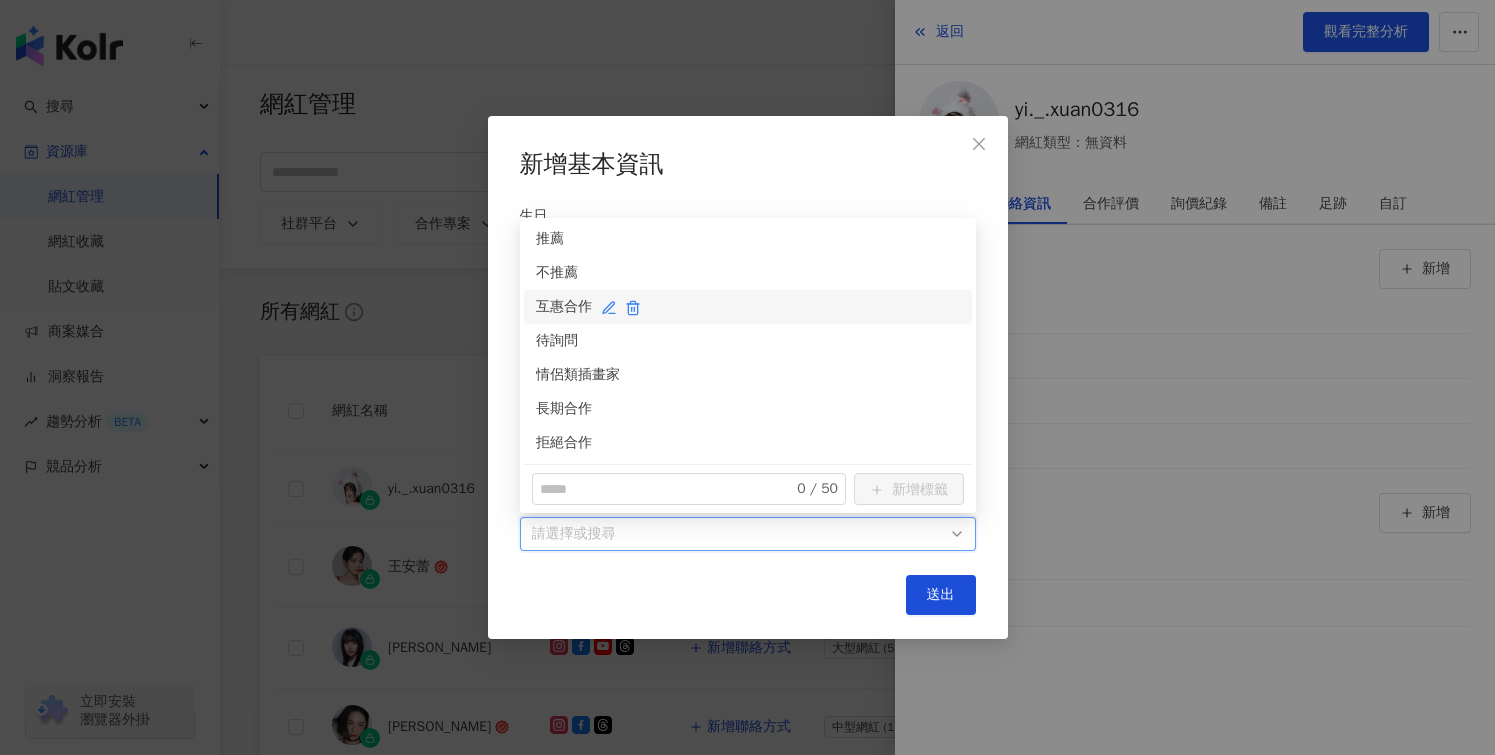 click on "互惠合作" at bounding box center [748, 307] 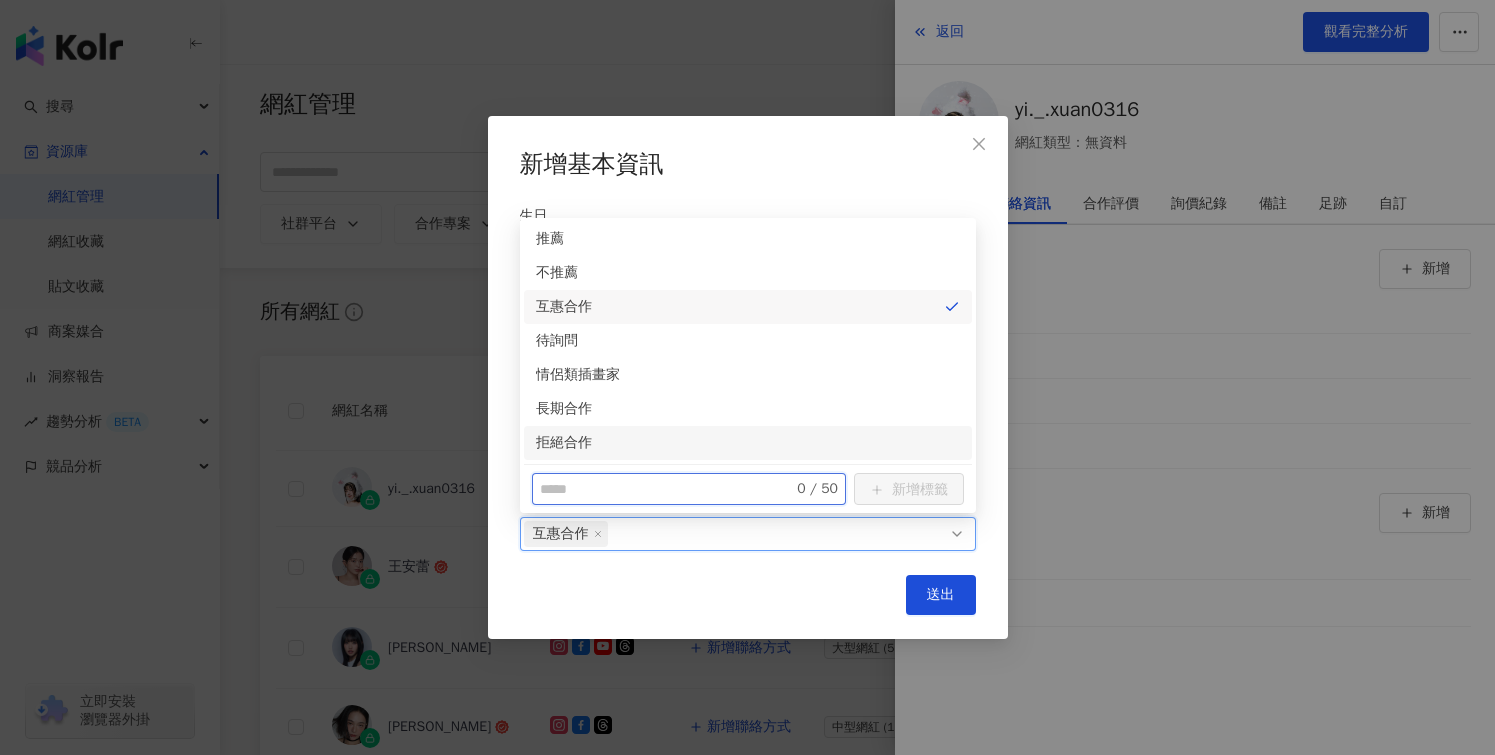 click at bounding box center (654, 489) 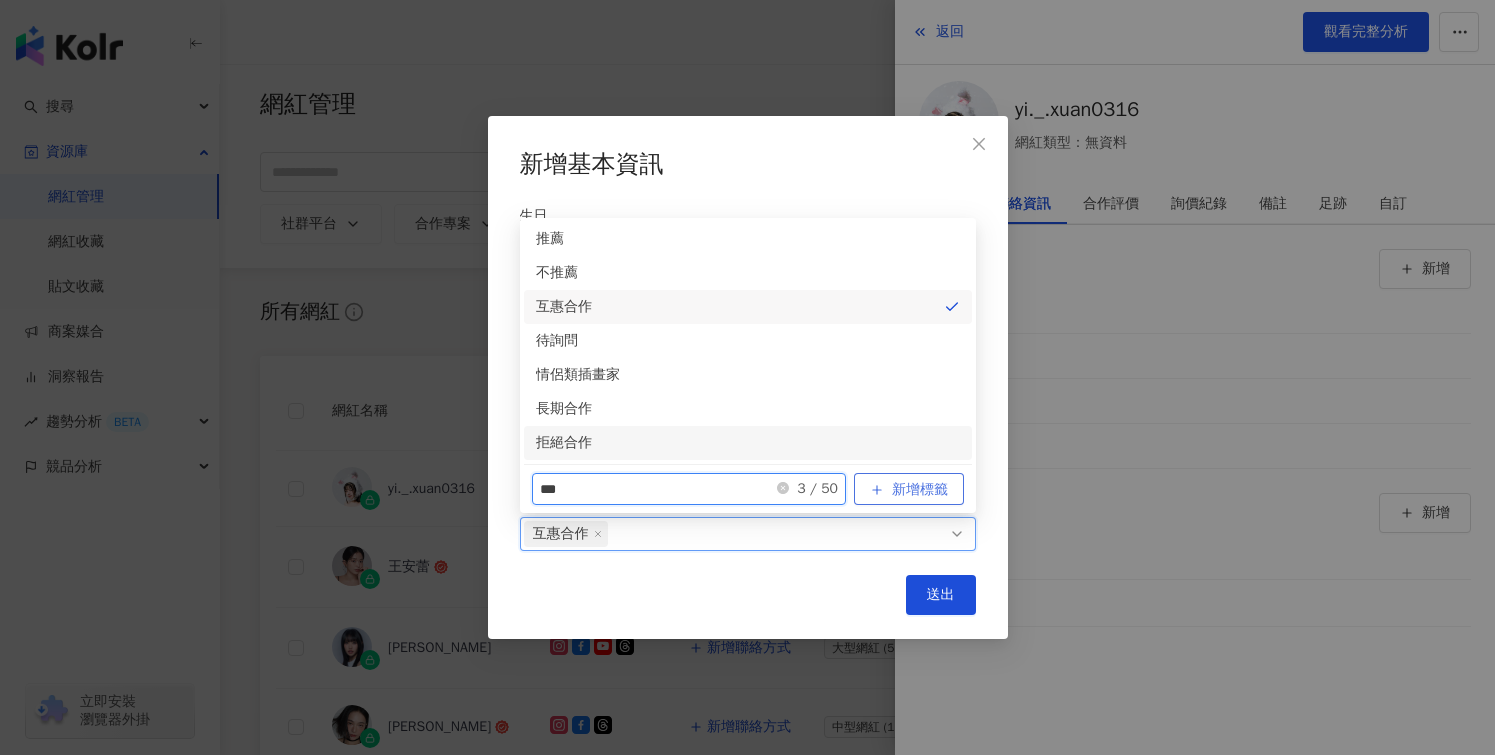 type on "***" 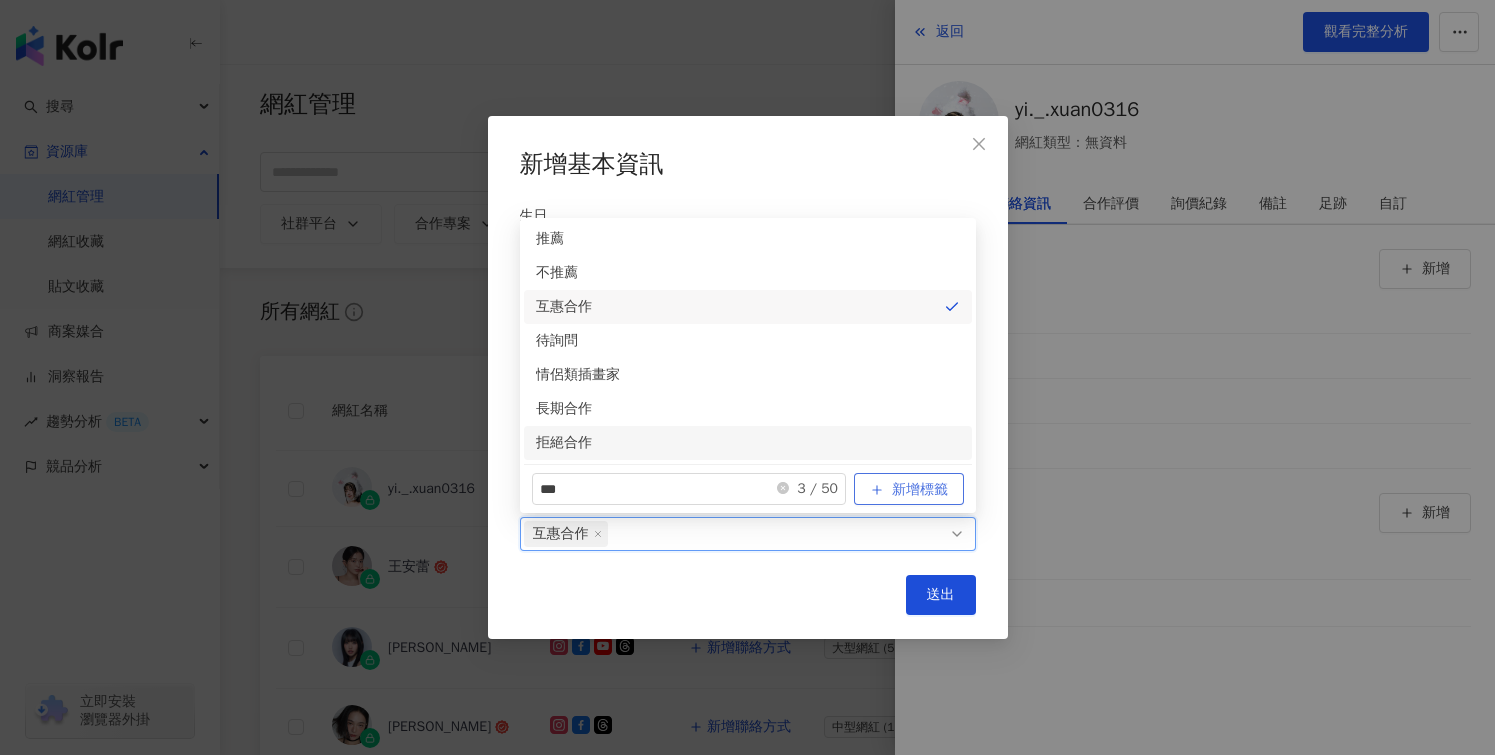 click on "新增標籤" at bounding box center [920, 490] 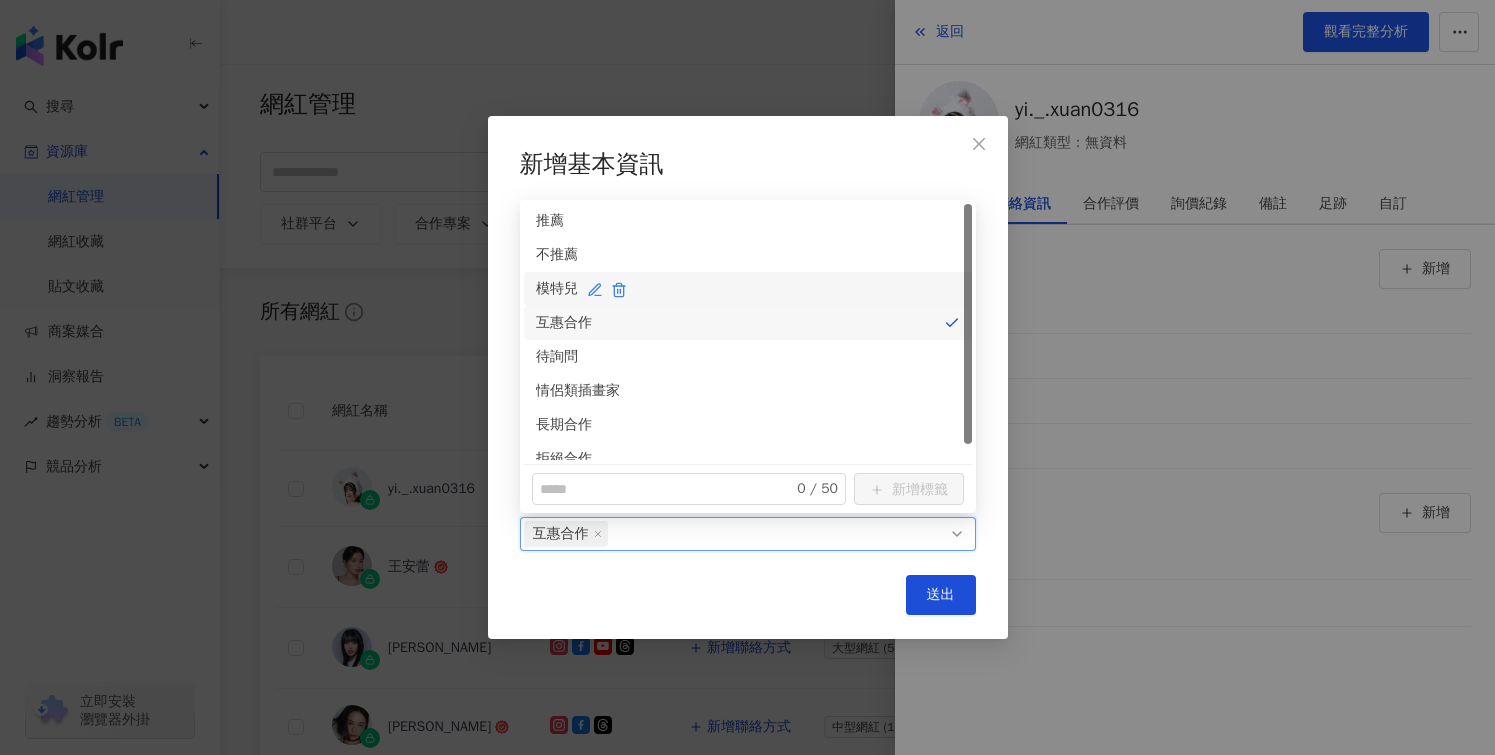 click on "模特兒" at bounding box center [748, 289] 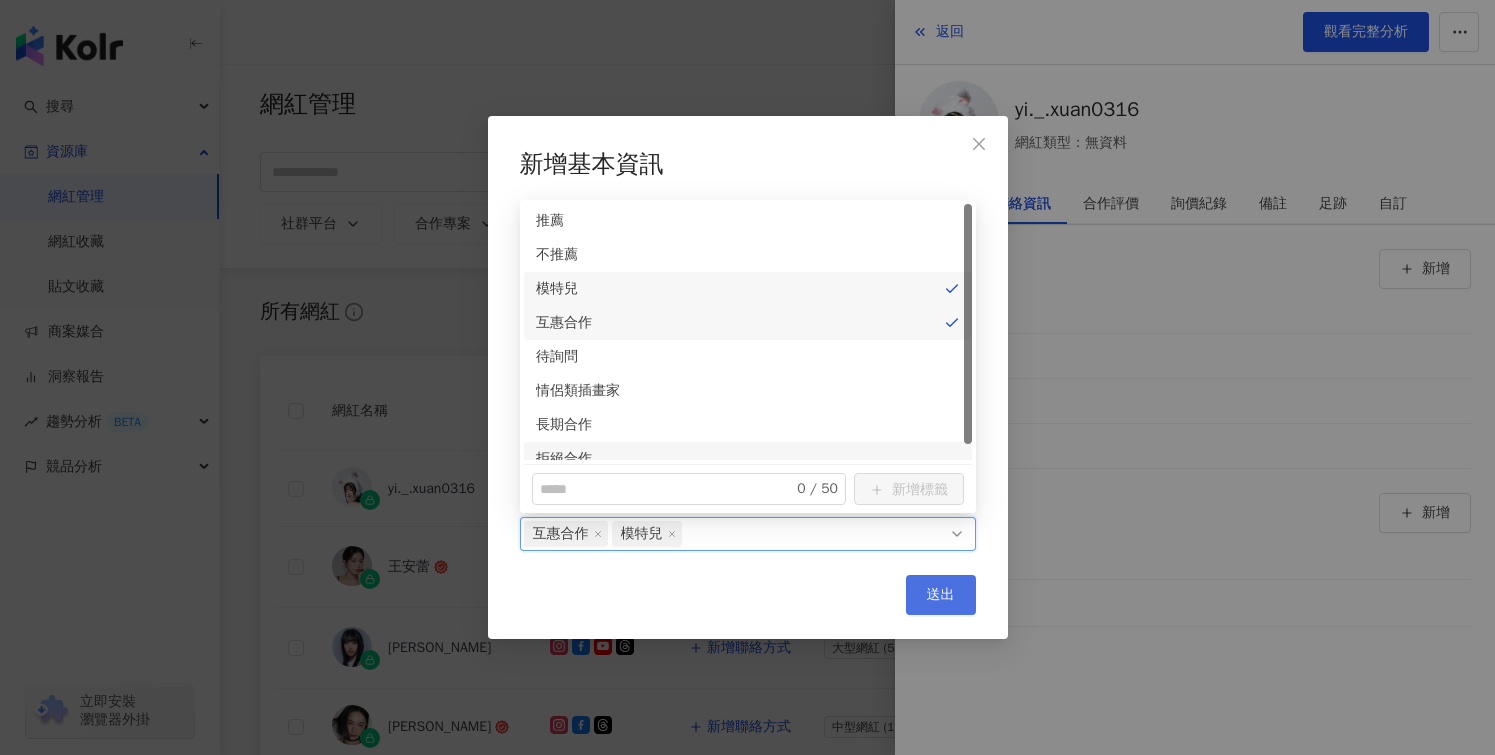 click on "送出" at bounding box center [941, 595] 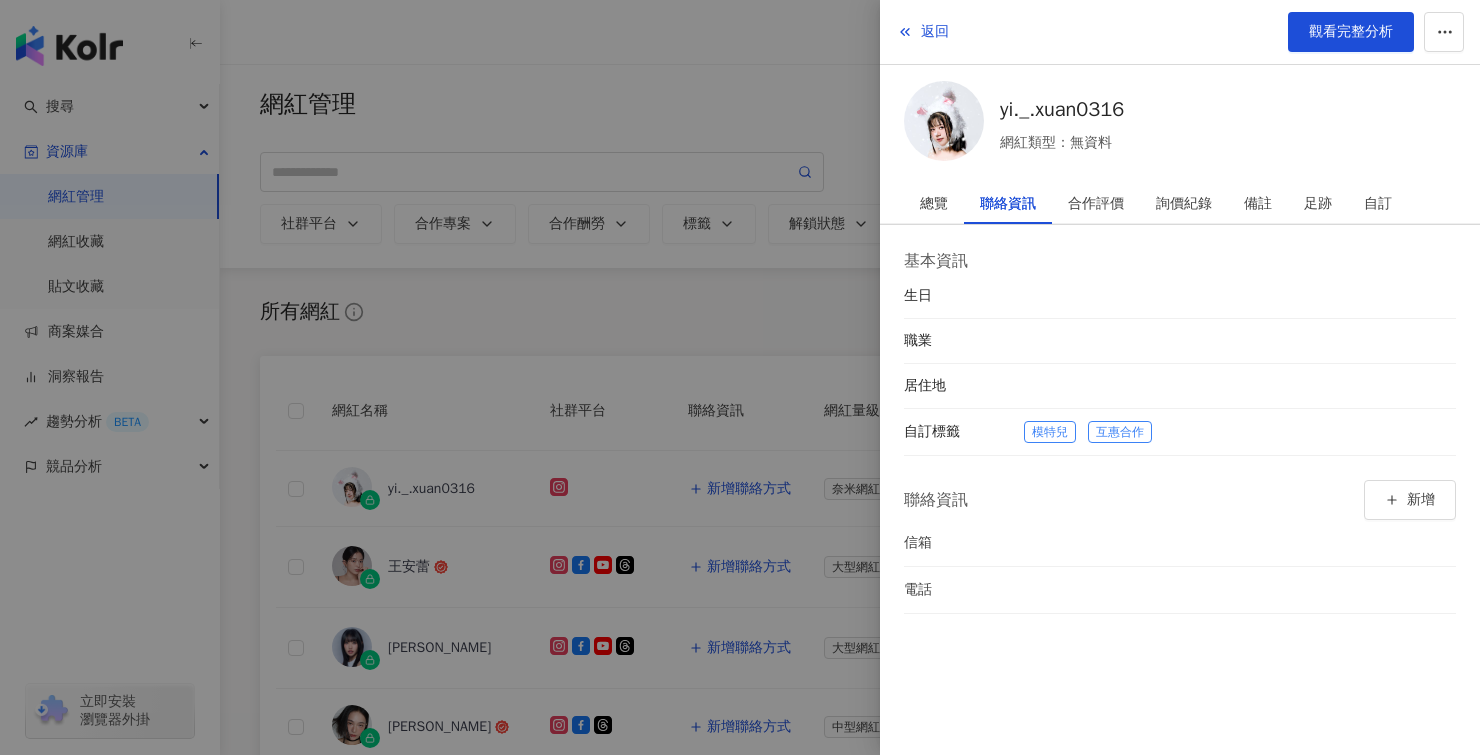 click at bounding box center (740, 377) 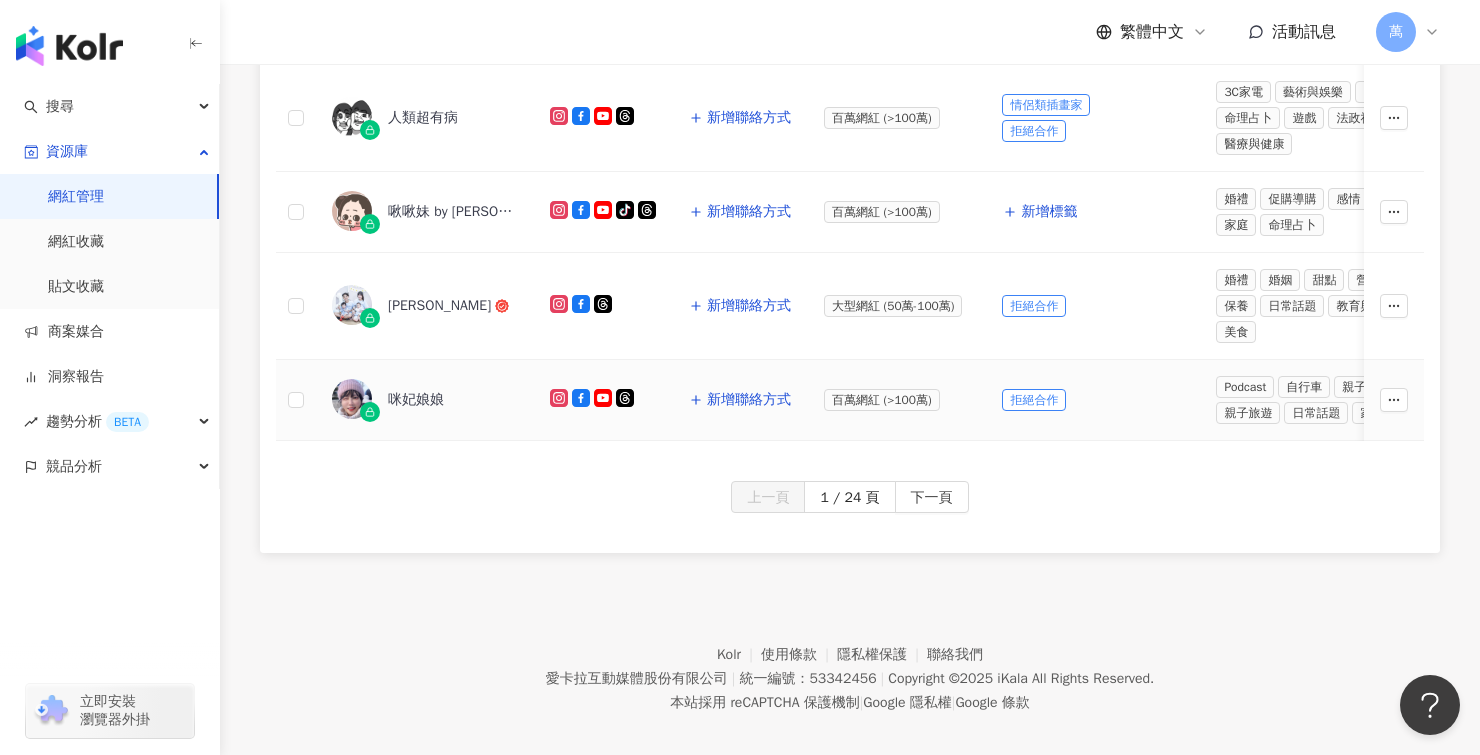 scroll, scrollTop: 996, scrollLeft: 0, axis: vertical 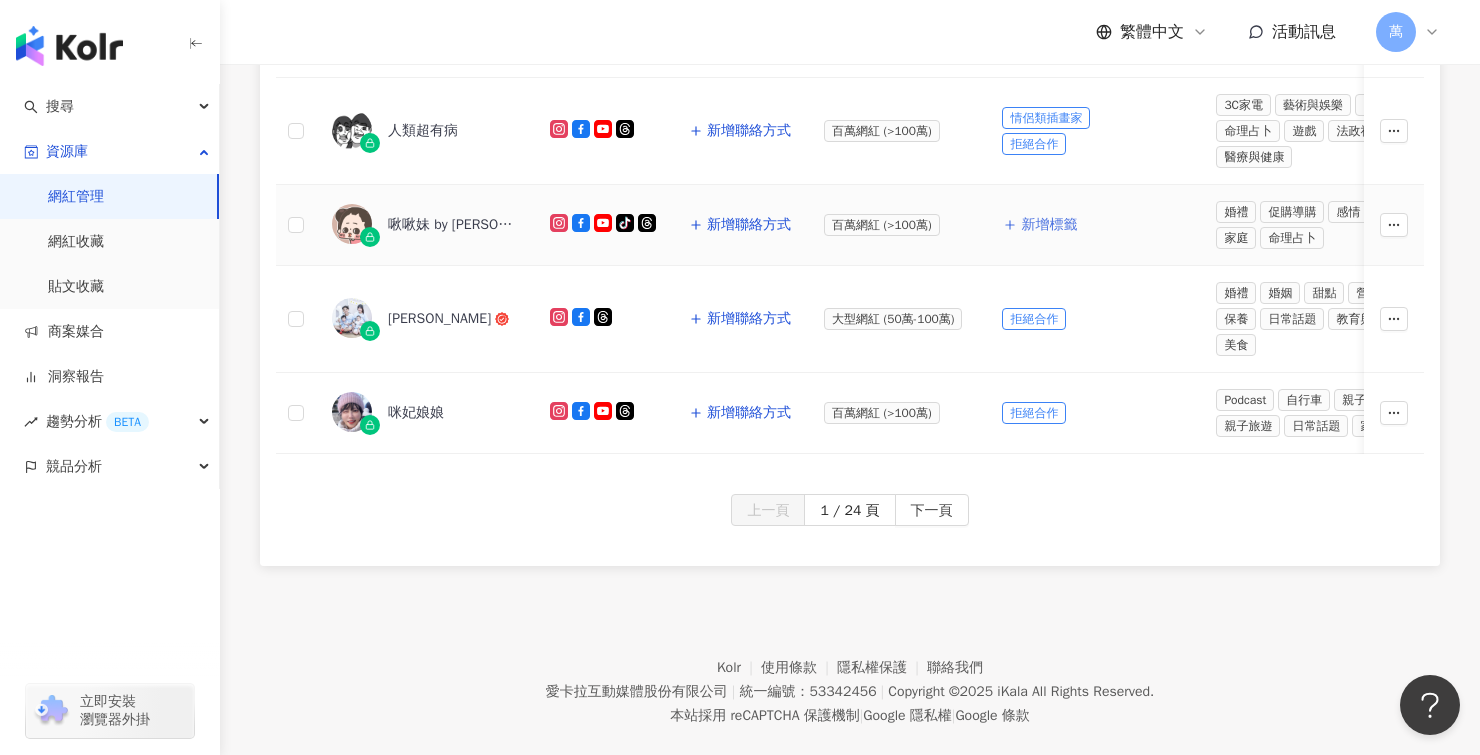click on "新增標籤" at bounding box center [1049, 225] 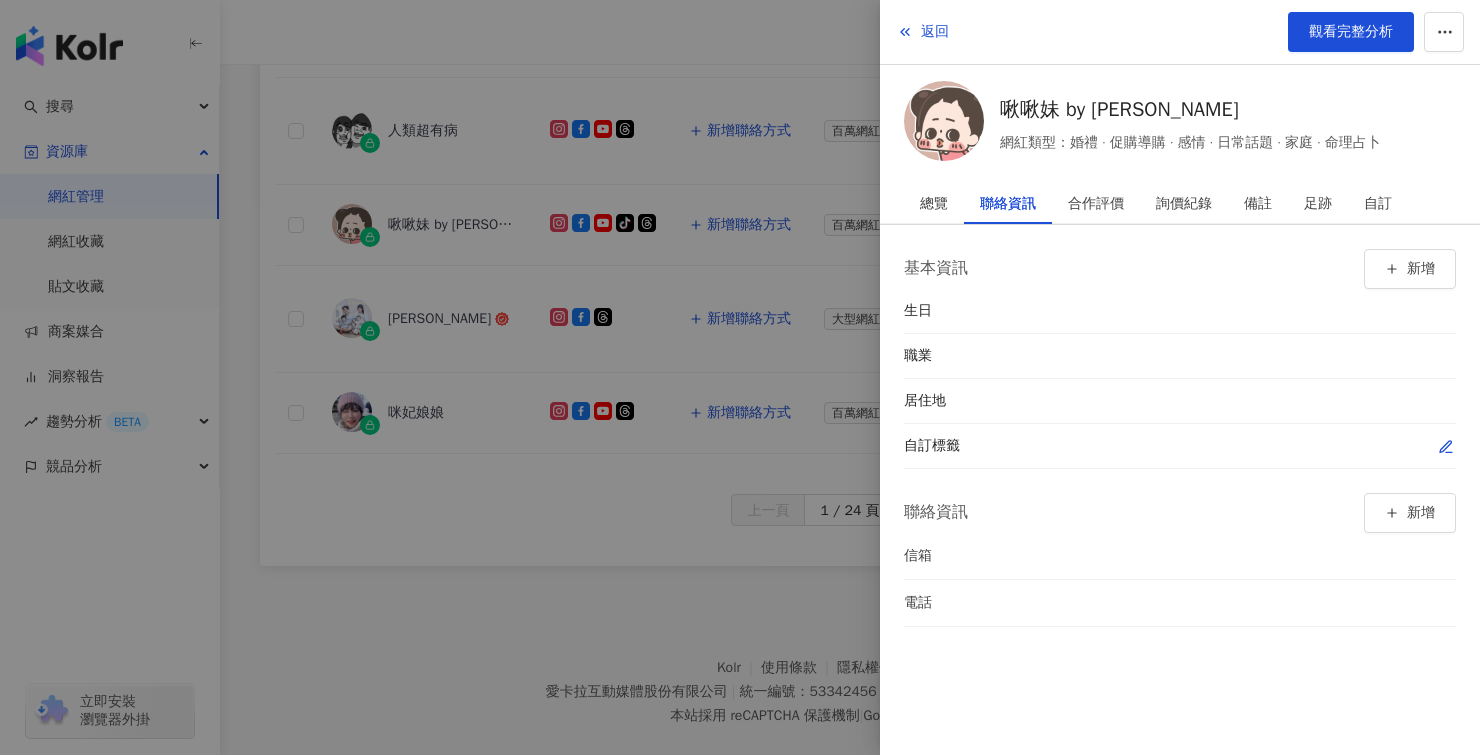 click 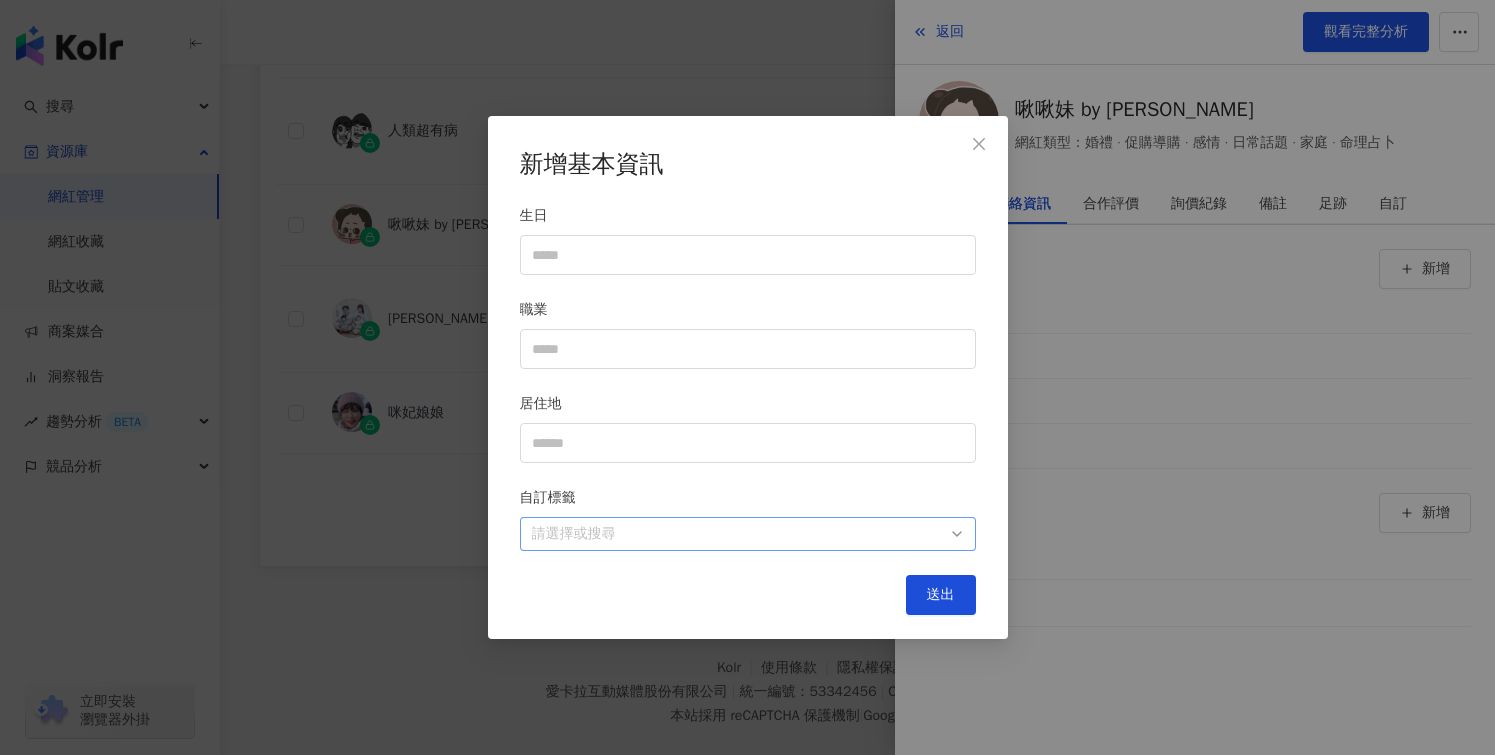 click on "請選擇或搜尋" at bounding box center [748, 534] 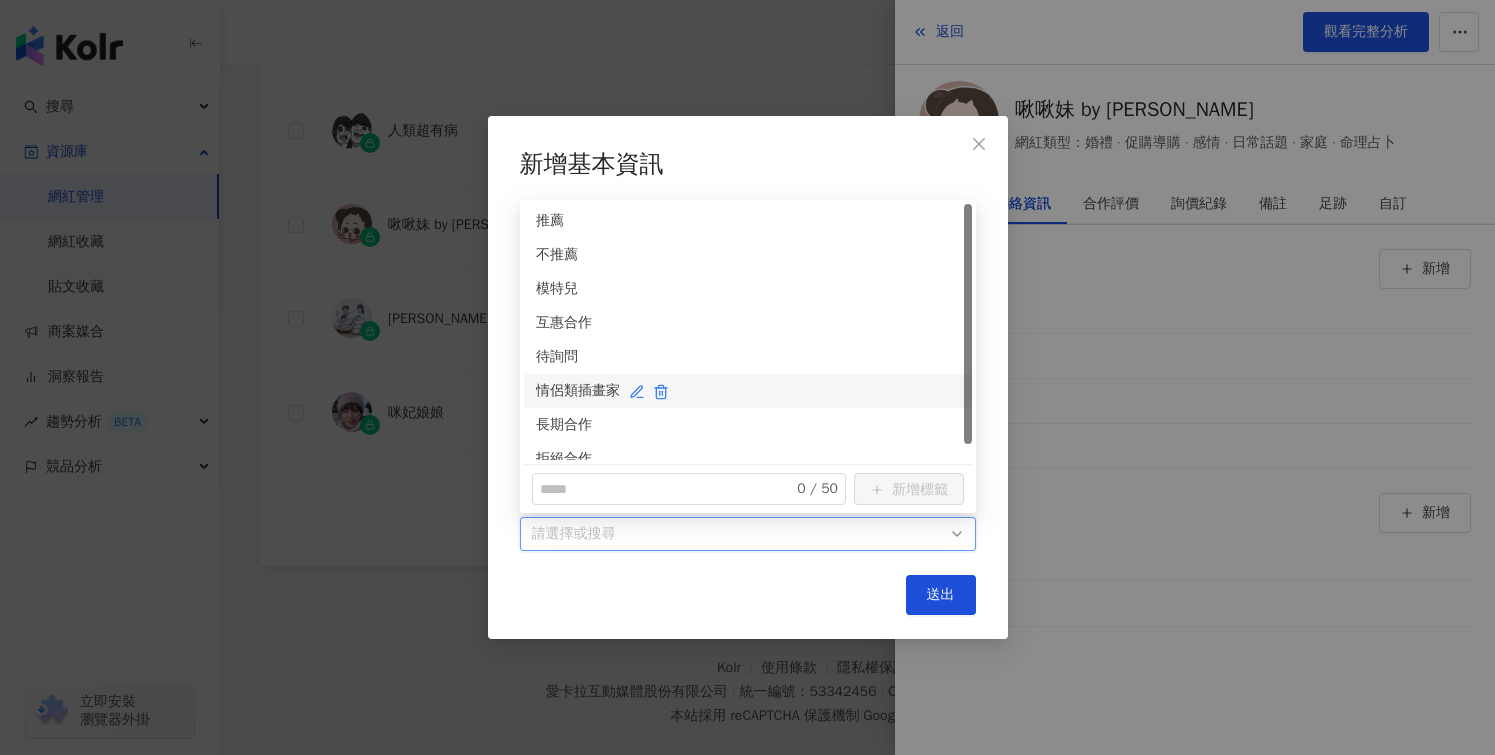 click on "情侶類插畫家" at bounding box center (748, 391) 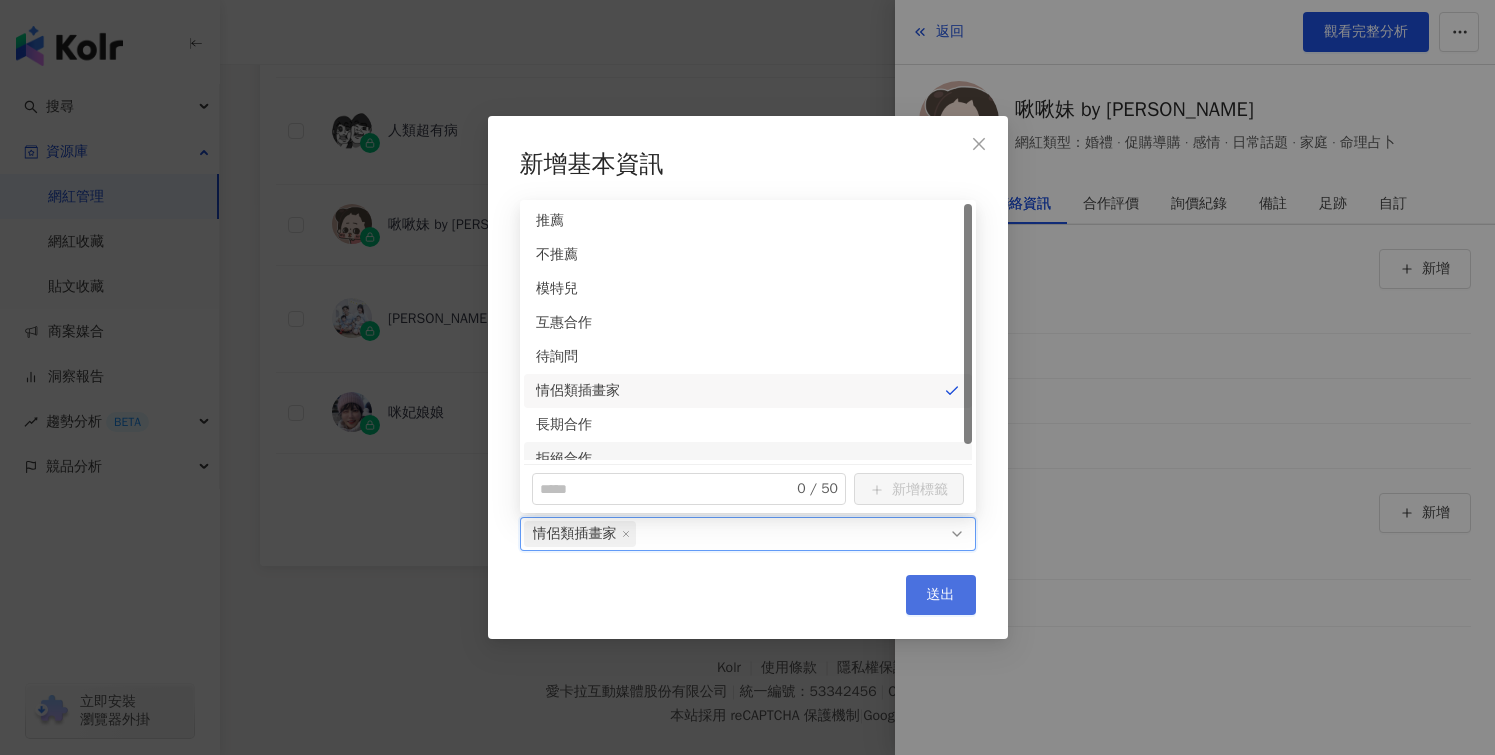click on "送出" at bounding box center [941, 595] 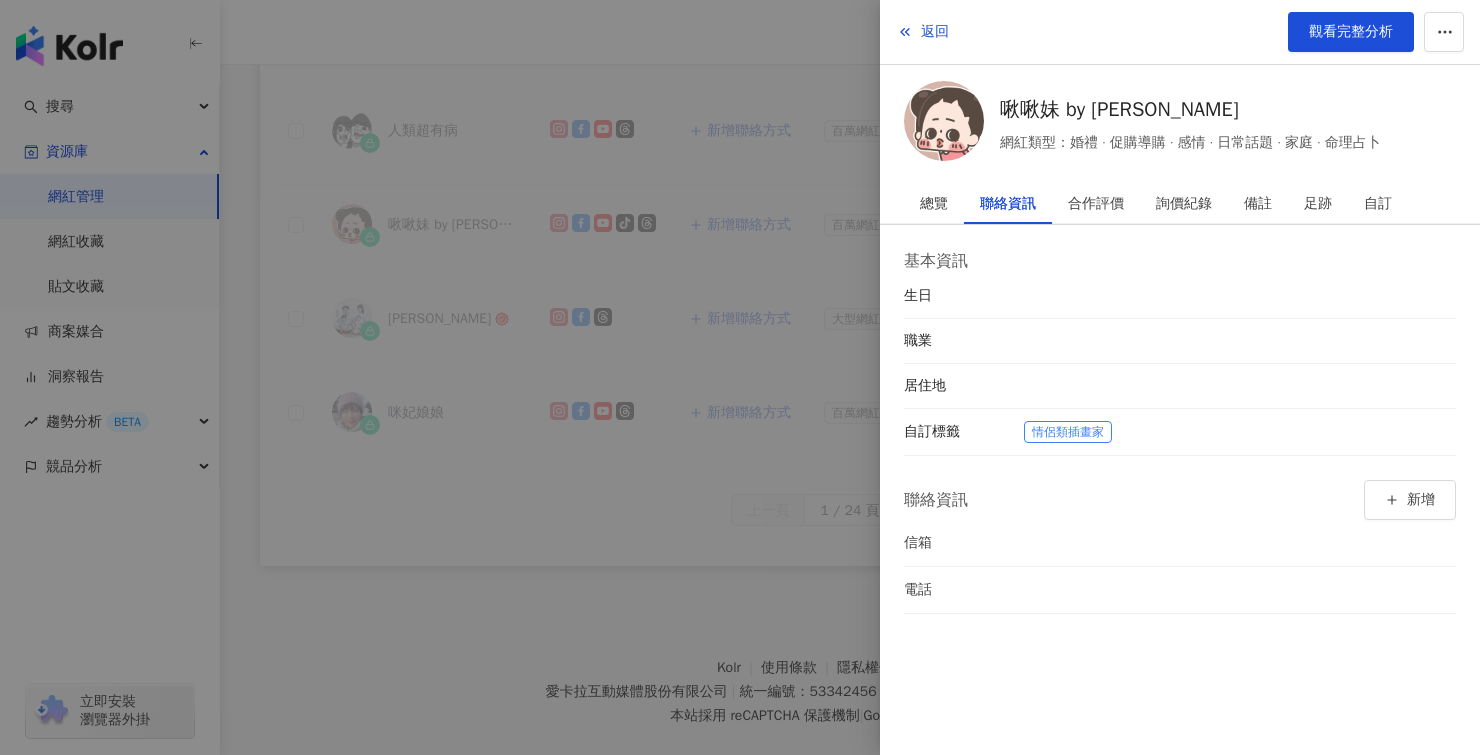 click at bounding box center [740, 377] 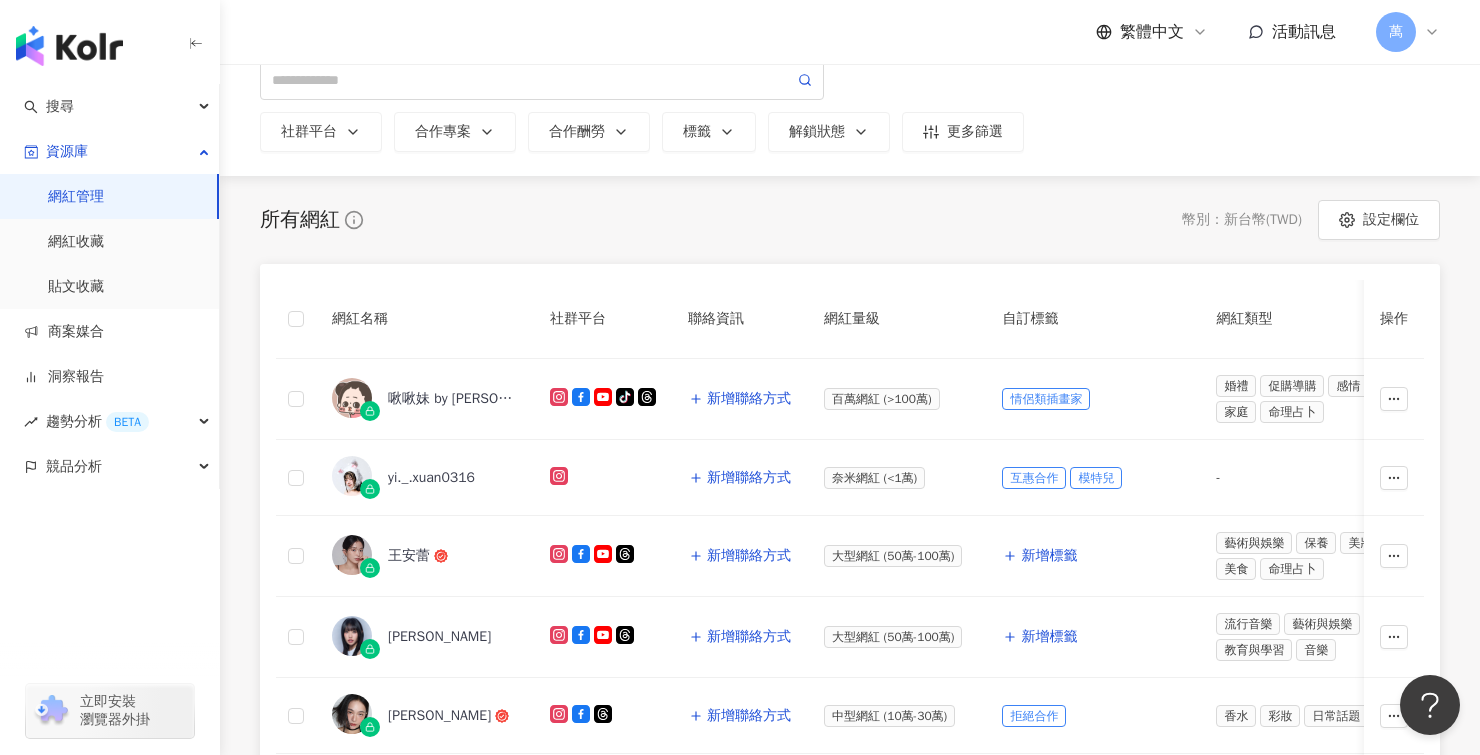 scroll, scrollTop: 0, scrollLeft: 0, axis: both 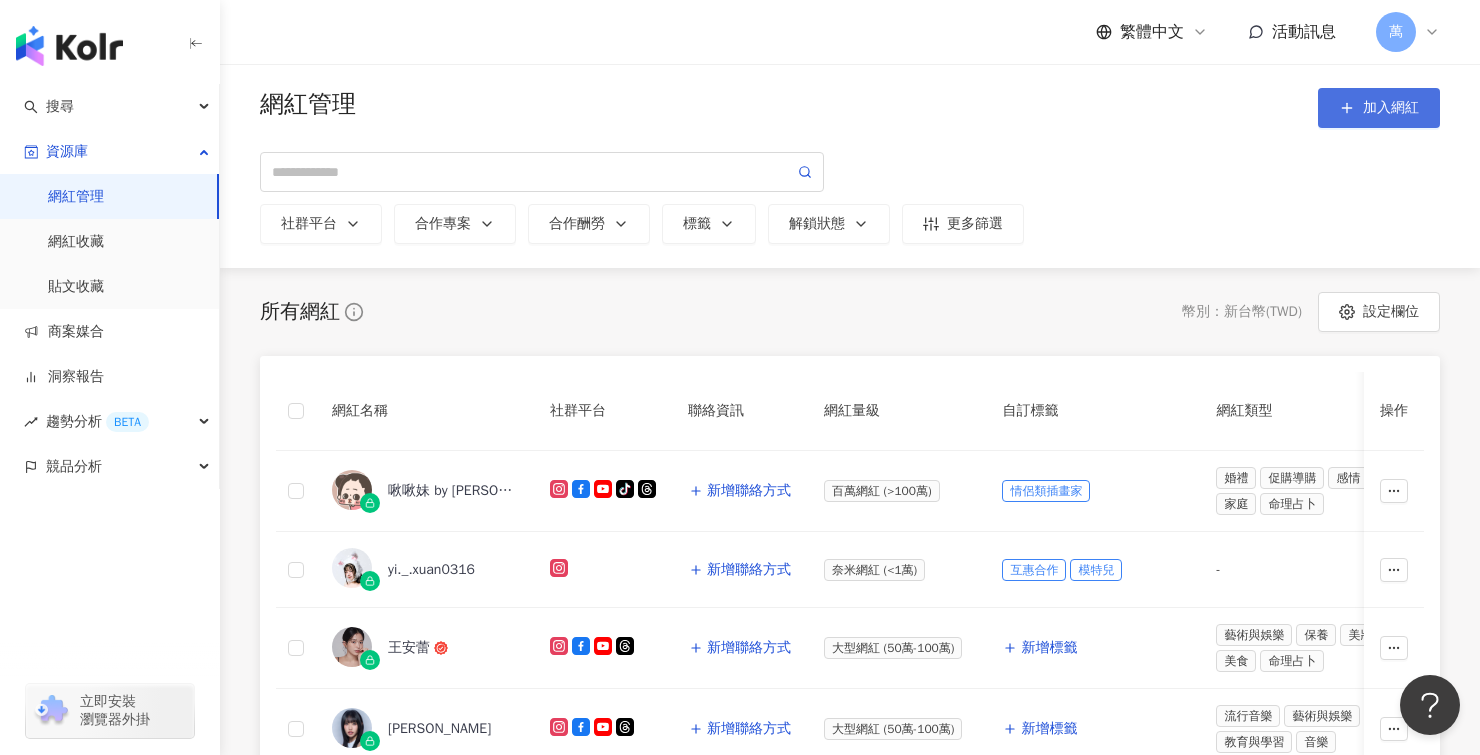 click on "加入網紅" at bounding box center (1391, 108) 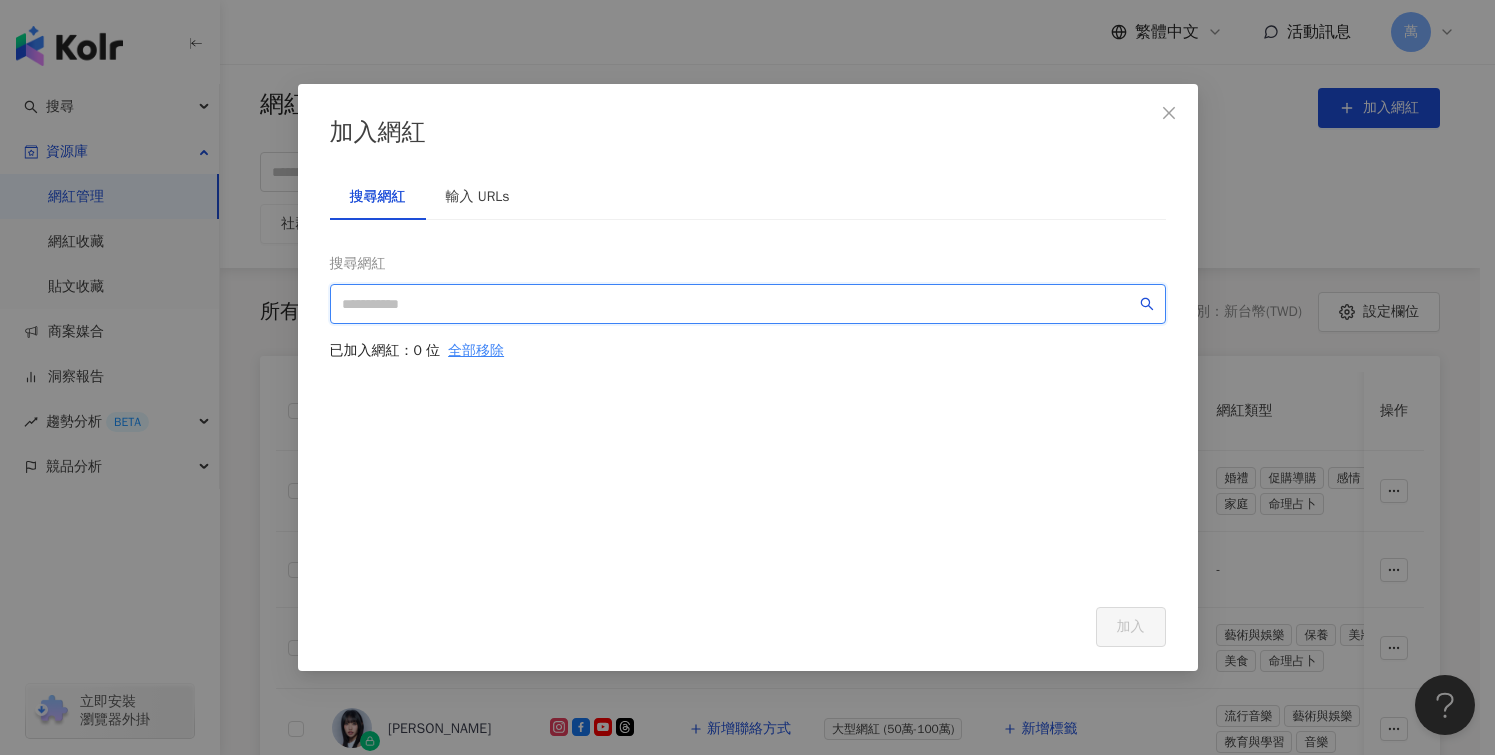 click at bounding box center [739, 304] 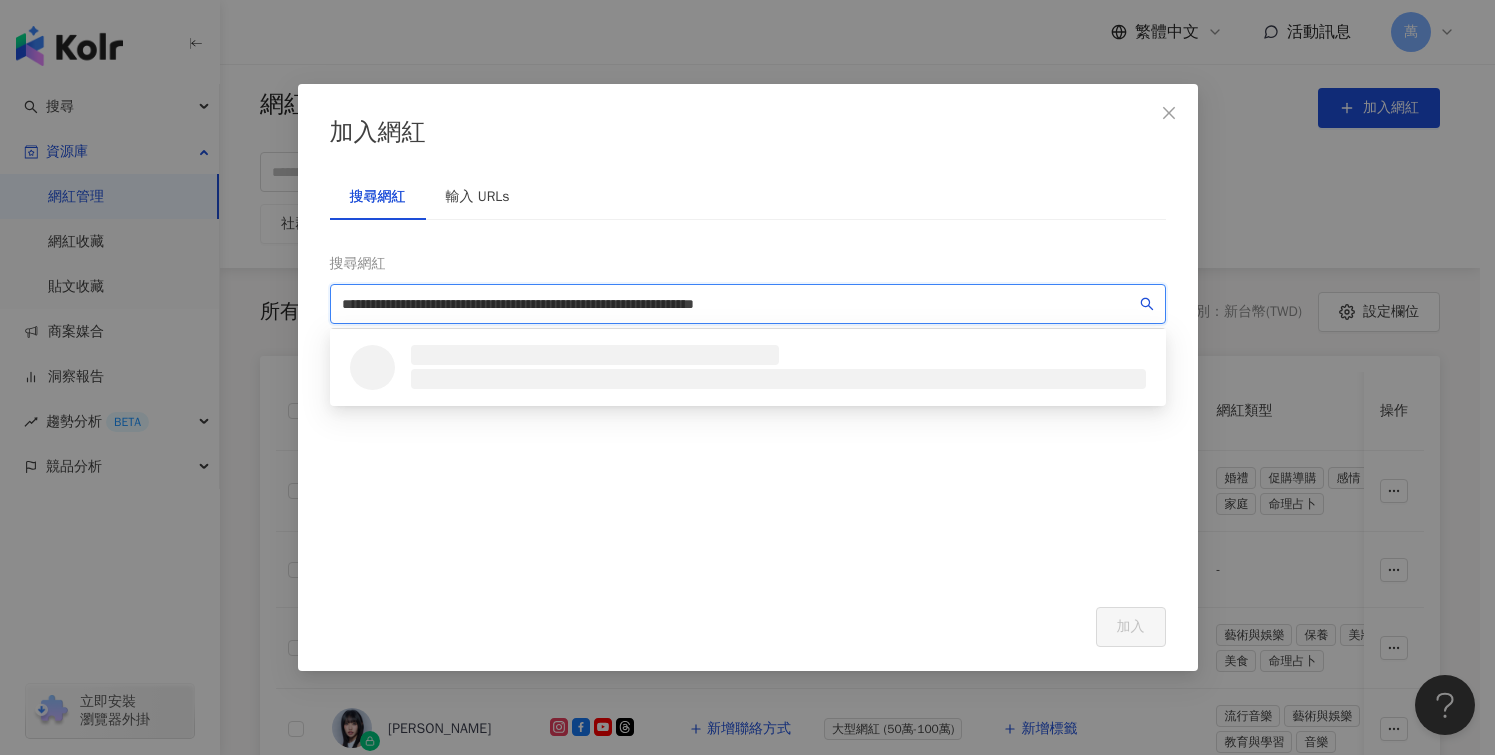 click on "**********" at bounding box center (748, 304) 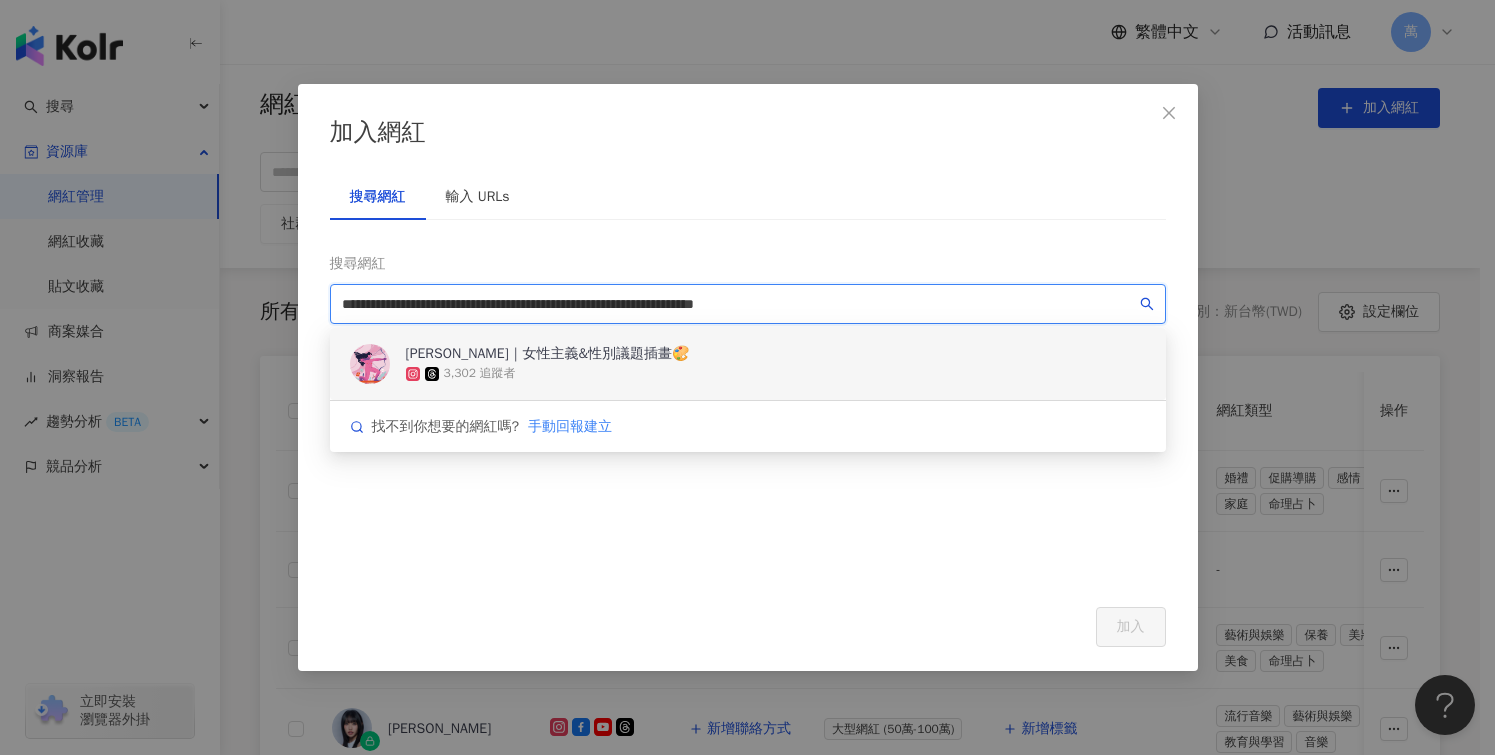 click on "Rung Sheng｜女性主義&性別議題插畫🎨 3,302   追蹤者" at bounding box center [748, 364] 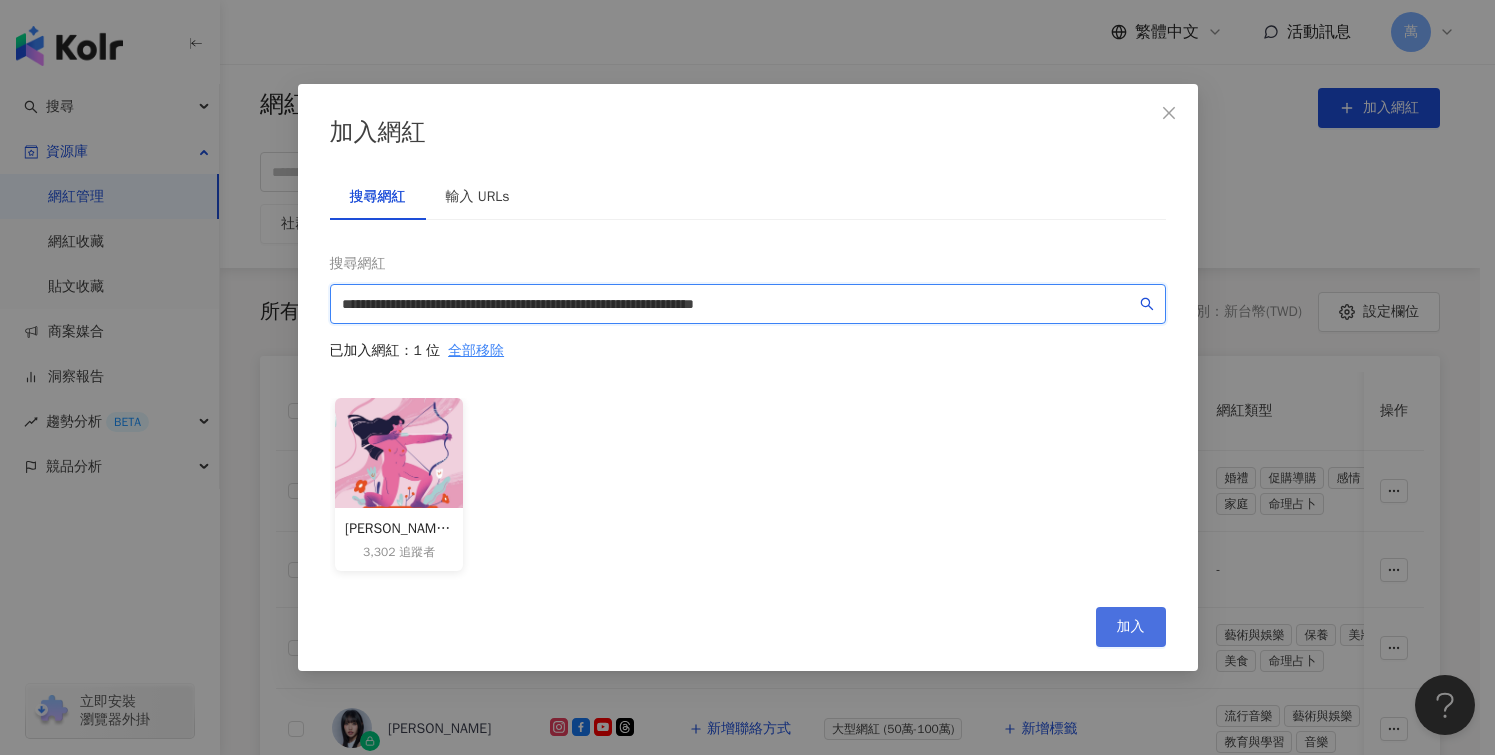 type on "**********" 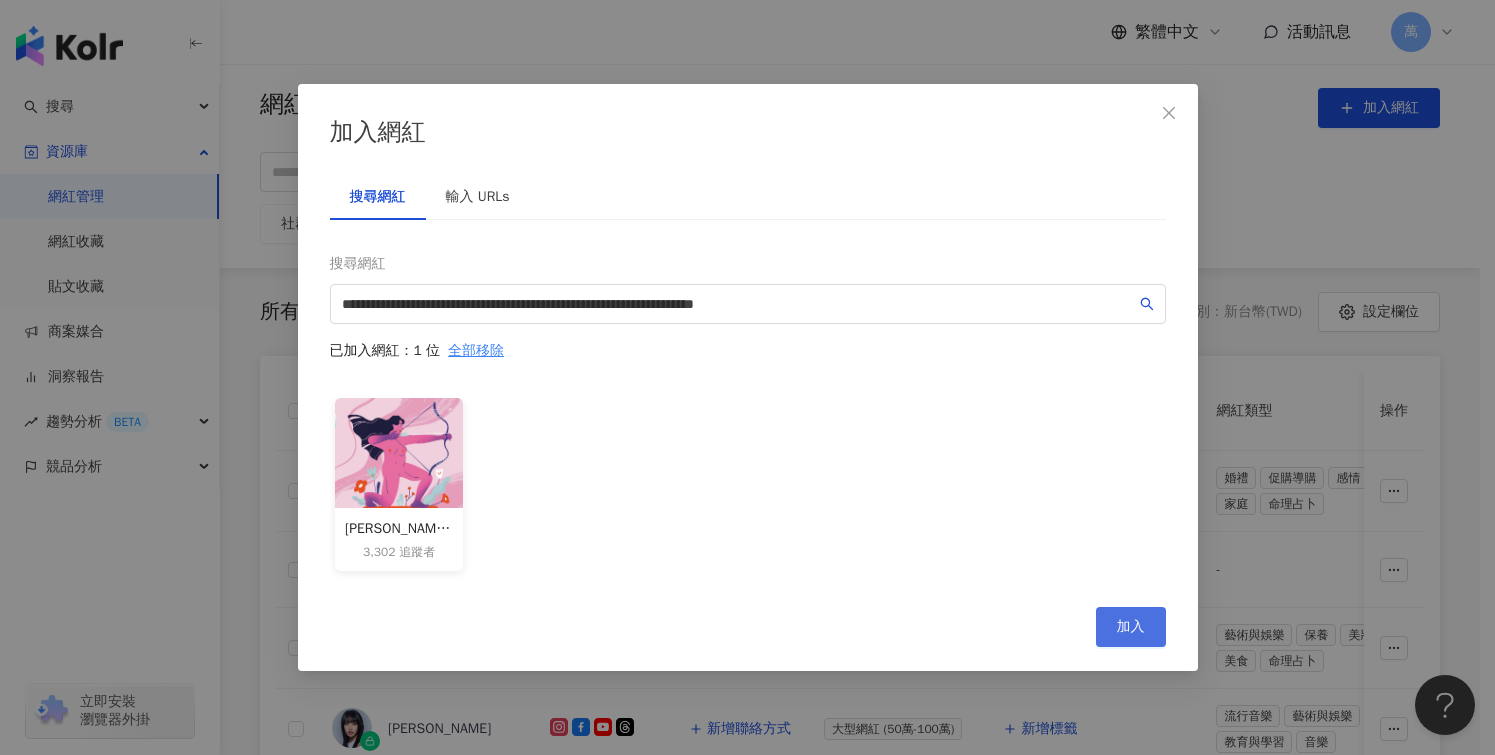 click on "加入" at bounding box center (1131, 627) 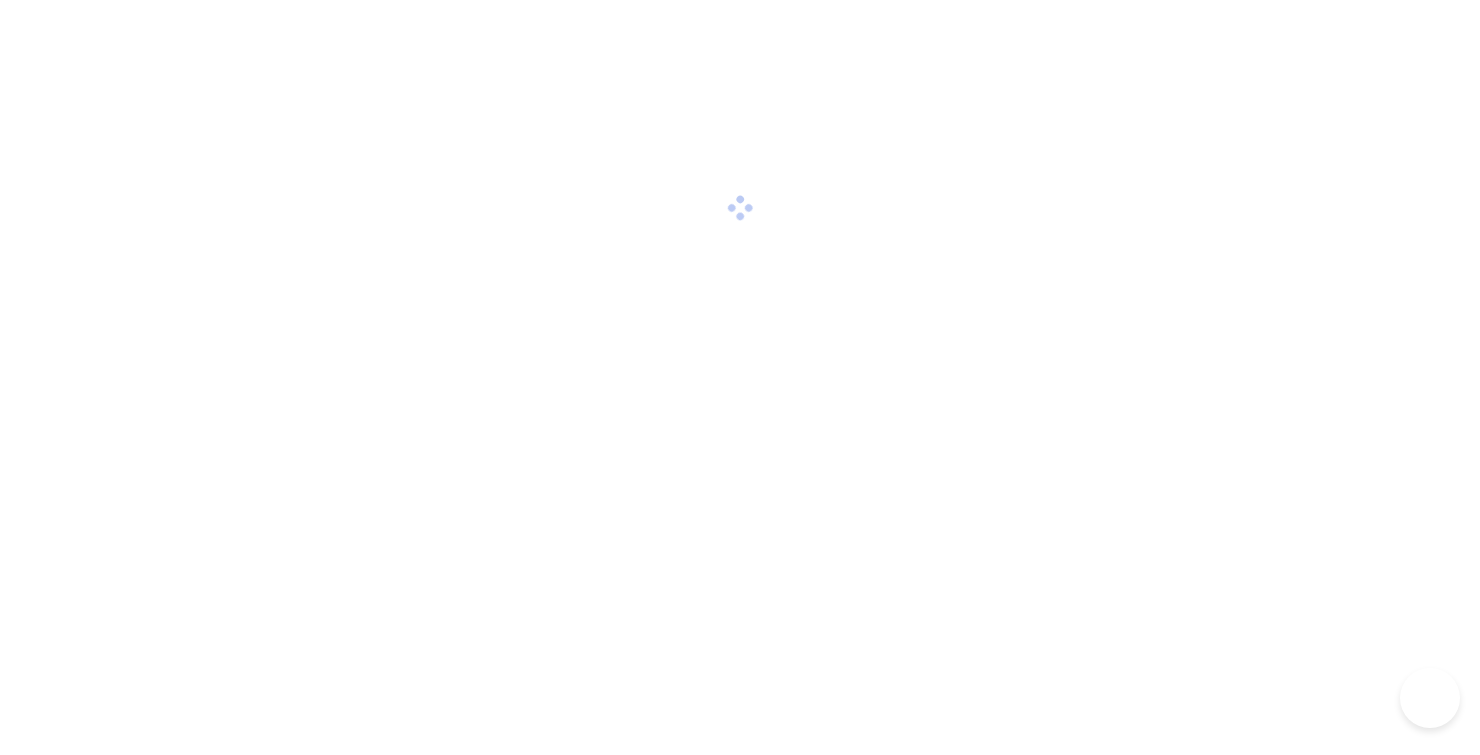 scroll, scrollTop: 0, scrollLeft: 0, axis: both 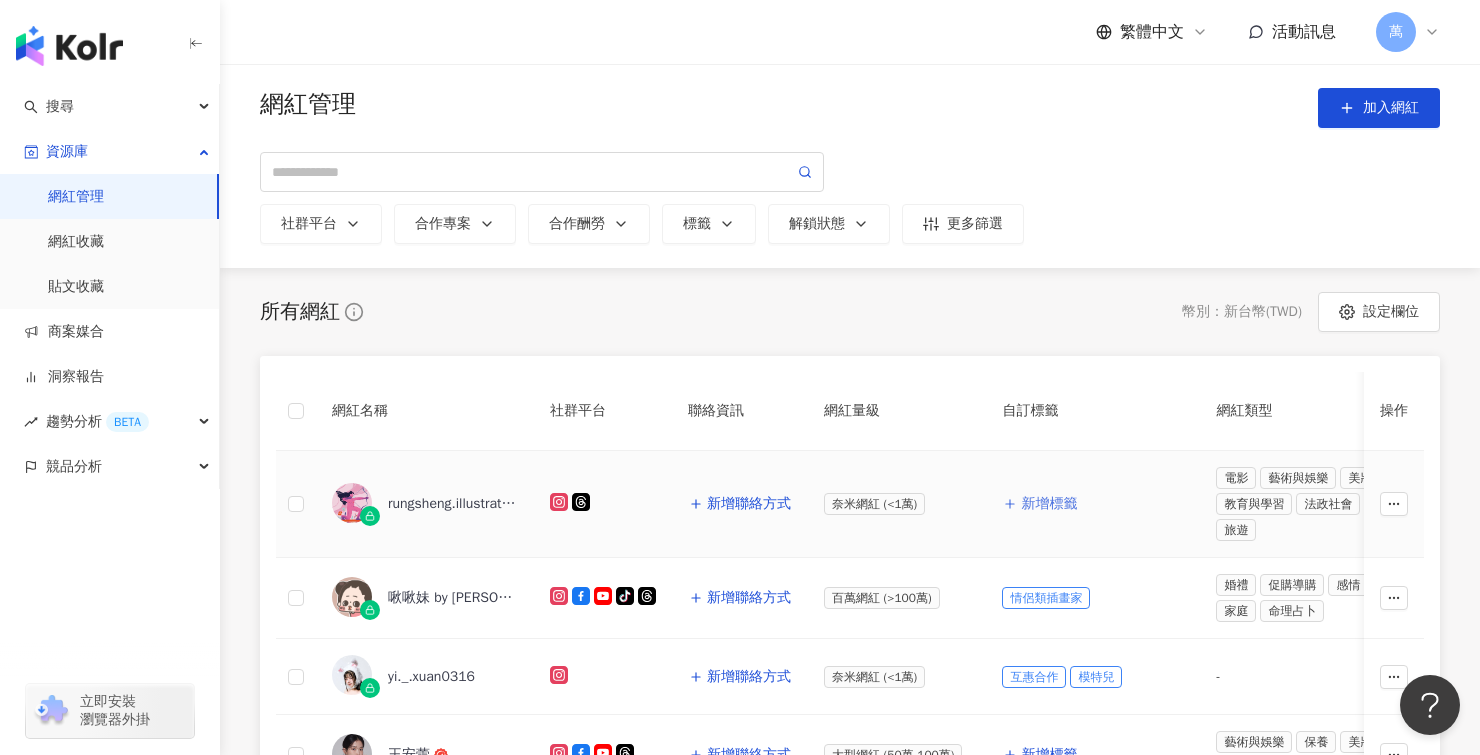 click on "新增標籤" at bounding box center (1049, 504) 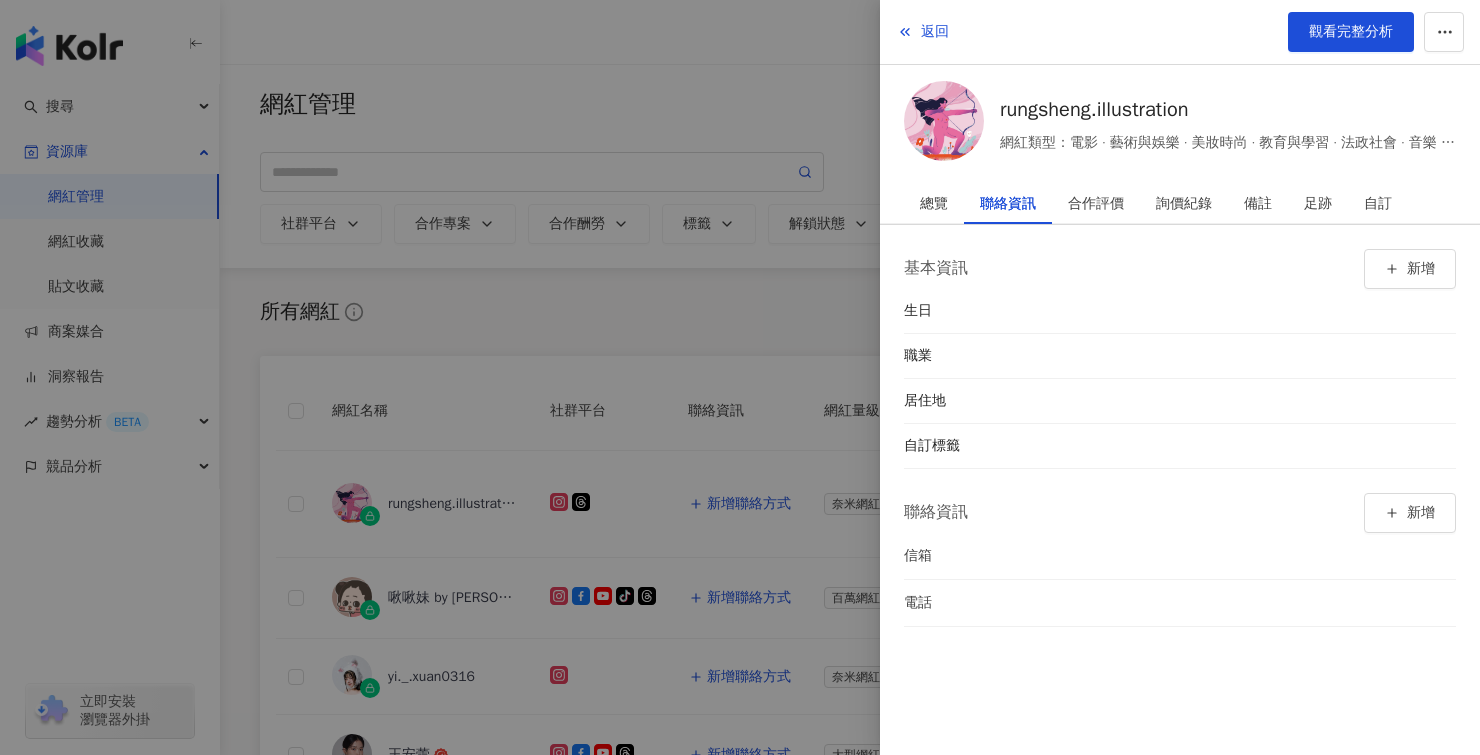 click on "基本資訊 新增 生日 職業 居住地 自訂標籤 聯絡資訊 新增 信箱 電話" at bounding box center [1180, 438] 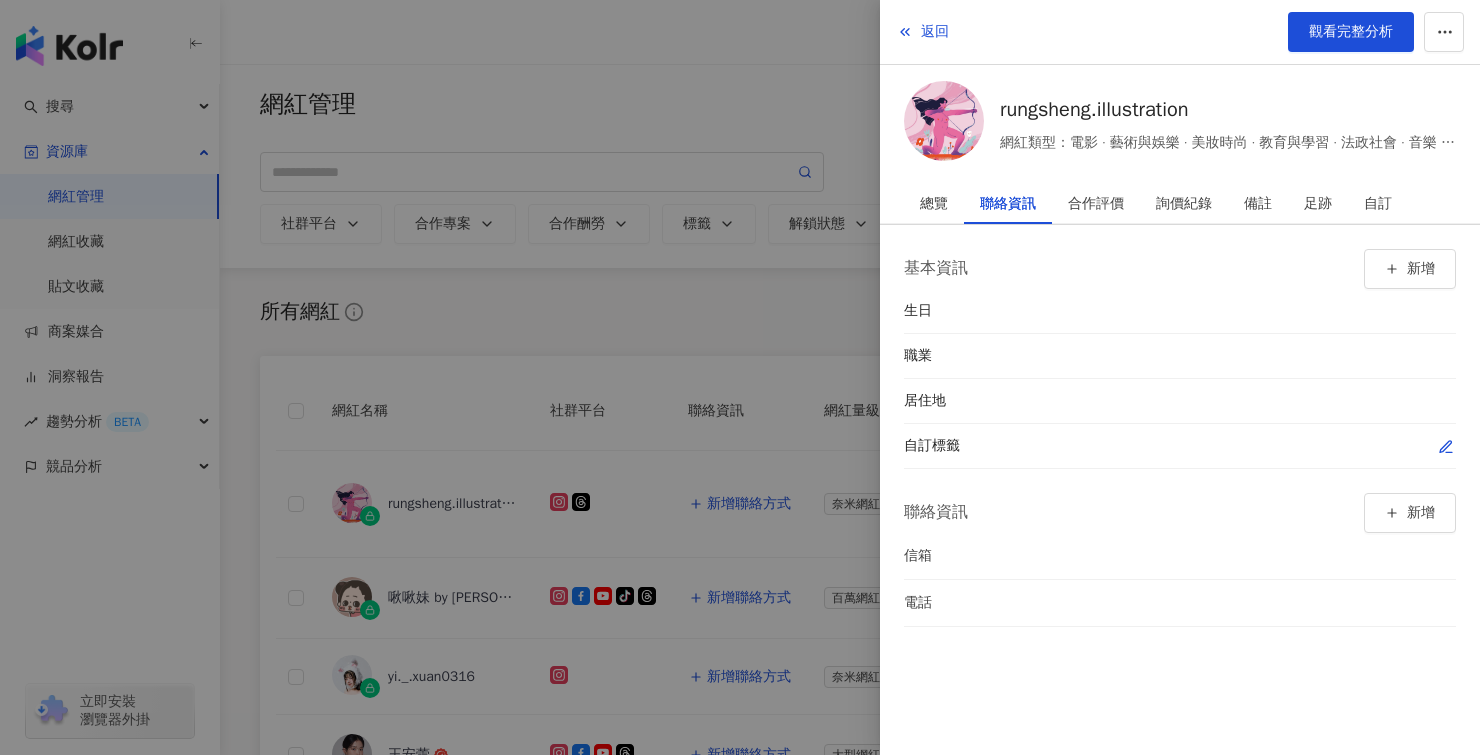 click 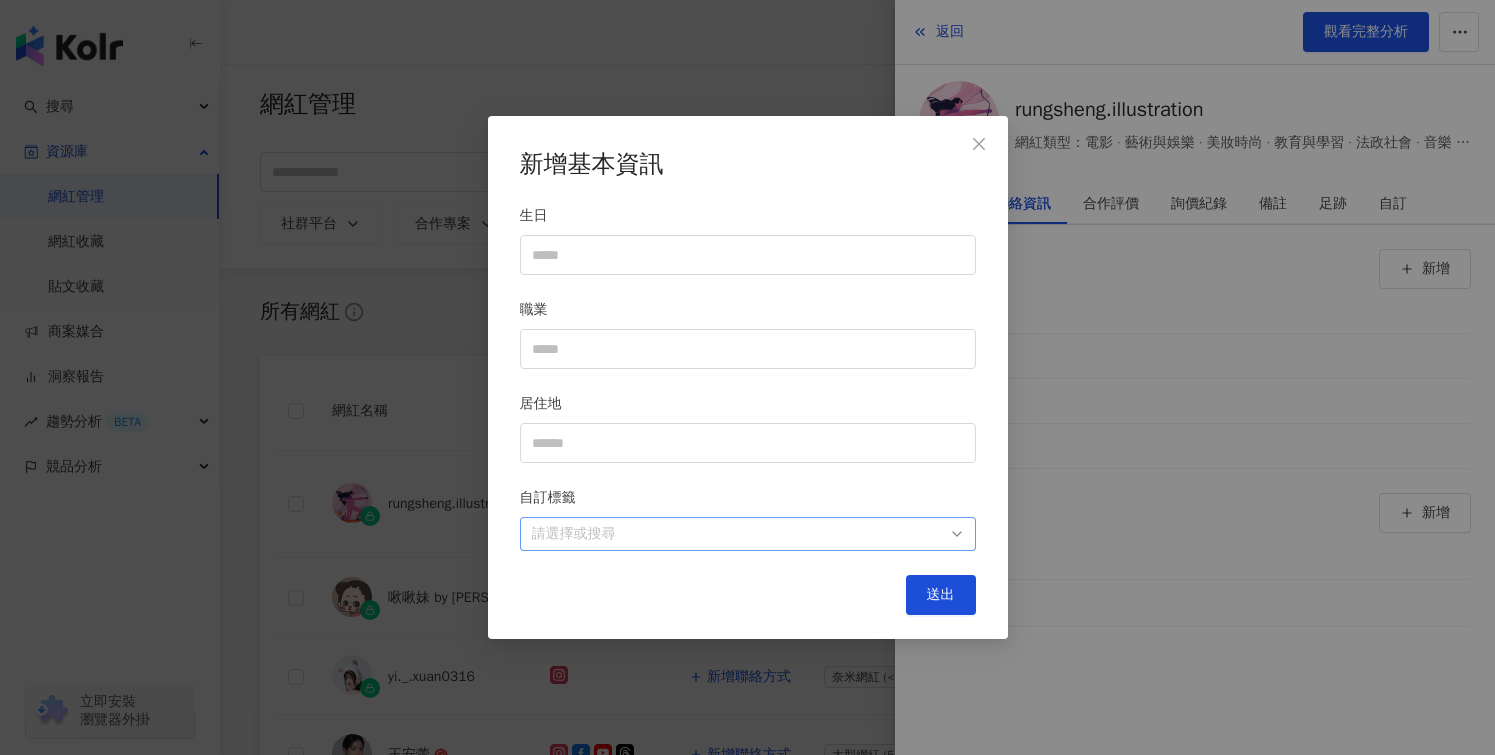 click at bounding box center (737, 534) 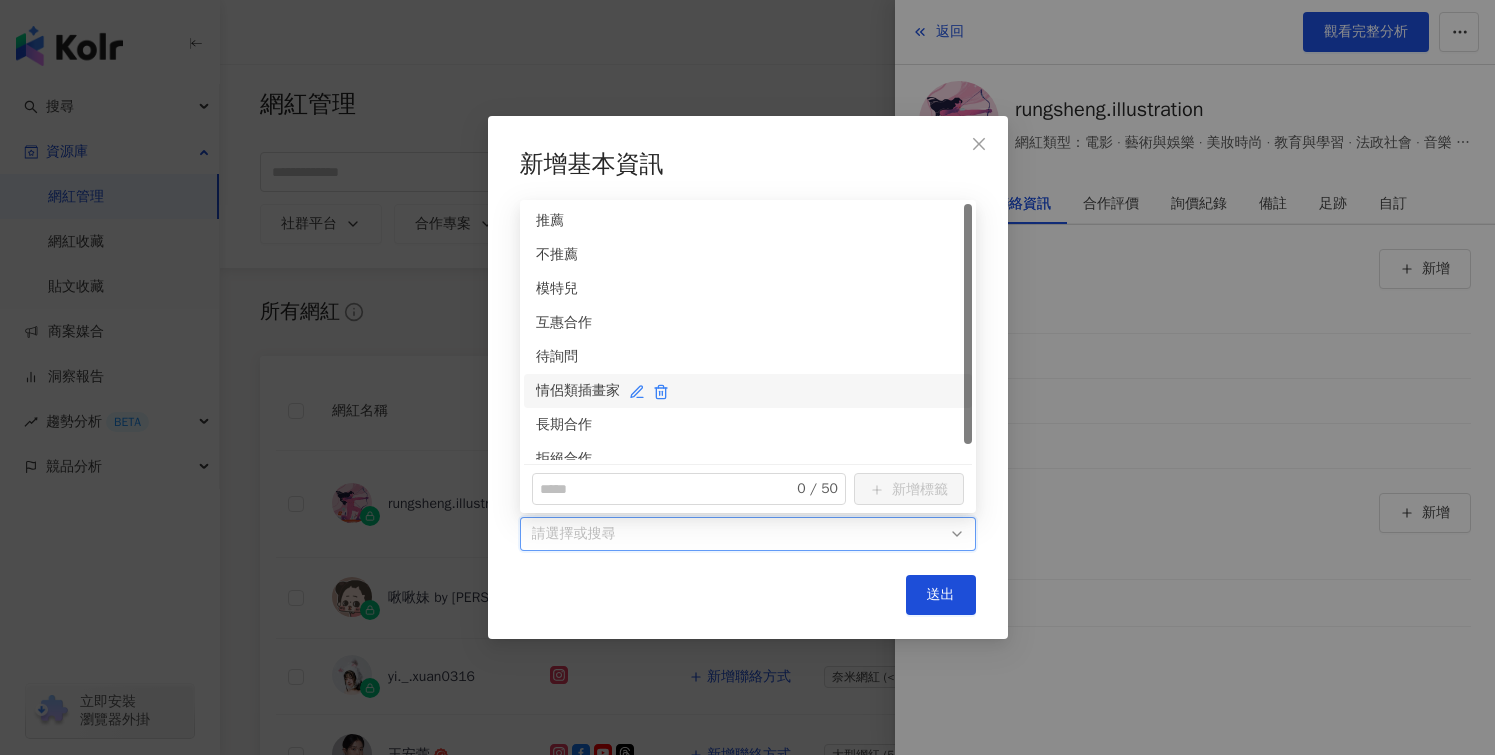 click on "情侶類插畫家" at bounding box center (748, 391) 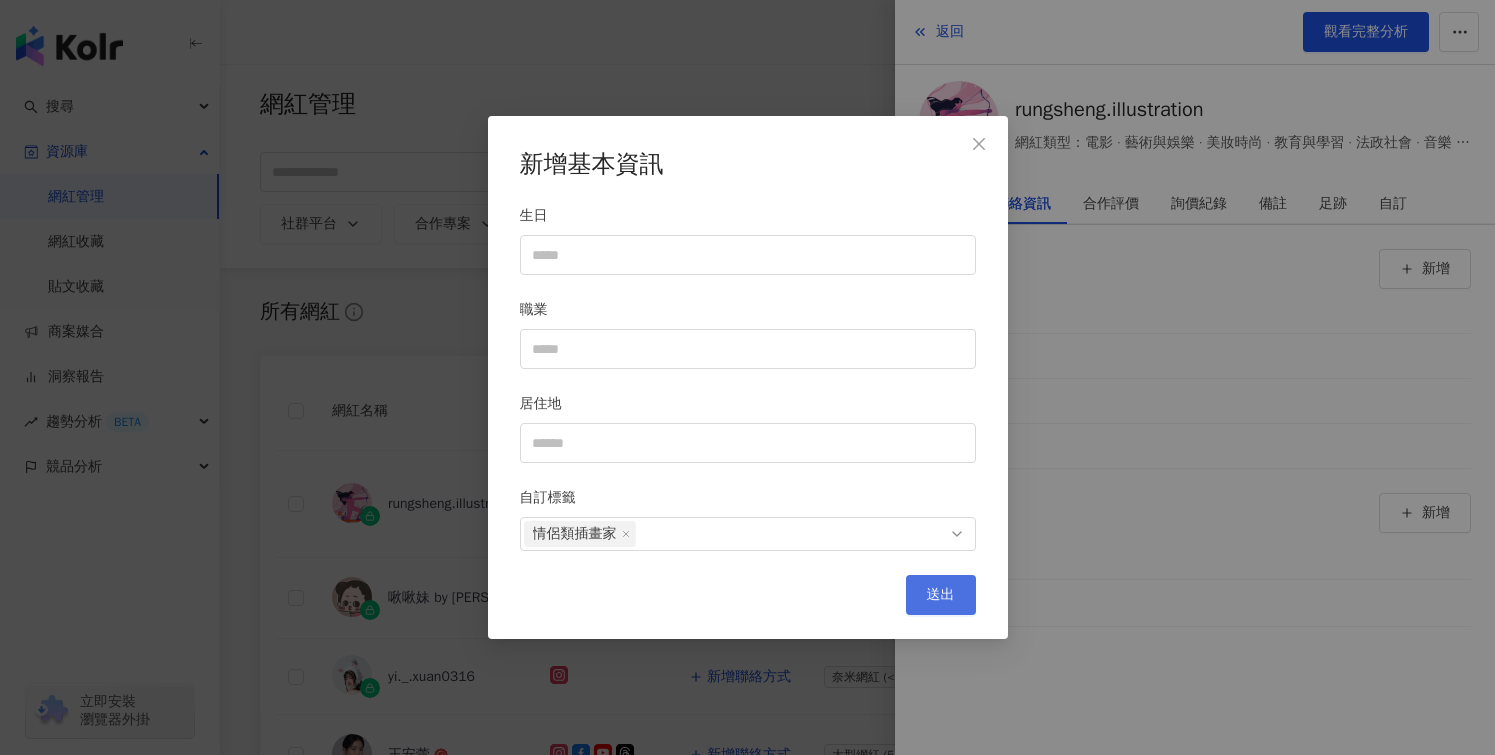 click on "送出" at bounding box center [941, 595] 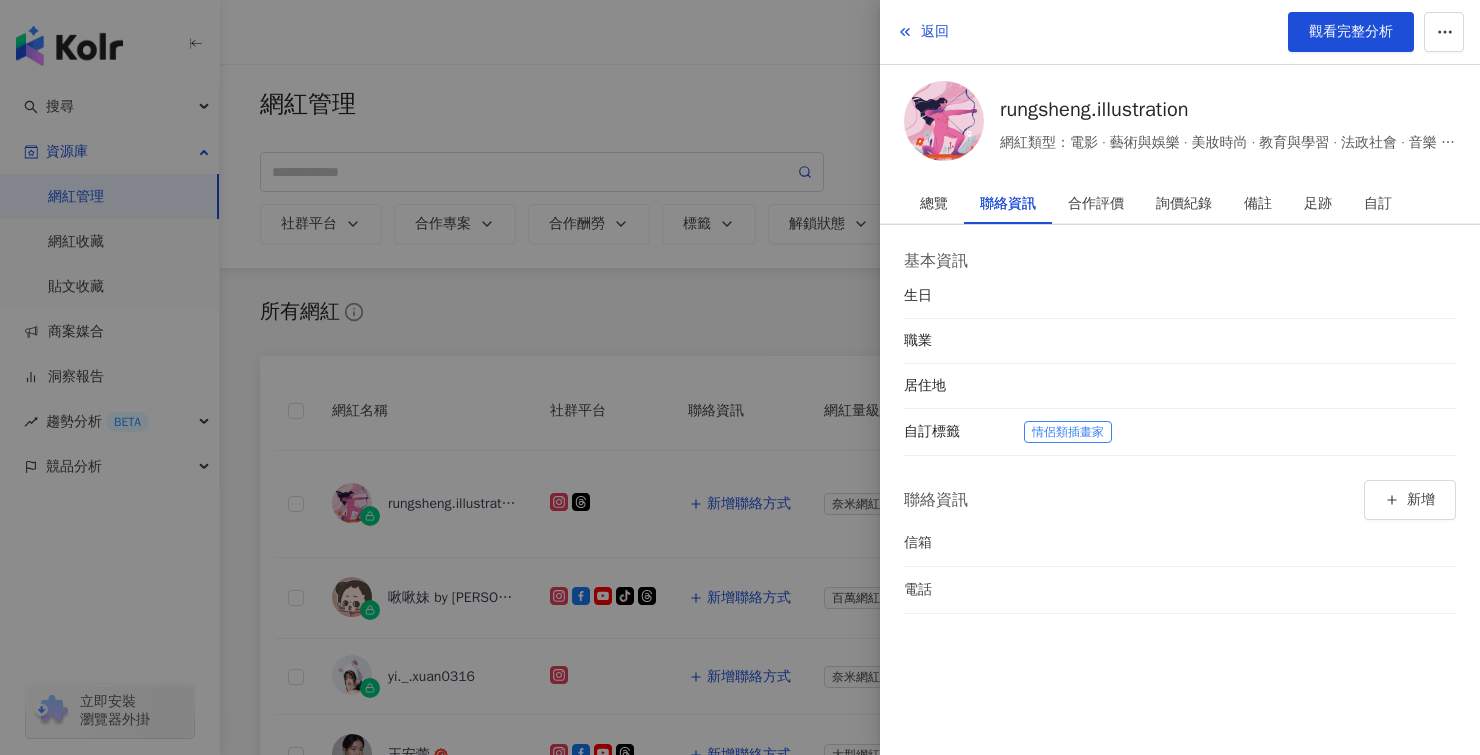 click at bounding box center (740, 377) 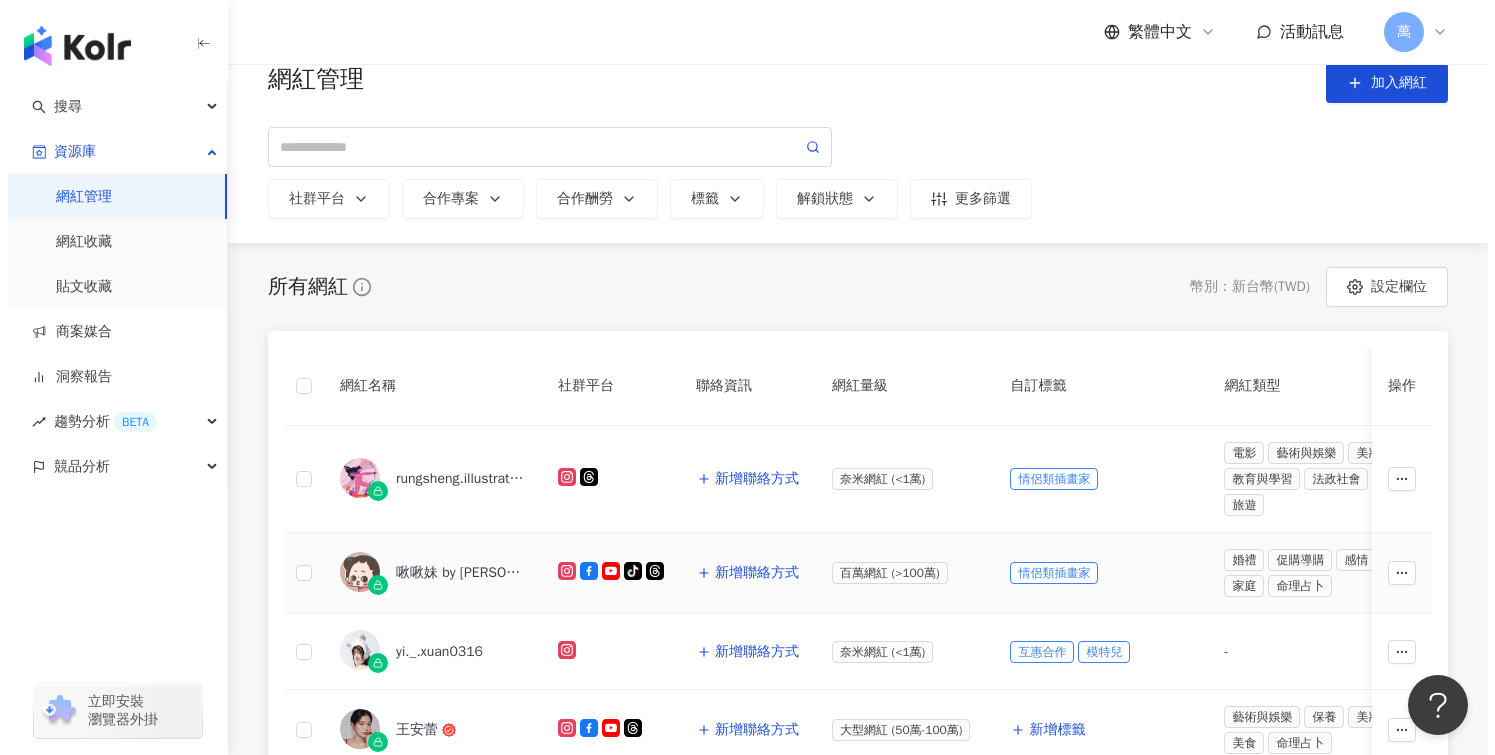 scroll, scrollTop: 41, scrollLeft: 0, axis: vertical 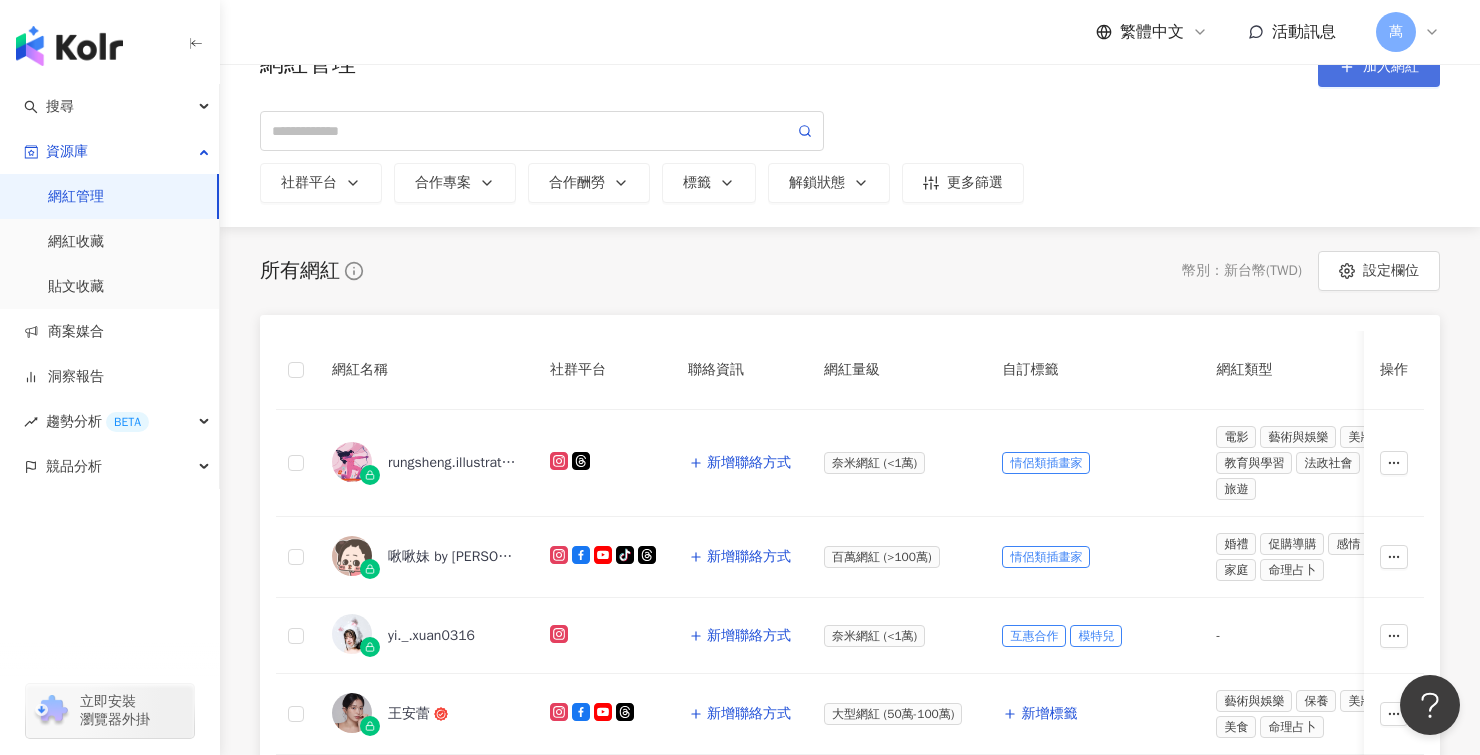 click on "加入網紅" at bounding box center [1379, 67] 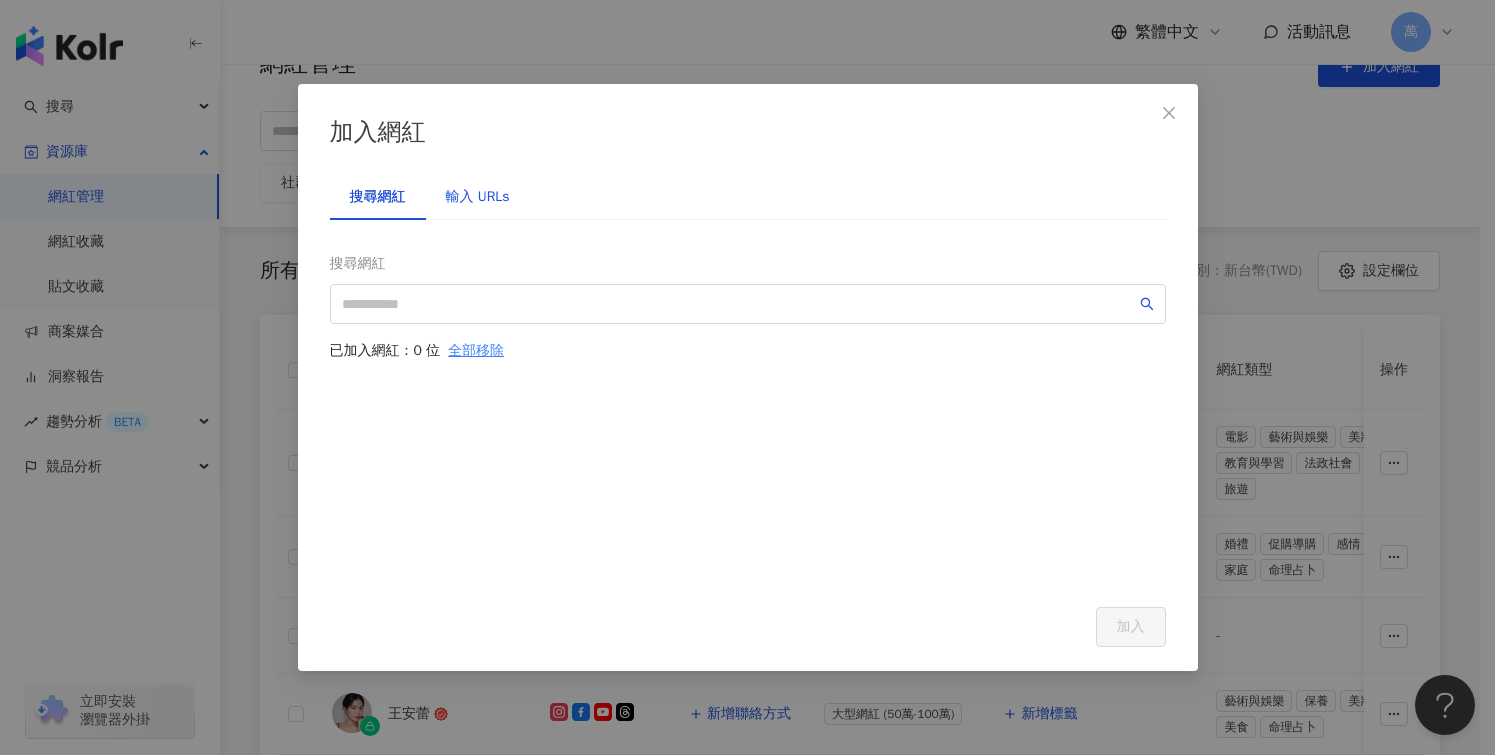 click on "輸入 URLs" at bounding box center (478, 197) 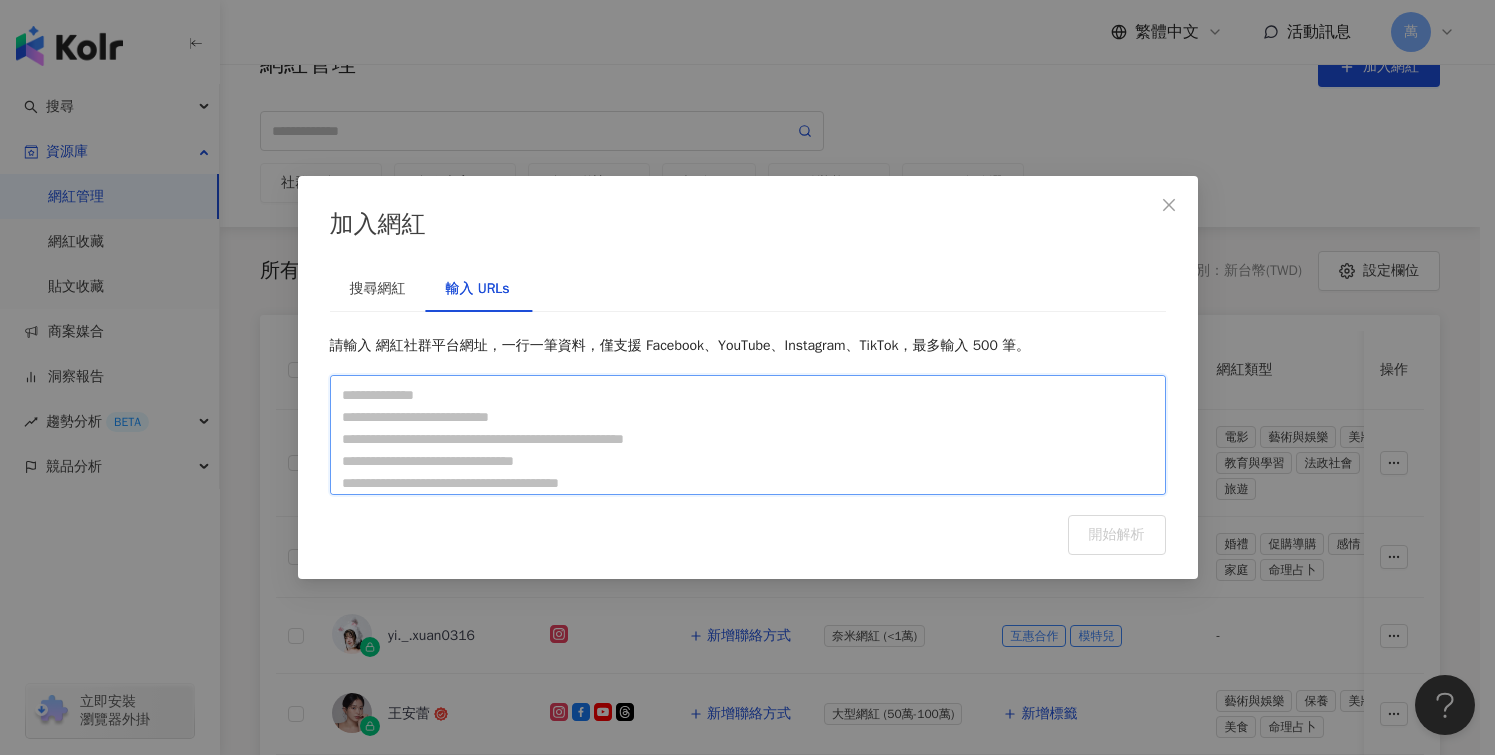 click at bounding box center (748, 435) 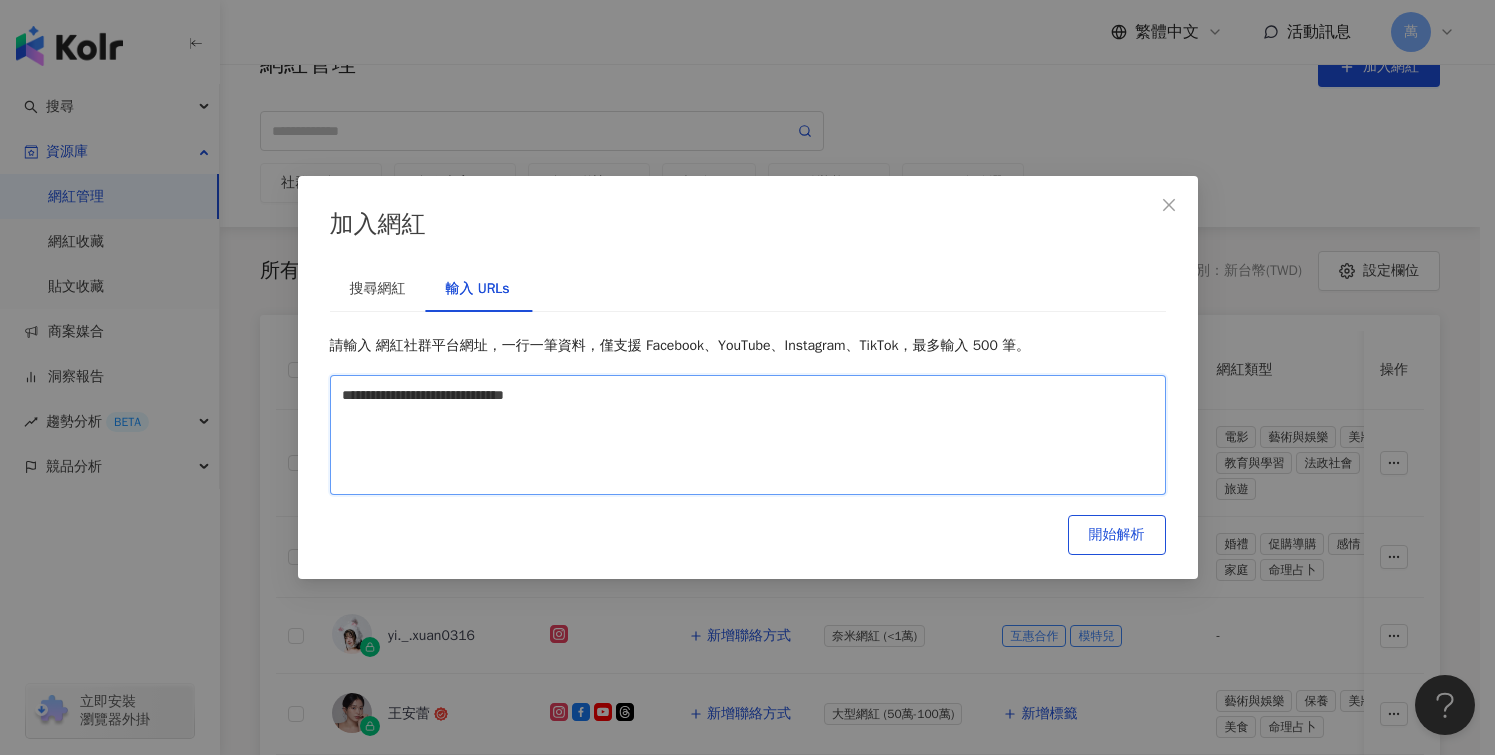 paste on "**********" 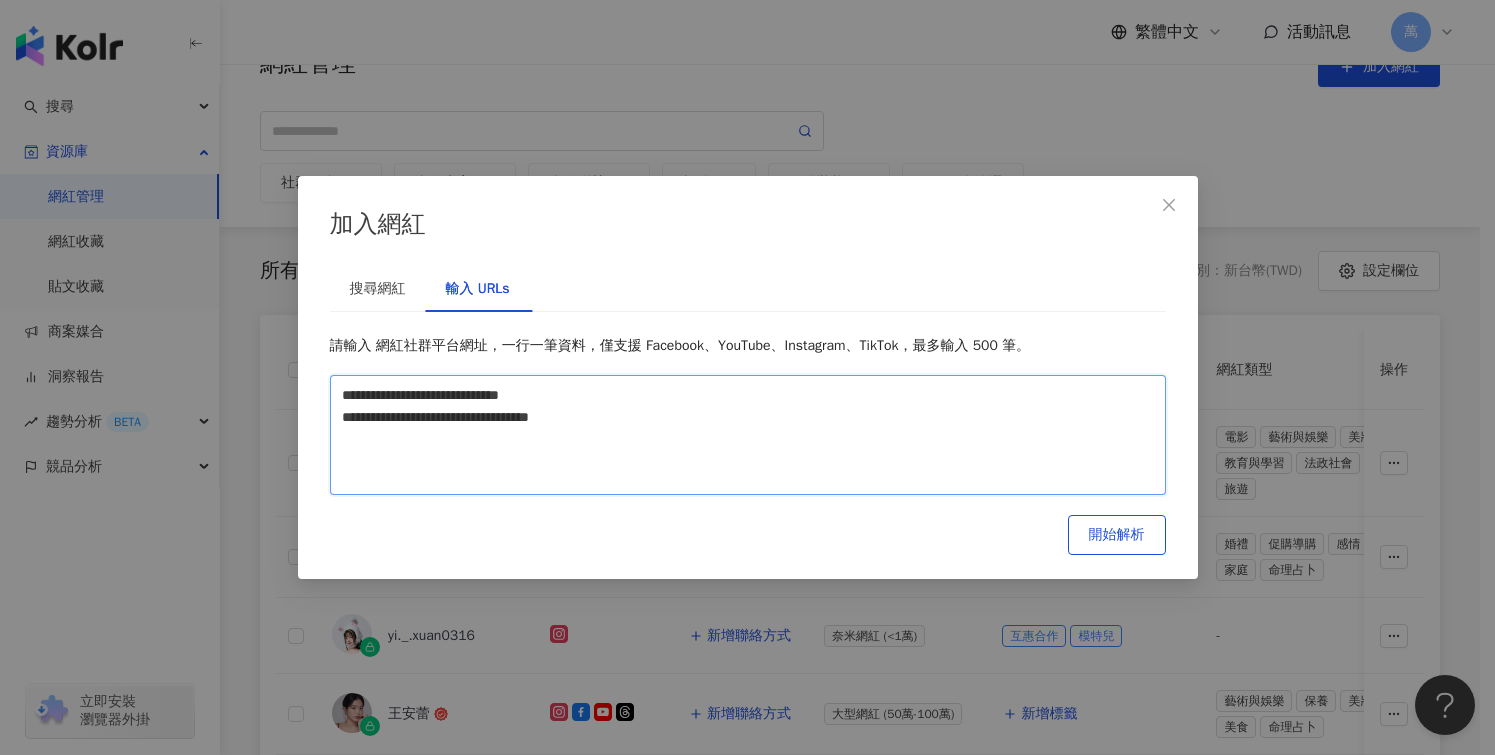 click on "**********" at bounding box center [748, 435] 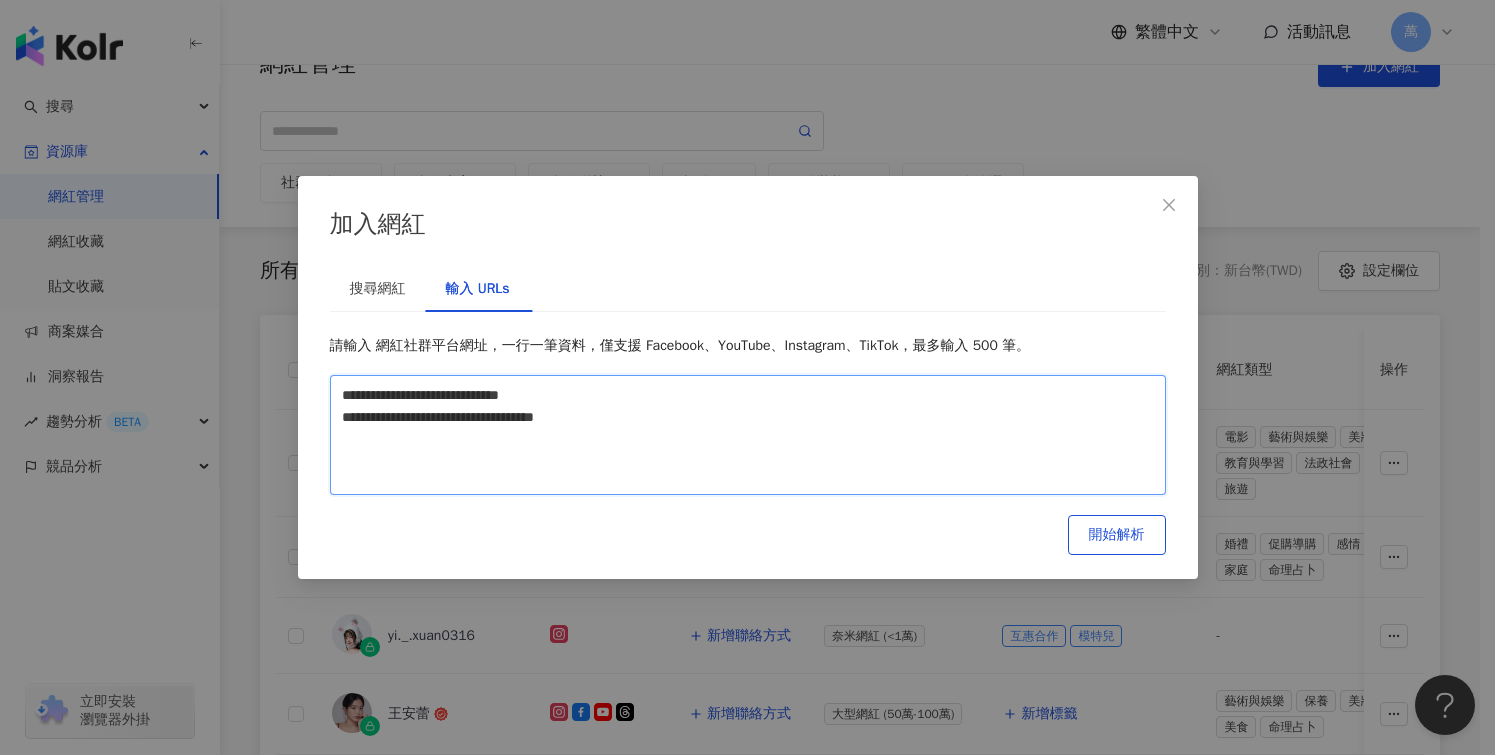 paste on "**********" 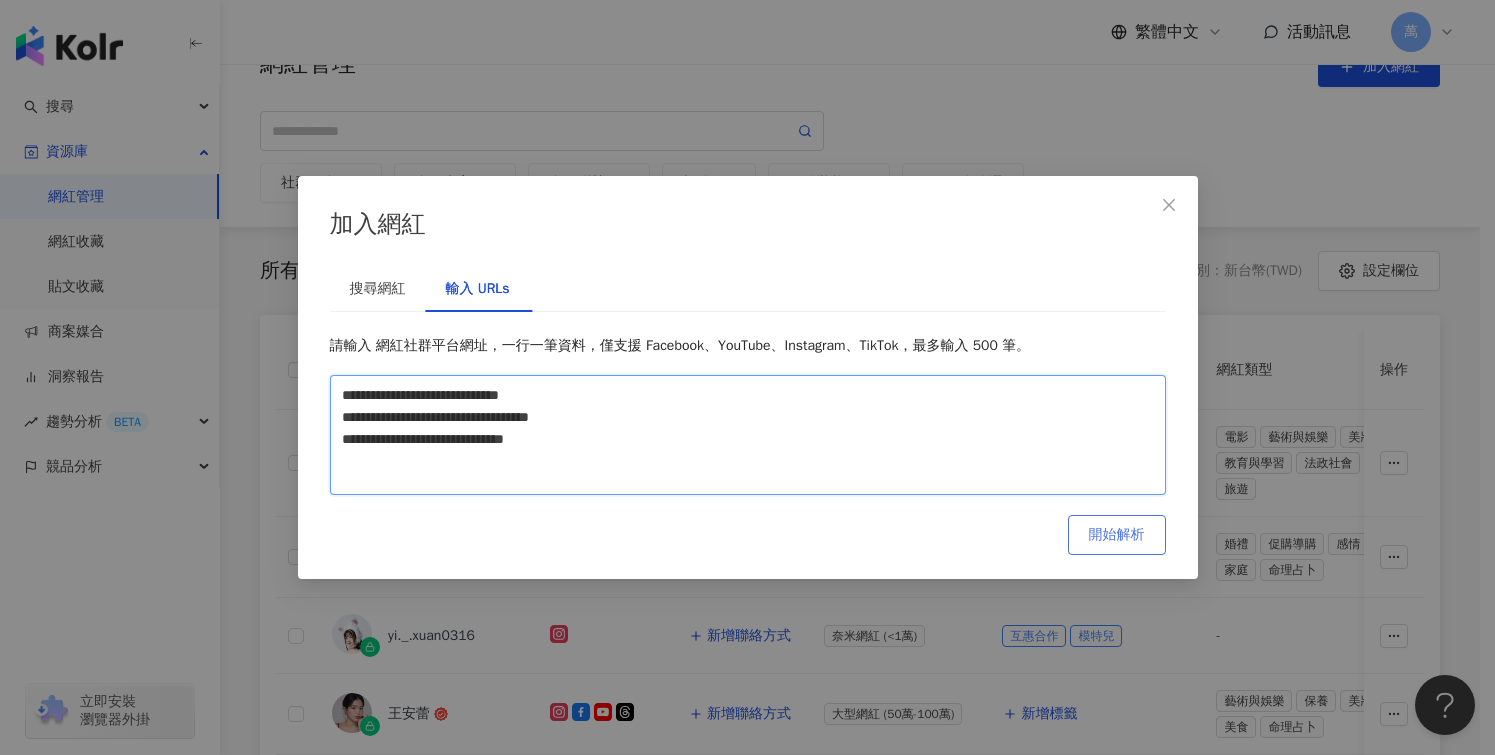 type on "**********" 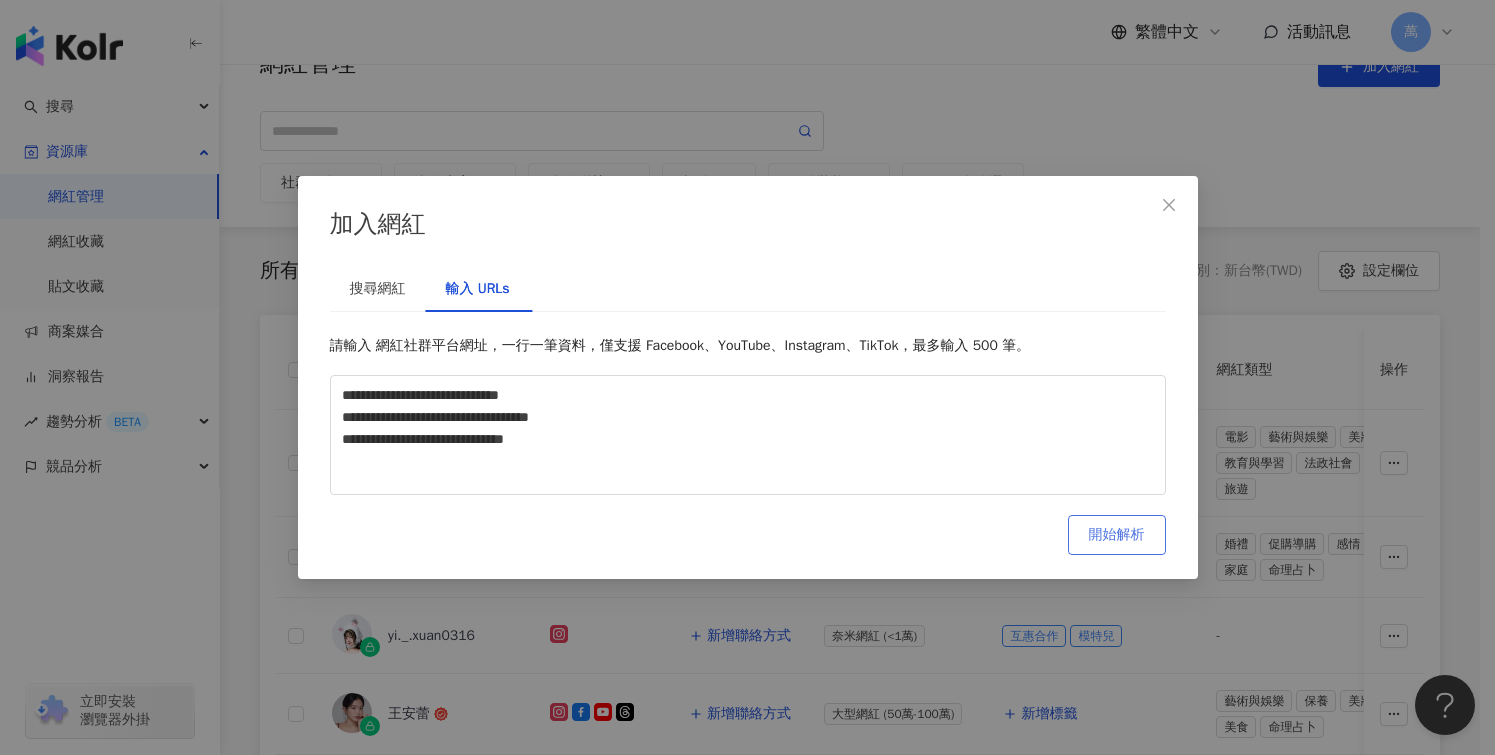 click on "開始解析" at bounding box center [1117, 535] 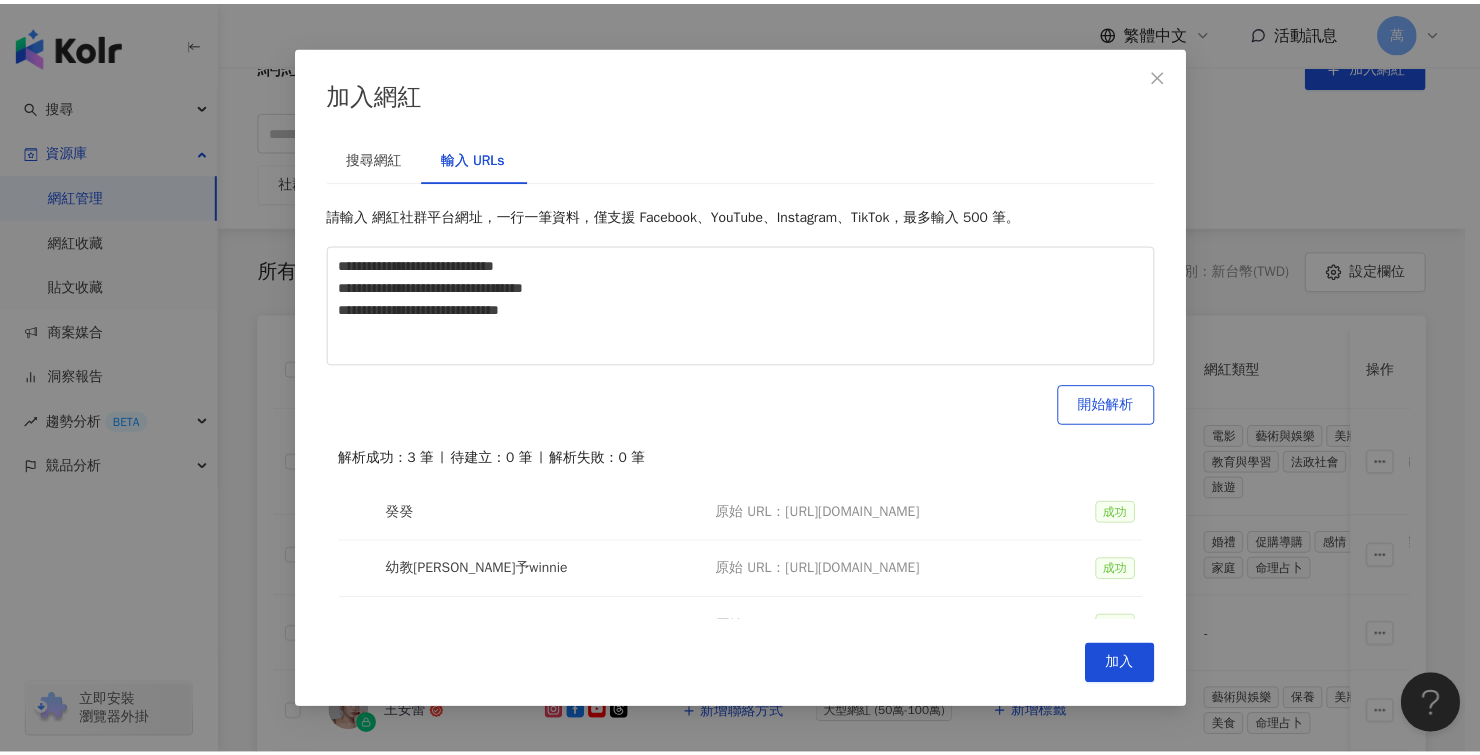 scroll, scrollTop: 33, scrollLeft: 0, axis: vertical 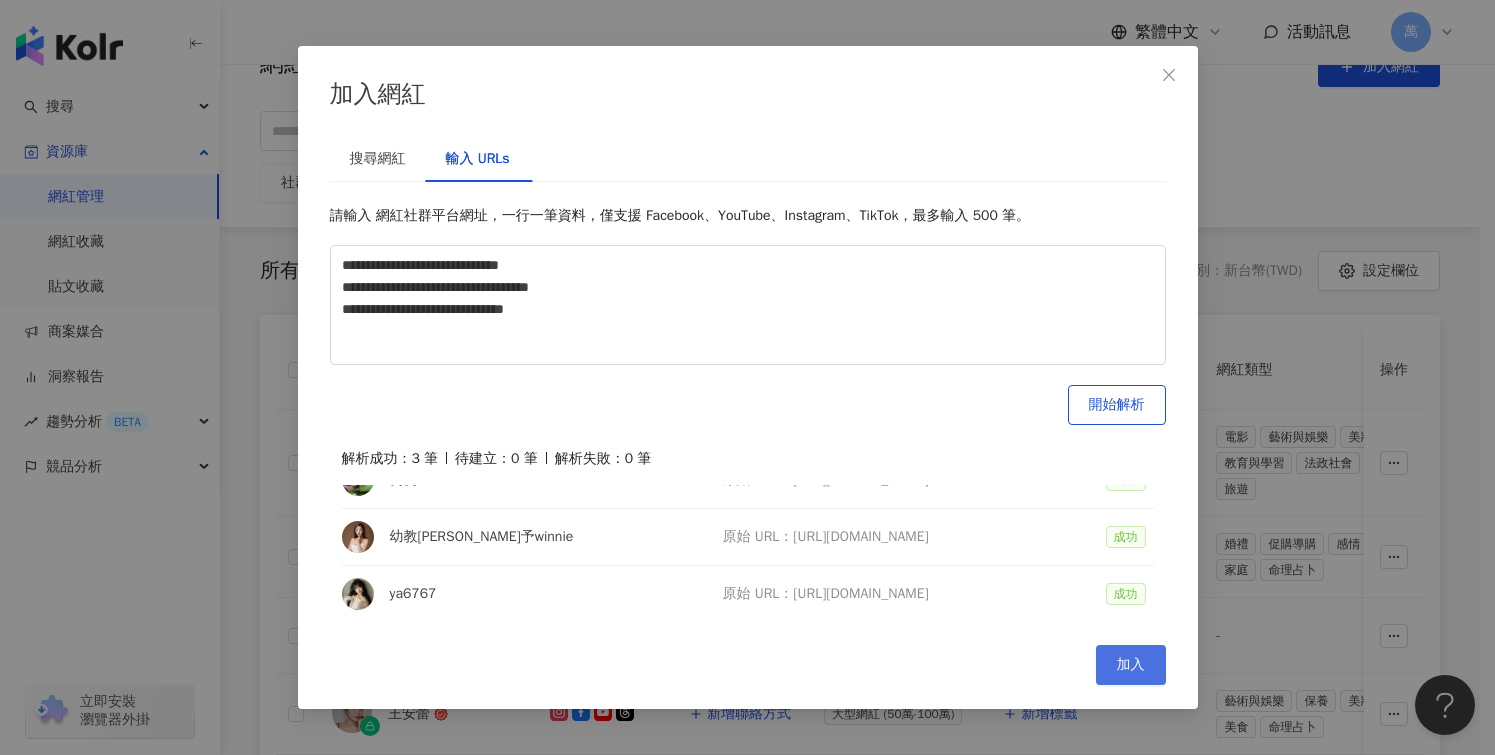 click on "加入" at bounding box center (1131, 665) 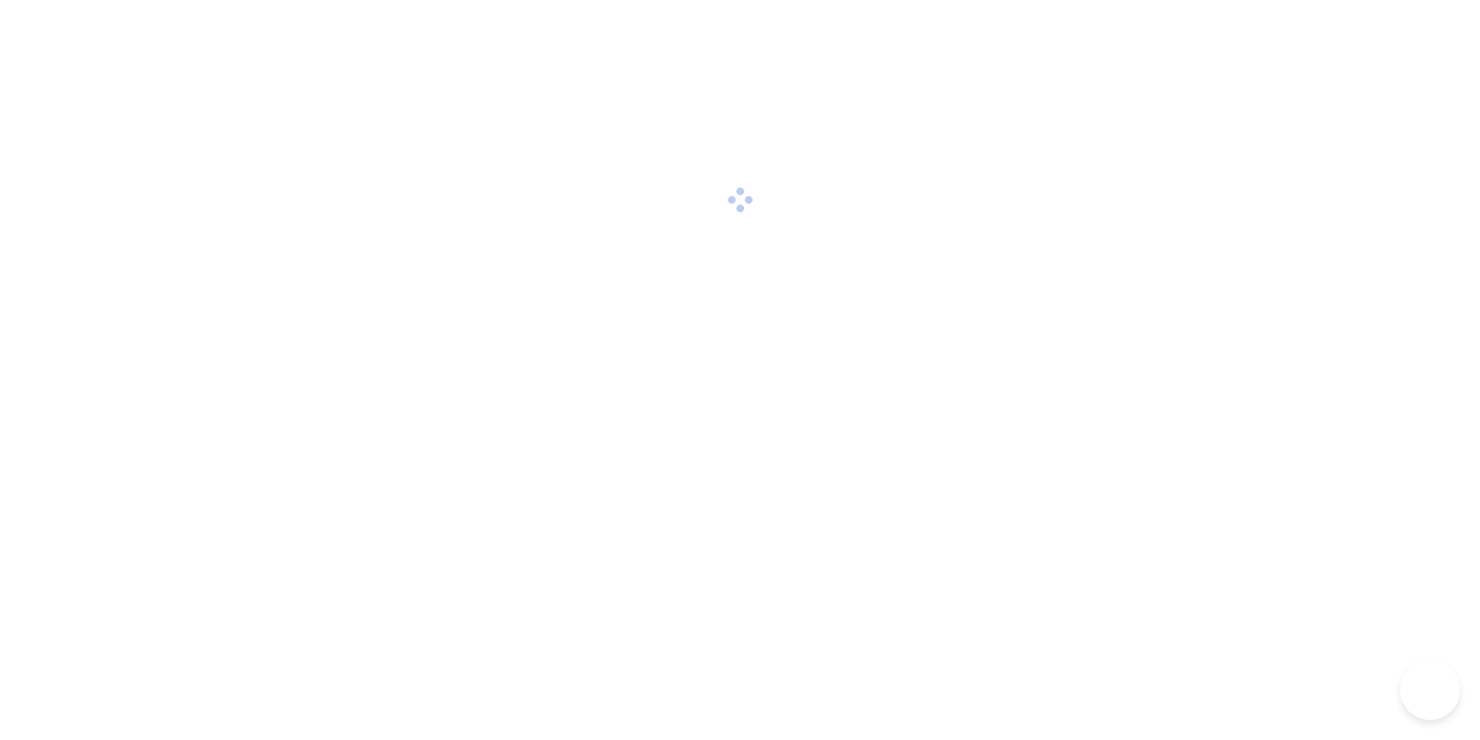 scroll, scrollTop: 0, scrollLeft: 0, axis: both 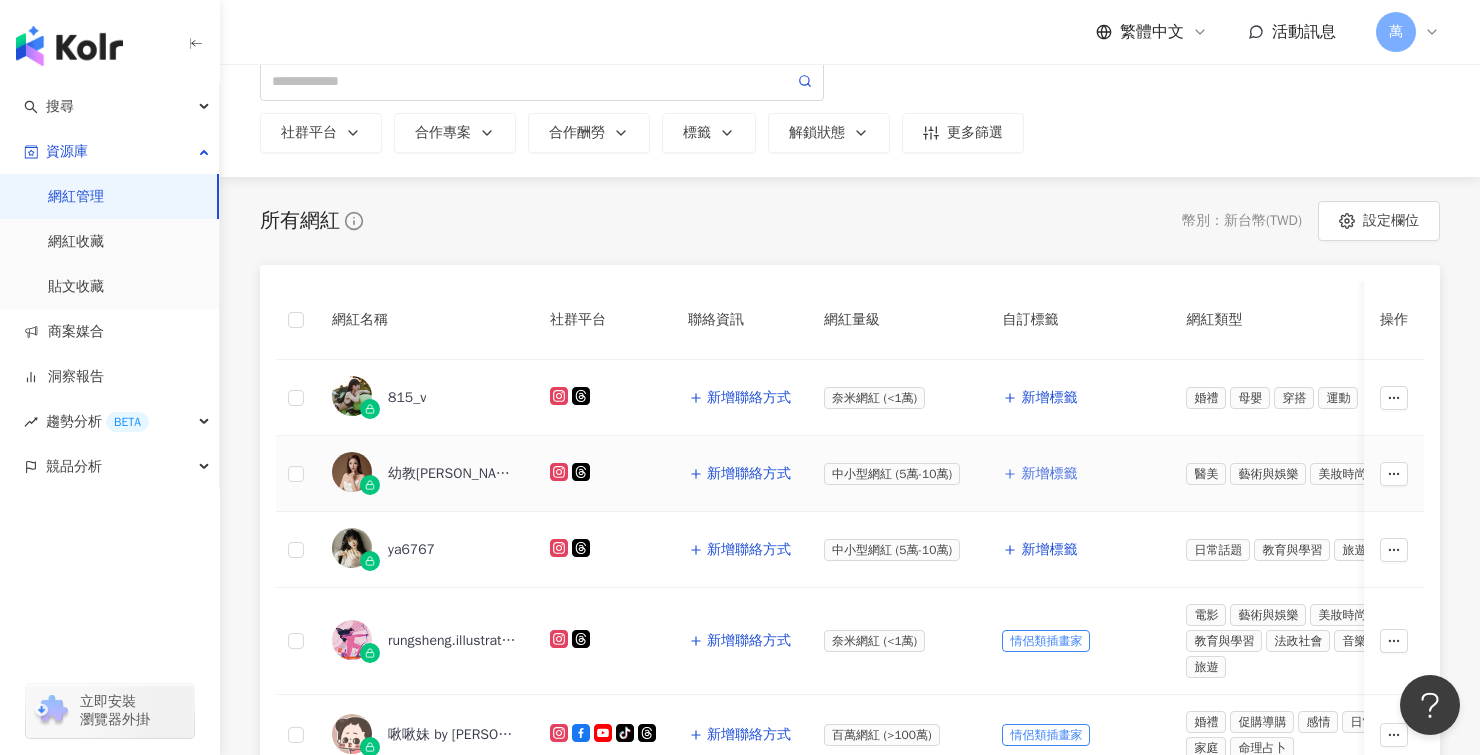click on "新增標籤" at bounding box center [1049, 474] 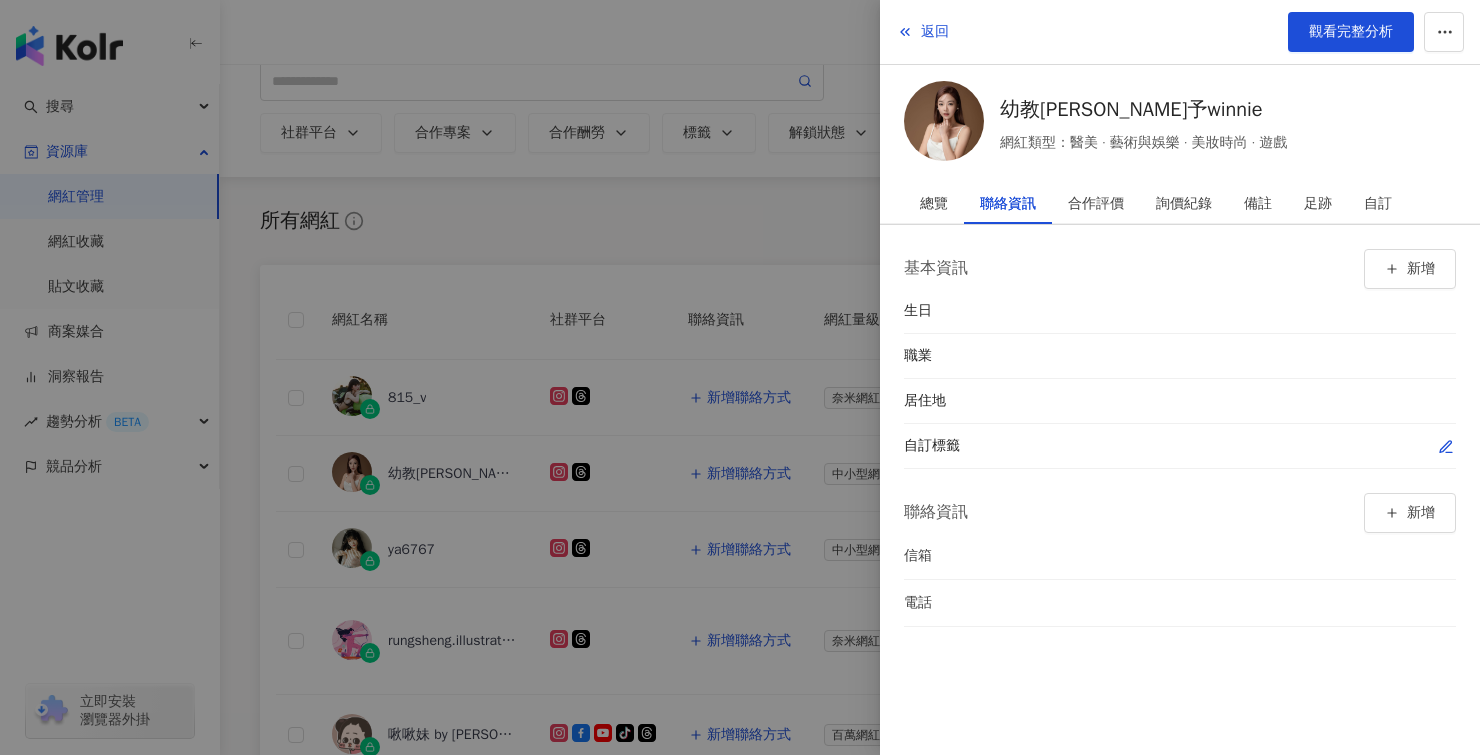 click 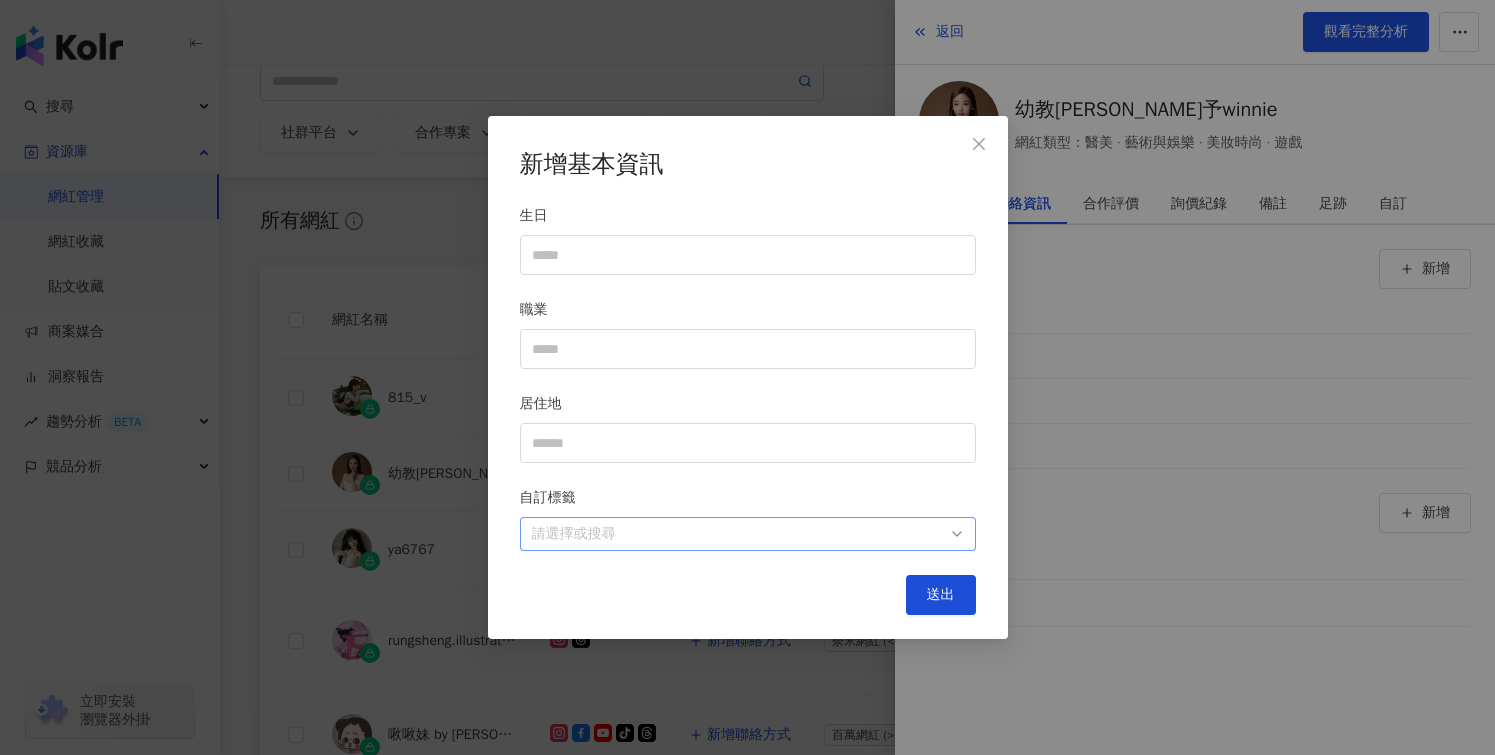 click at bounding box center (737, 534) 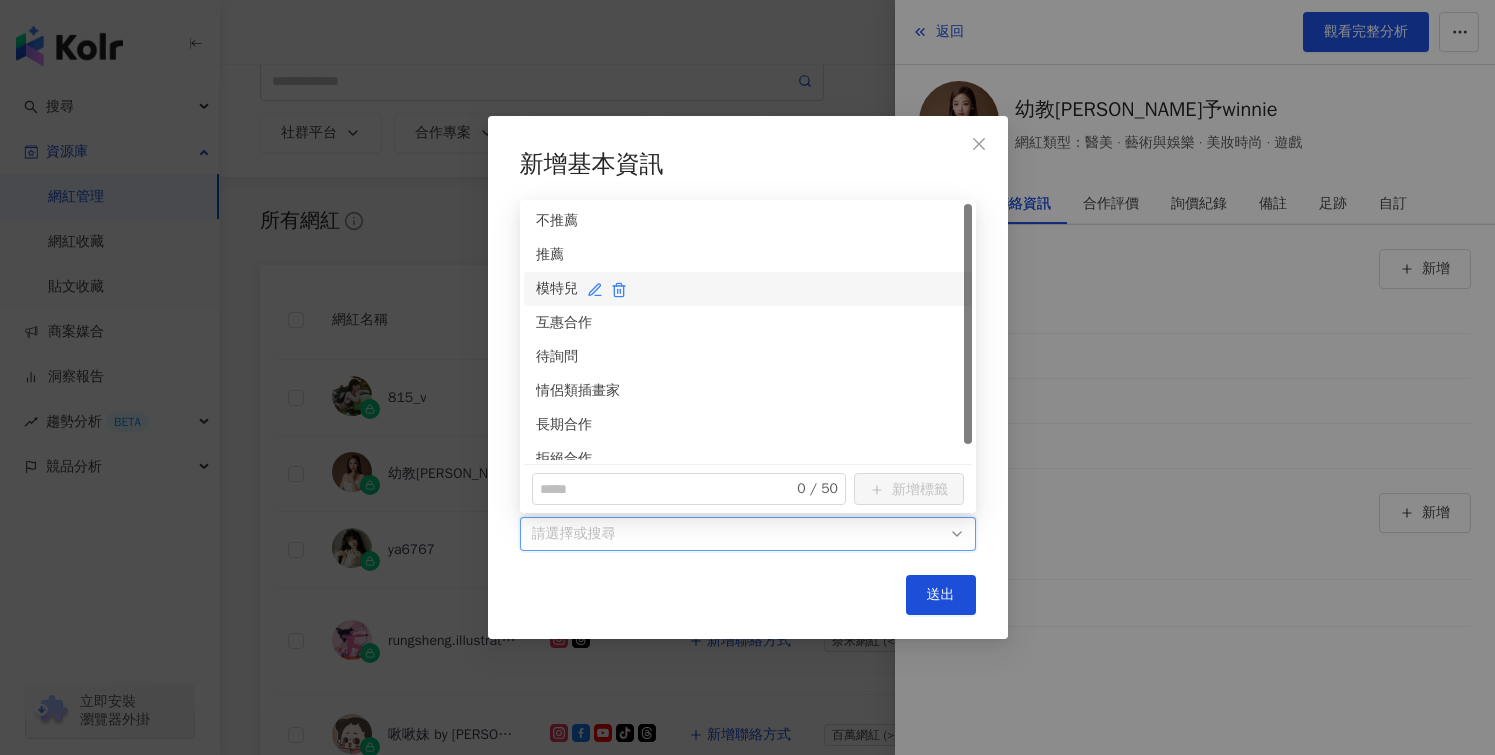 click on "模特兒" at bounding box center (748, 289) 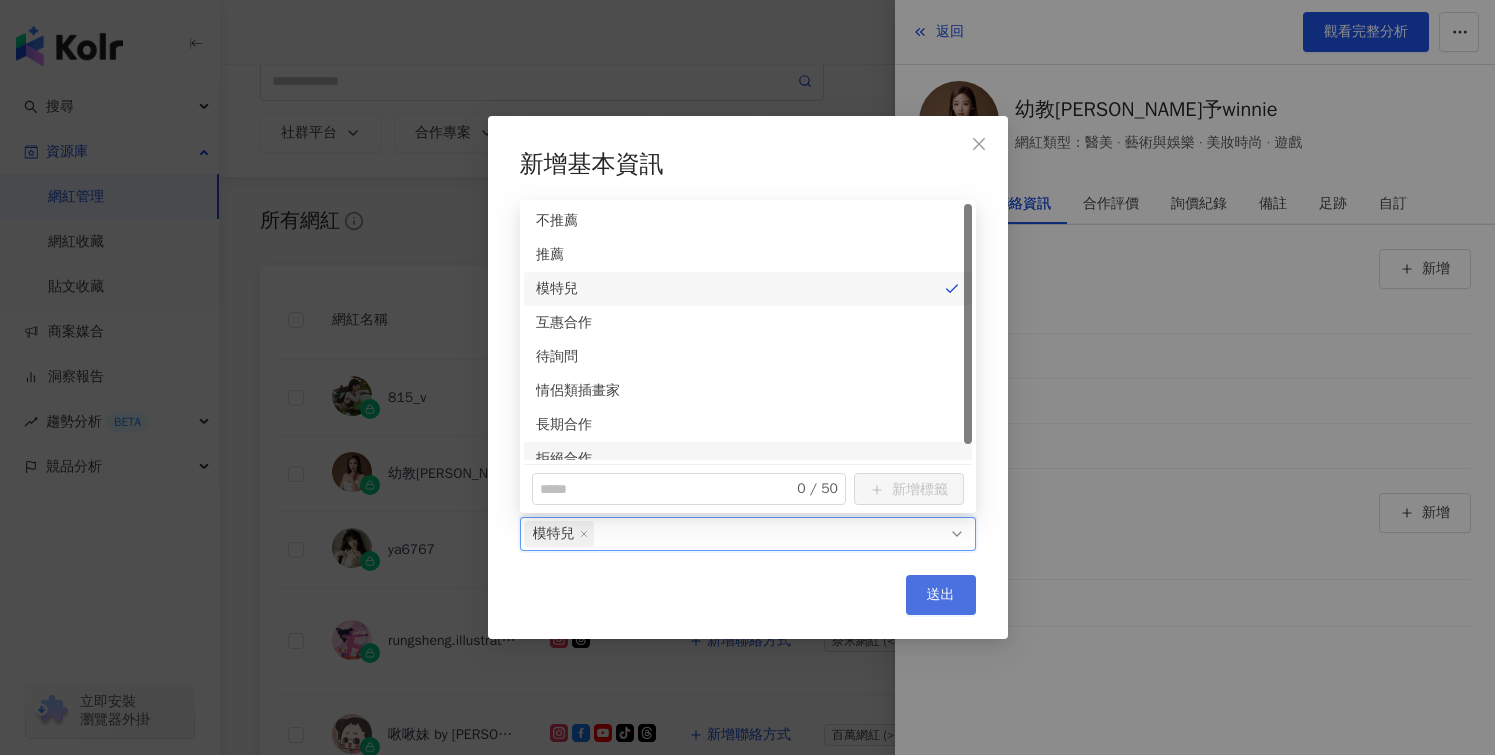 click on "送出" at bounding box center [941, 595] 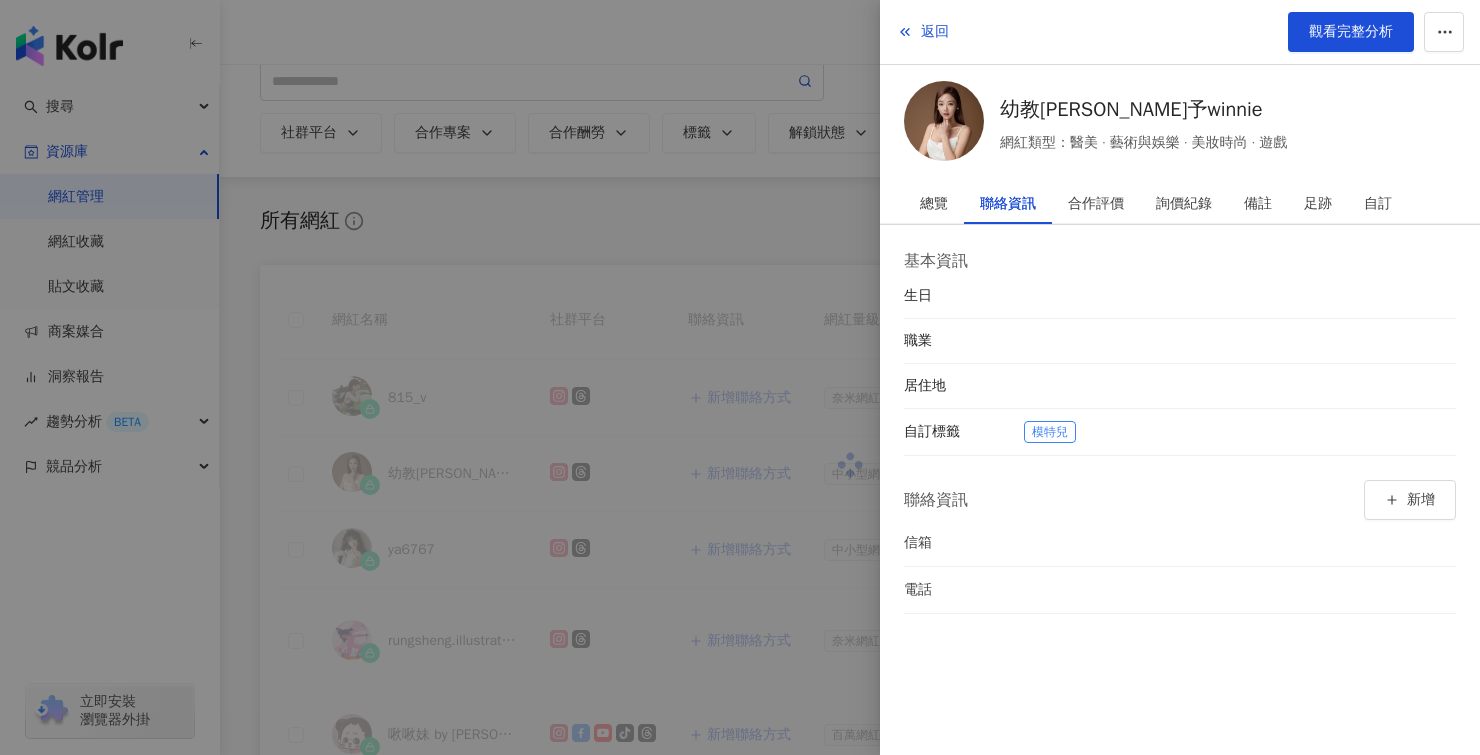click at bounding box center [740, 377] 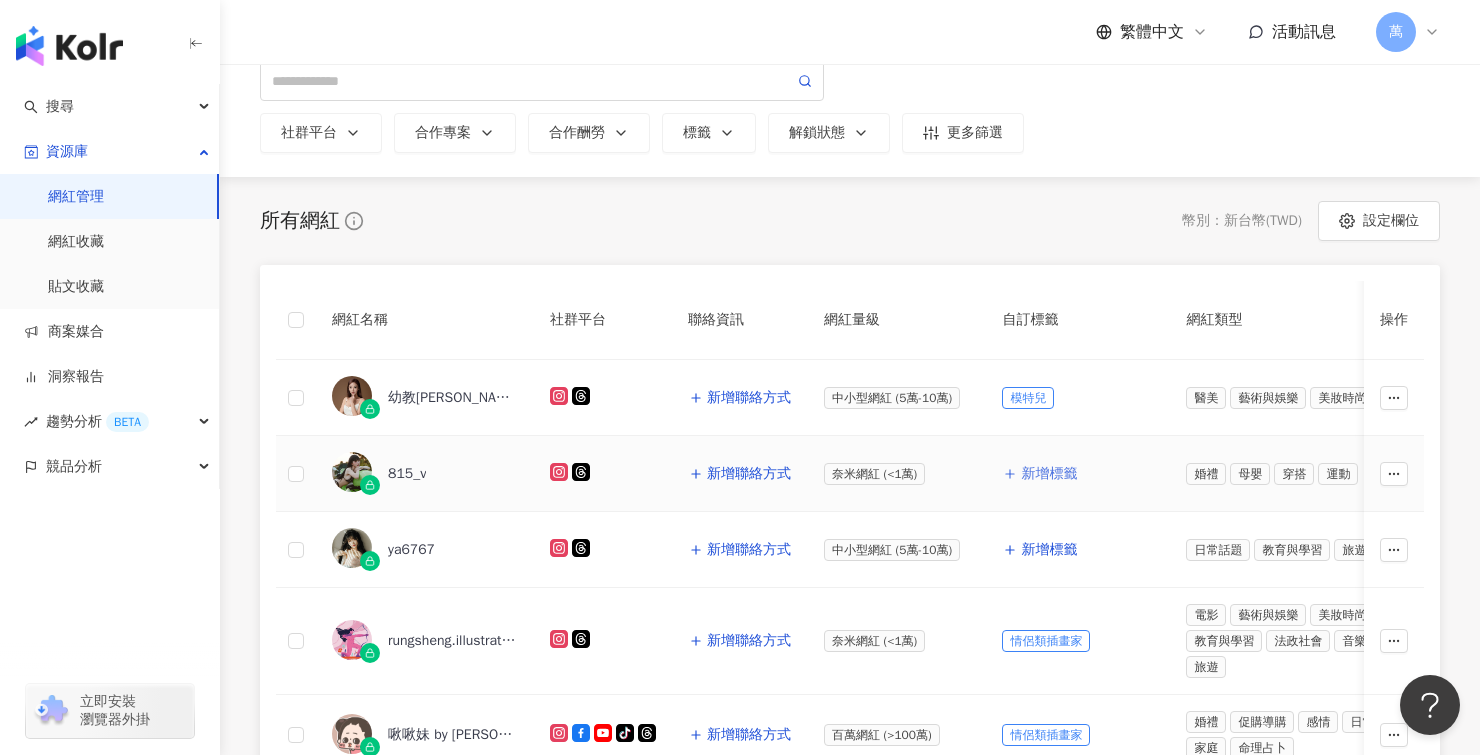 click on "新增標籤" at bounding box center [1049, 474] 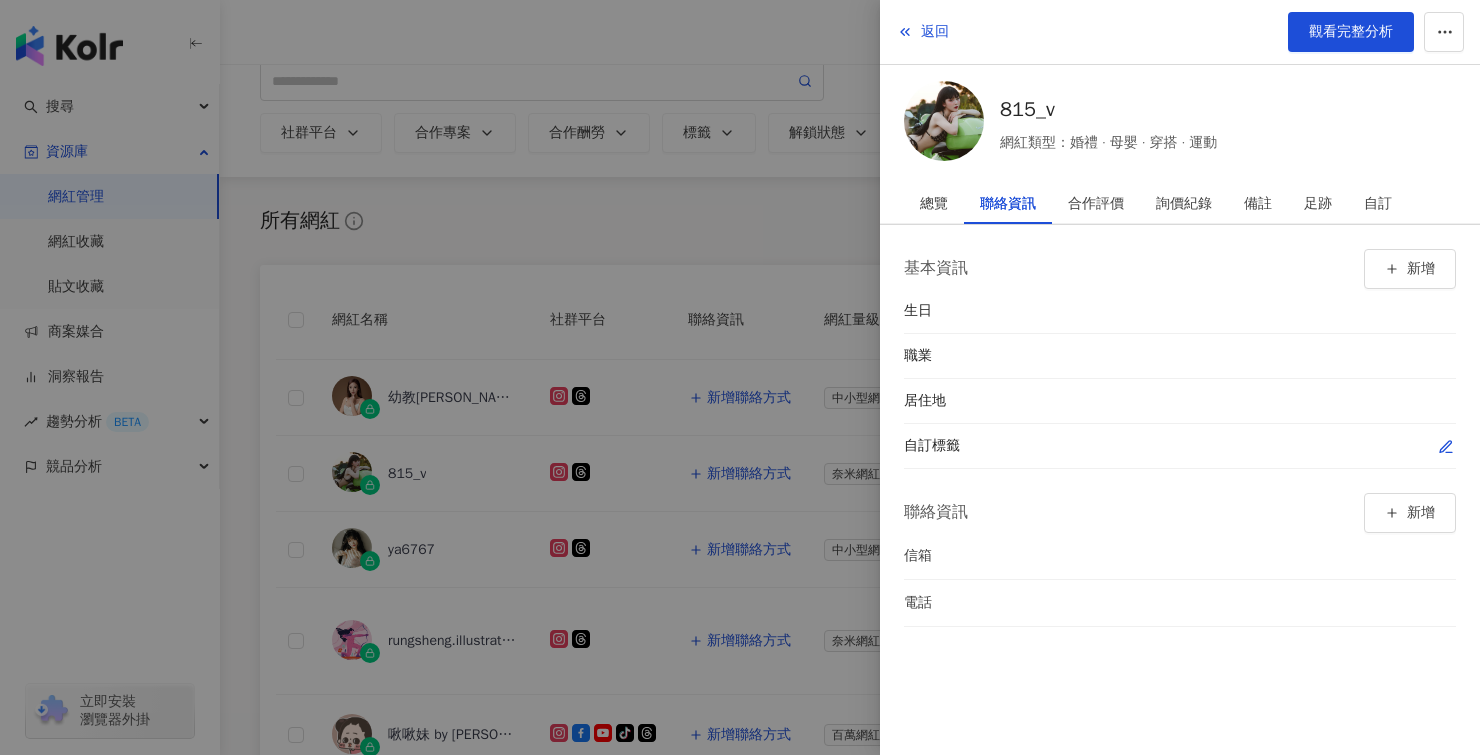 click 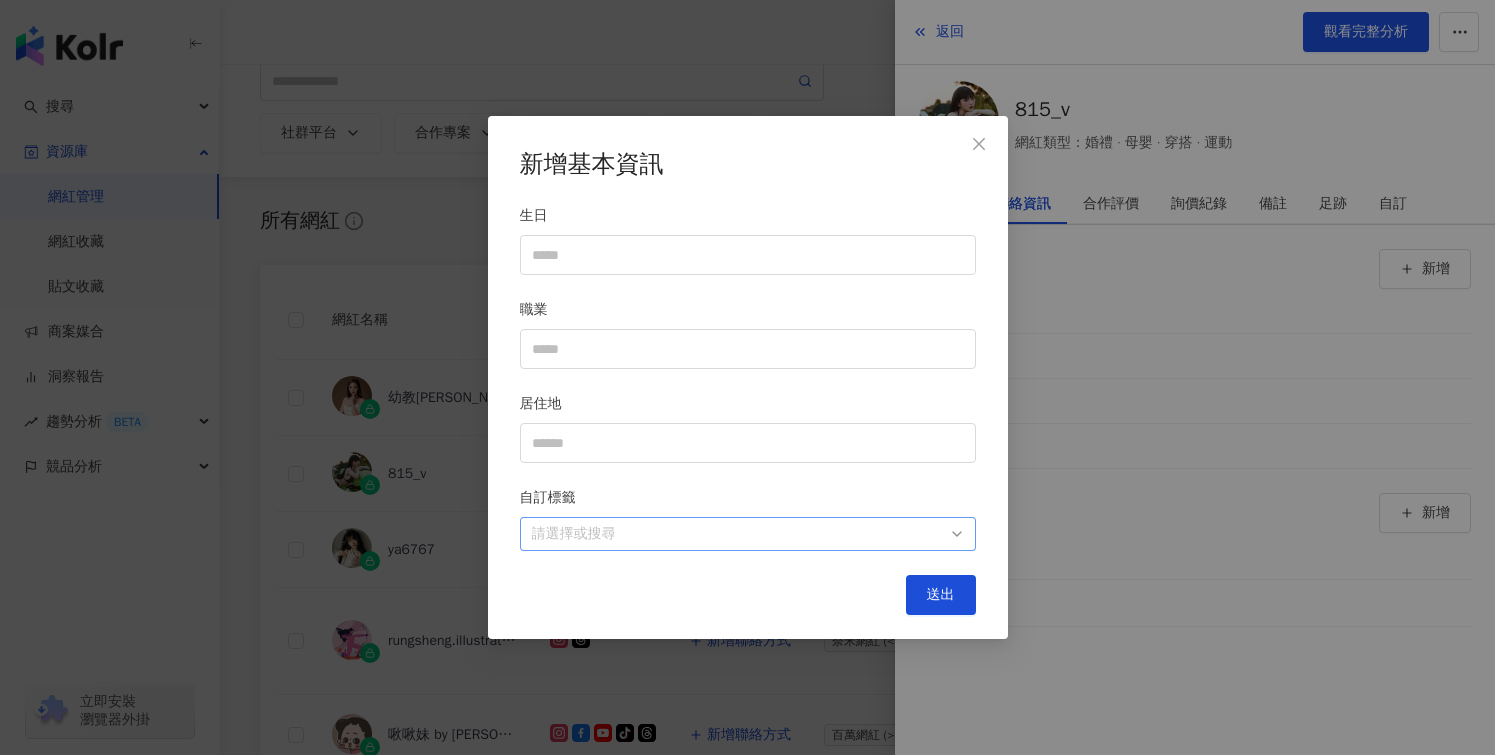 click on "請選擇或搜尋" at bounding box center (748, 534) 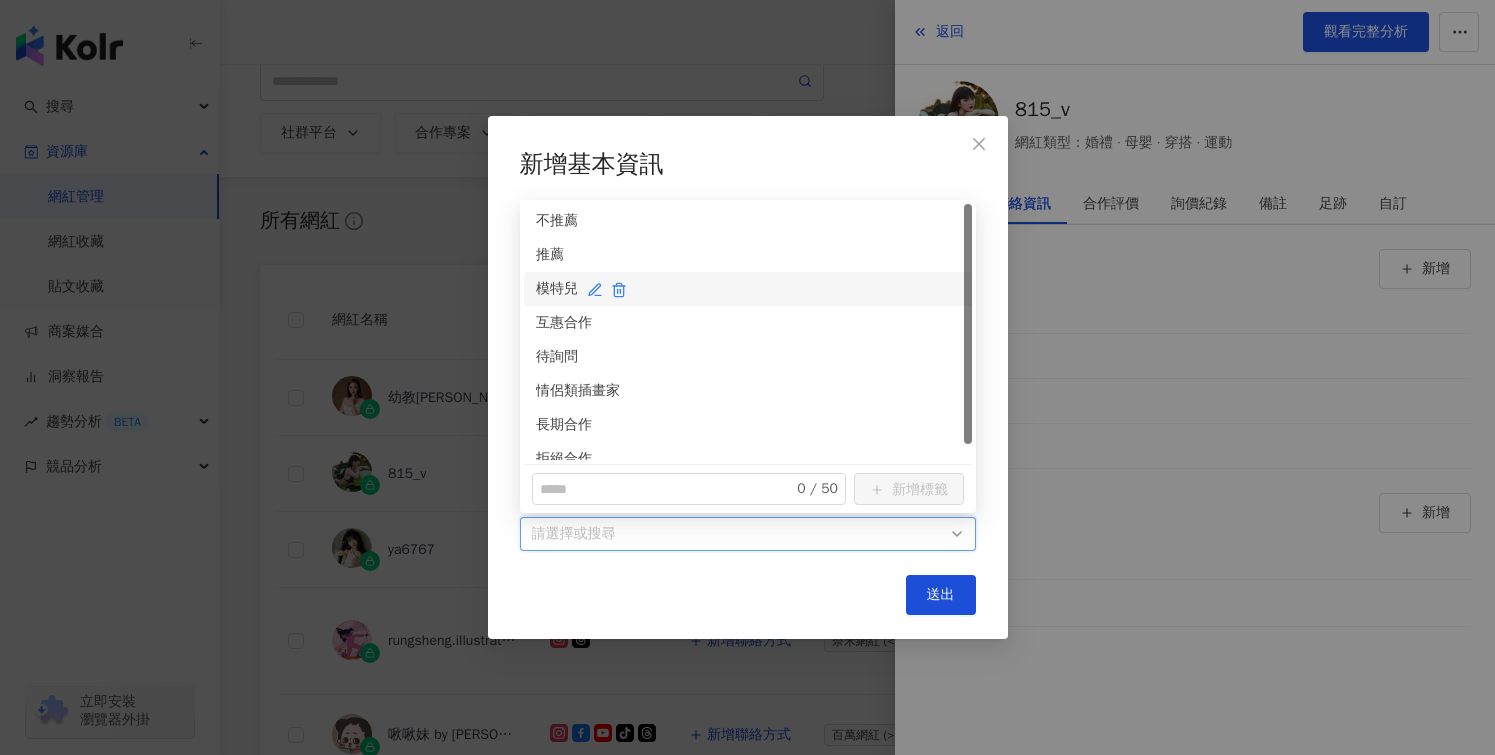 click on "模特兒" at bounding box center [748, 289] 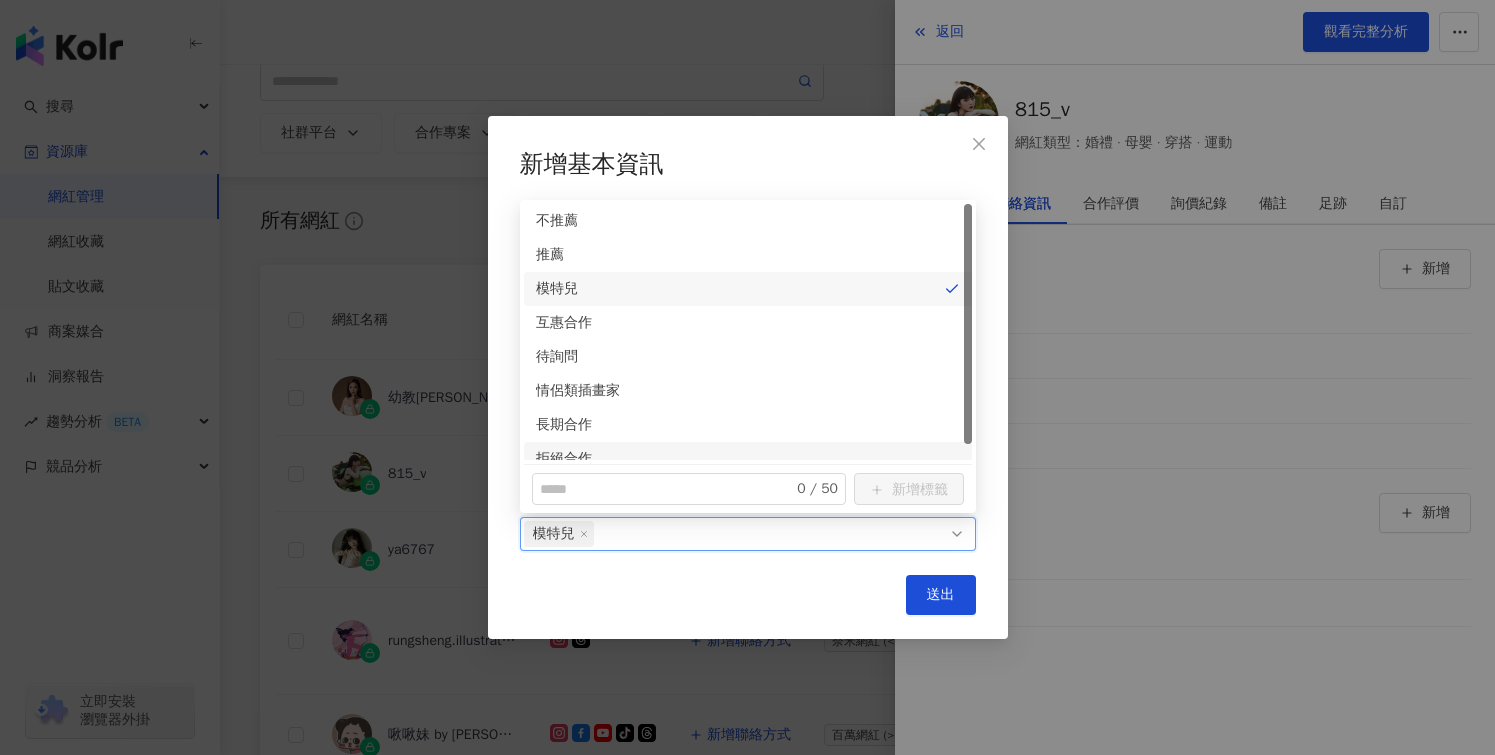 click on "送出" at bounding box center [748, 595] 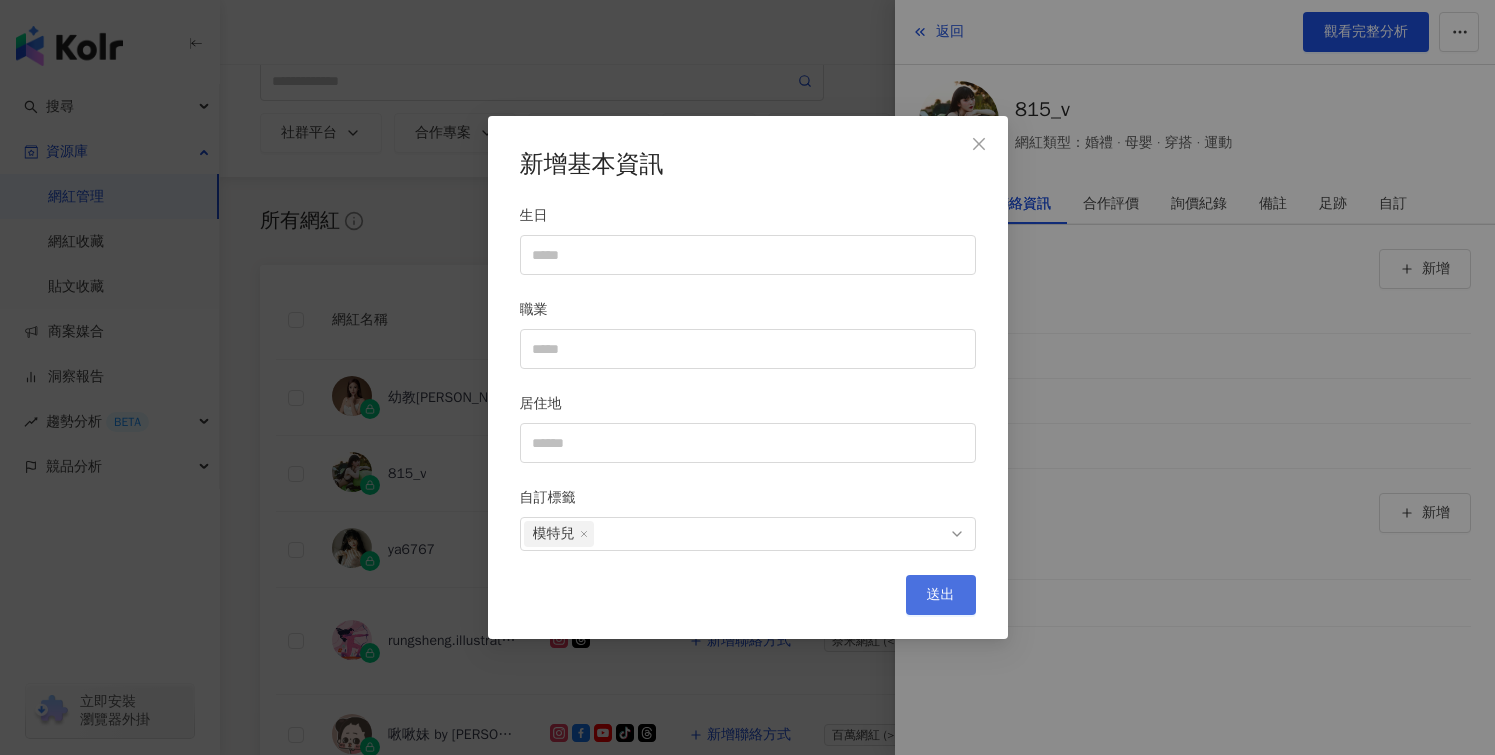 click on "送出" at bounding box center [941, 595] 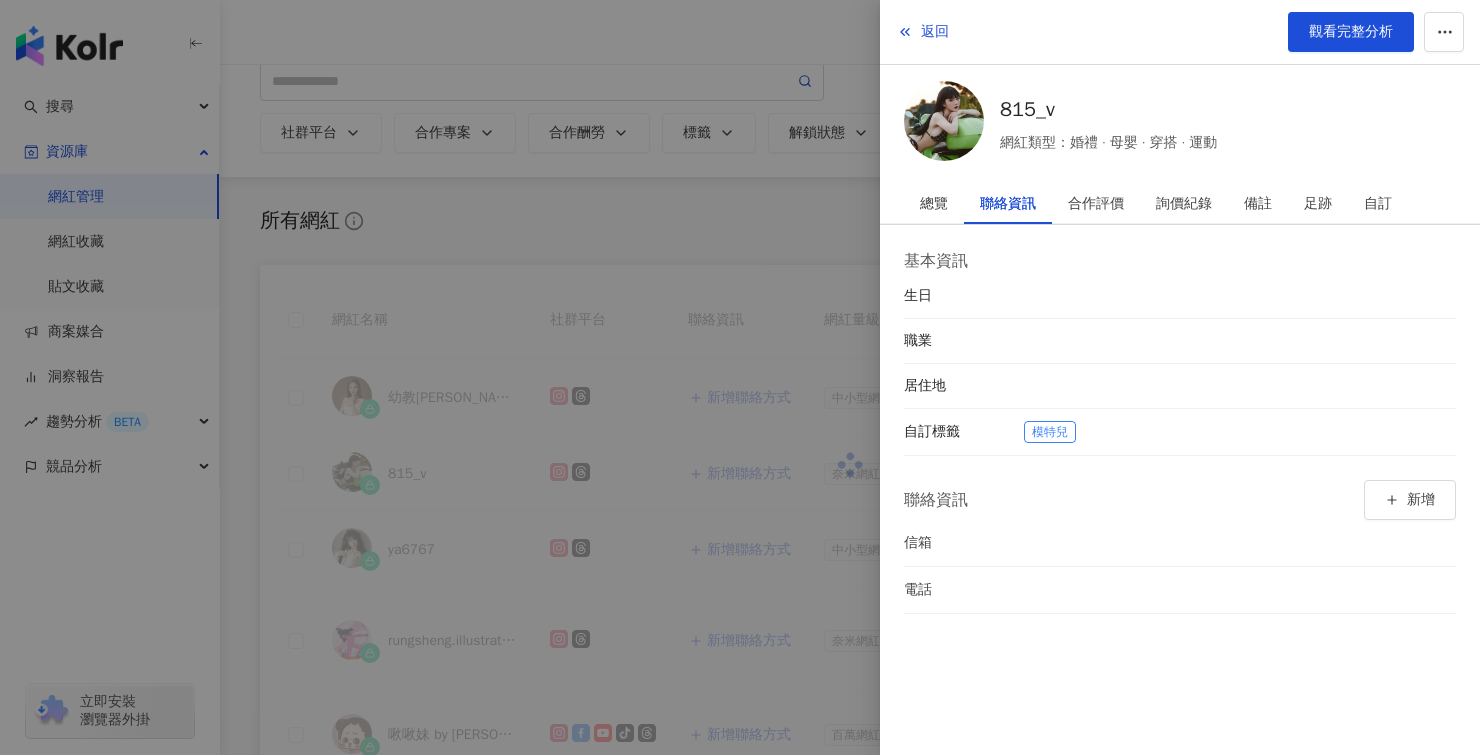 click at bounding box center [740, 377] 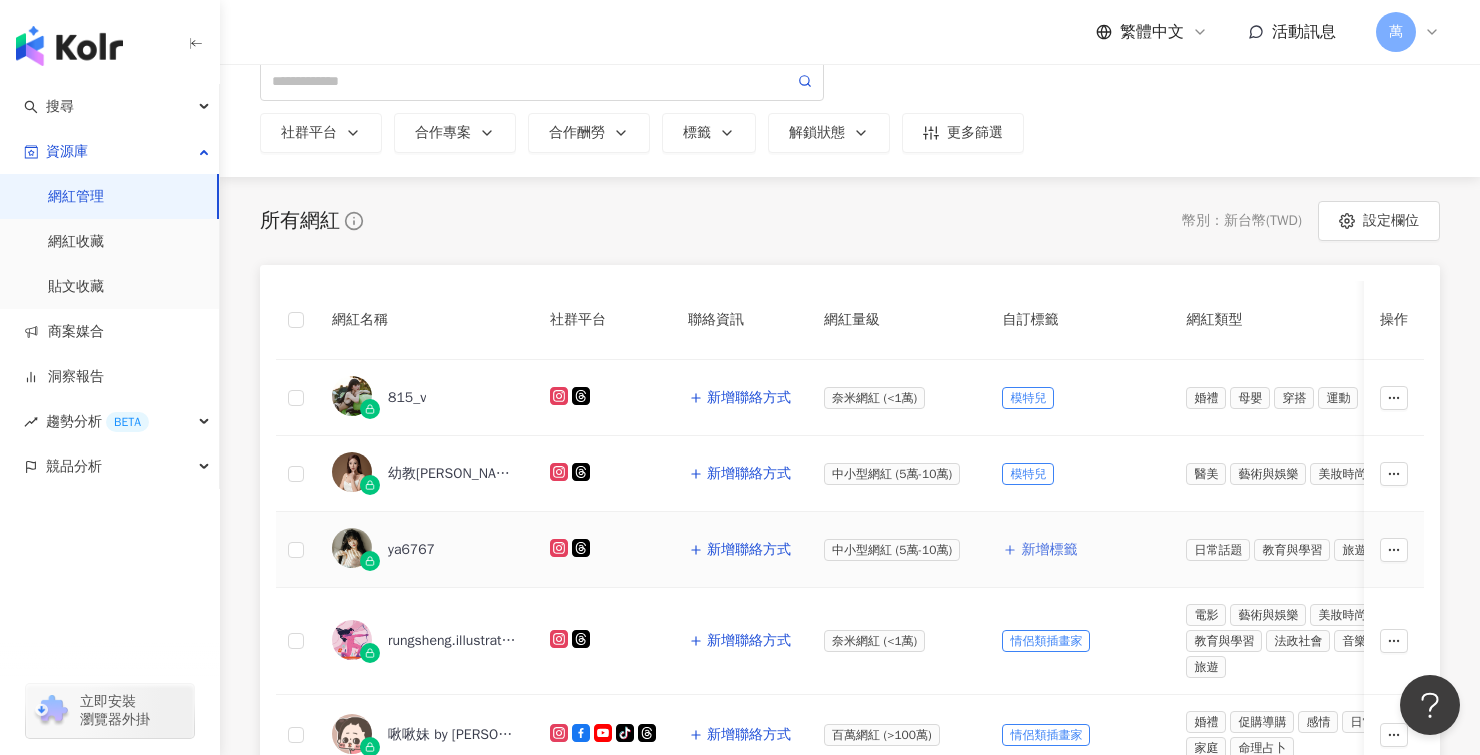 click on "新增標籤" at bounding box center [1049, 550] 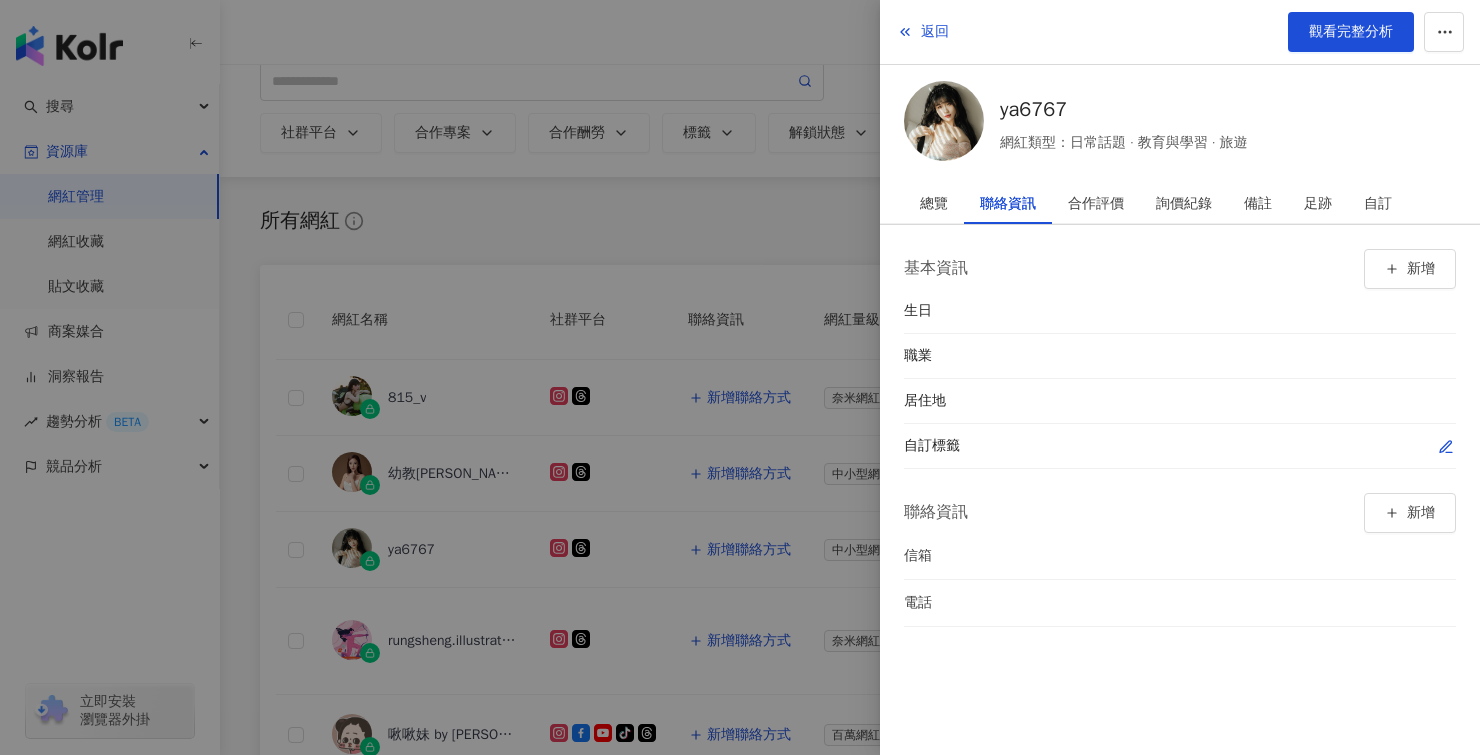 click at bounding box center (1446, 446) 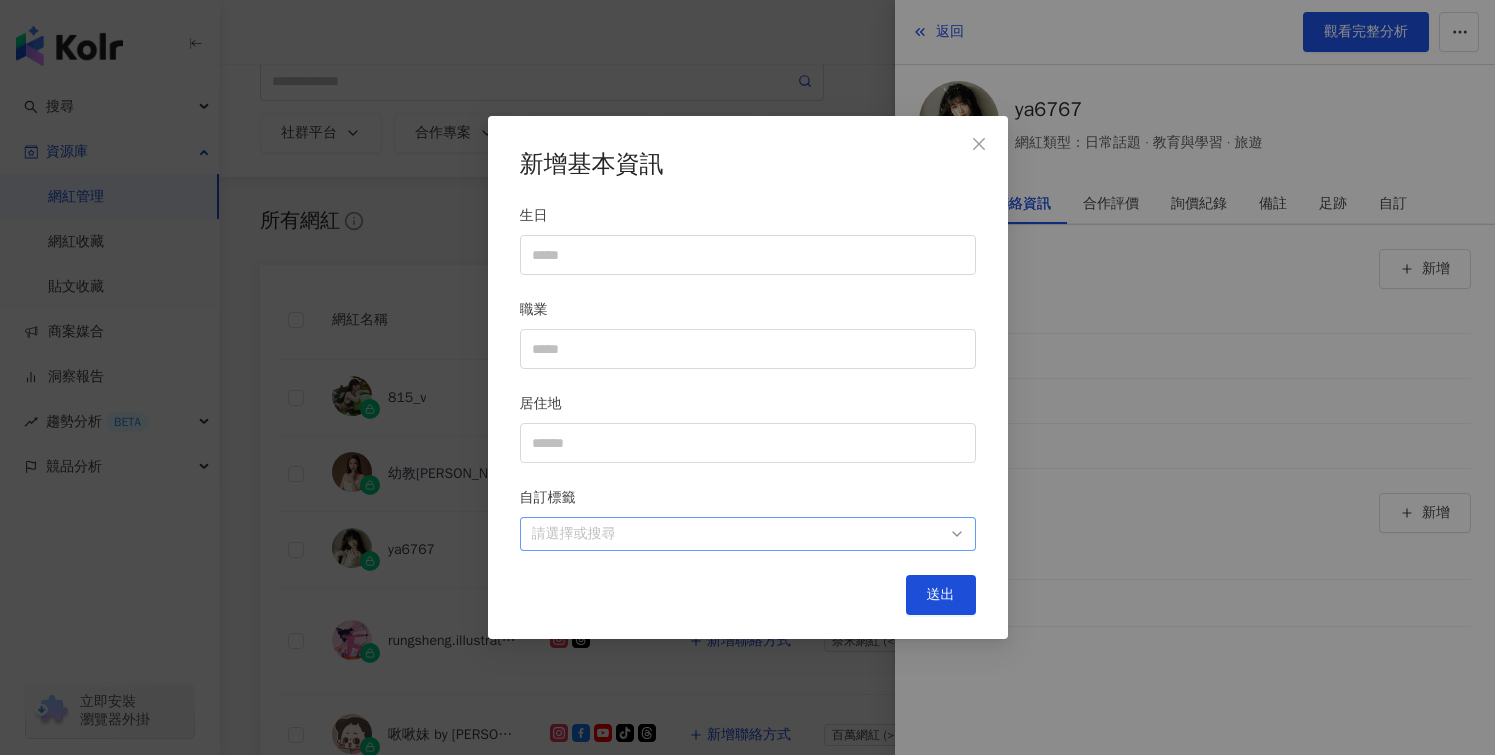click at bounding box center (737, 534) 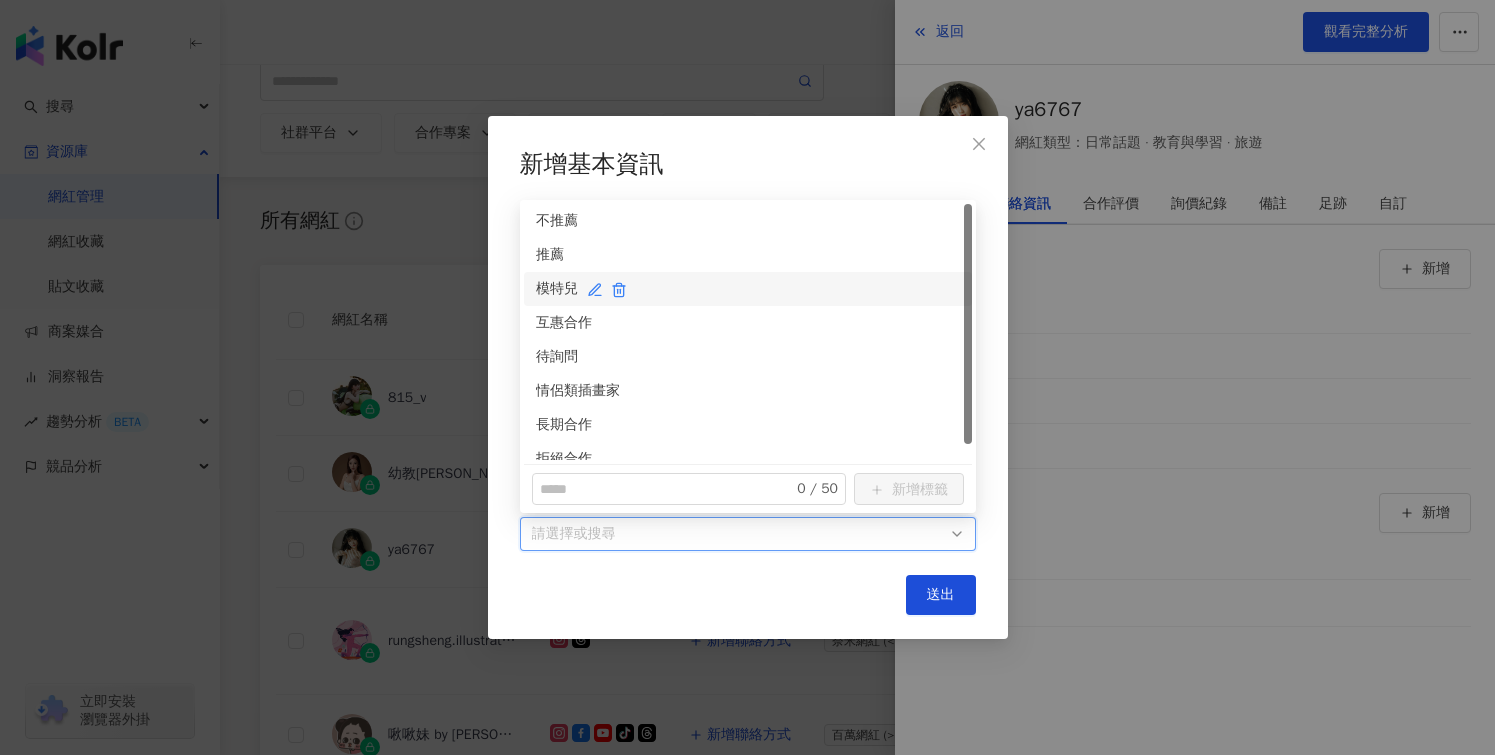 click on "模特兒" at bounding box center (748, 289) 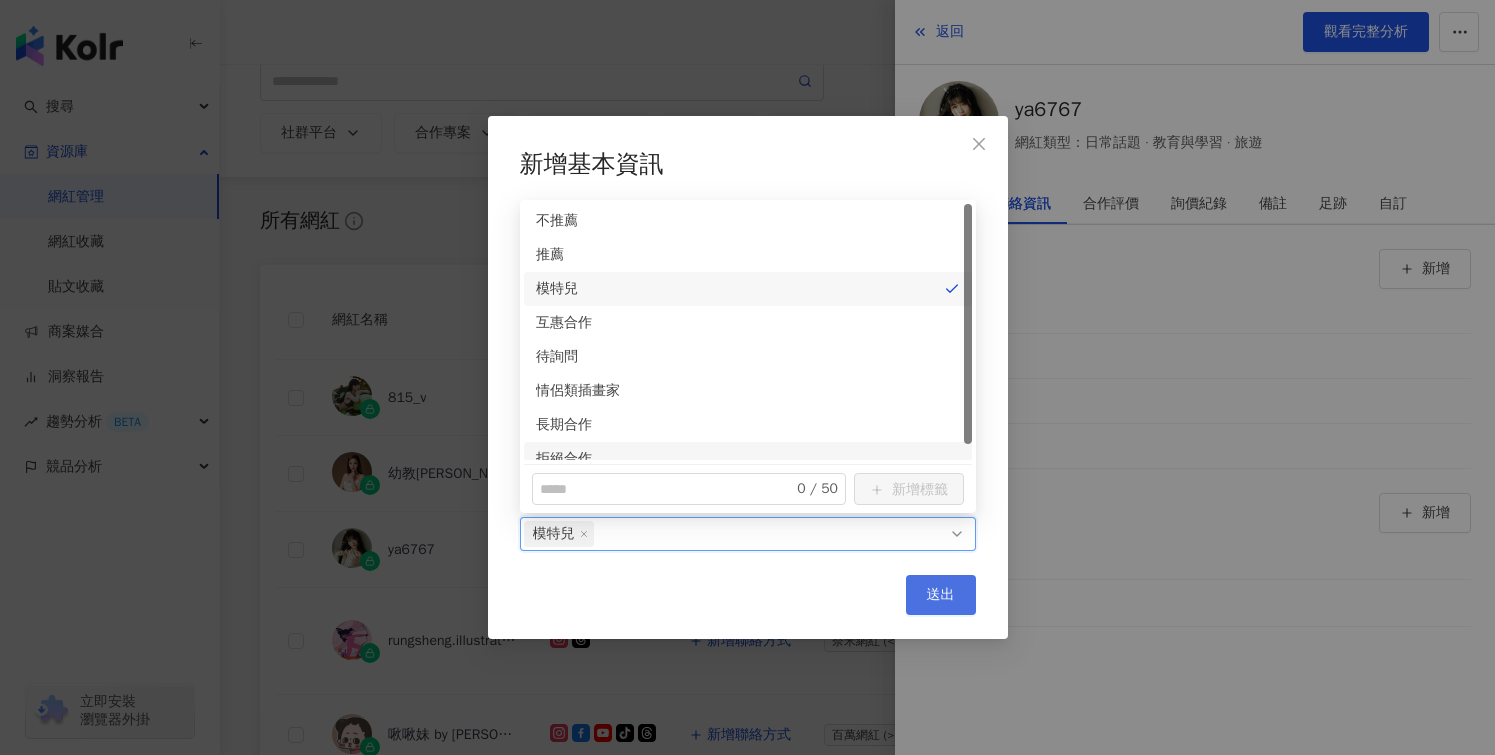 click on "送出" at bounding box center [941, 595] 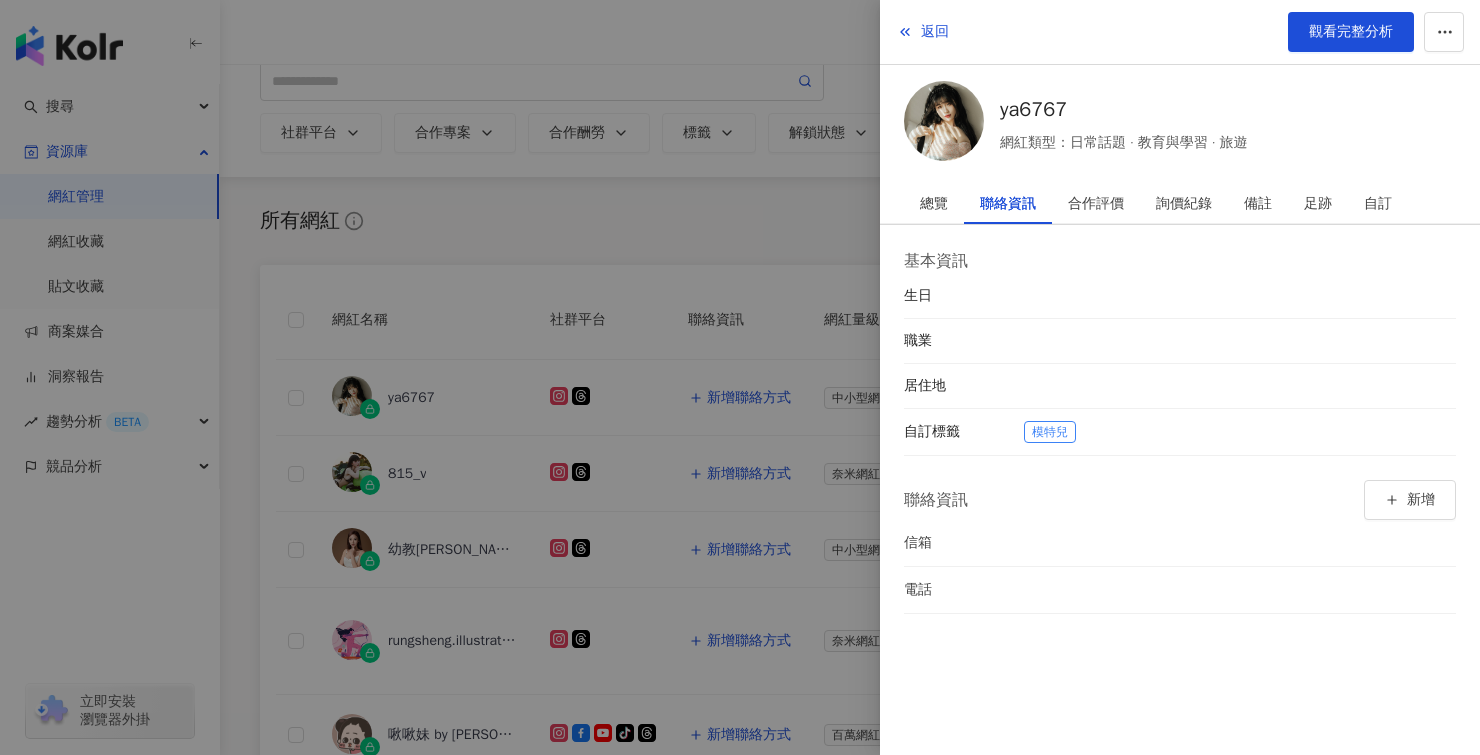 click at bounding box center (740, 377) 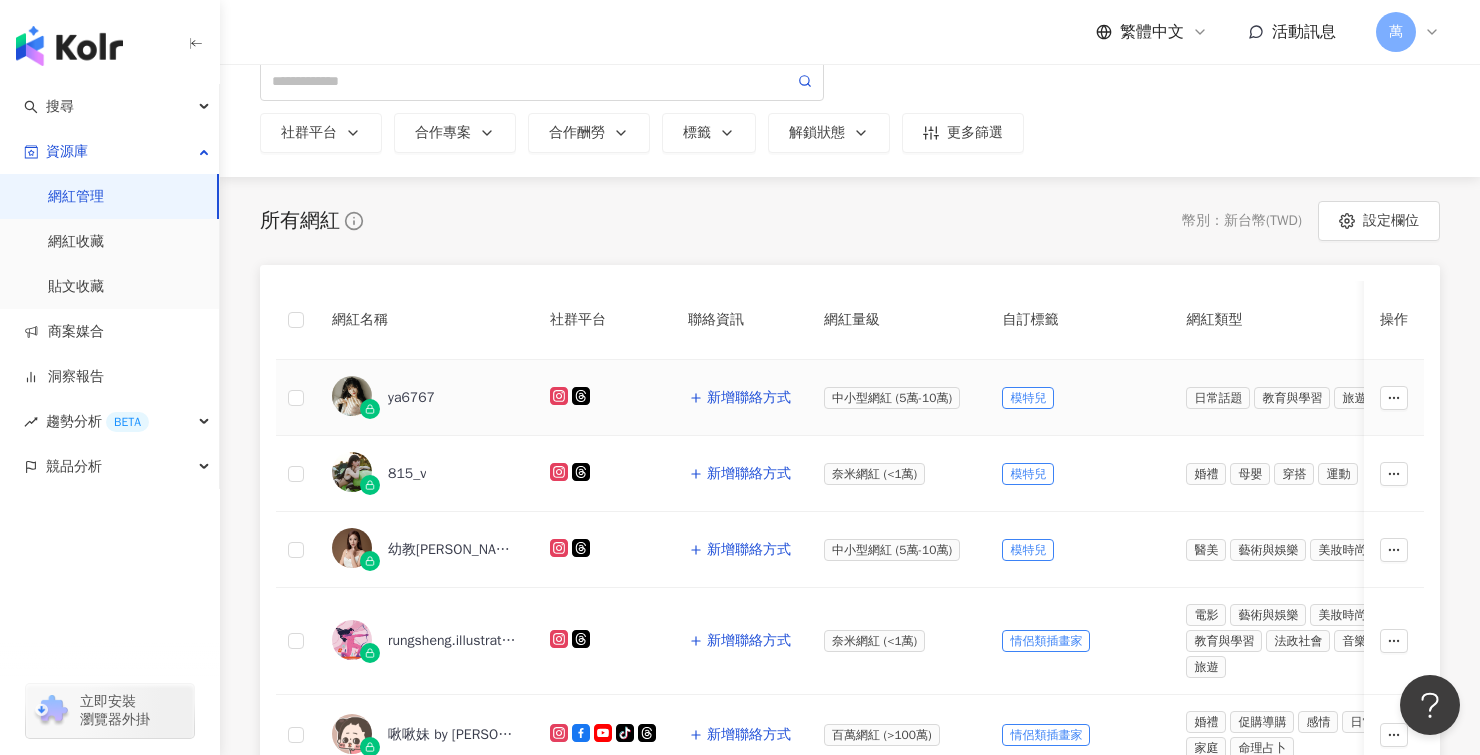click on "ya6767" at bounding box center [411, 398] 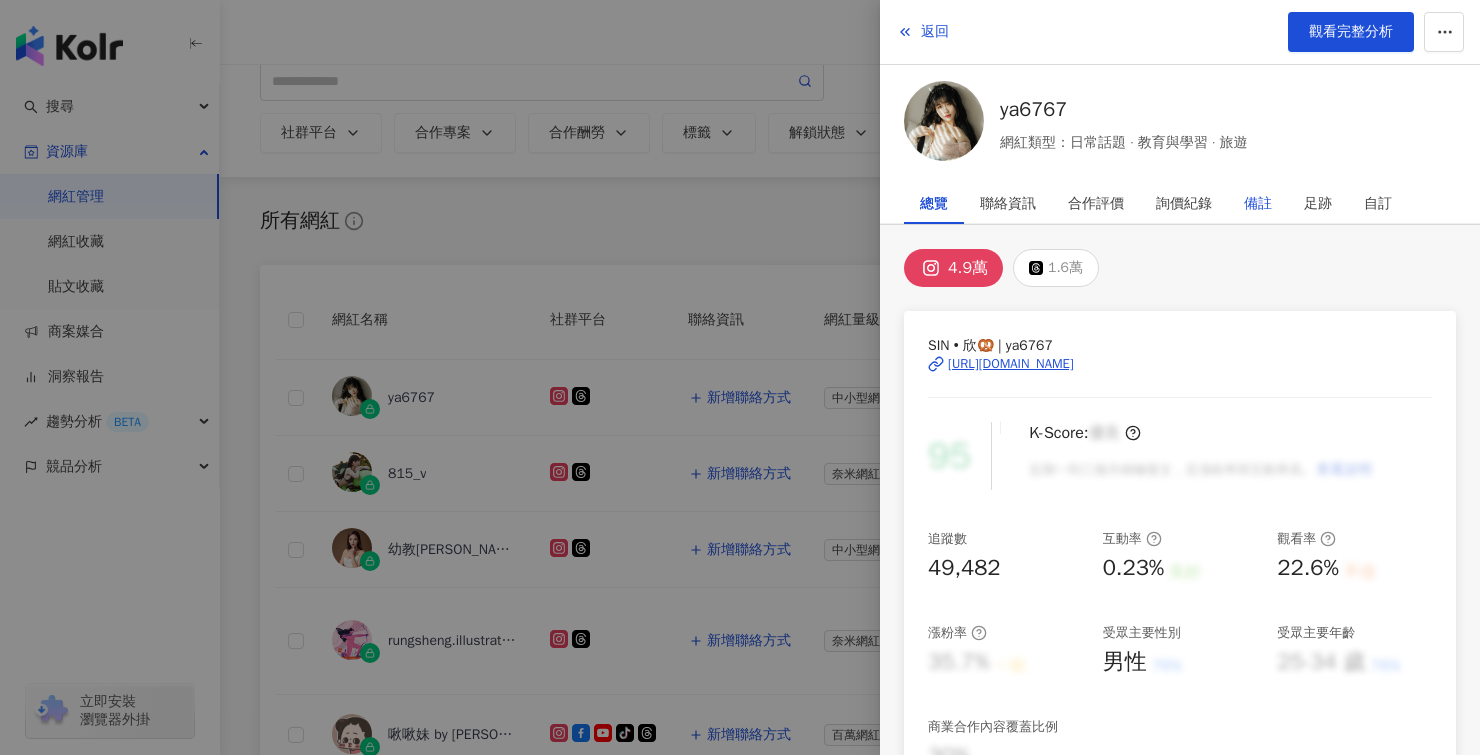 click on "備註" at bounding box center (1258, 204) 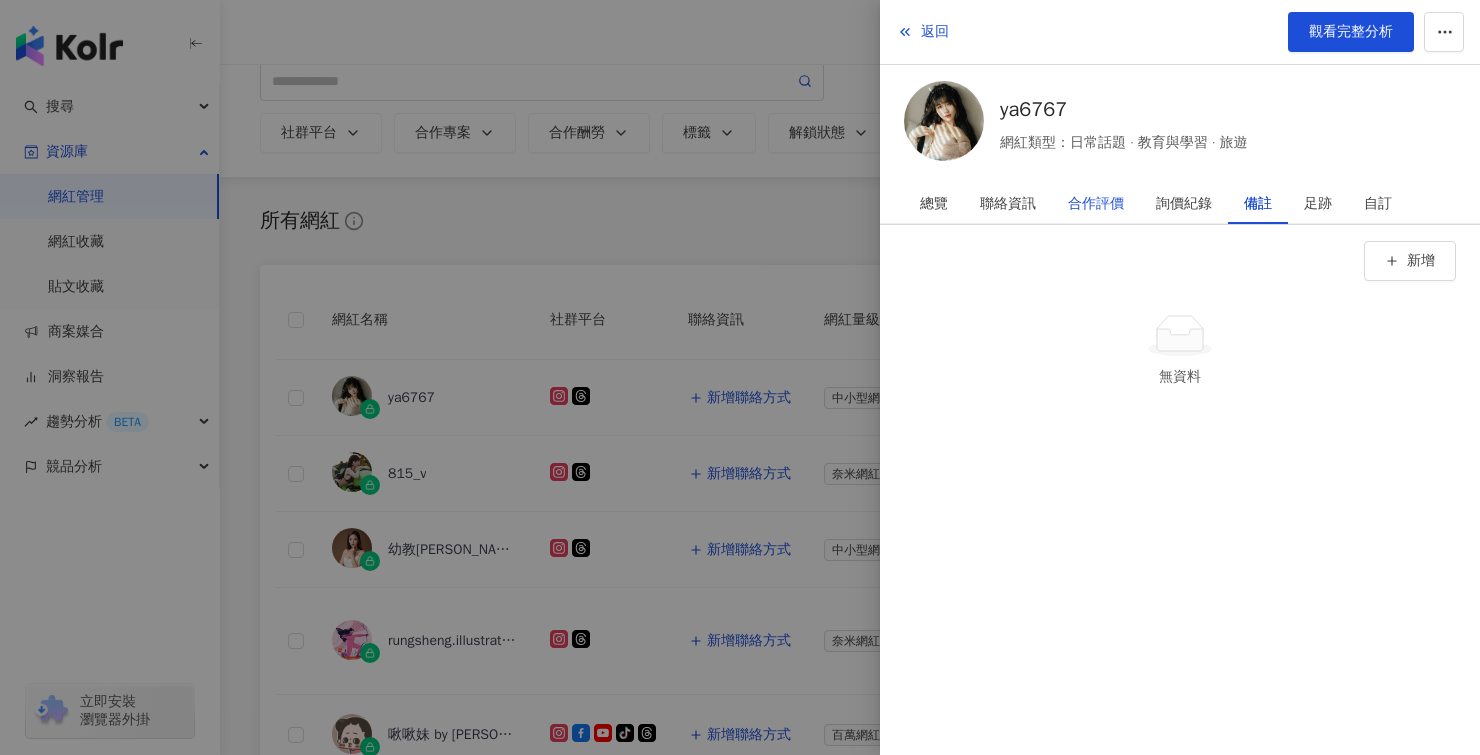 click on "合作評價" at bounding box center [1096, 204] 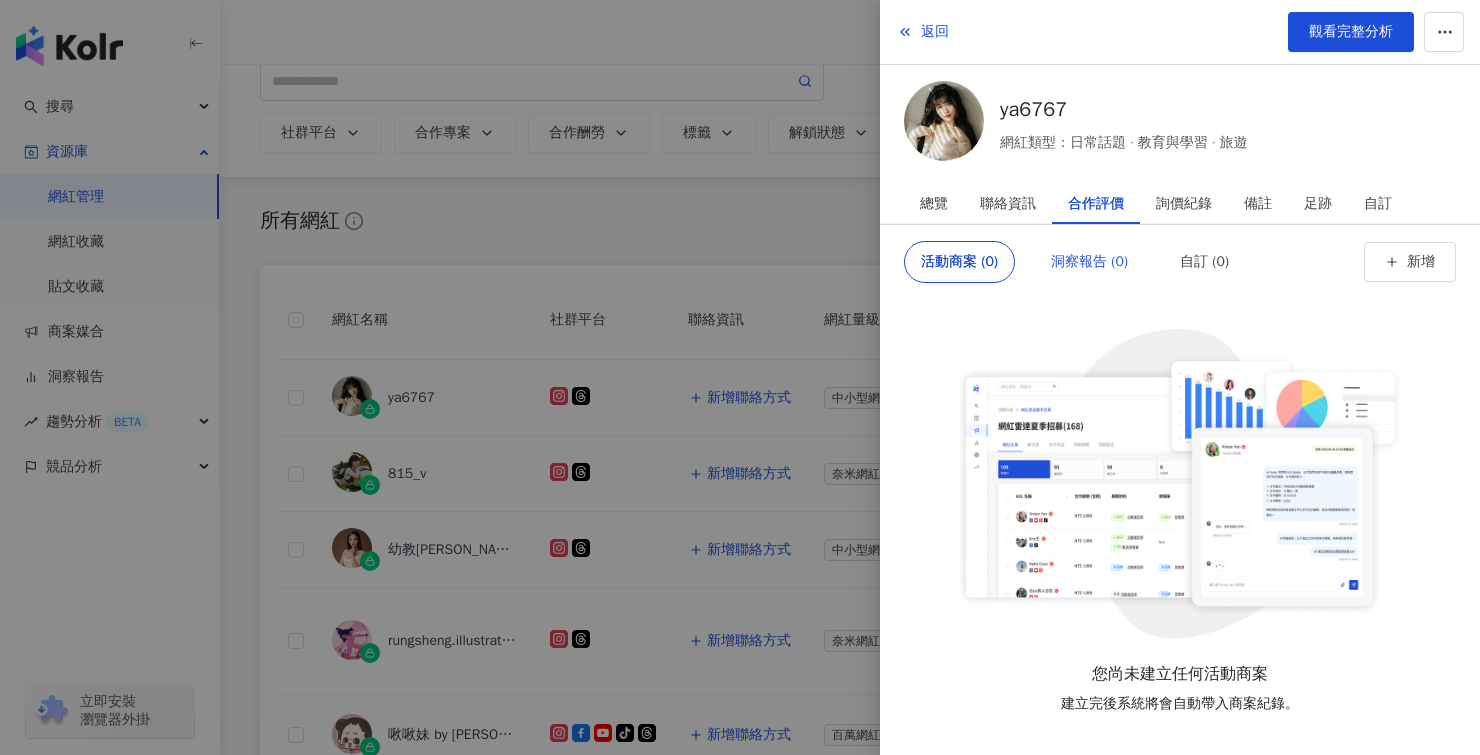 click on "洞察報告 (0)" at bounding box center [1089, 262] 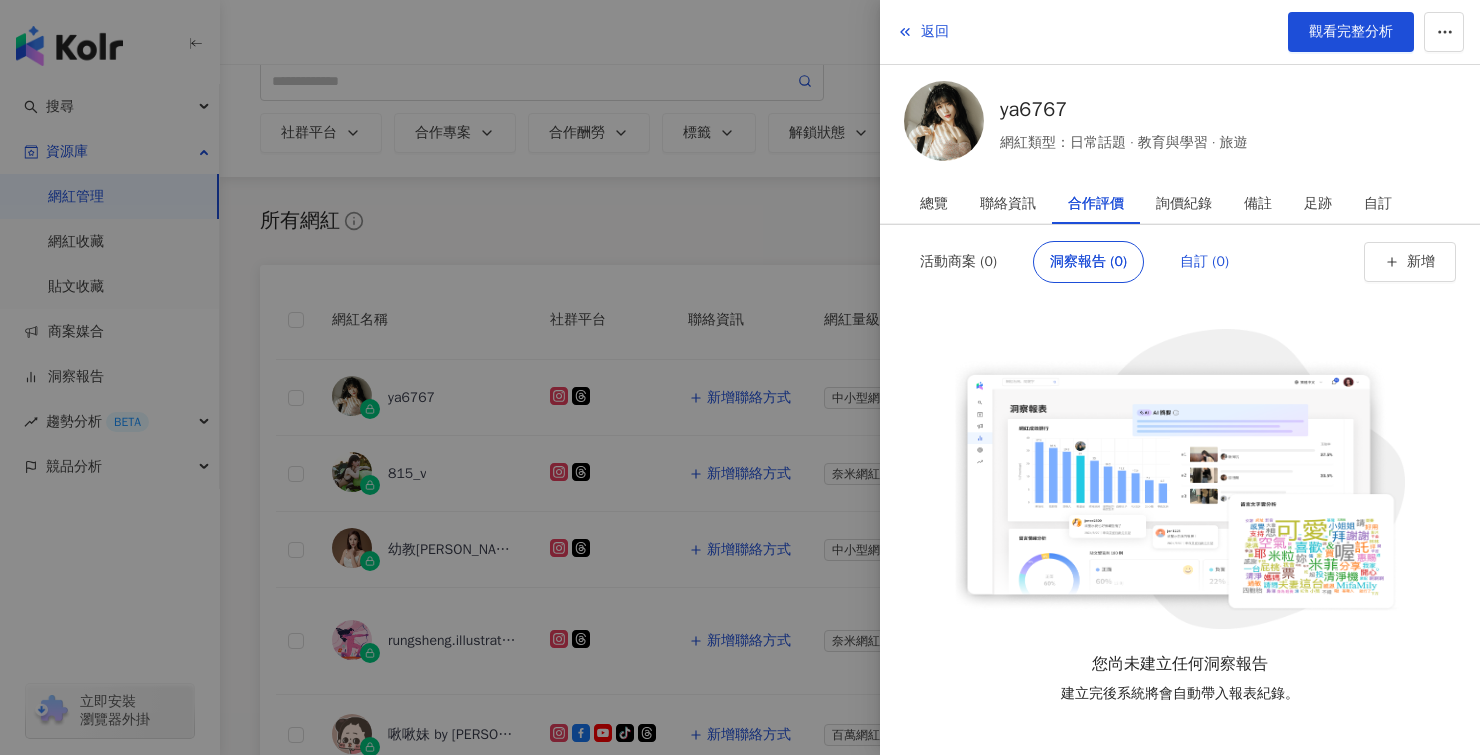 click on "自訂 (0)" at bounding box center [1204, 262] 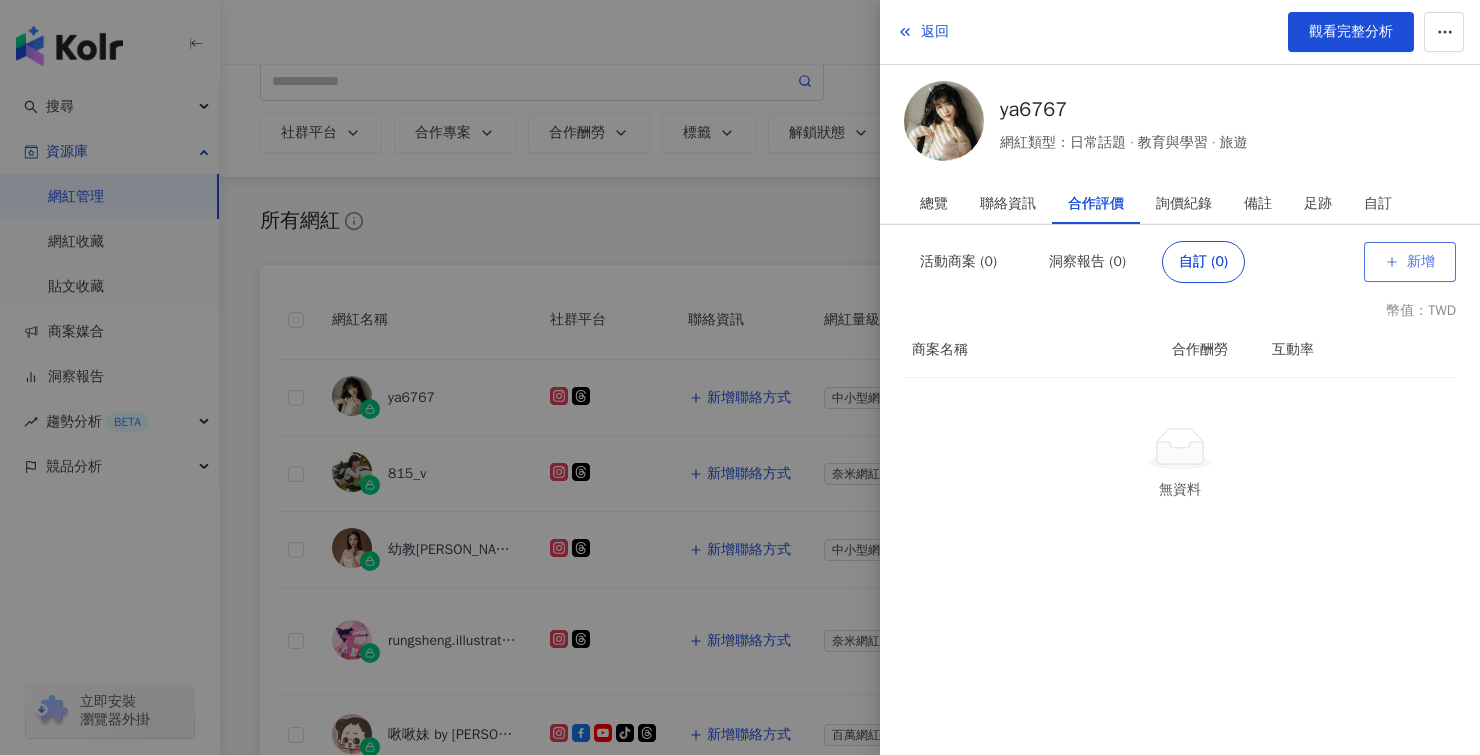click on "新增" at bounding box center (1410, 262) 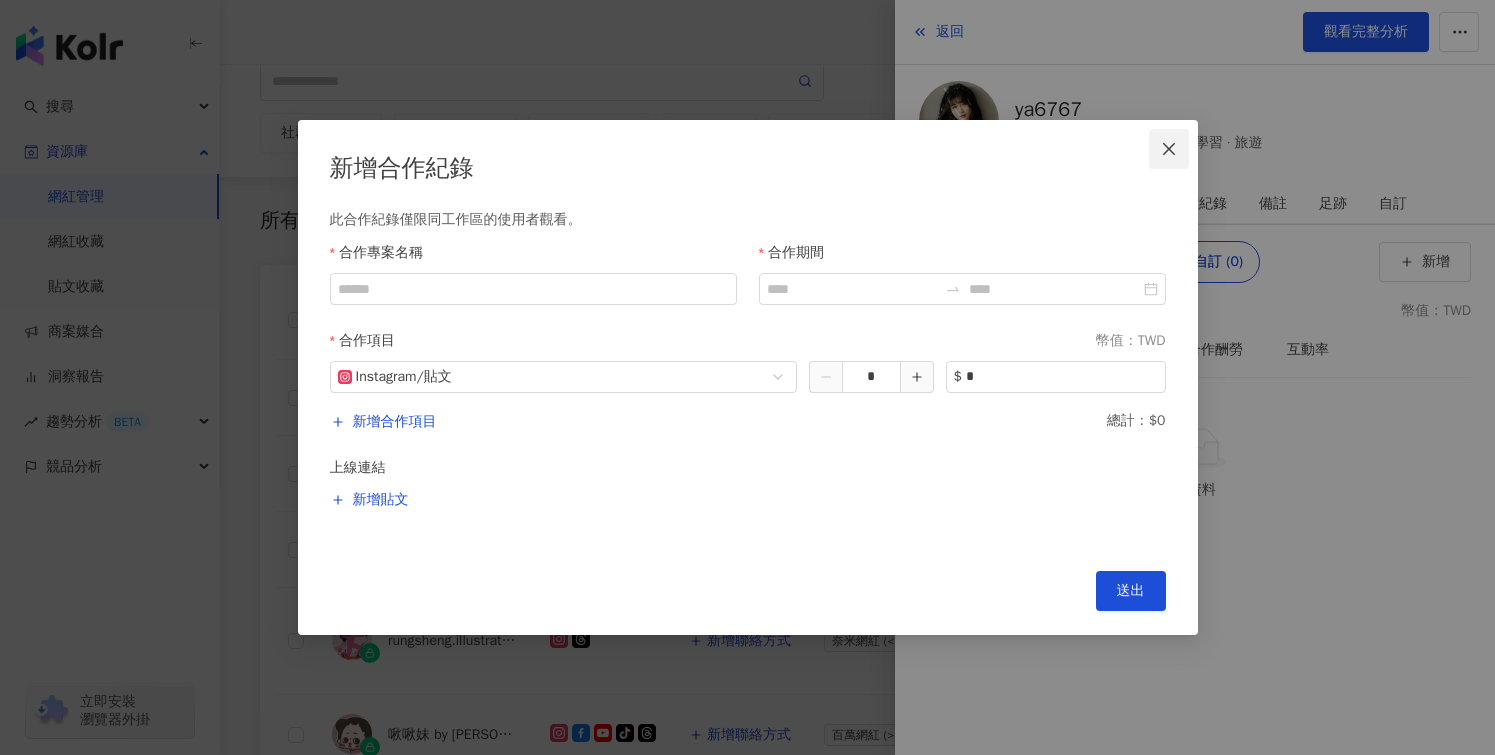 click 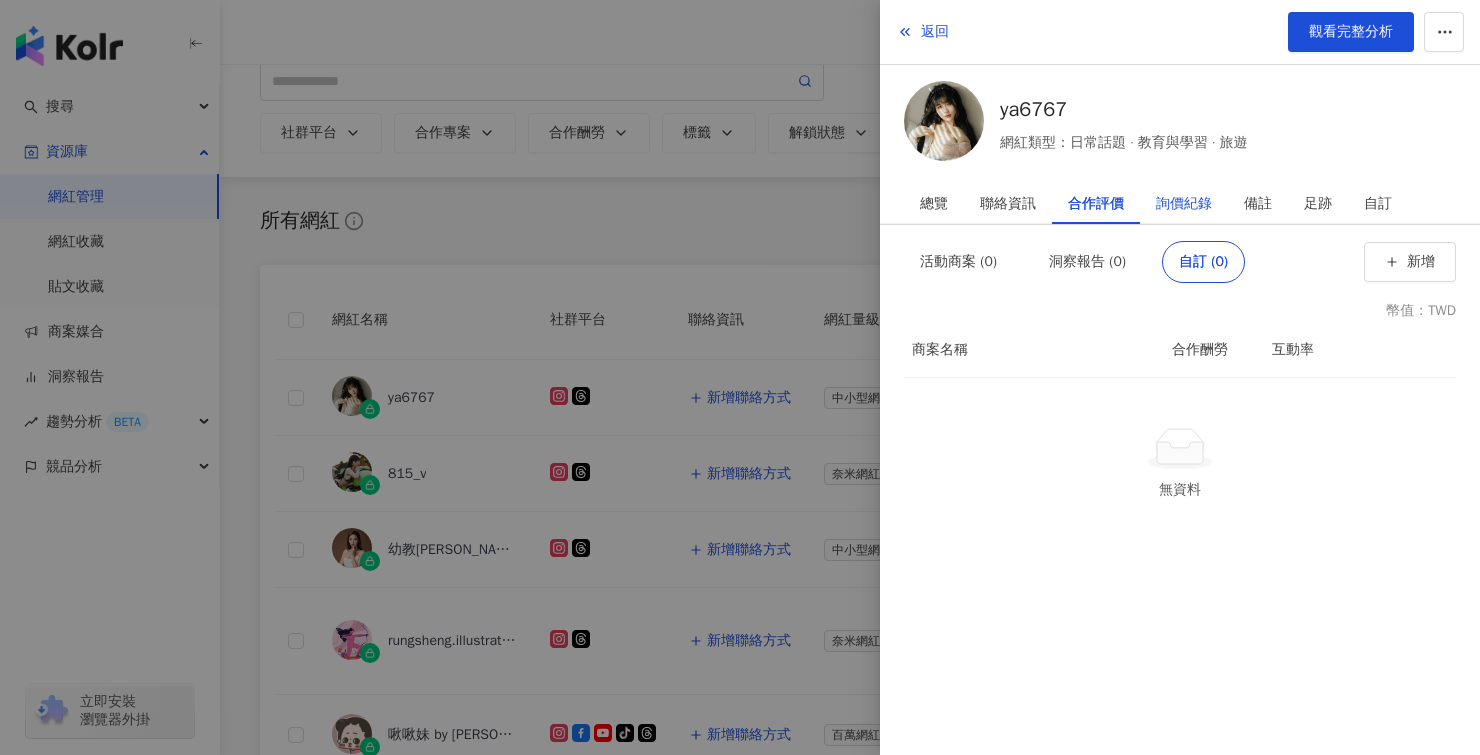 click on "詢價紀錄" at bounding box center (1184, 204) 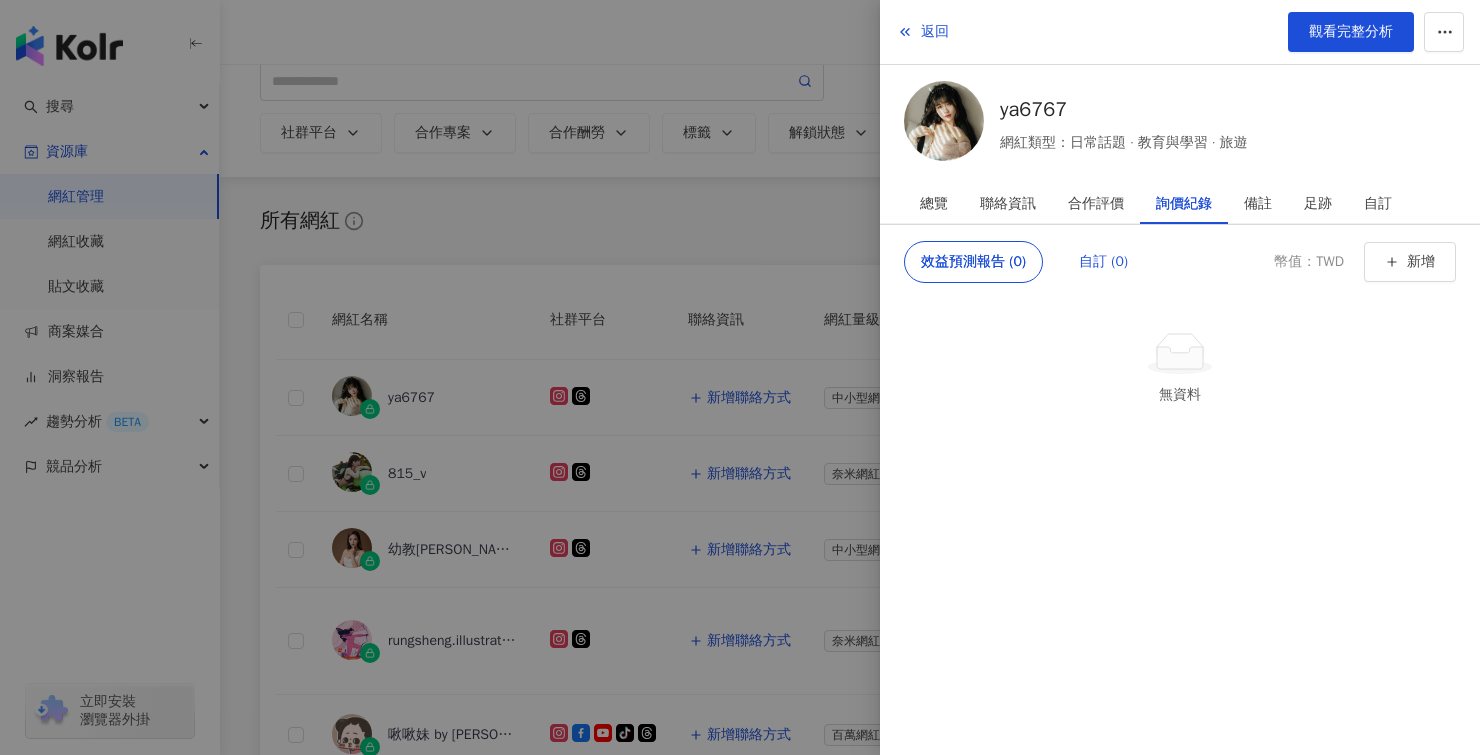 click on "自訂 (0)" at bounding box center [1103, 262] 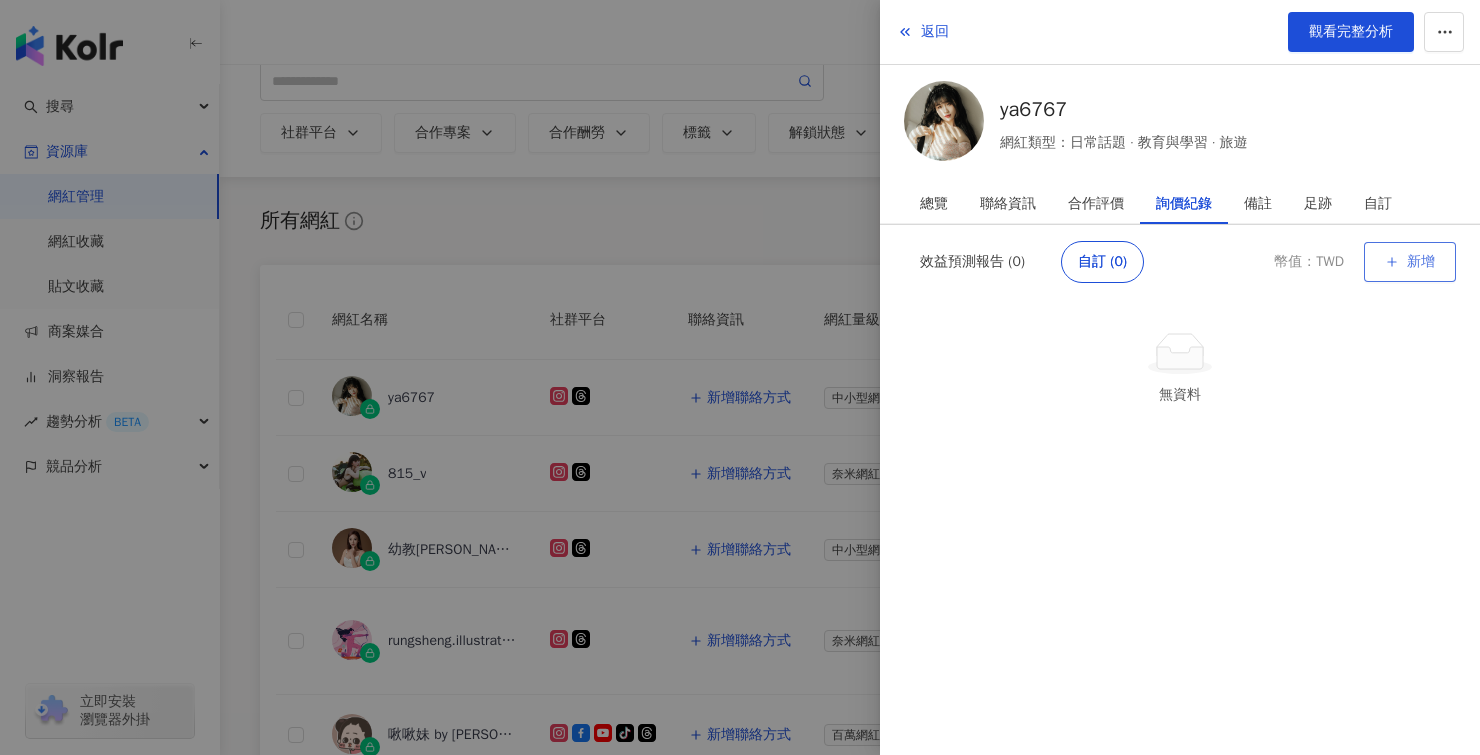 click on "新增" at bounding box center [1410, 262] 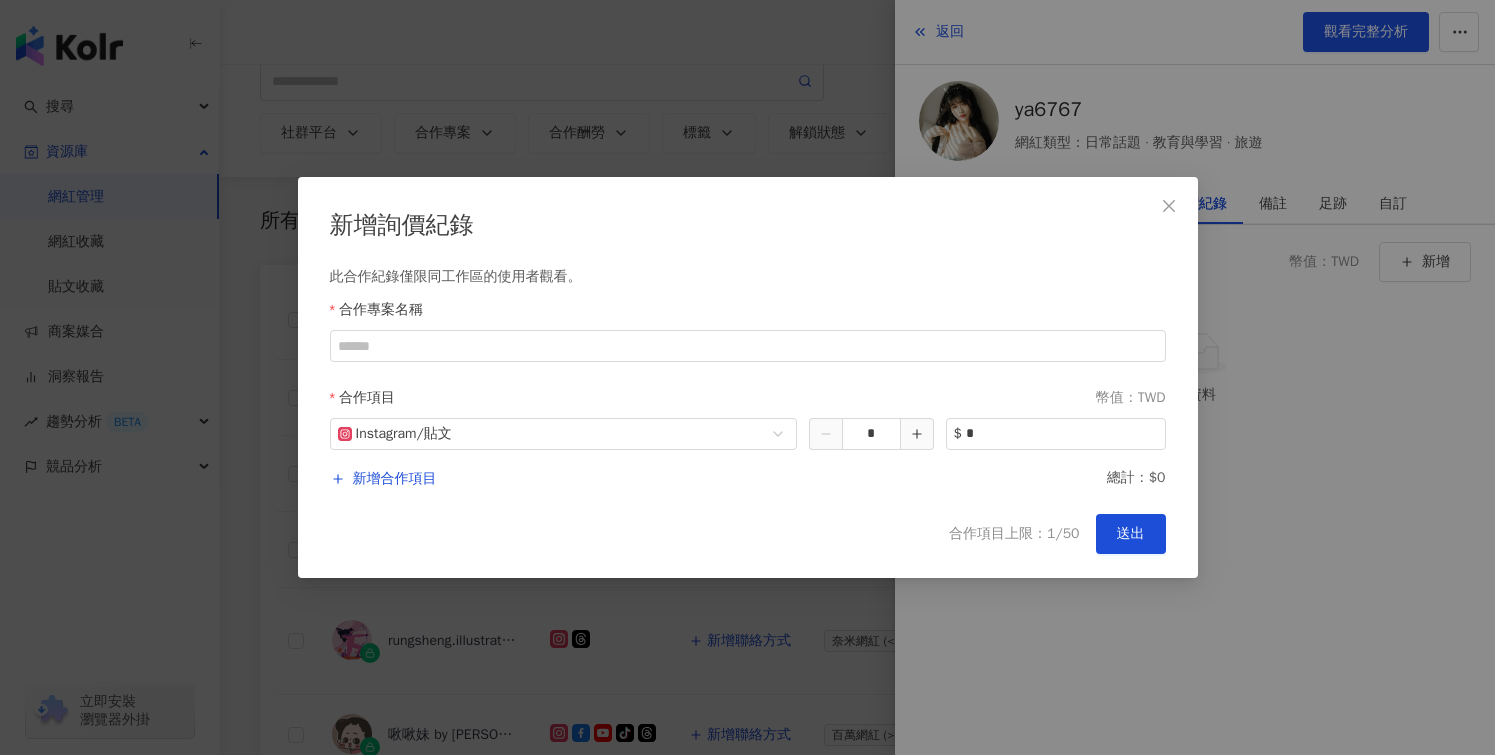 click on "新增詢價紀錄 此合作紀錄僅限同工作區的使用者觀看。 合作專案名稱 合作項目 幣值：TWD Instagram  /  貼文 * $ * 新增合作項目 總計：$0 合作項目上限：1/50 送出" at bounding box center (748, 377) 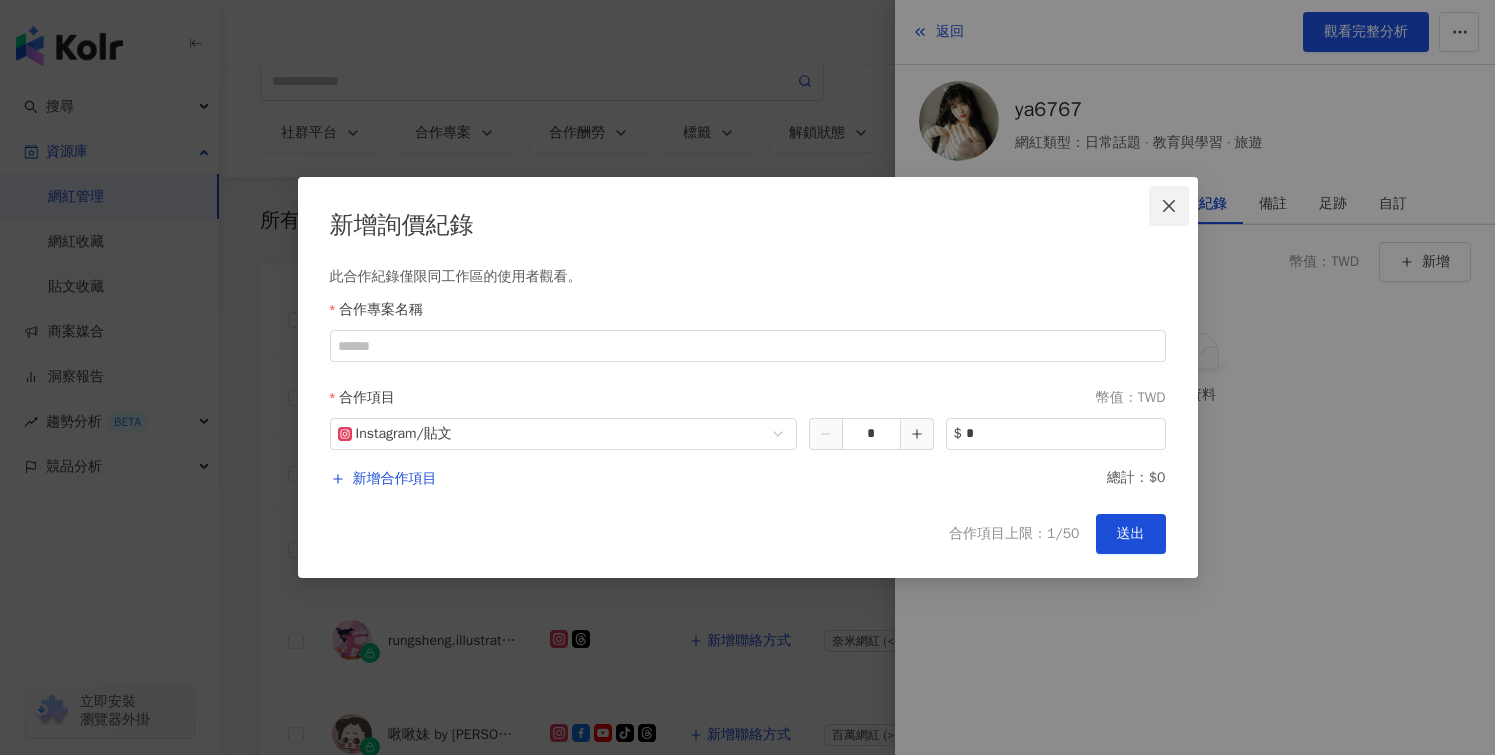 click at bounding box center (1169, 206) 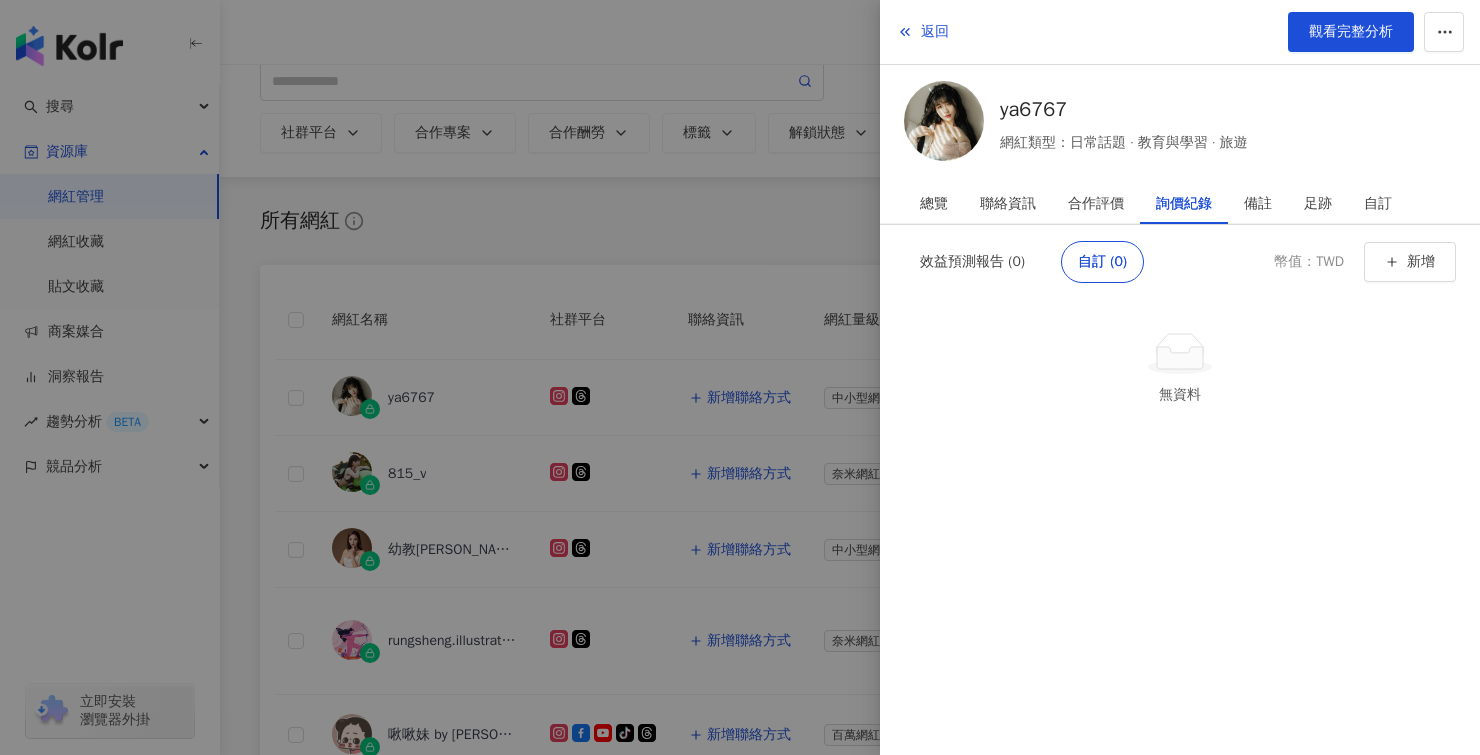 click on "自訂 (0)" at bounding box center [1102, 262] 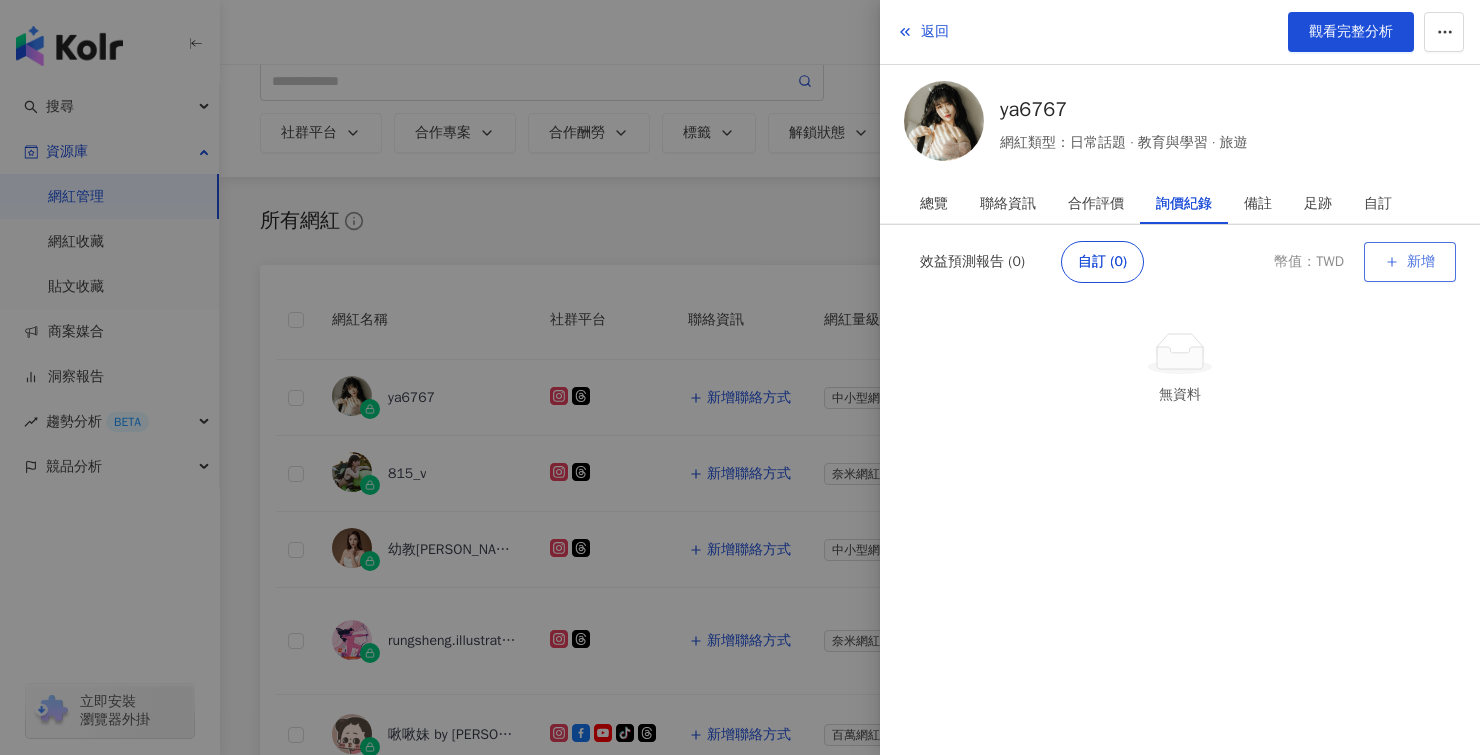 click 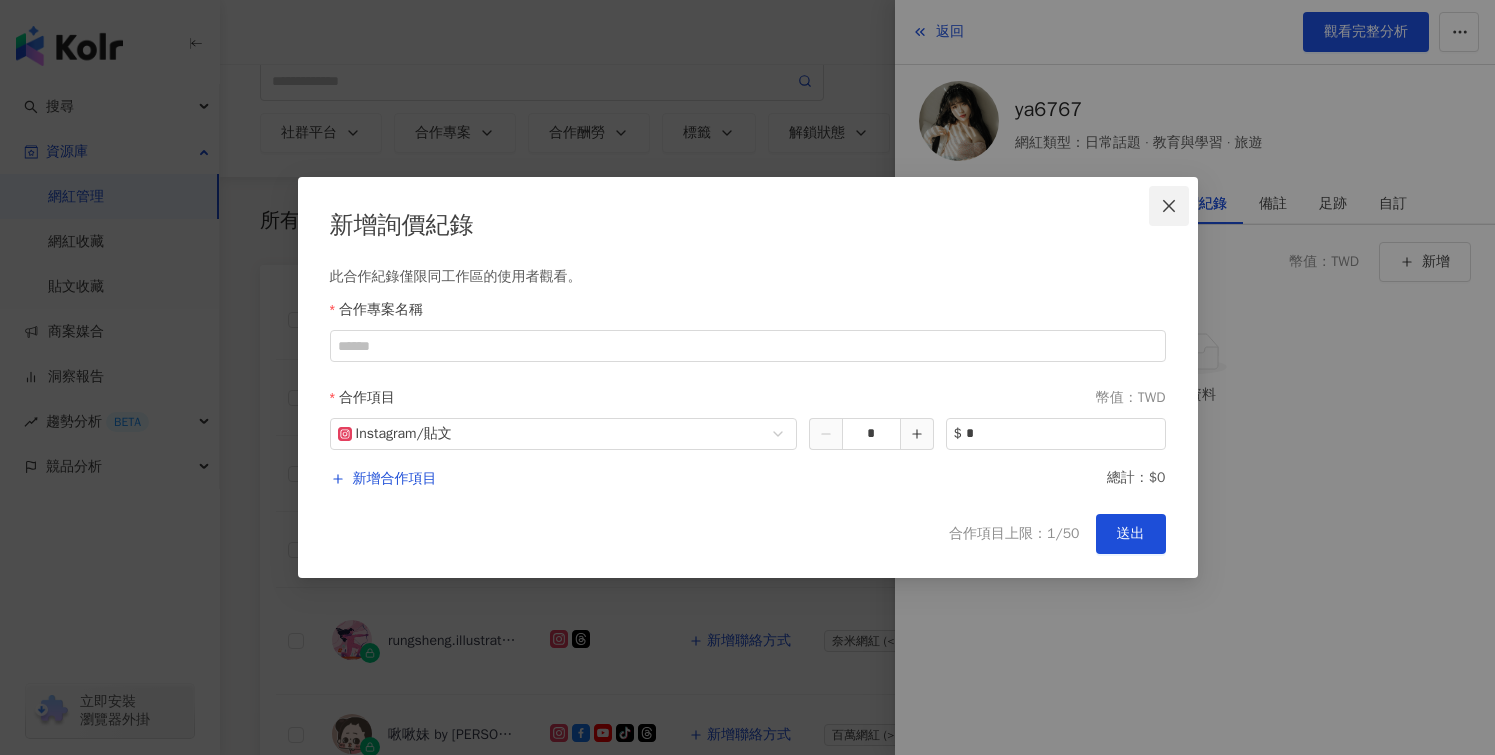 click 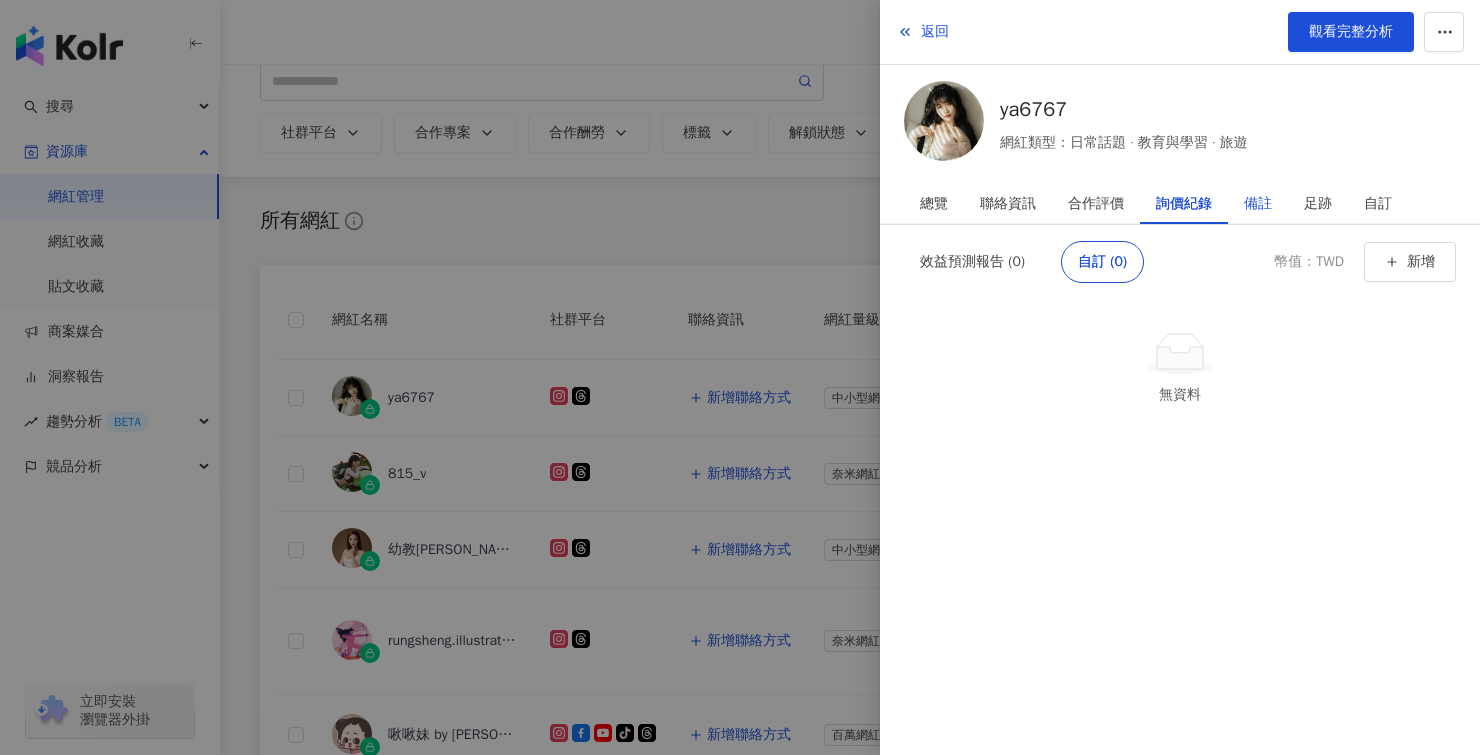 click on "備註" at bounding box center (1258, 204) 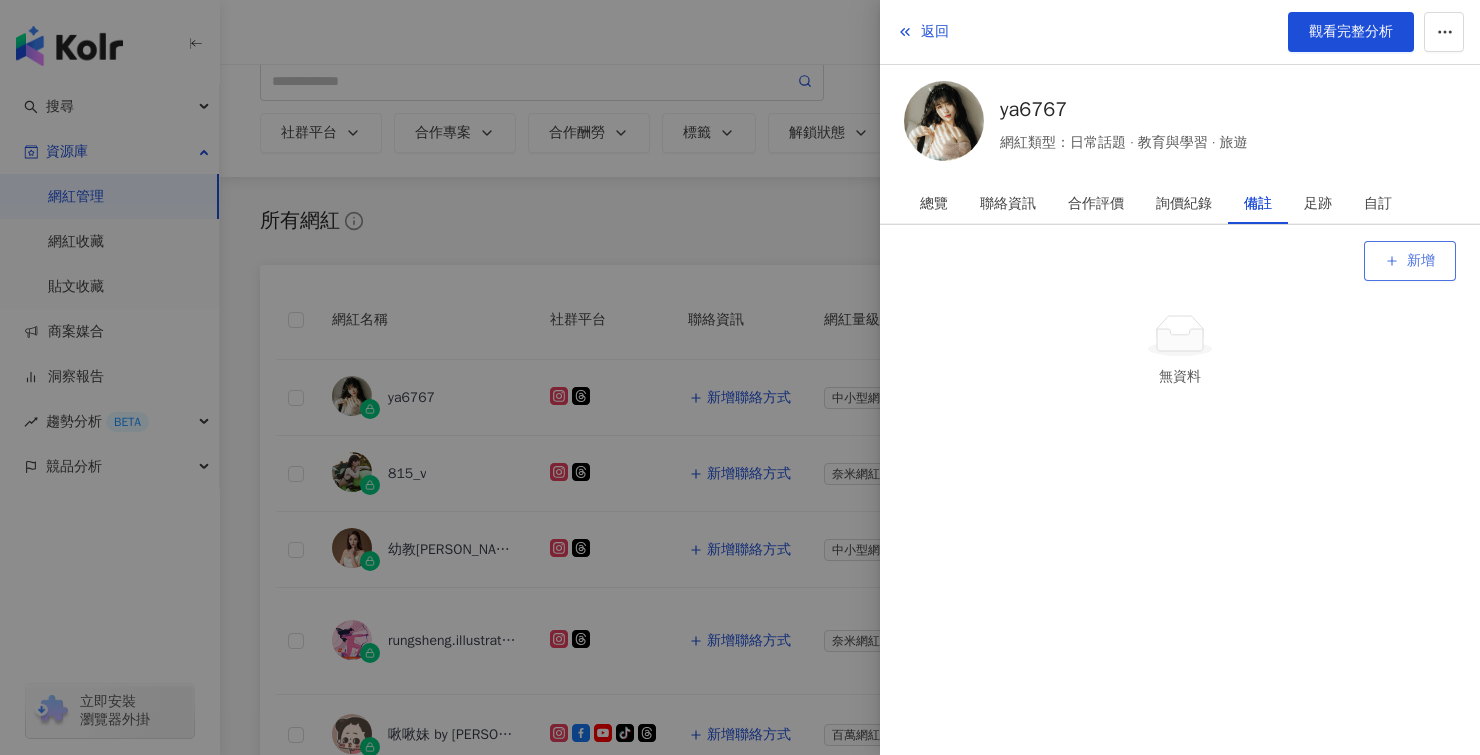 click on "新增" at bounding box center (1421, 261) 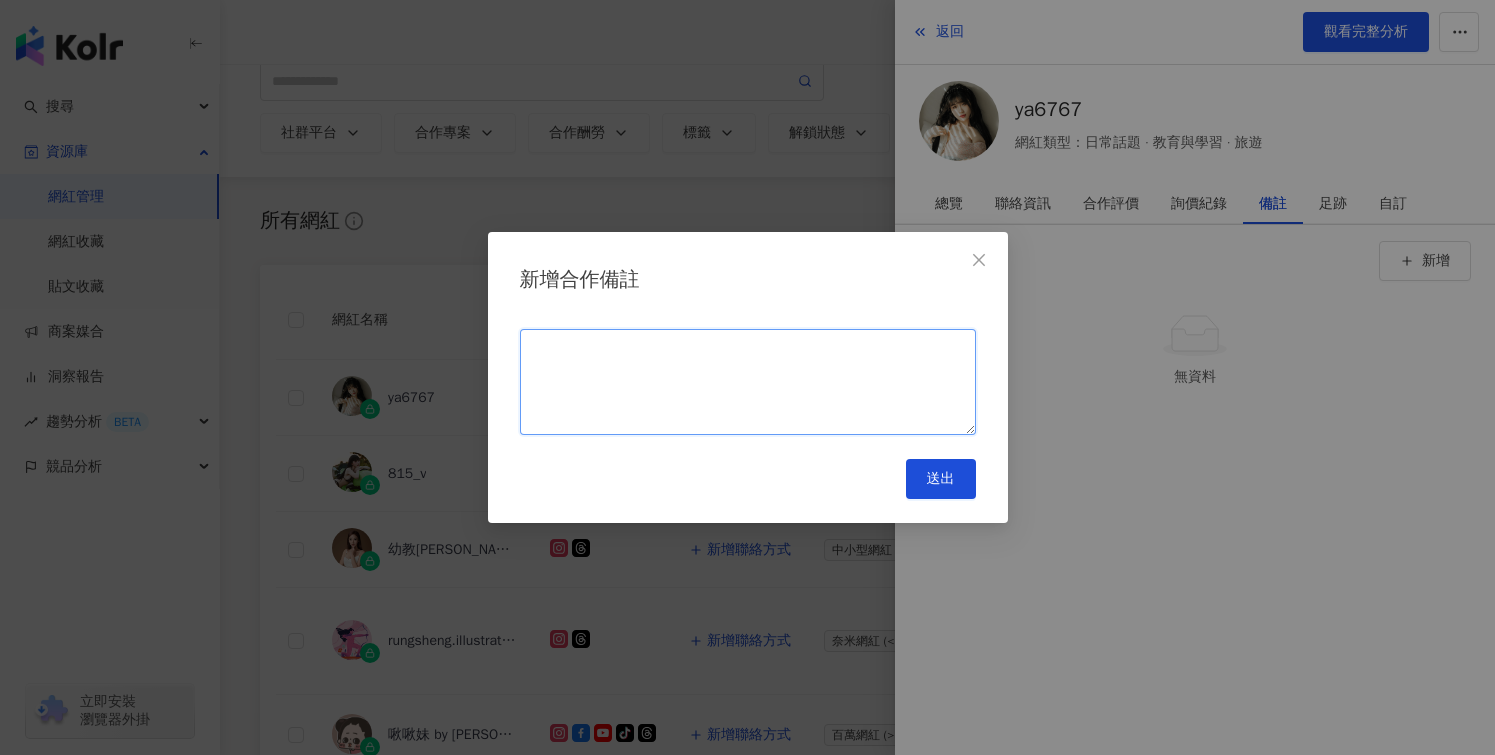 click at bounding box center [748, 382] 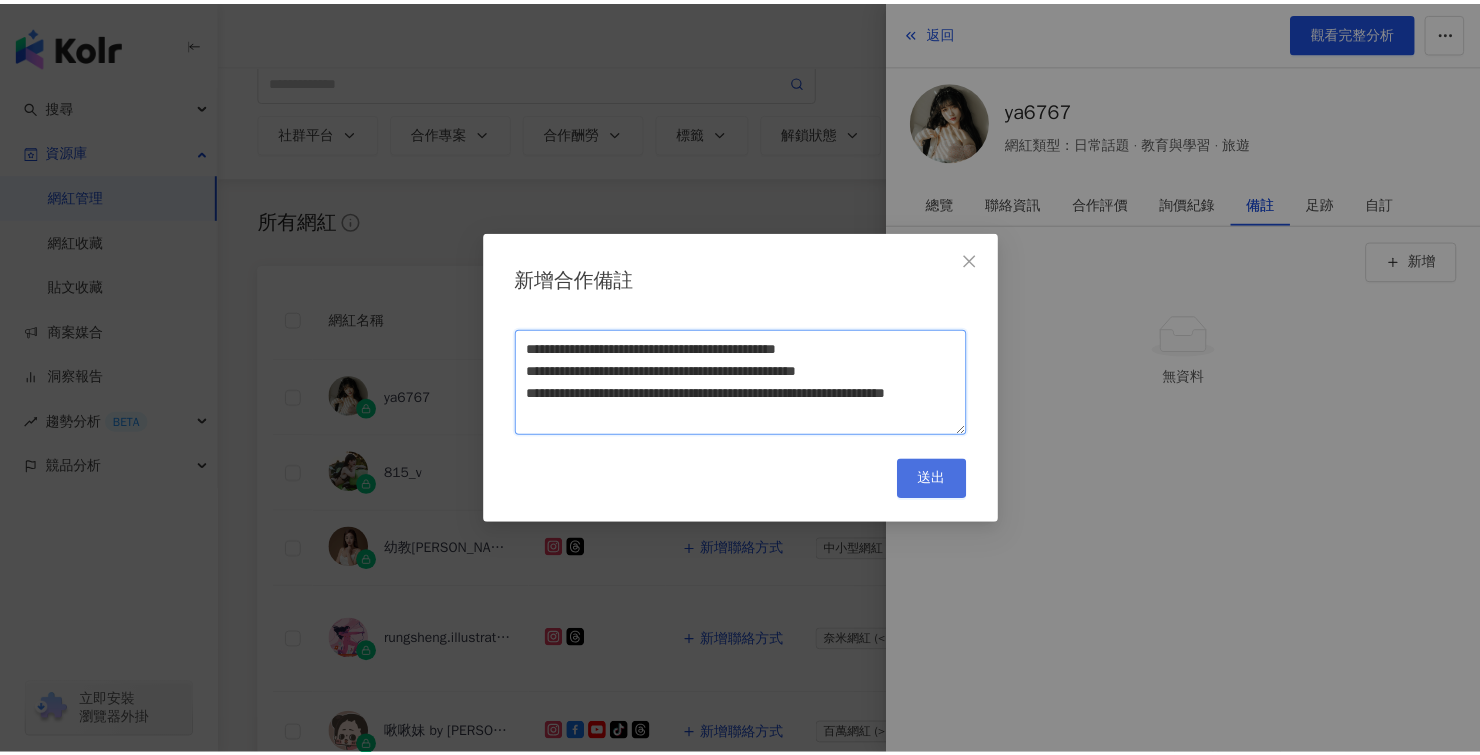 scroll, scrollTop: 32, scrollLeft: 0, axis: vertical 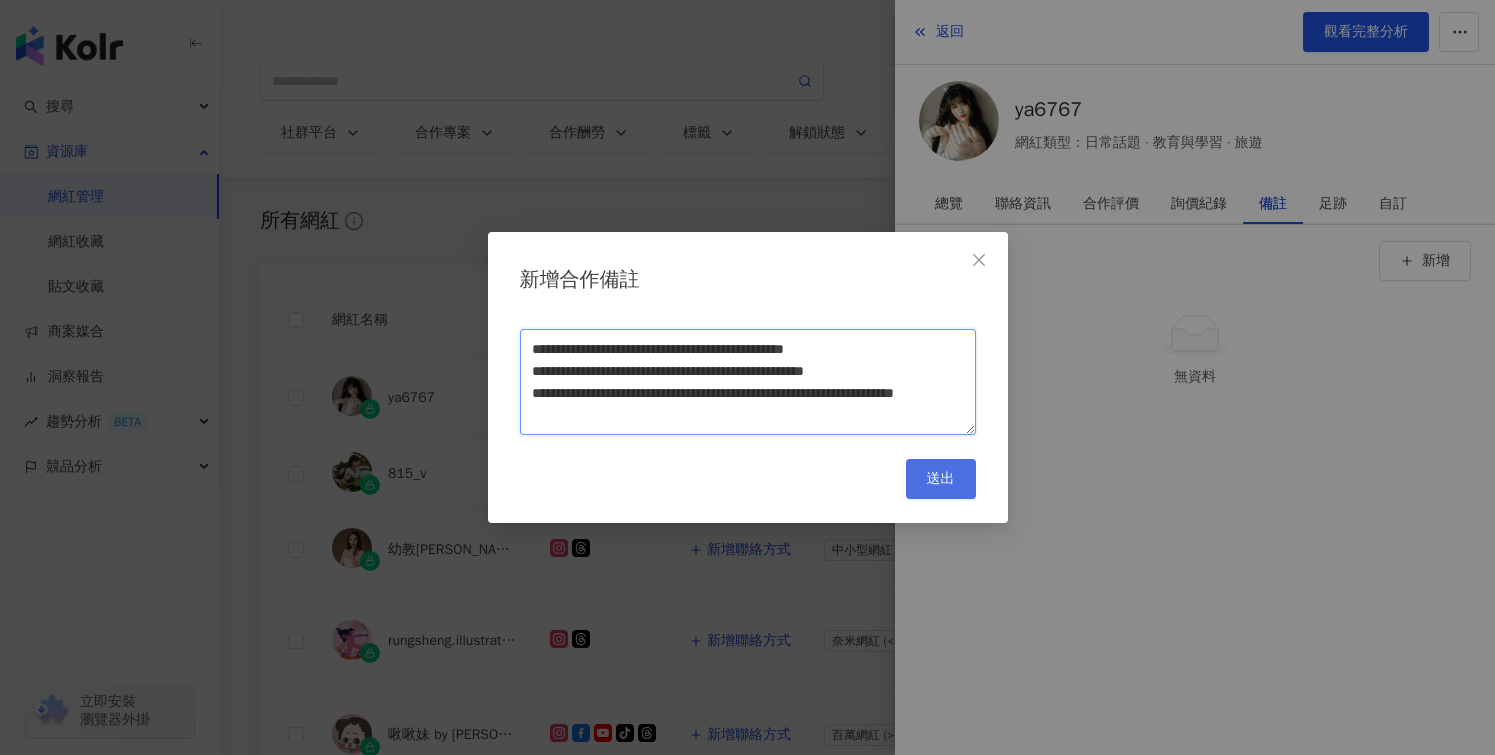 type on "**********" 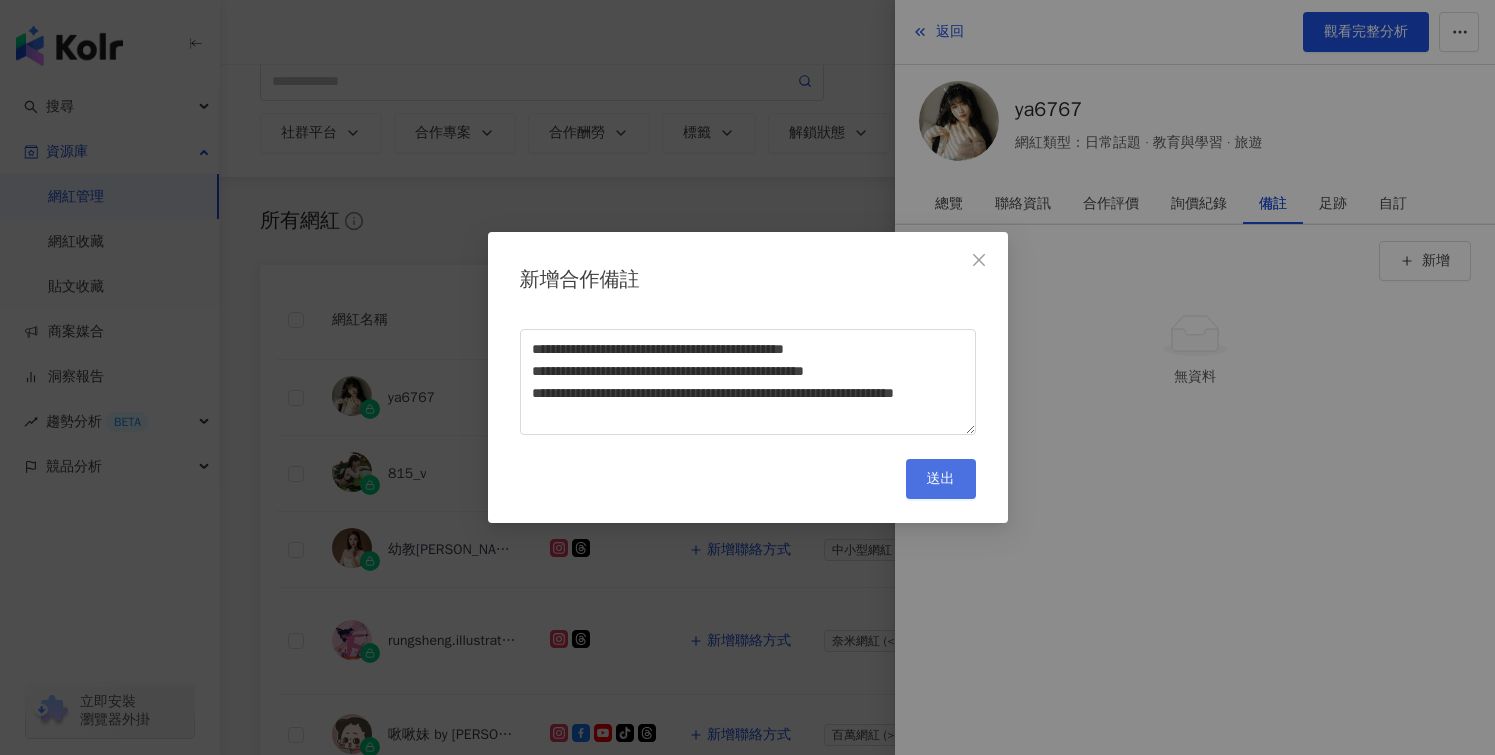 click on "送出" at bounding box center [941, 479] 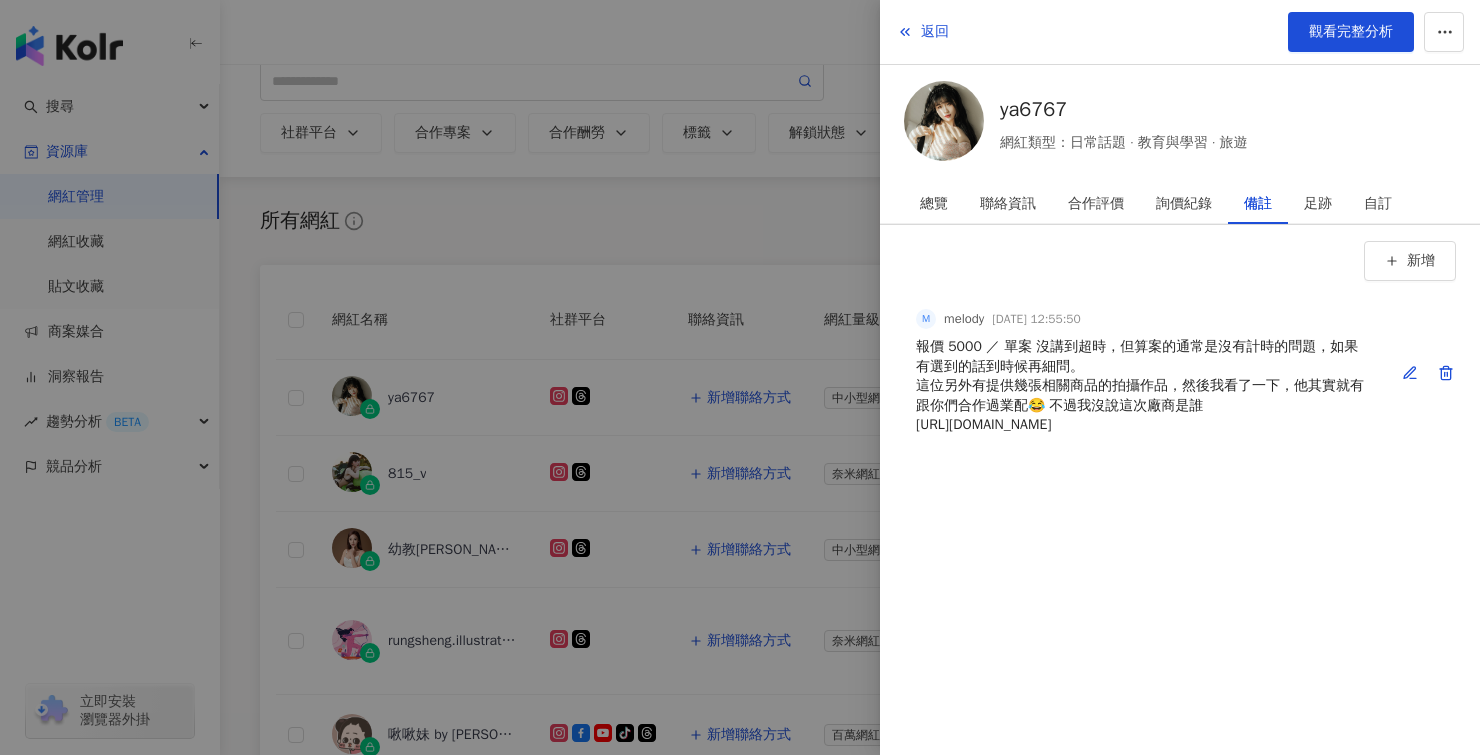 click on "報價 5000  ／ 單案  沒講到超時，但算案的通常是沒有計時的問題，如果有選到的話到時候再細問。
這位另外有提供幾張相關商品的拍攝作品，然後我看了一下，他其實就有跟你們合作過業配😂 不過我沒說這次廠商是誰
https://drive.google.com/drive/folders/1-Tx72voGUUUQrCPPJ6L99cmjsvdnEdGD" at bounding box center [1142, 386] 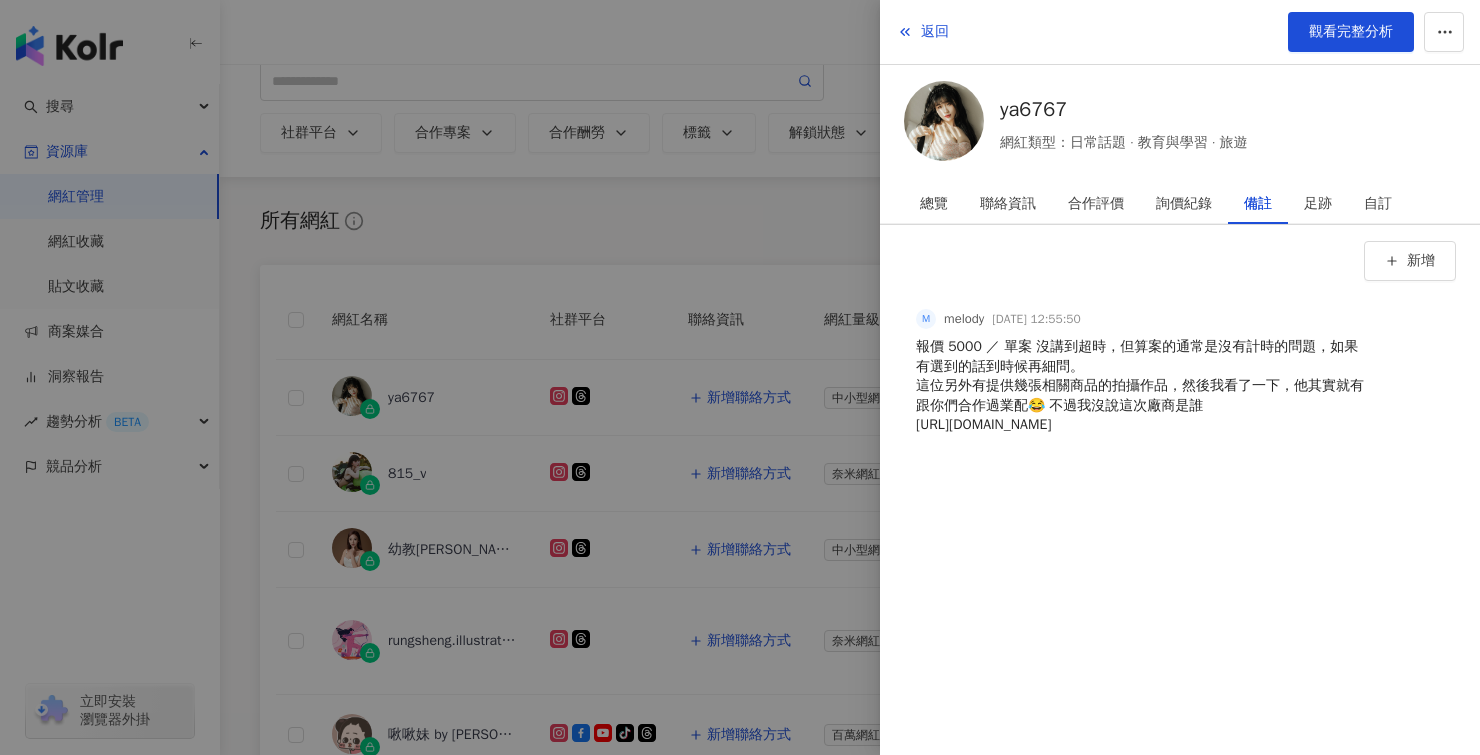 click at bounding box center [740, 377] 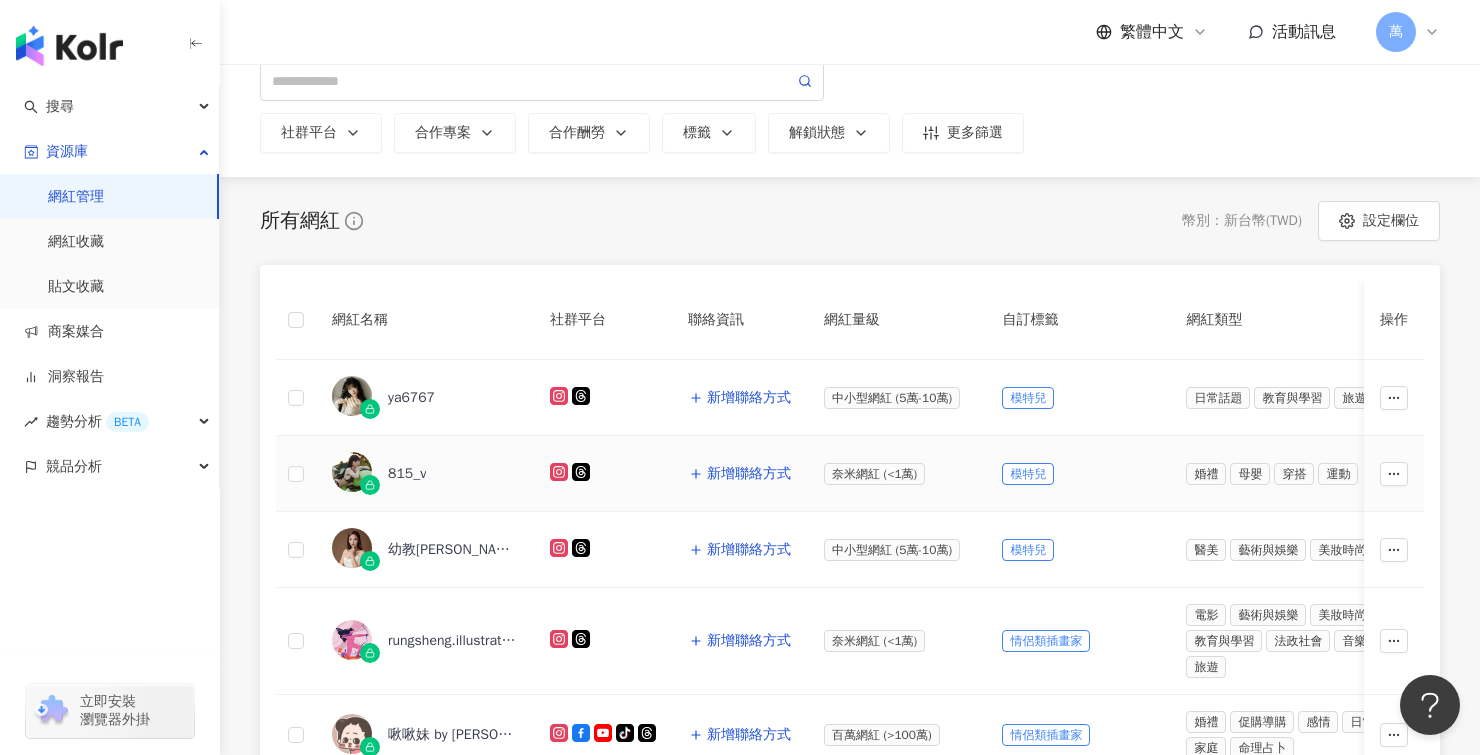 scroll, scrollTop: 115, scrollLeft: 0, axis: vertical 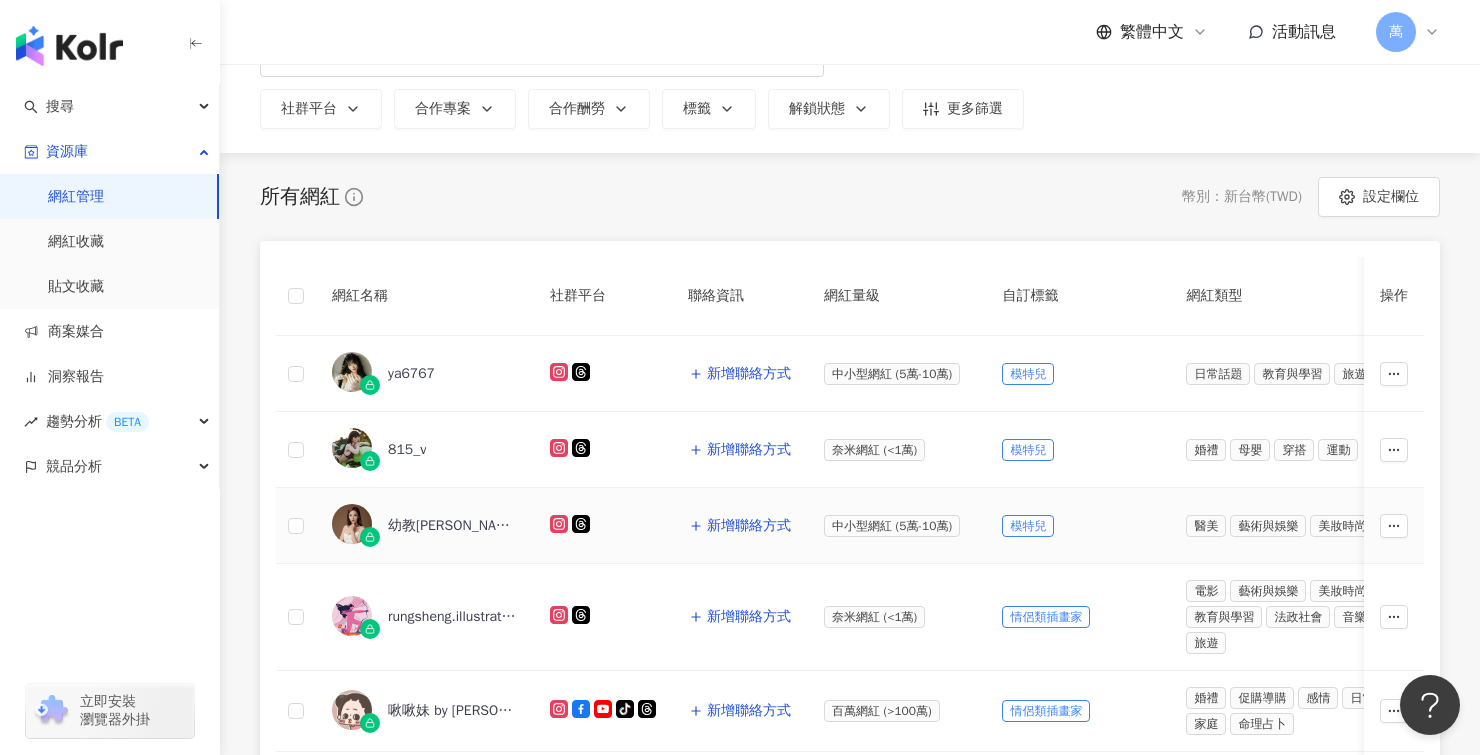 click on "幼教馨予winnie" at bounding box center [453, 526] 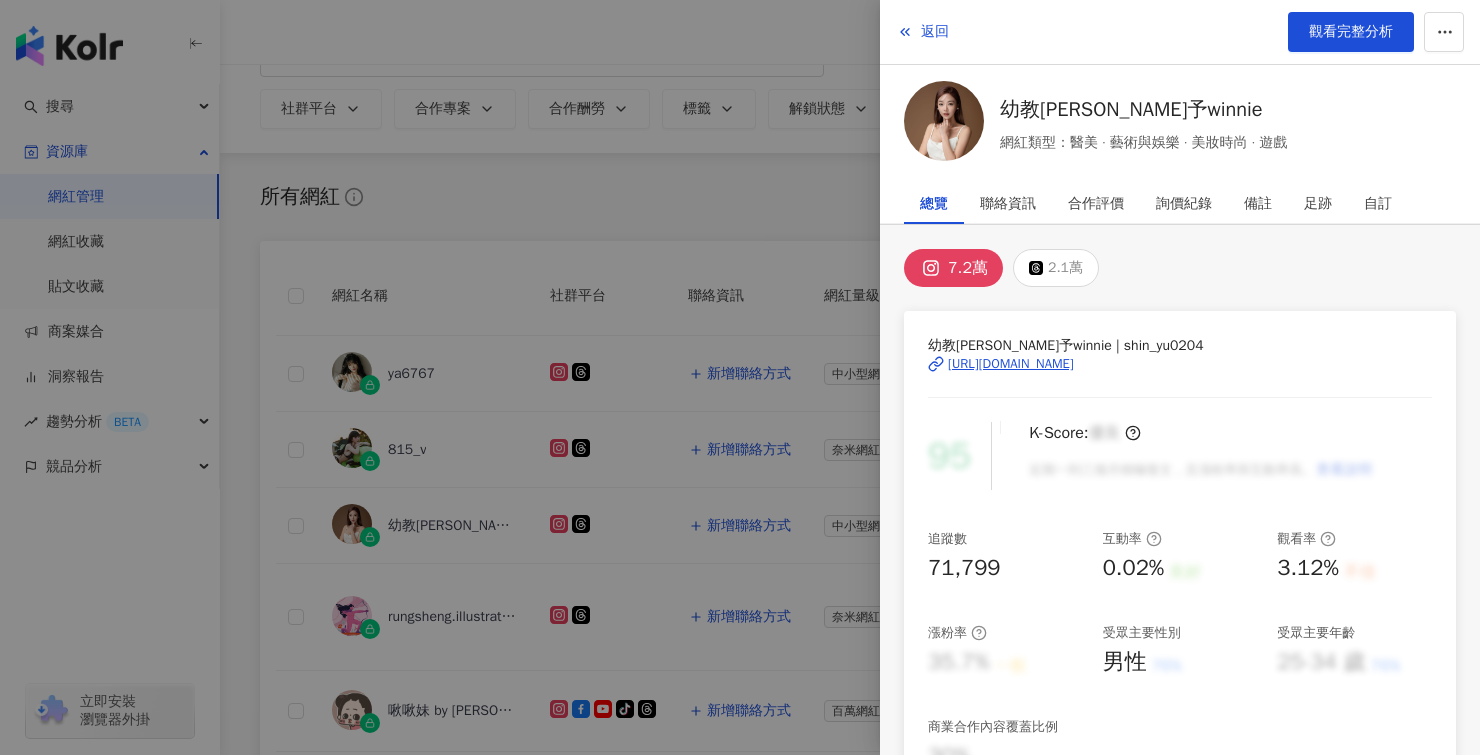 click at bounding box center [740, 377] 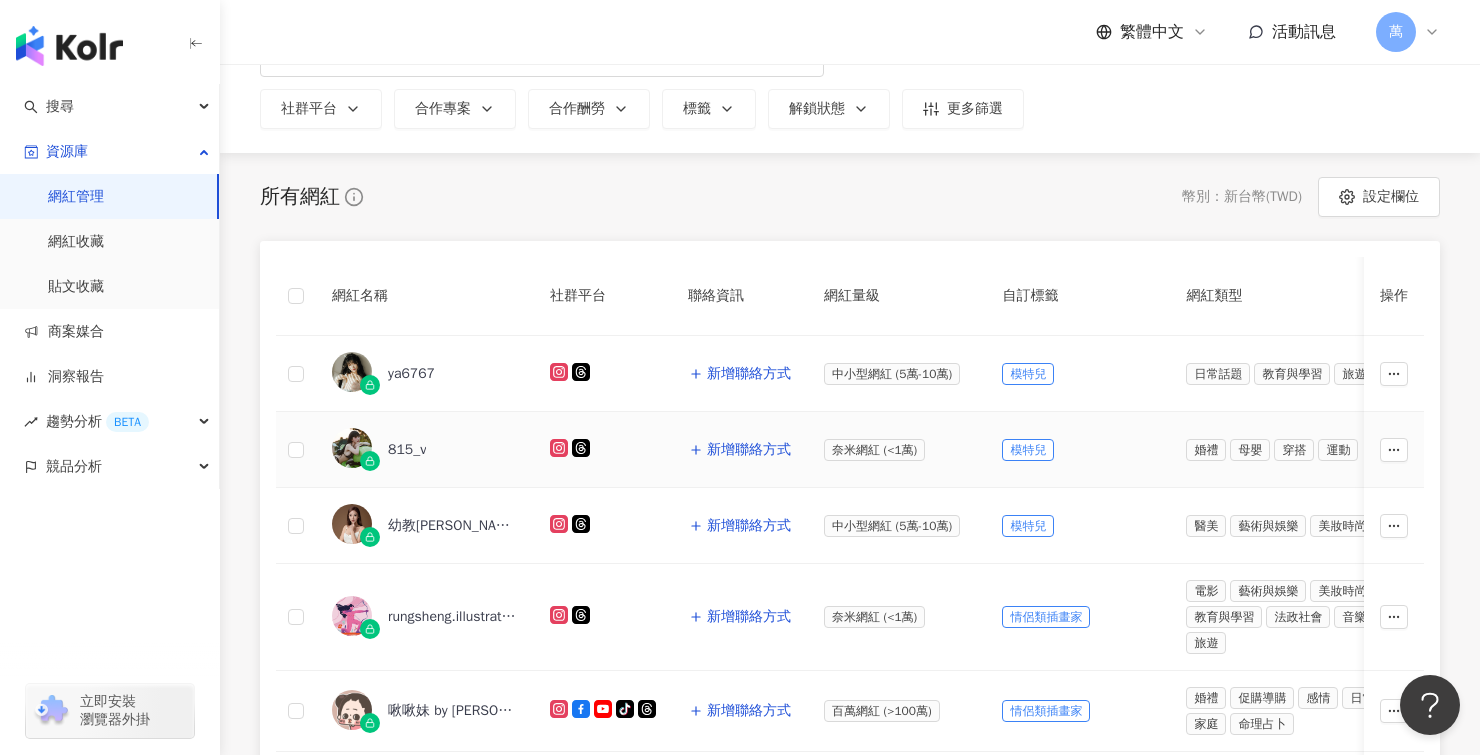 click on "815_v" at bounding box center [407, 450] 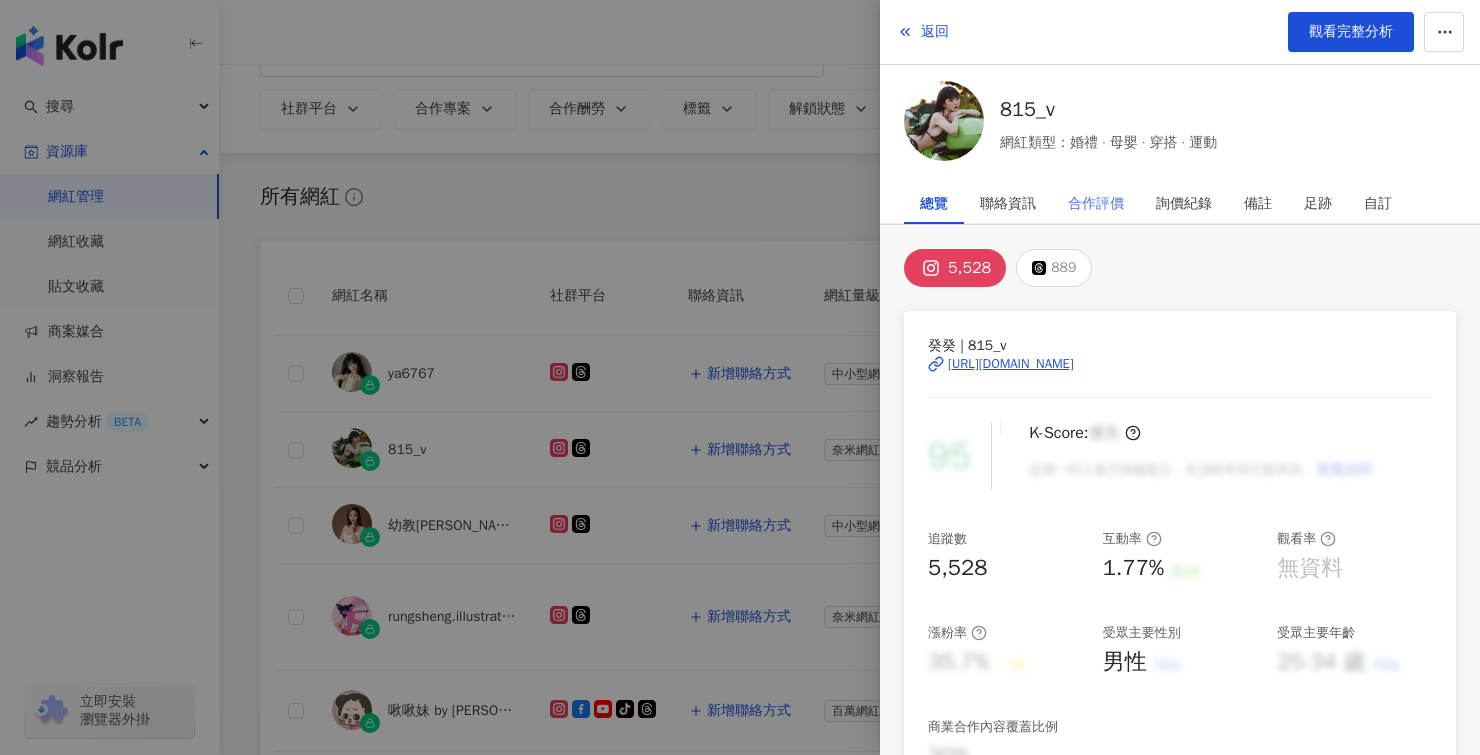 click on "合作評價" at bounding box center [1096, 204] 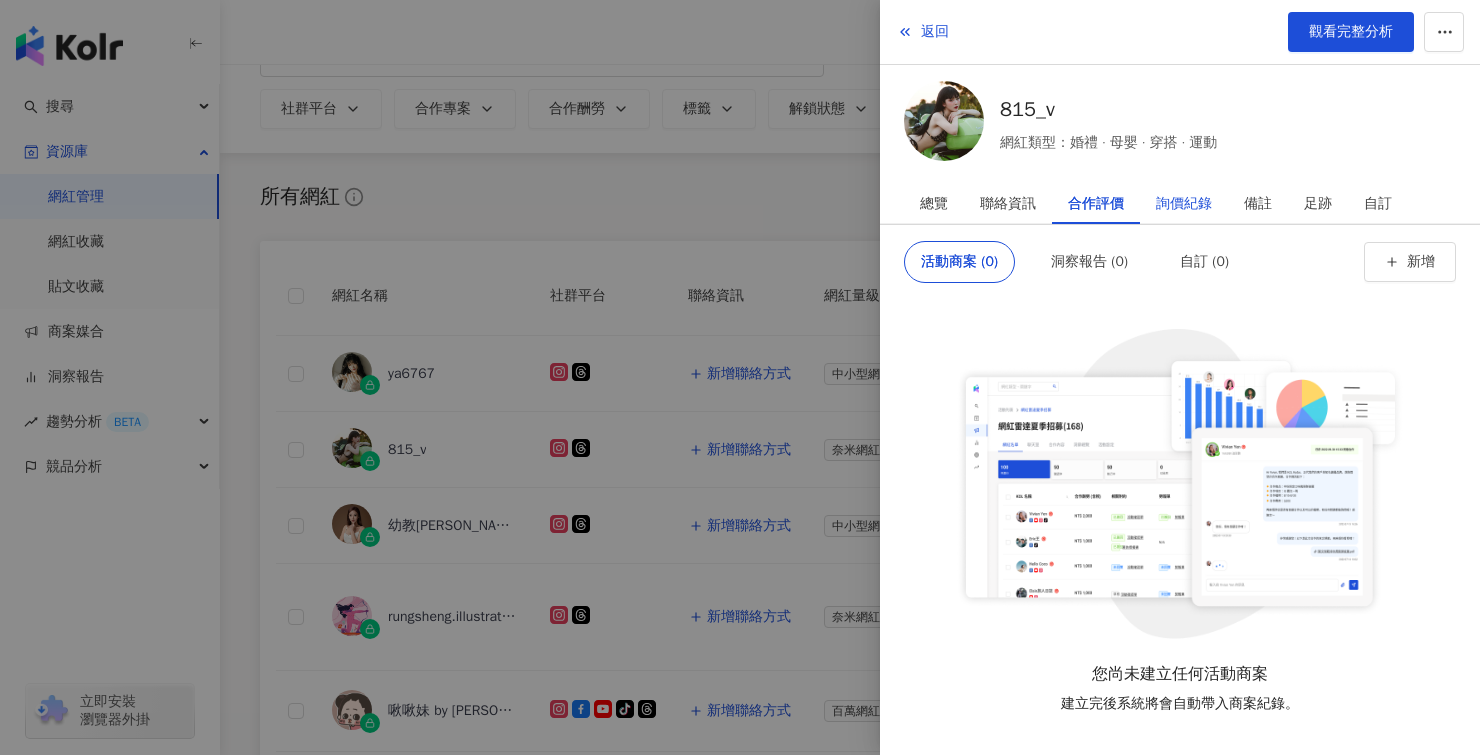 click on "詢價紀錄" at bounding box center [1184, 204] 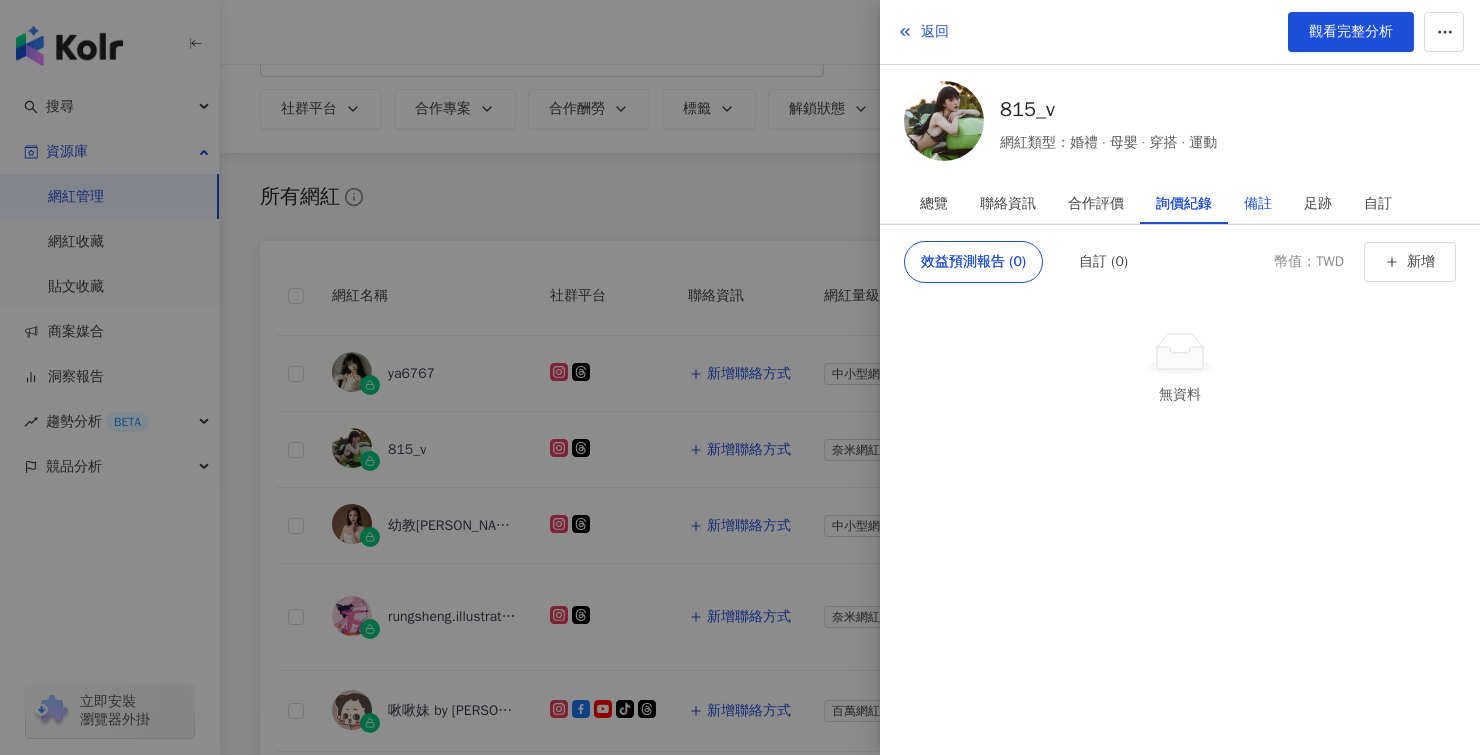 click on "備註" at bounding box center (1258, 204) 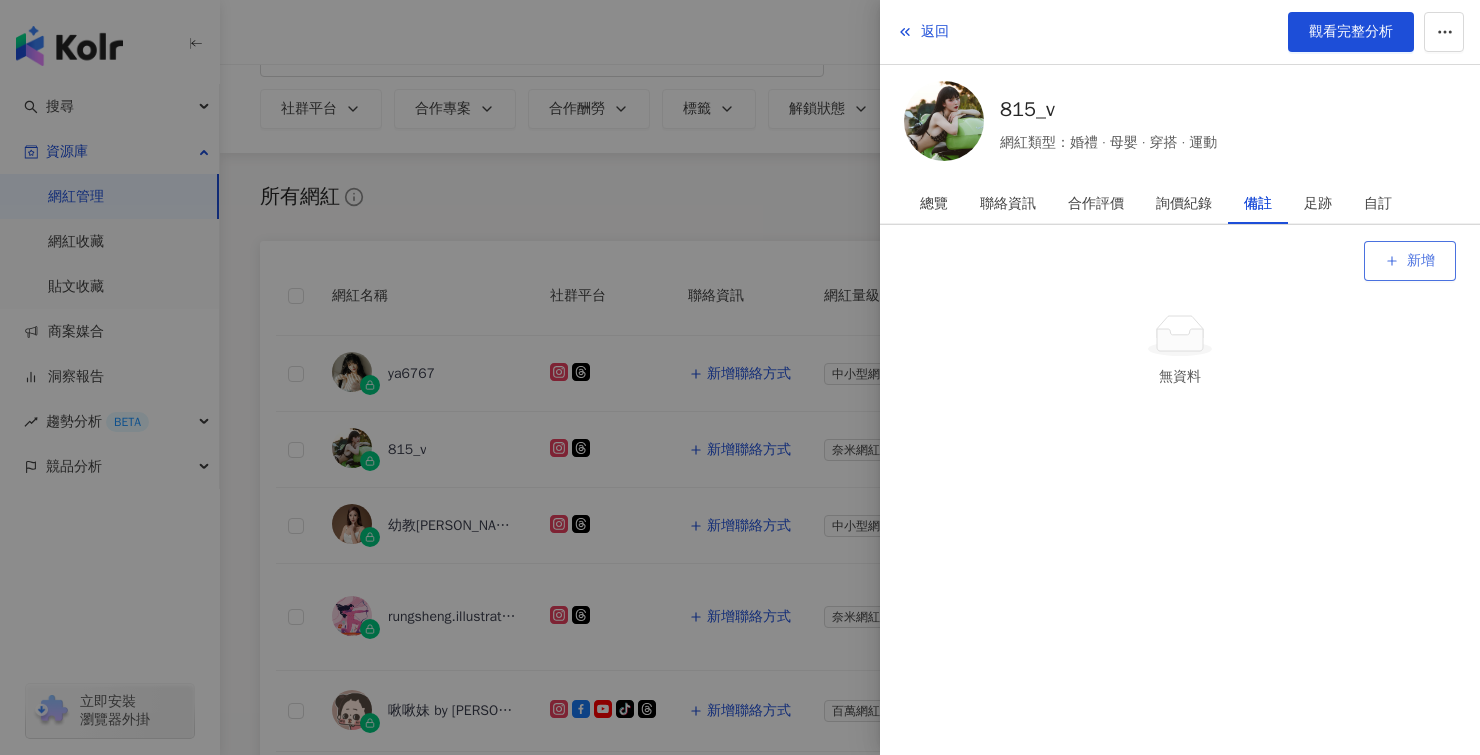 click on "新增" at bounding box center (1410, 261) 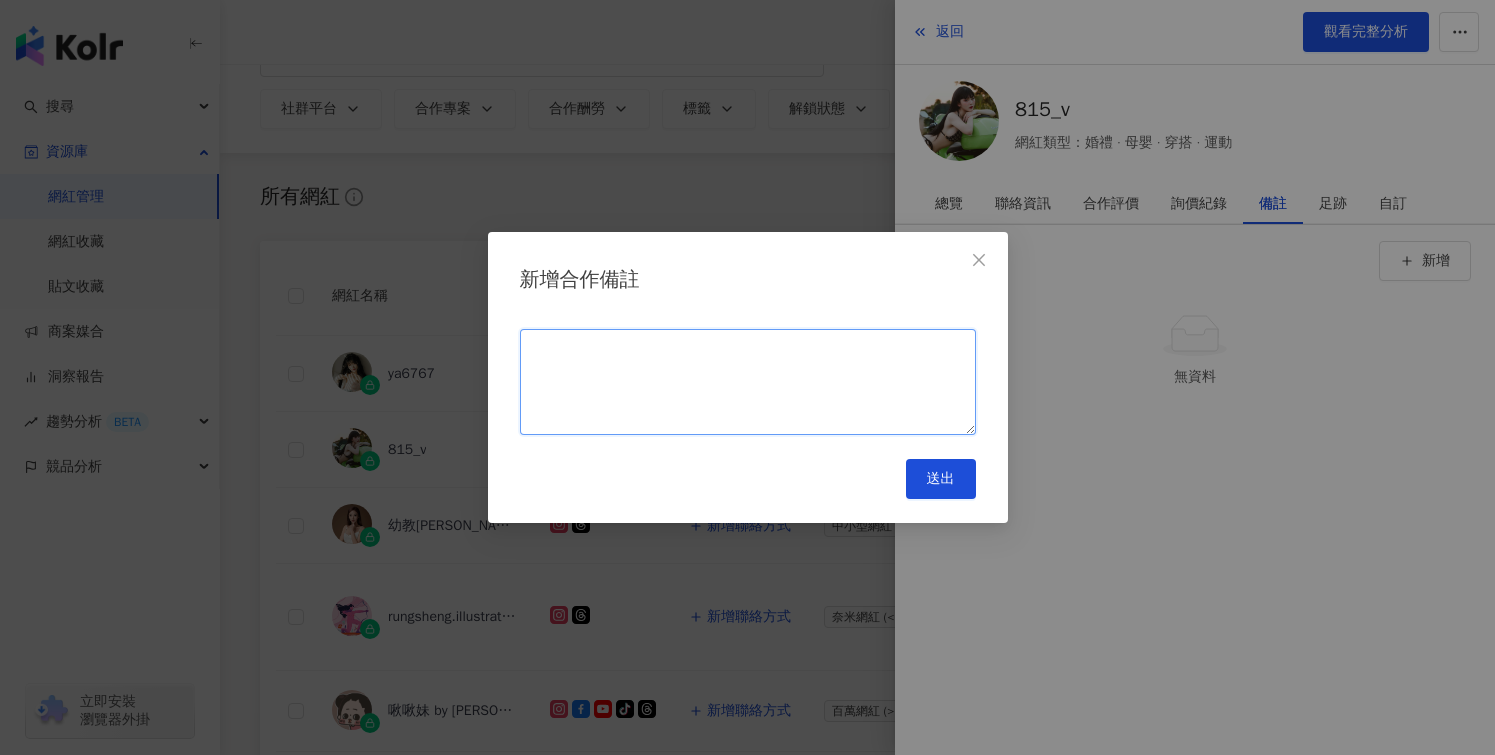drag, startPoint x: 867, startPoint y: 375, endPoint x: 868, endPoint y: 390, distance: 15.033297 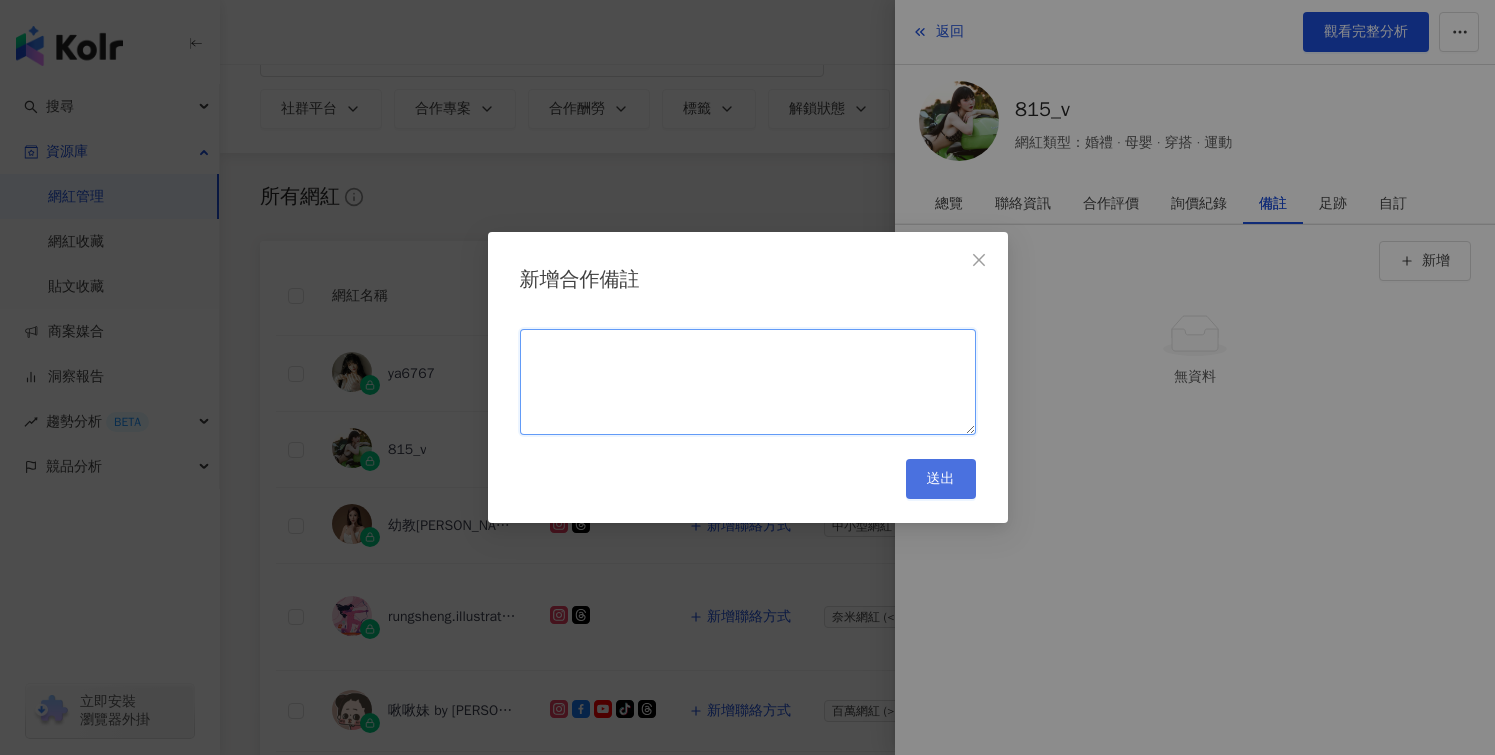 paste on "**********" 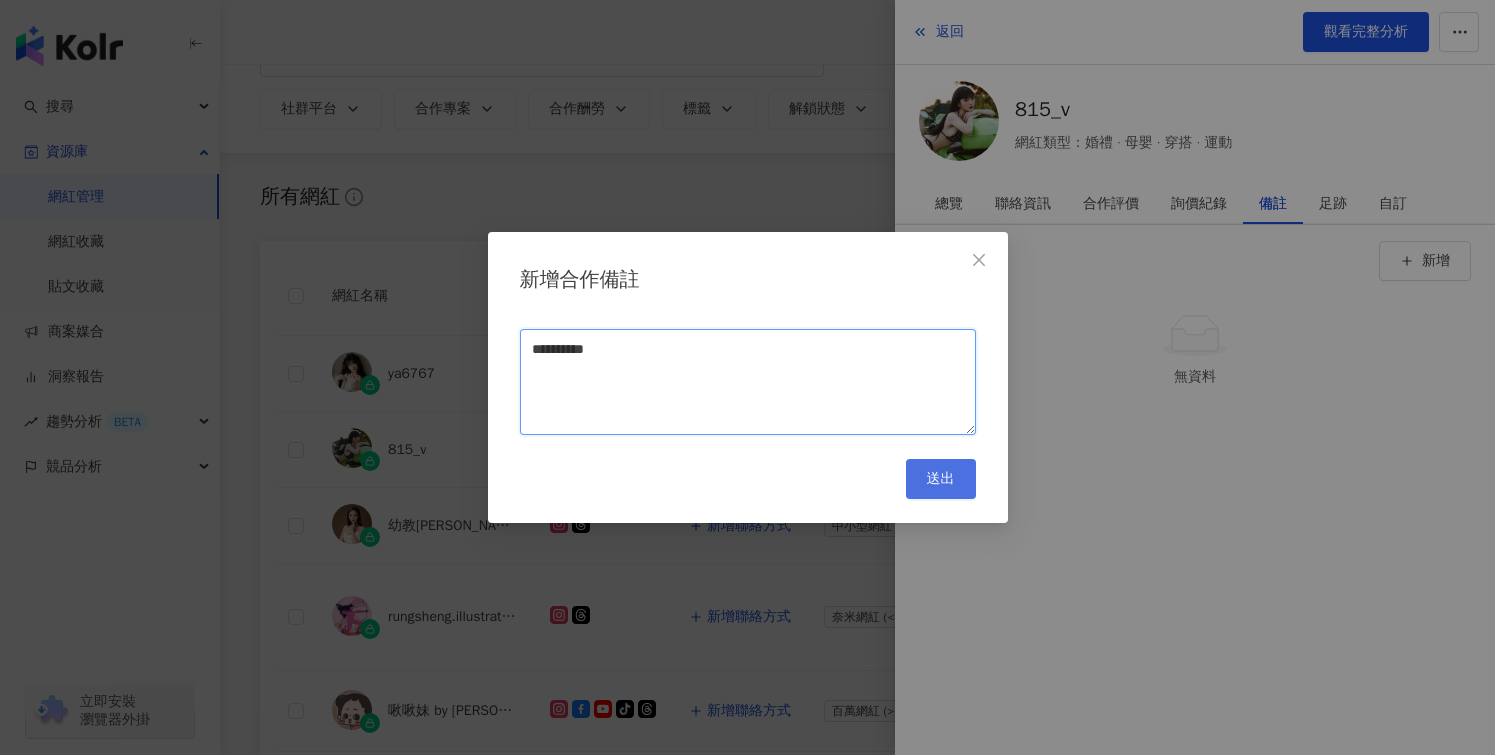 type on "**********" 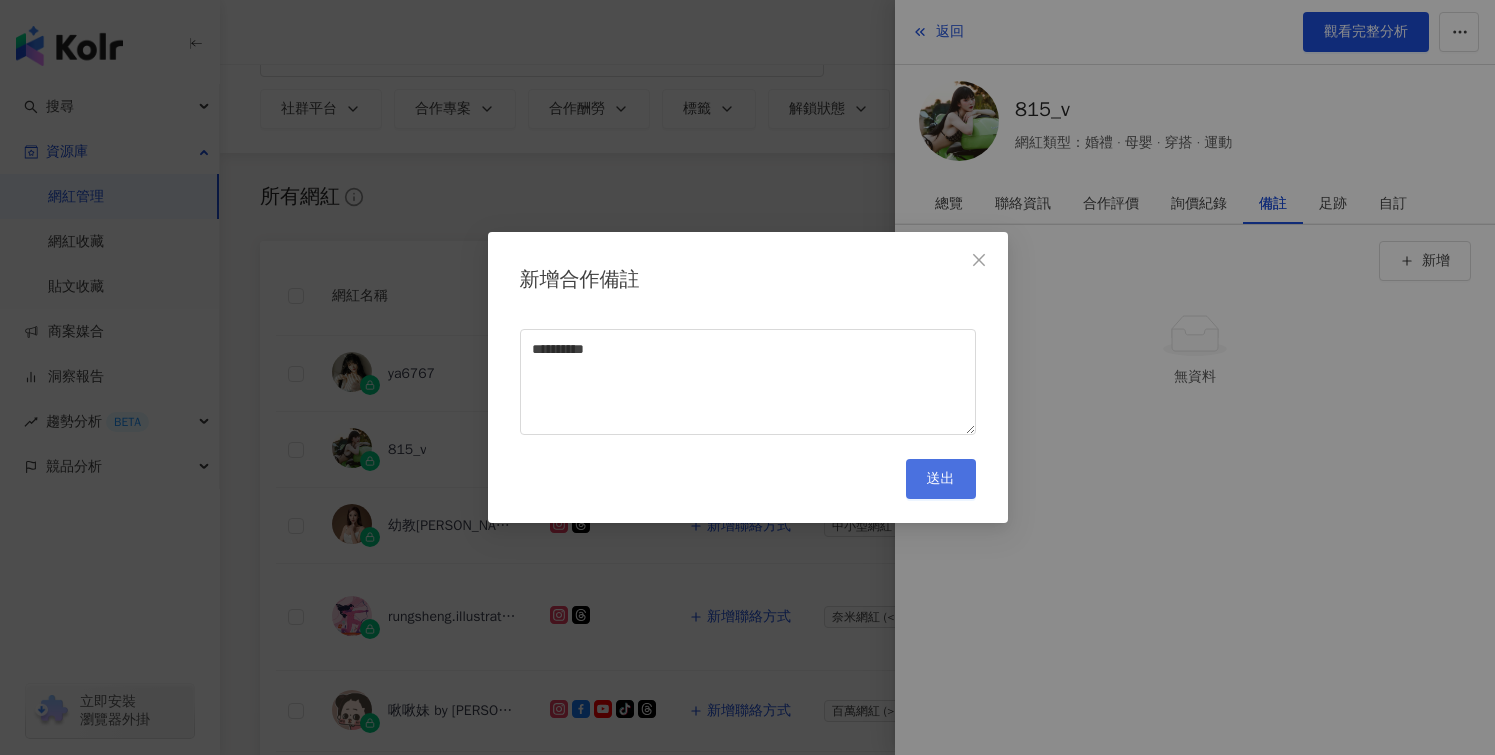 click on "送出" at bounding box center [941, 479] 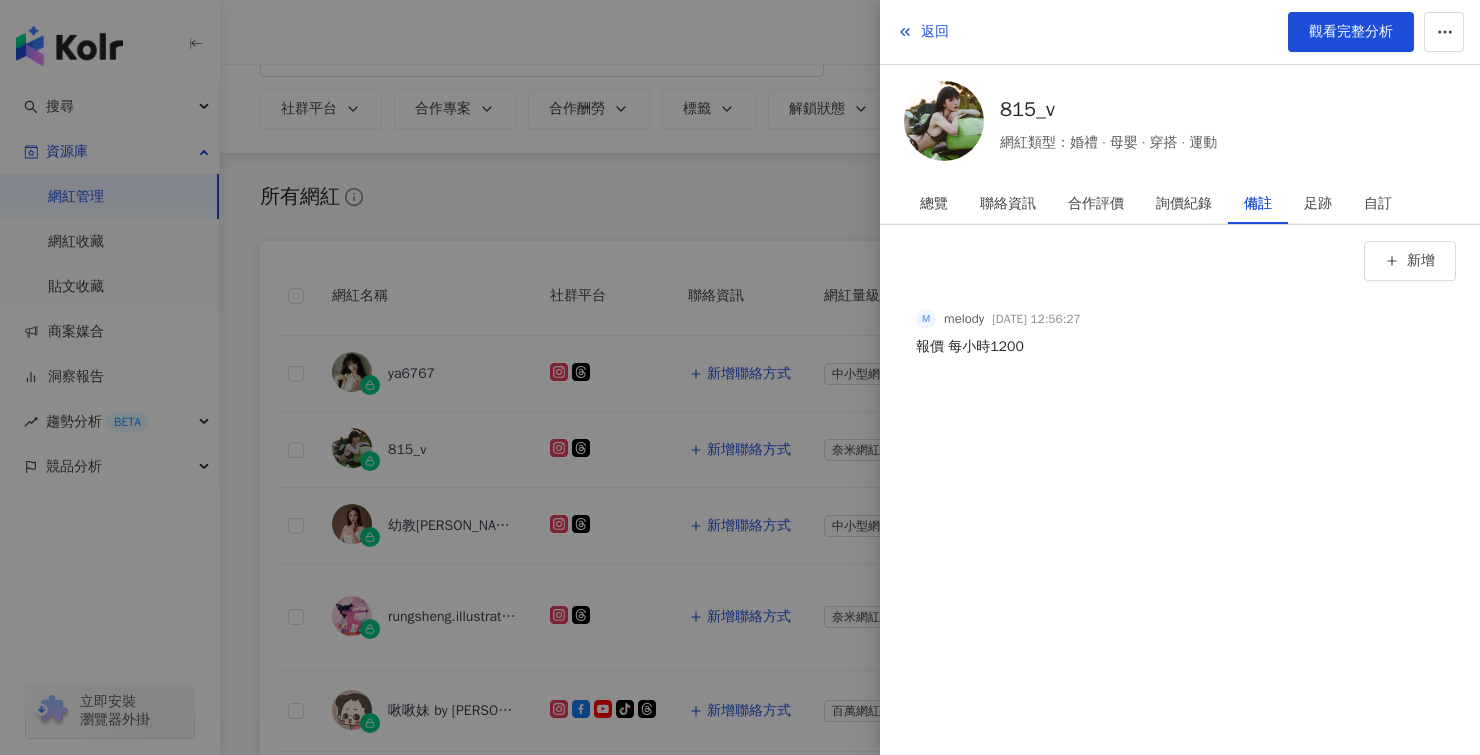 click at bounding box center [740, 377] 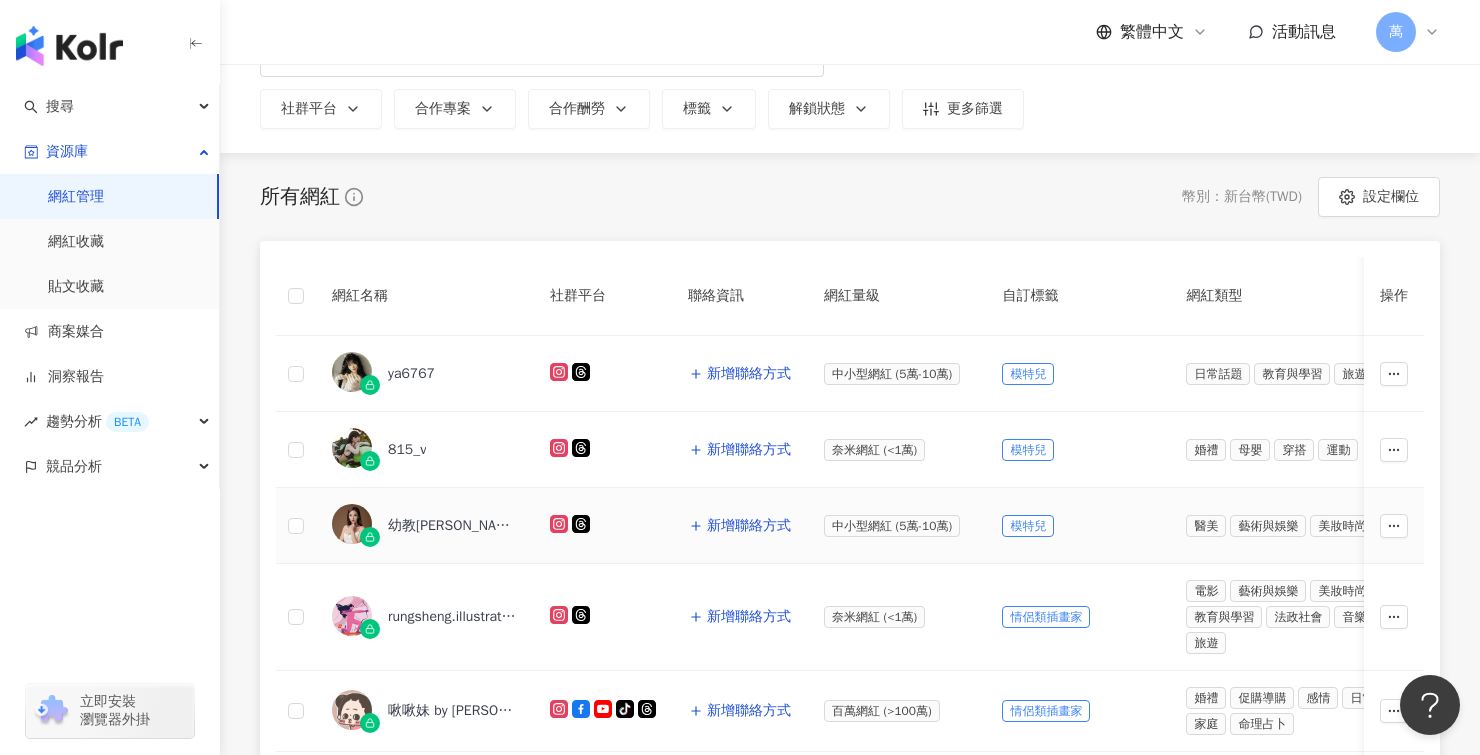 click on "幼教馨予winnie" at bounding box center [453, 526] 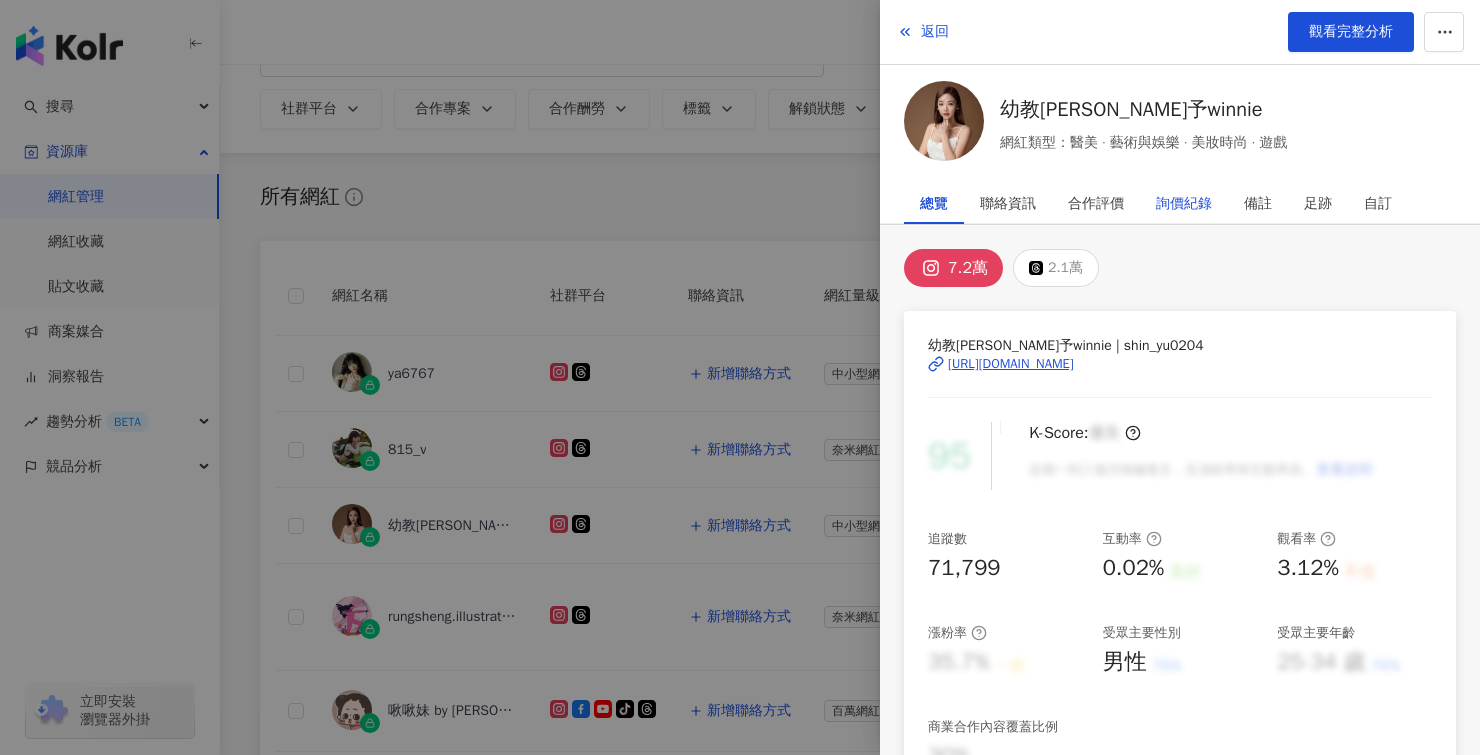 click on "詢價紀錄" at bounding box center [1184, 204] 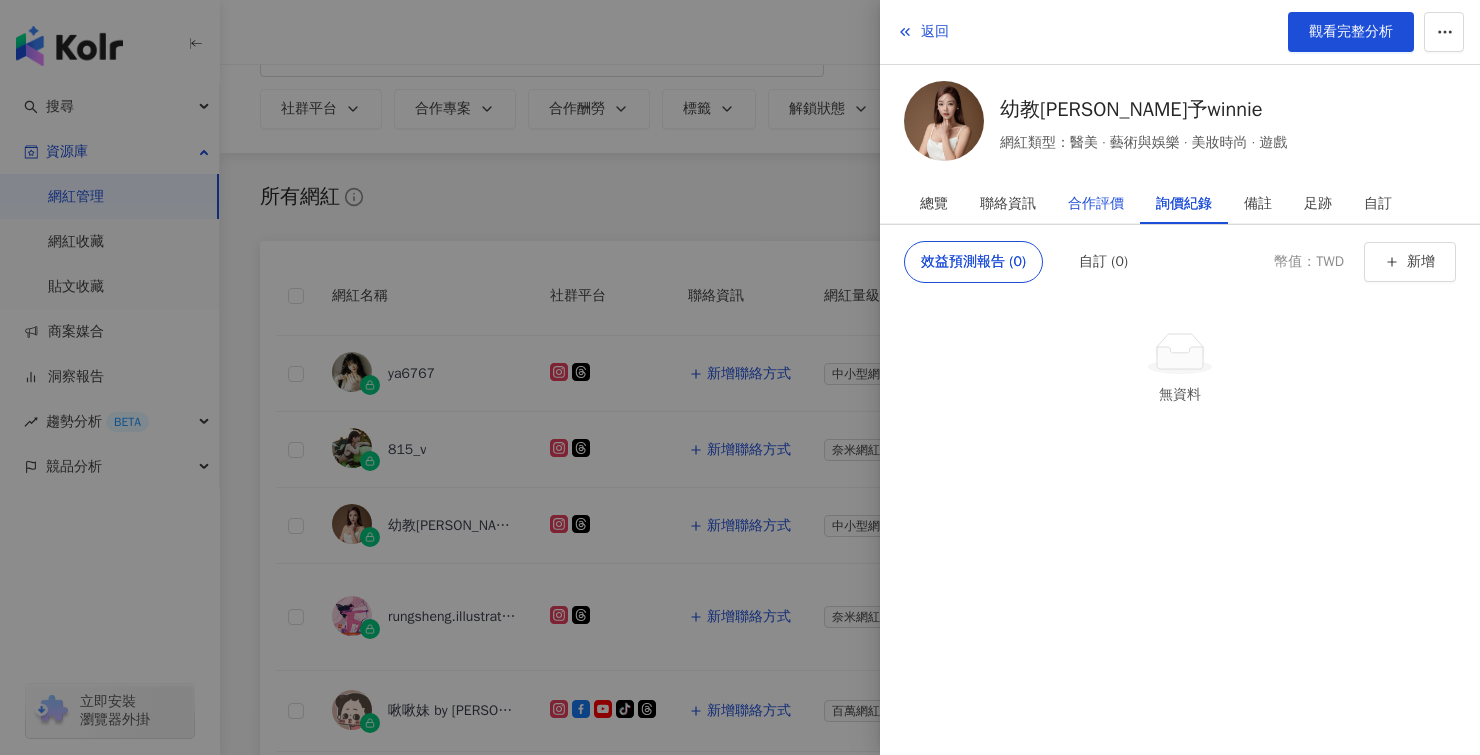 click on "合作評價" at bounding box center [1096, 204] 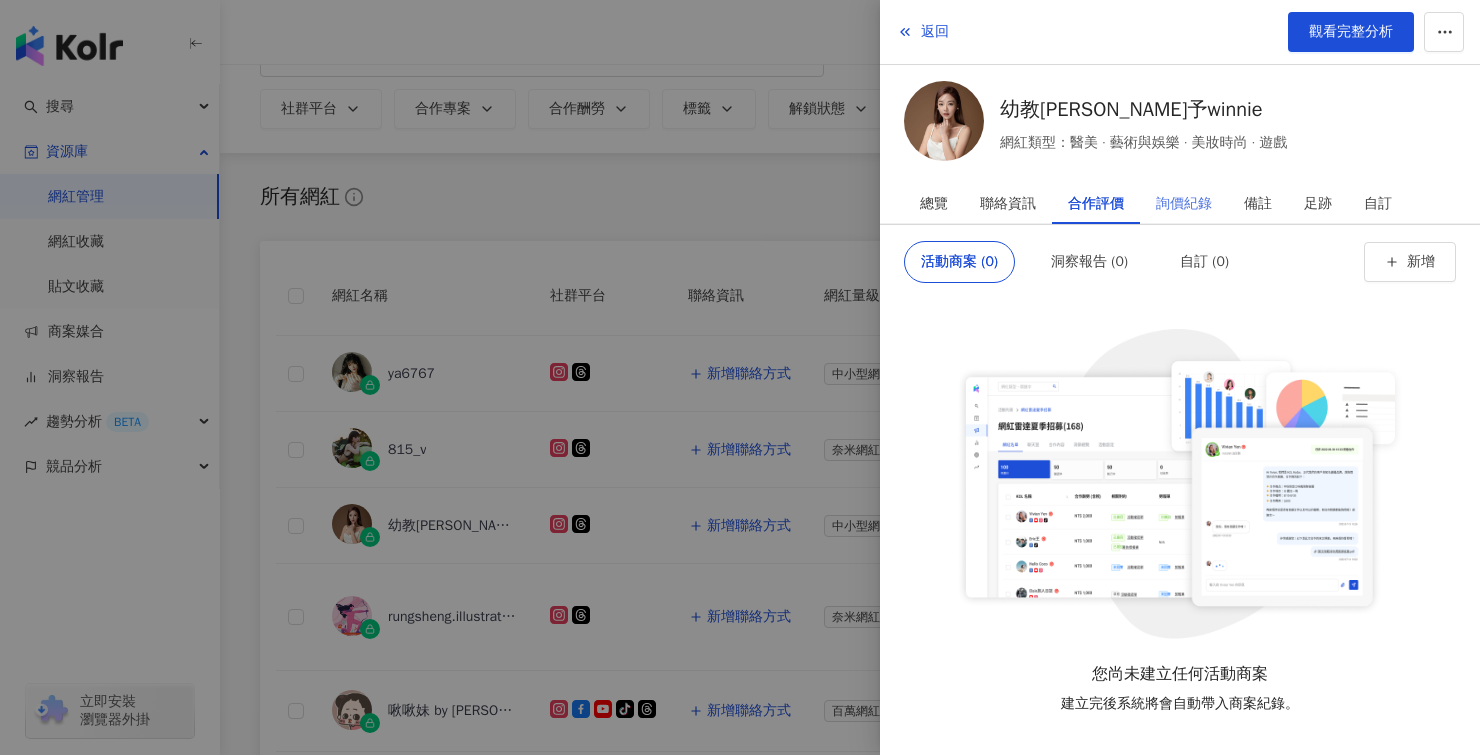 click on "詢價紀錄" at bounding box center [1184, 204] 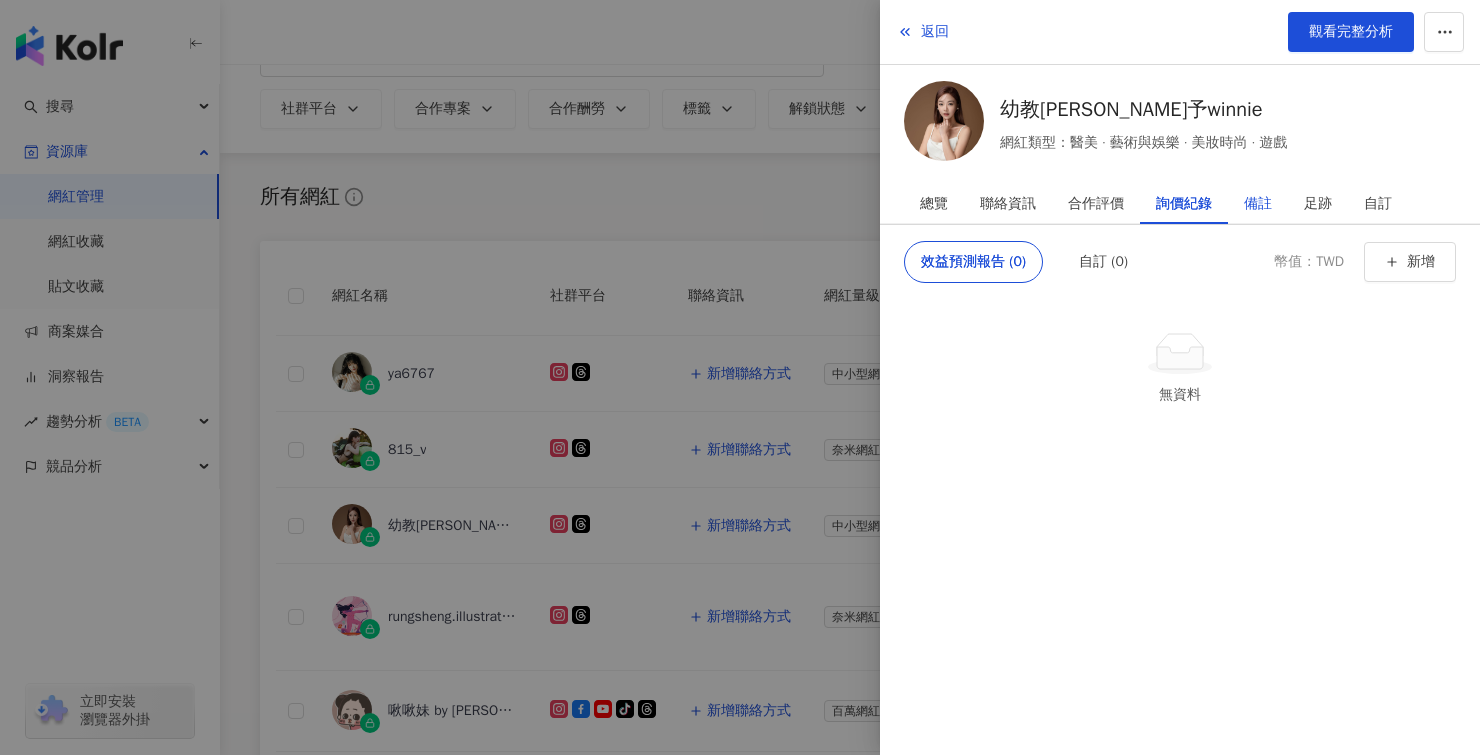 click on "備註" at bounding box center [1258, 204] 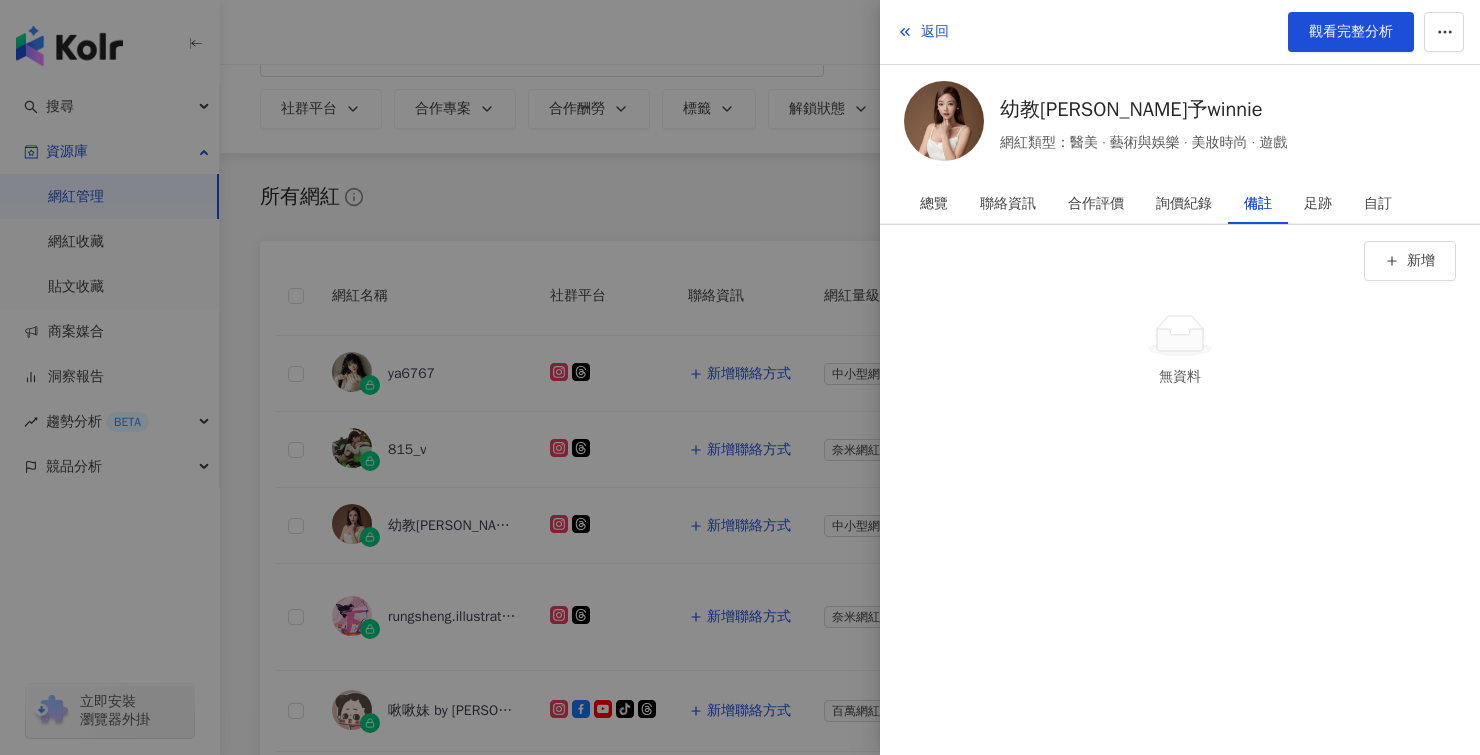 click on "新增 無資料" at bounding box center (1180, 330) 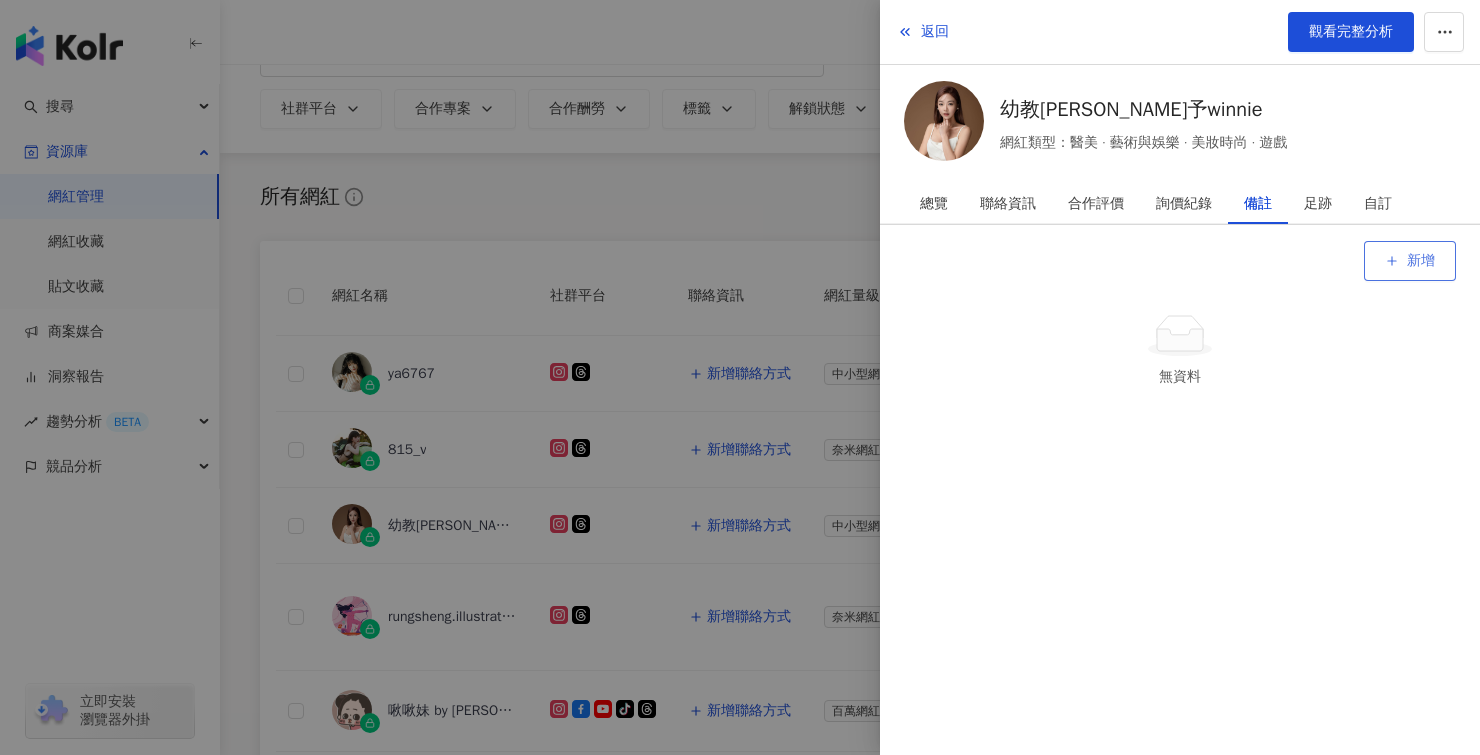 click on "新增" at bounding box center [1410, 261] 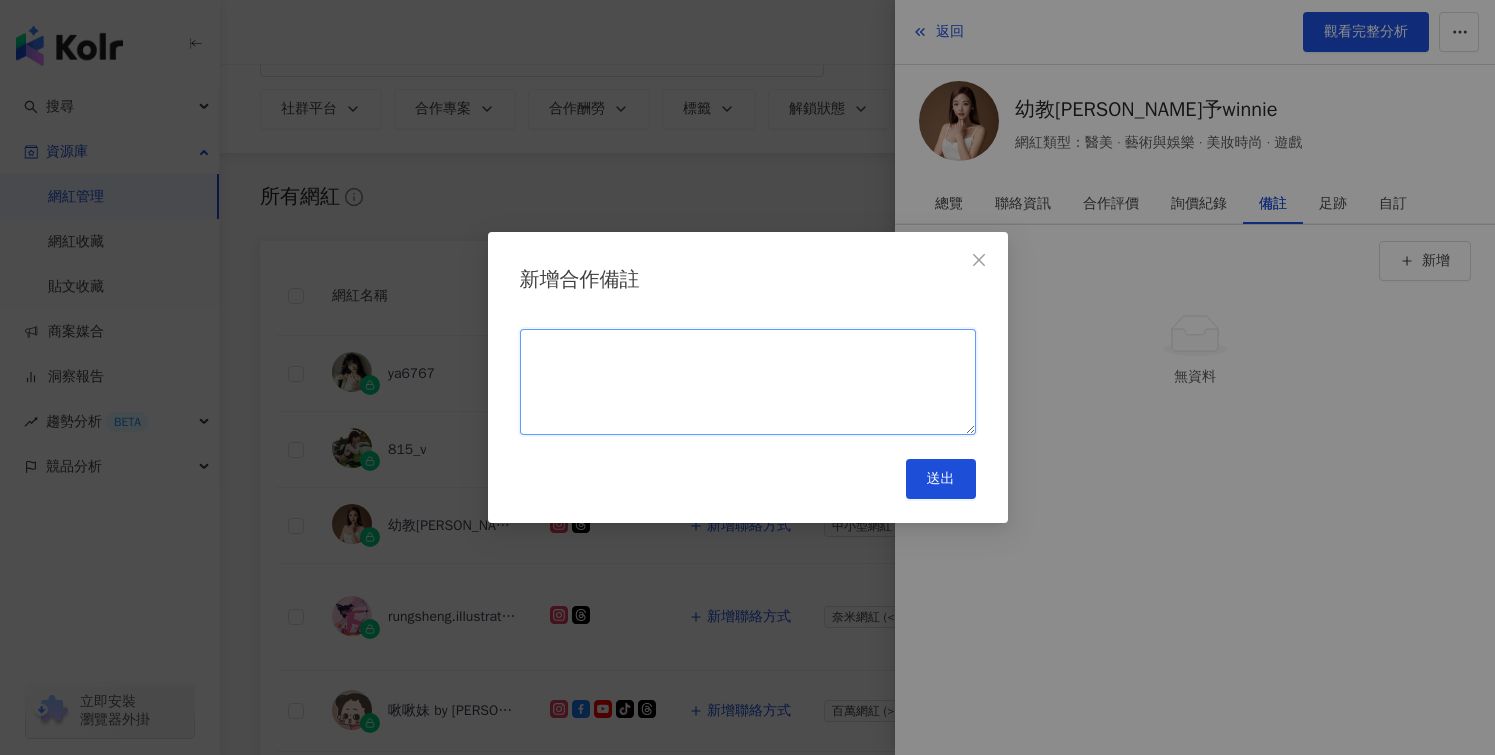 click at bounding box center (748, 382) 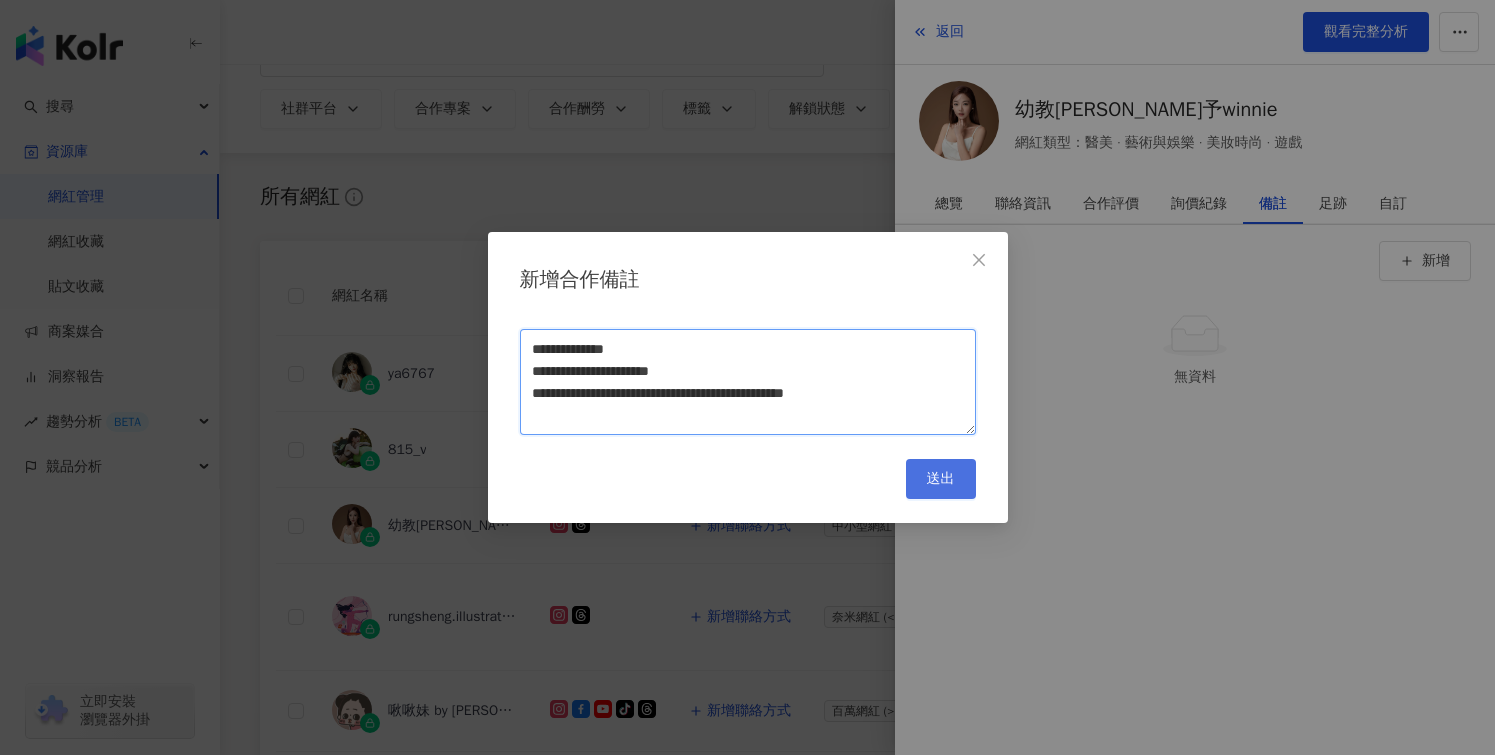 type on "**********" 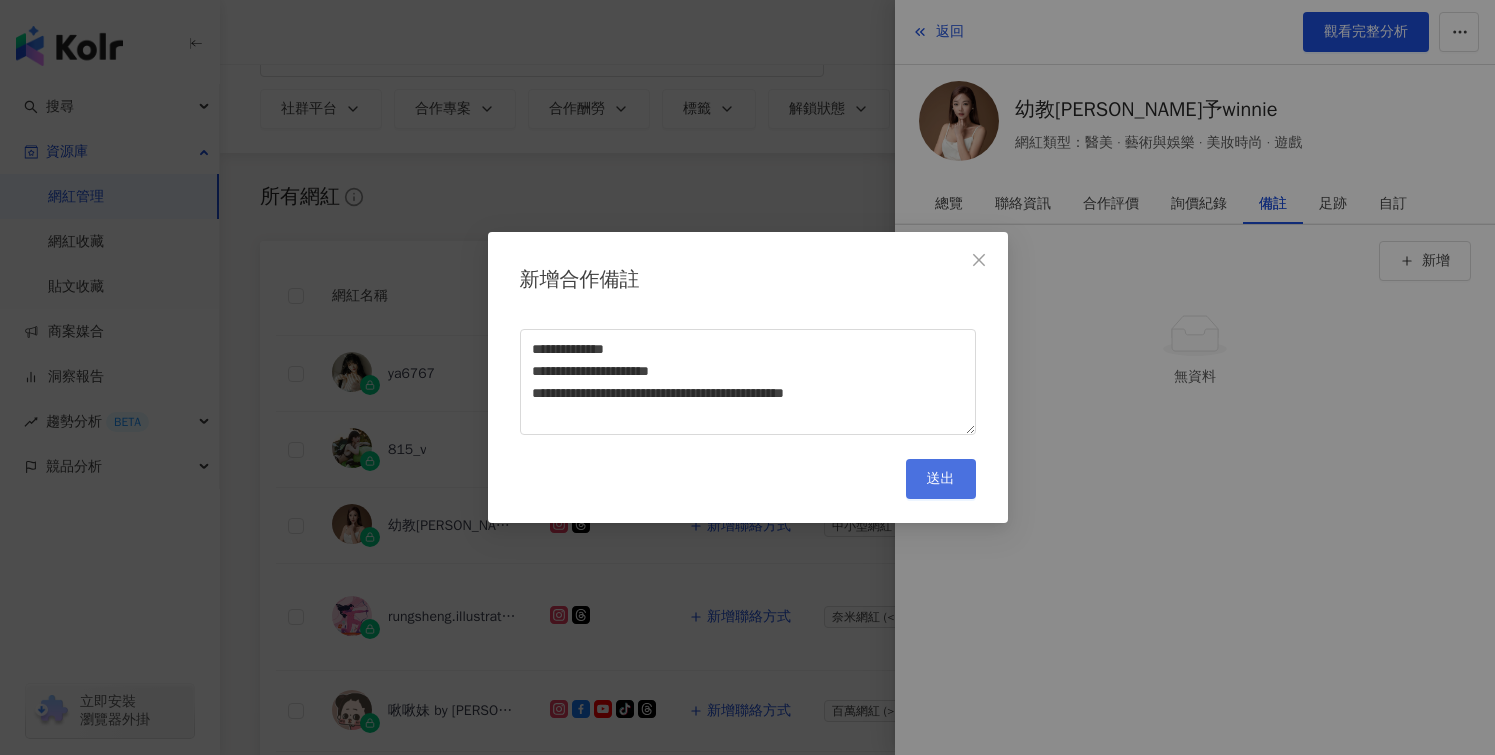 click on "送出" at bounding box center [941, 479] 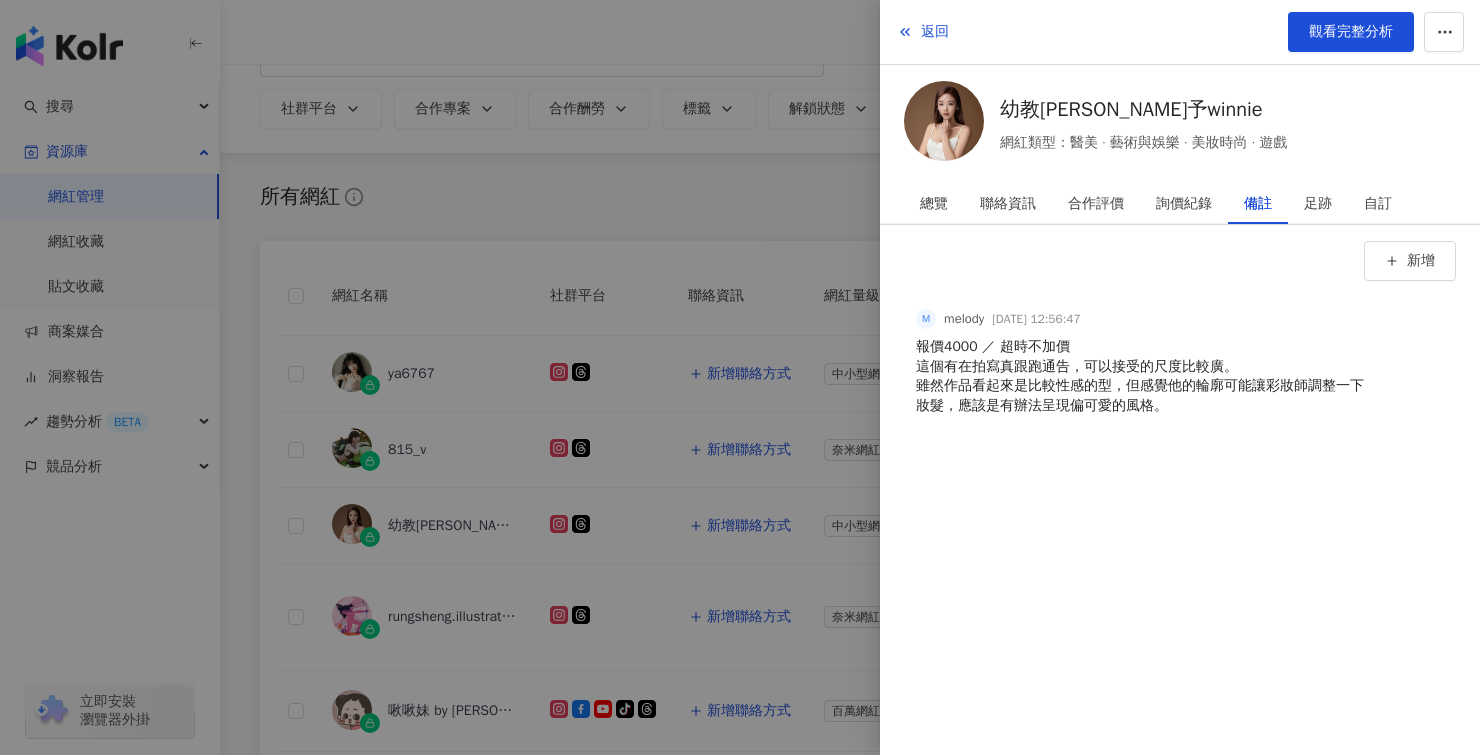 click at bounding box center (740, 377) 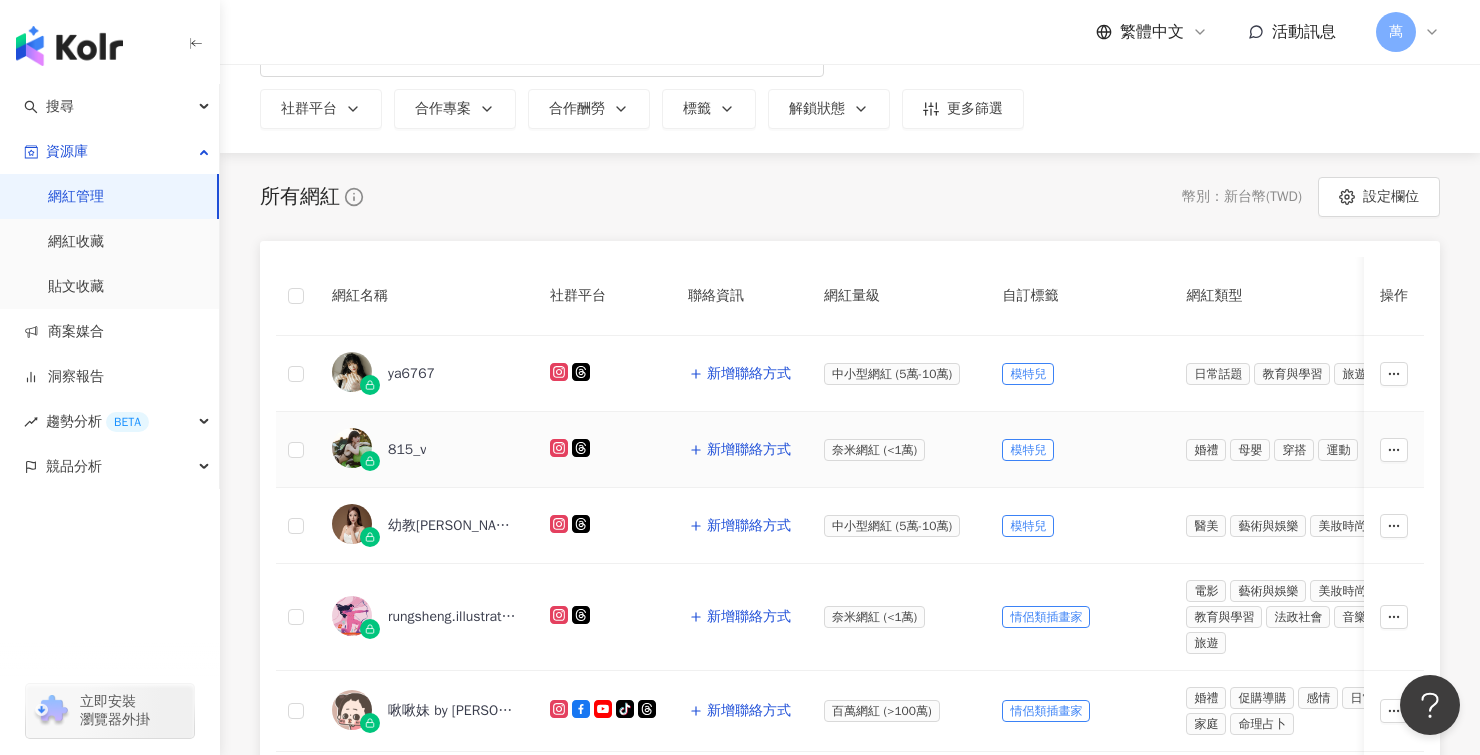 scroll, scrollTop: 127, scrollLeft: 0, axis: vertical 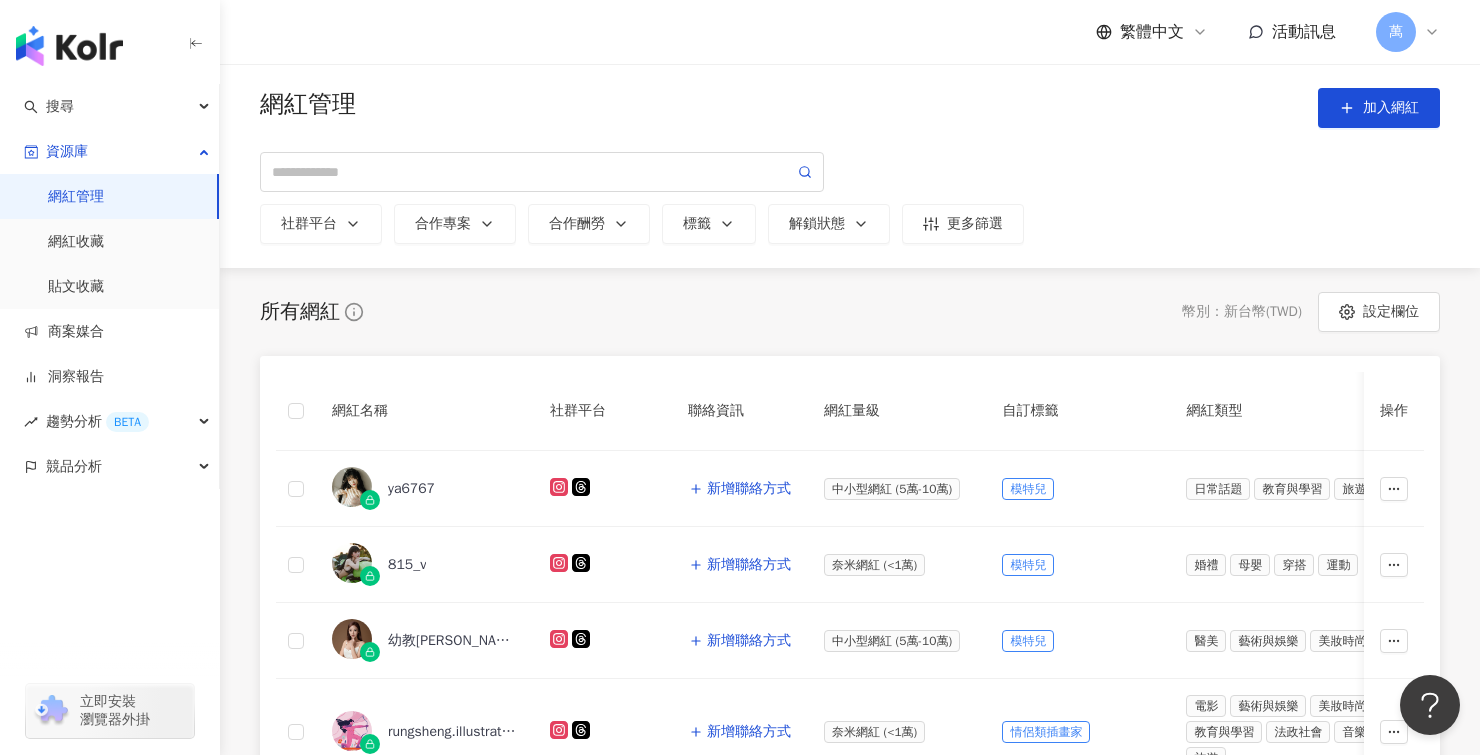 click on "社群平台 合作專案 合作酬勞 標籤 解鎖狀態 更多篩選" at bounding box center (850, 198) 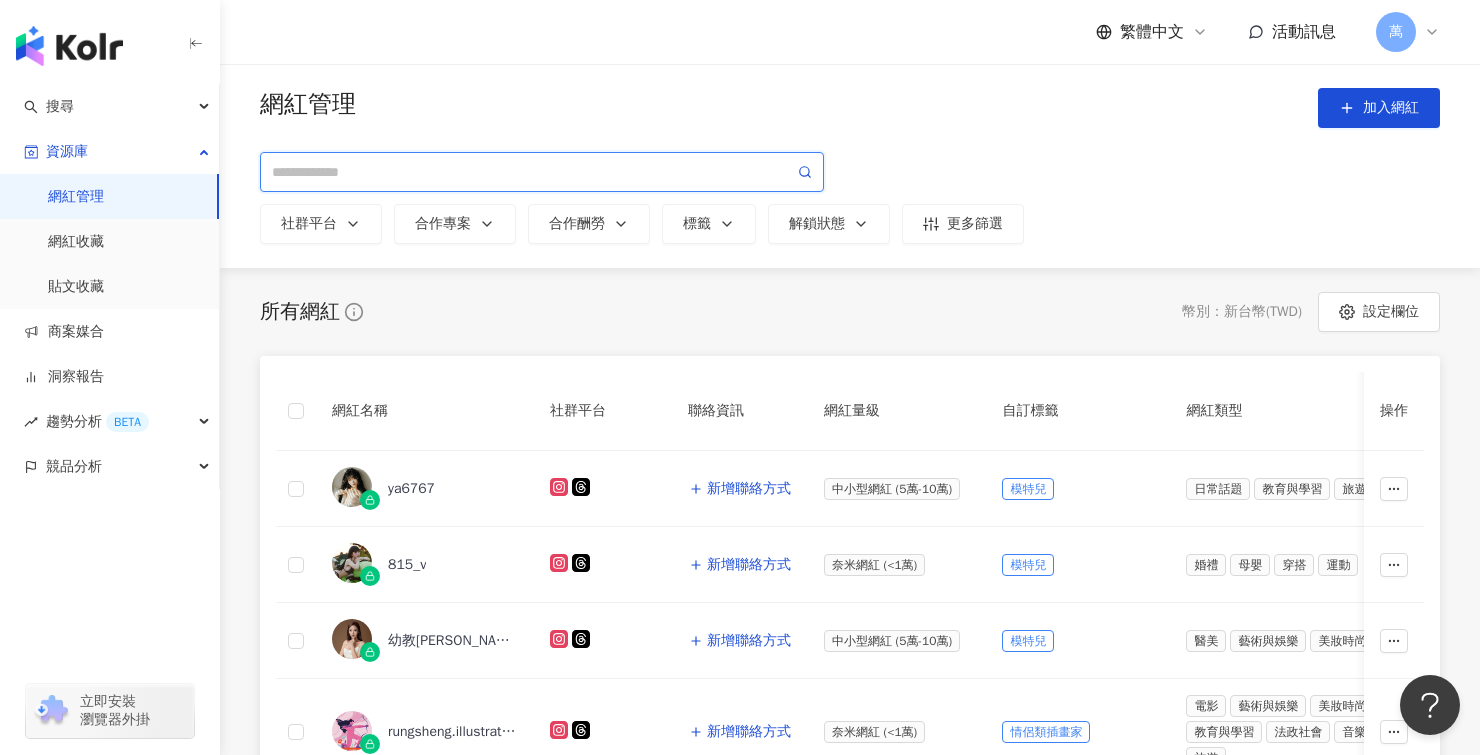 click at bounding box center [533, 172] 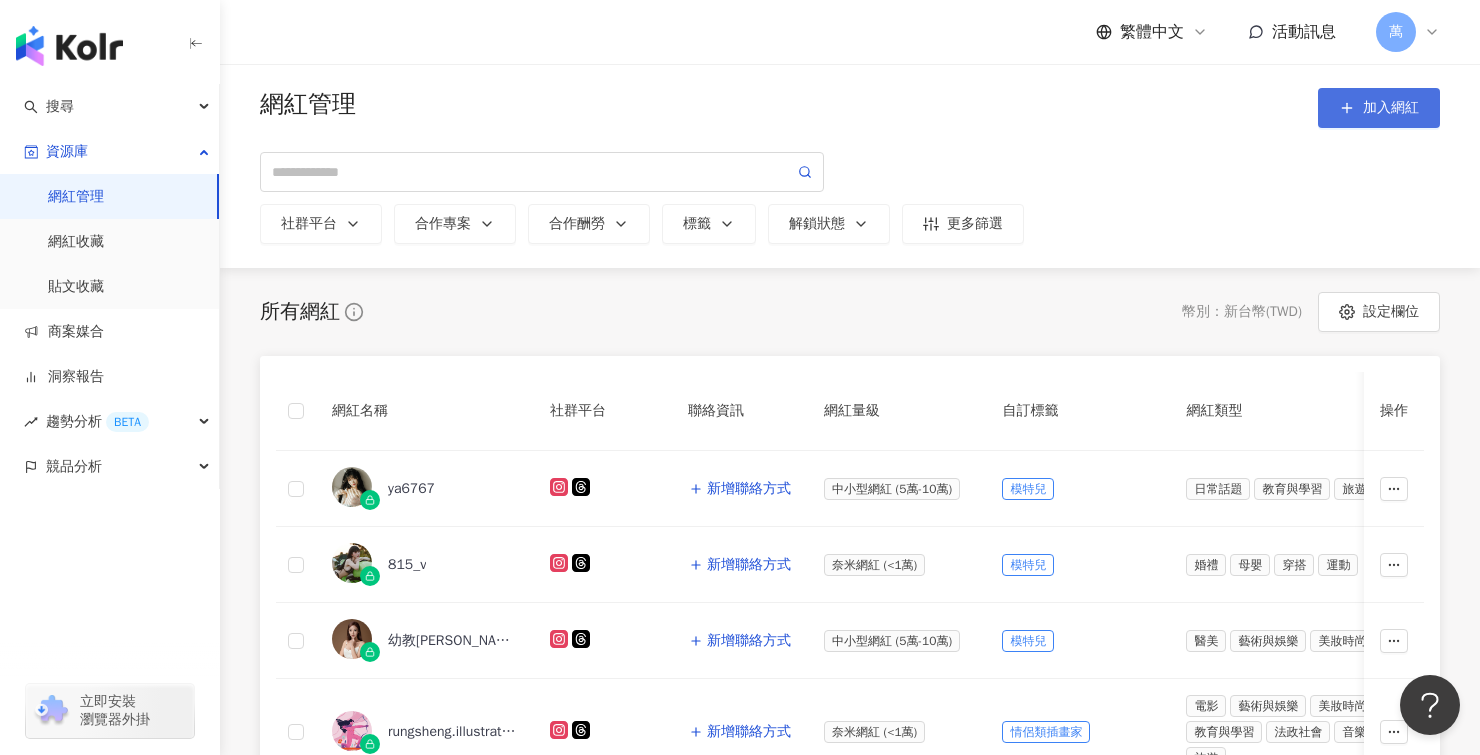 click on "加入網紅" at bounding box center (1391, 108) 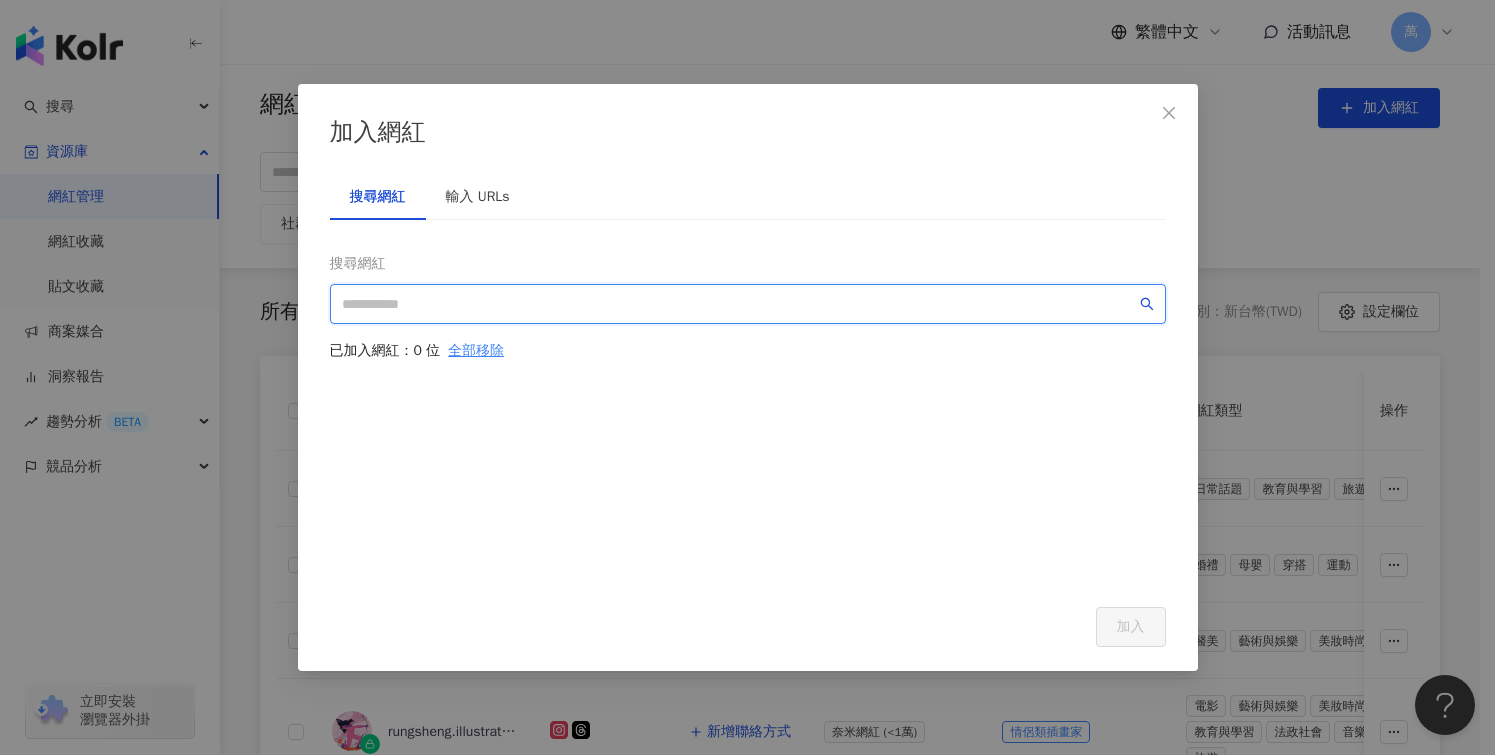 click at bounding box center (739, 304) 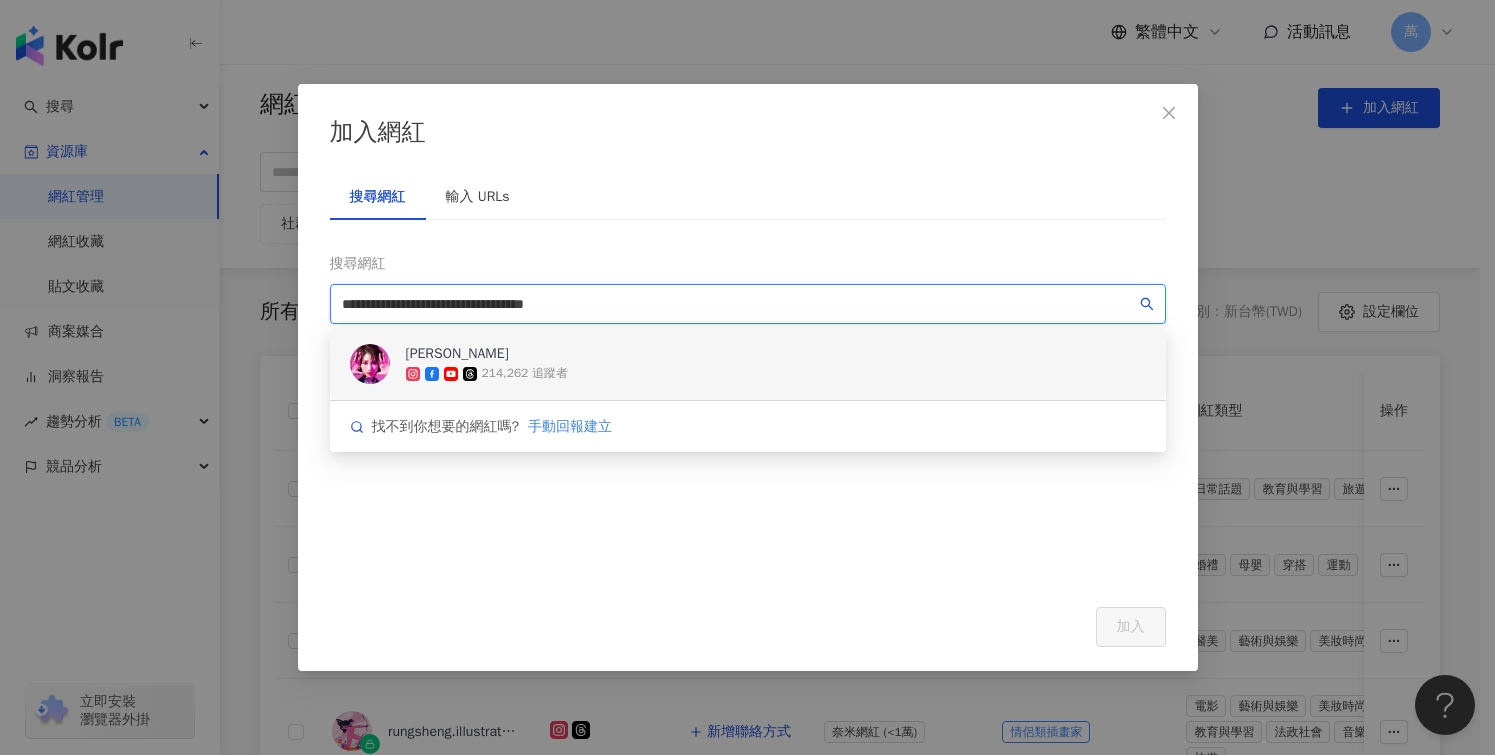 click on "鄭凱欣 214,262   追蹤者" at bounding box center [748, 364] 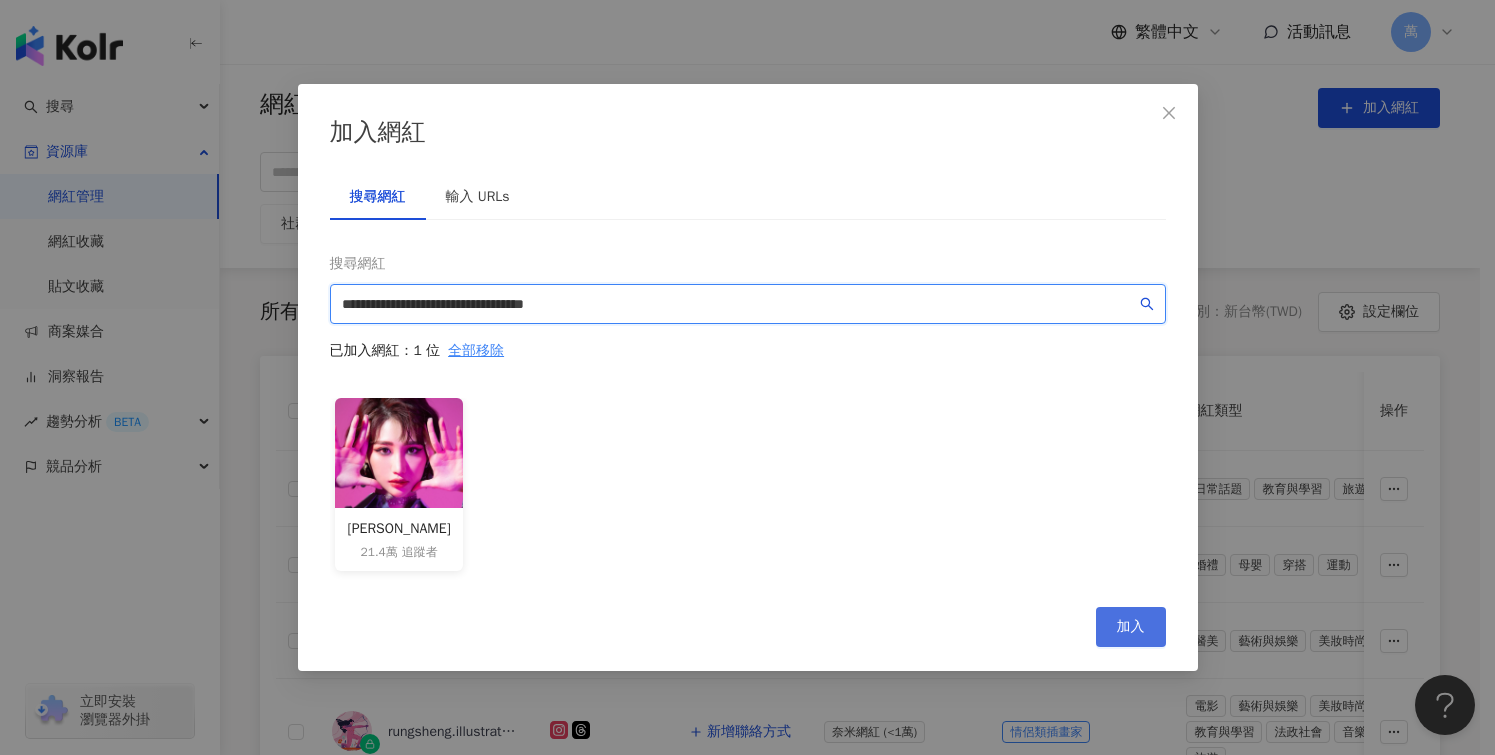 type on "**********" 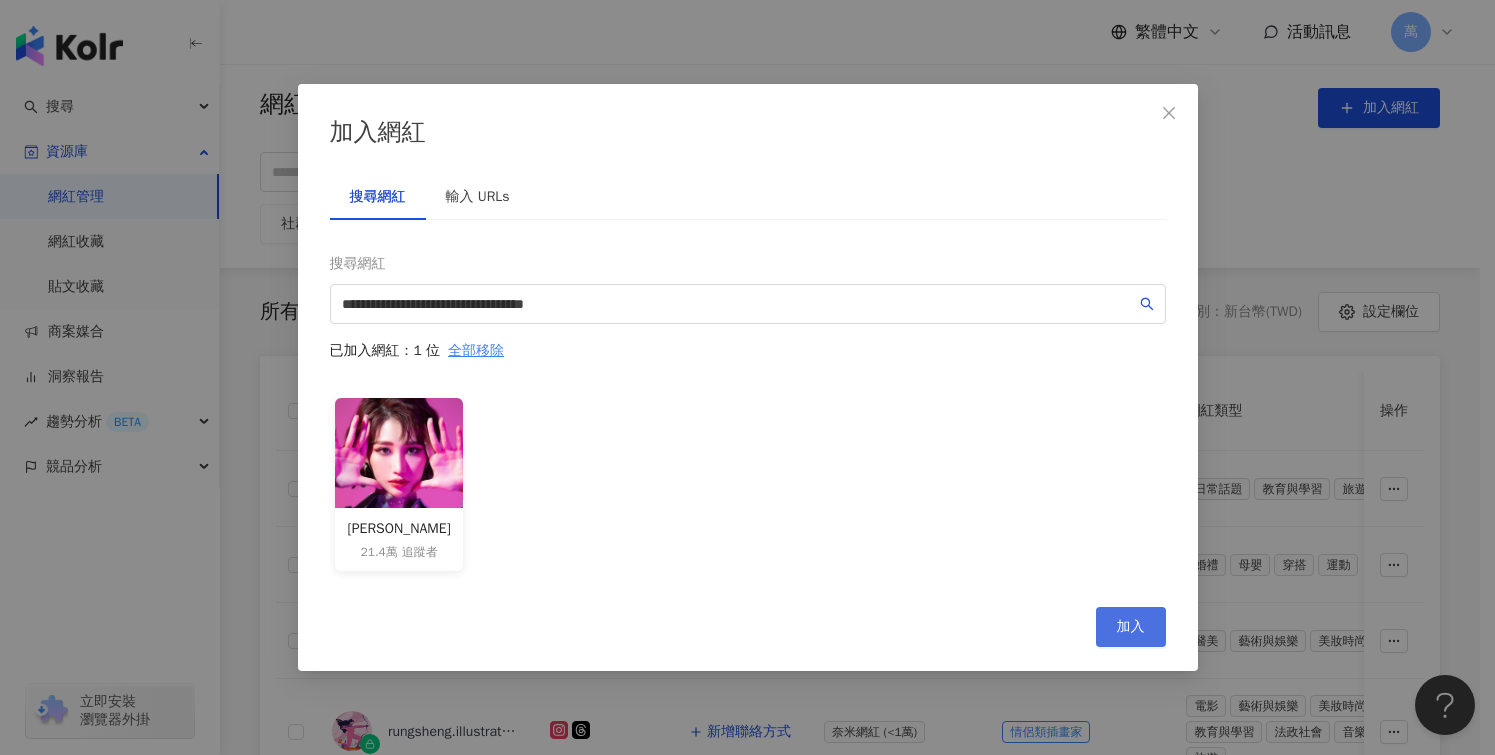 click on "加入" at bounding box center [1131, 627] 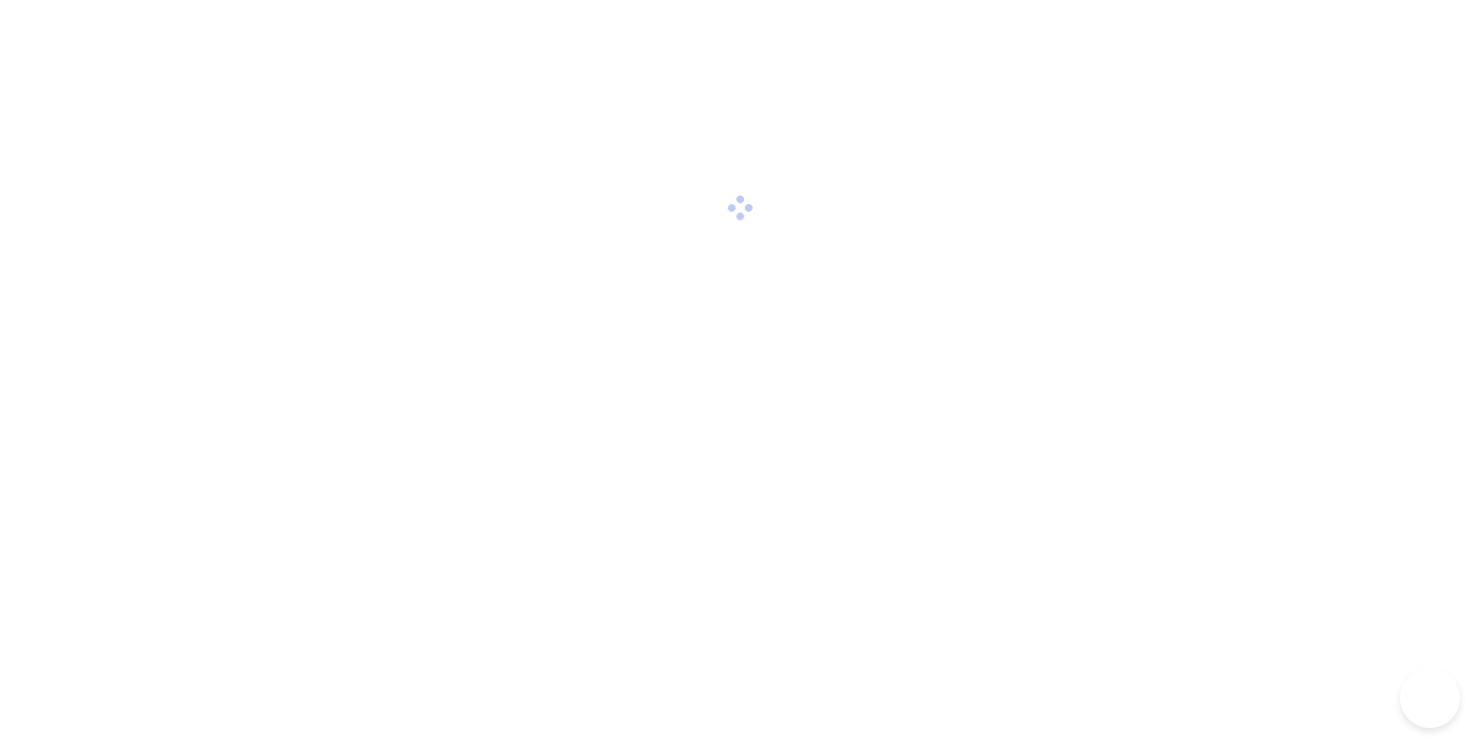 scroll, scrollTop: 0, scrollLeft: 0, axis: both 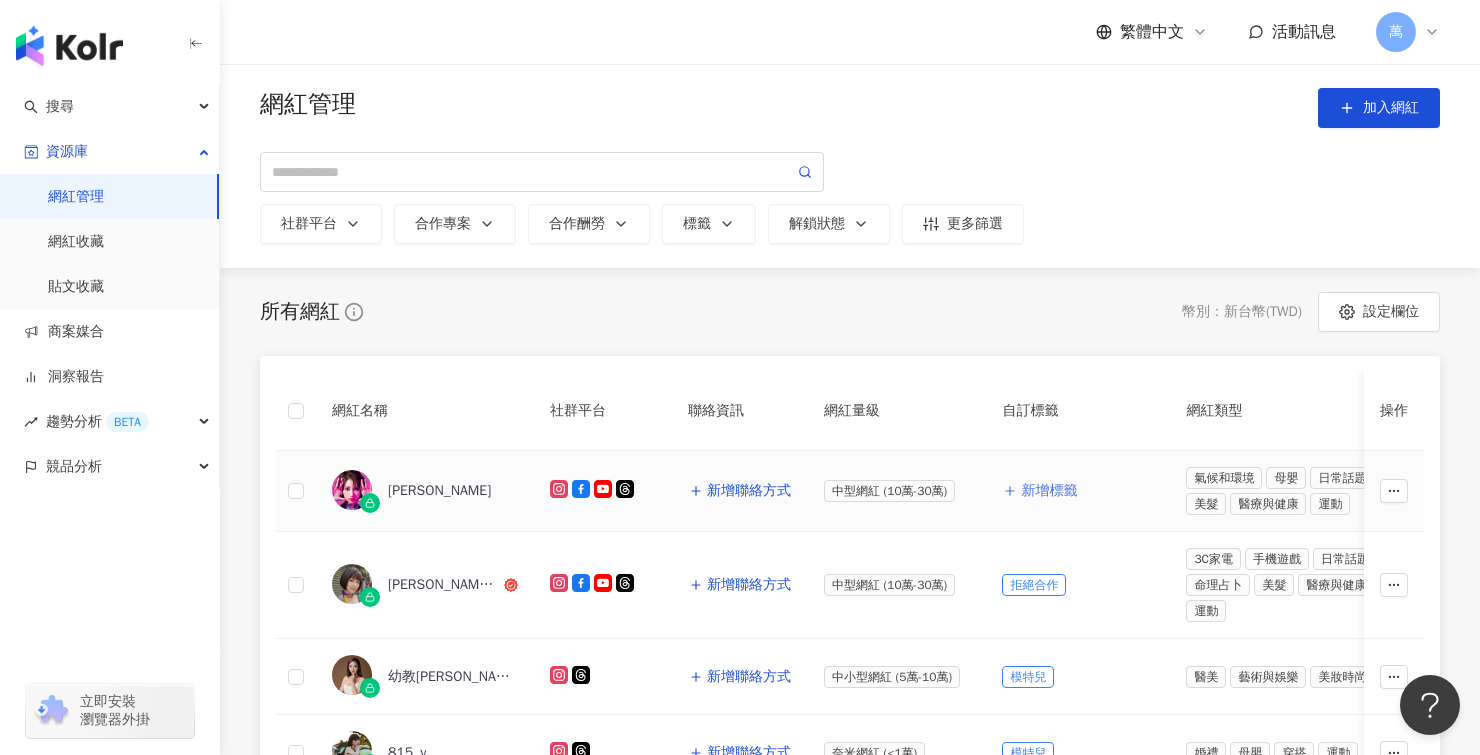 click on "新增標籤" at bounding box center (1049, 491) 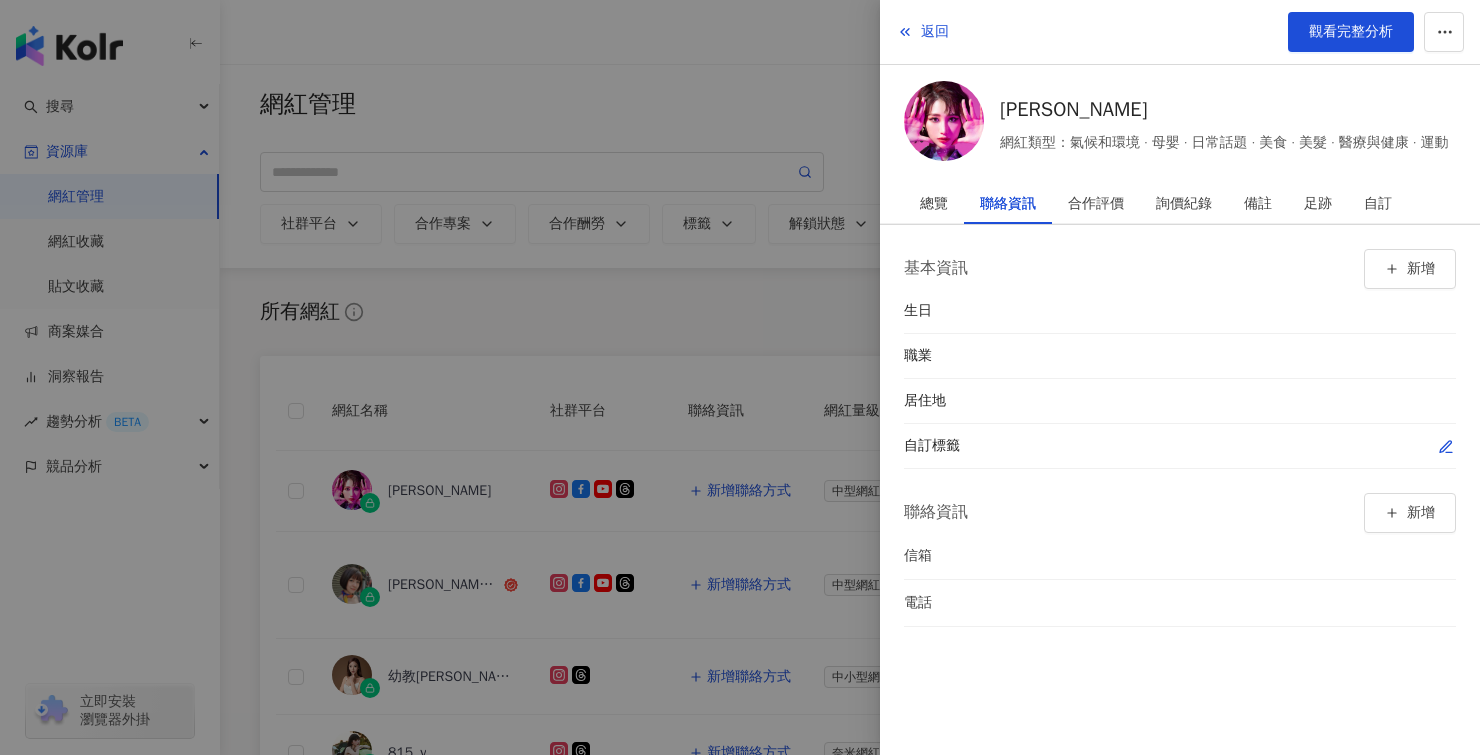 click 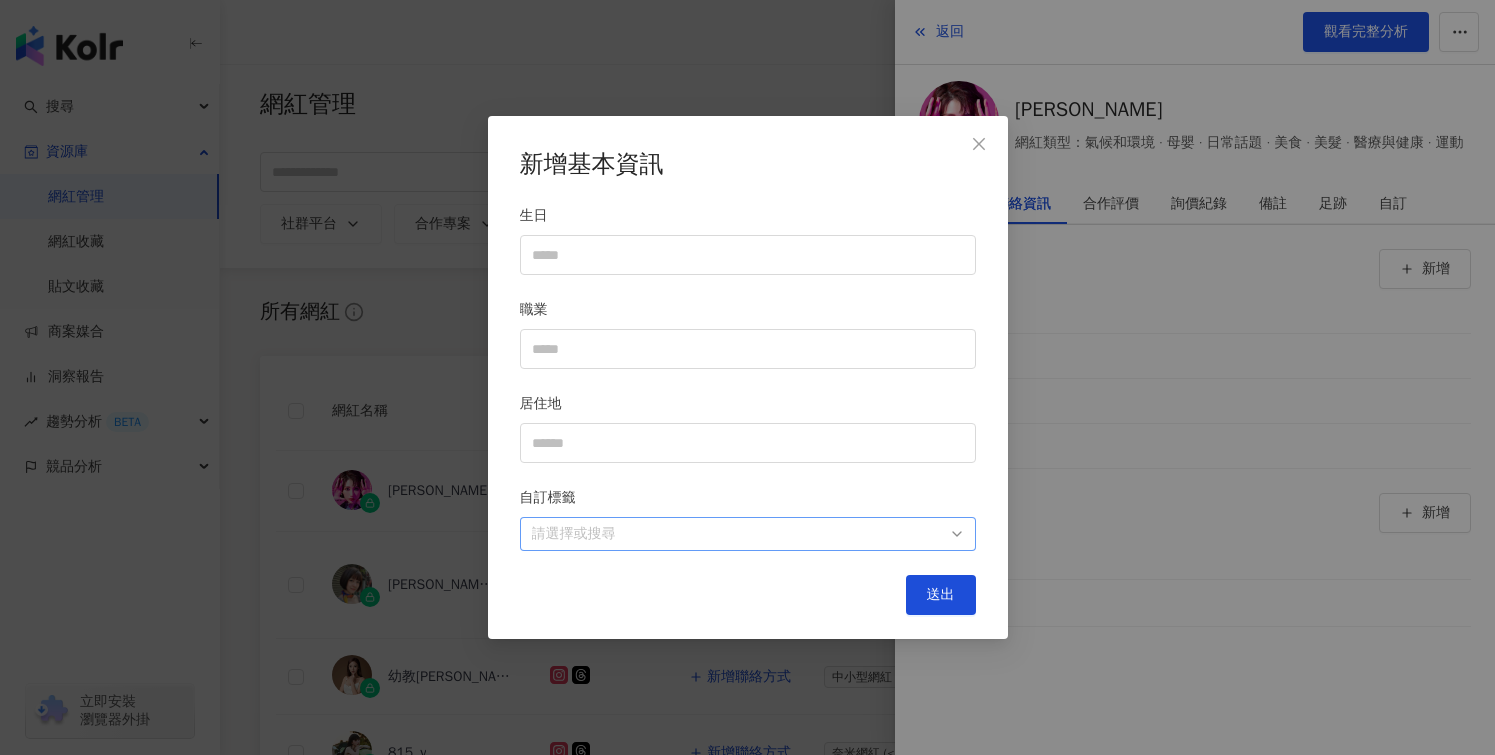 click on "請選擇或搜尋" at bounding box center [748, 534] 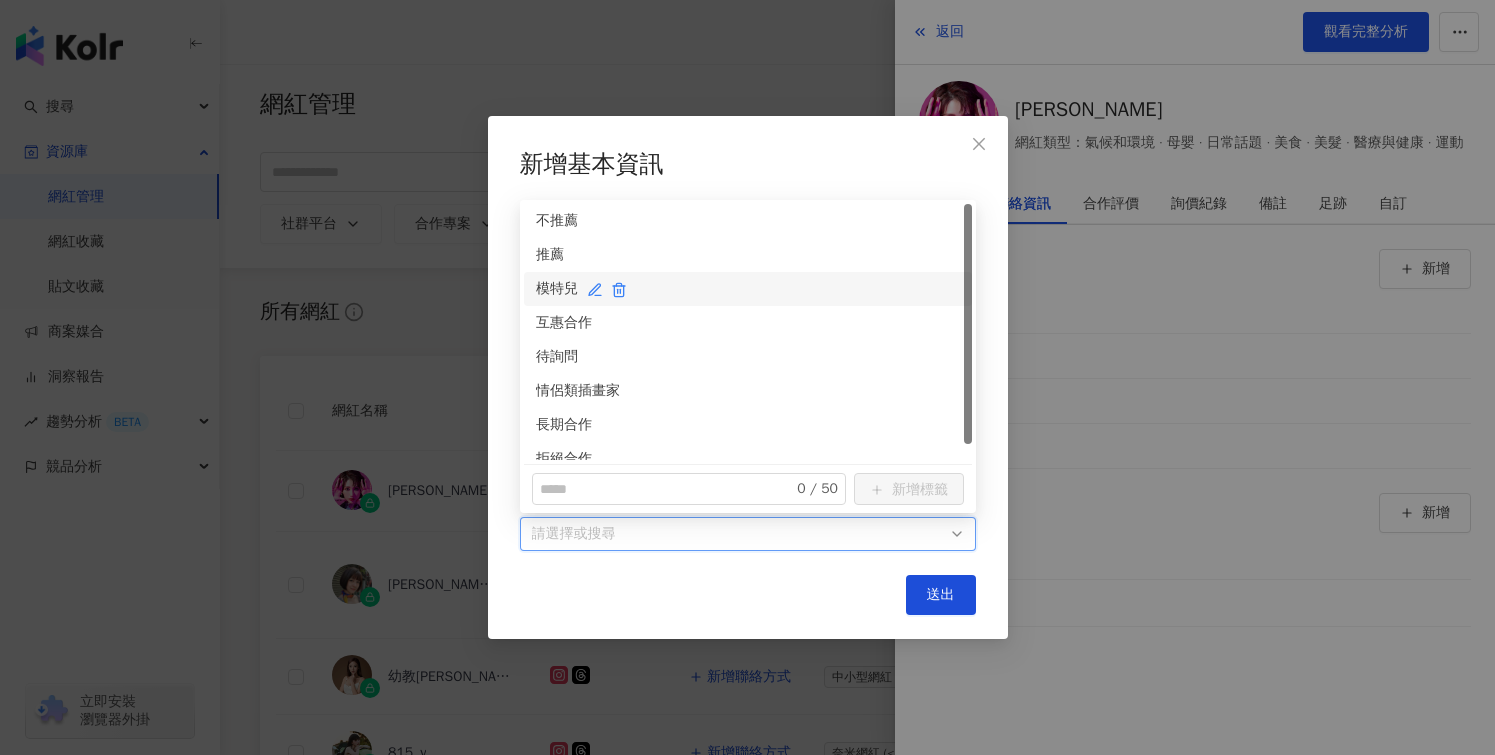click on "模特兒" at bounding box center [748, 289] 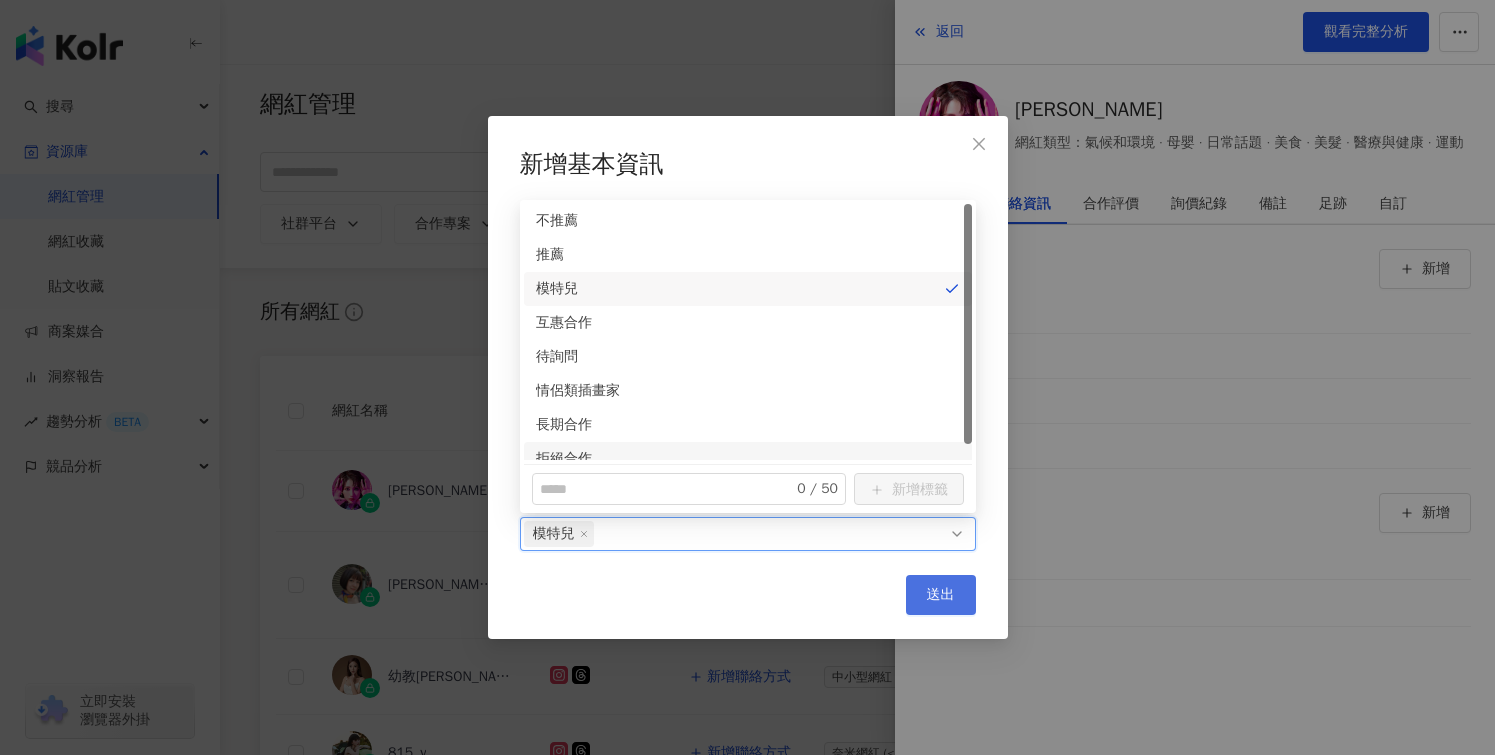 click on "送出" at bounding box center [941, 595] 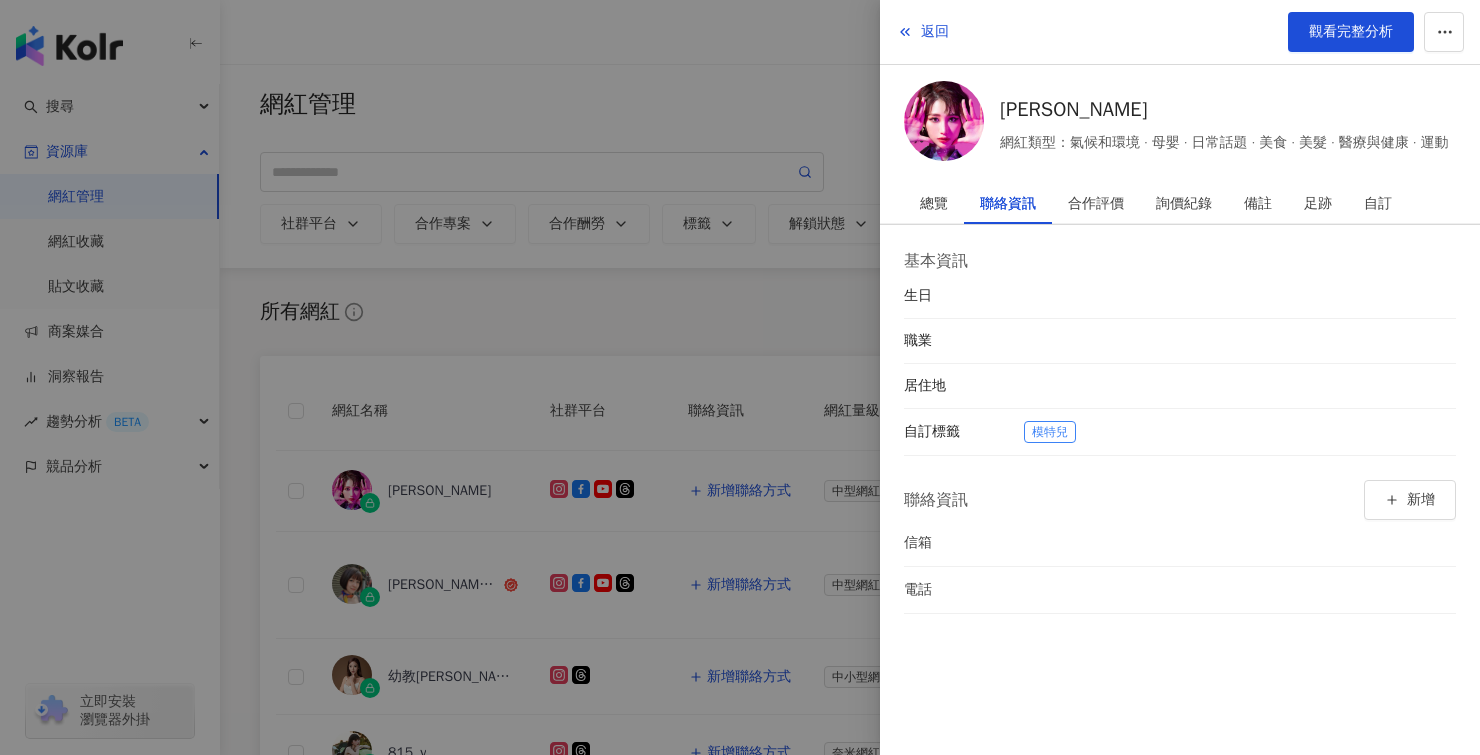 click at bounding box center [740, 377] 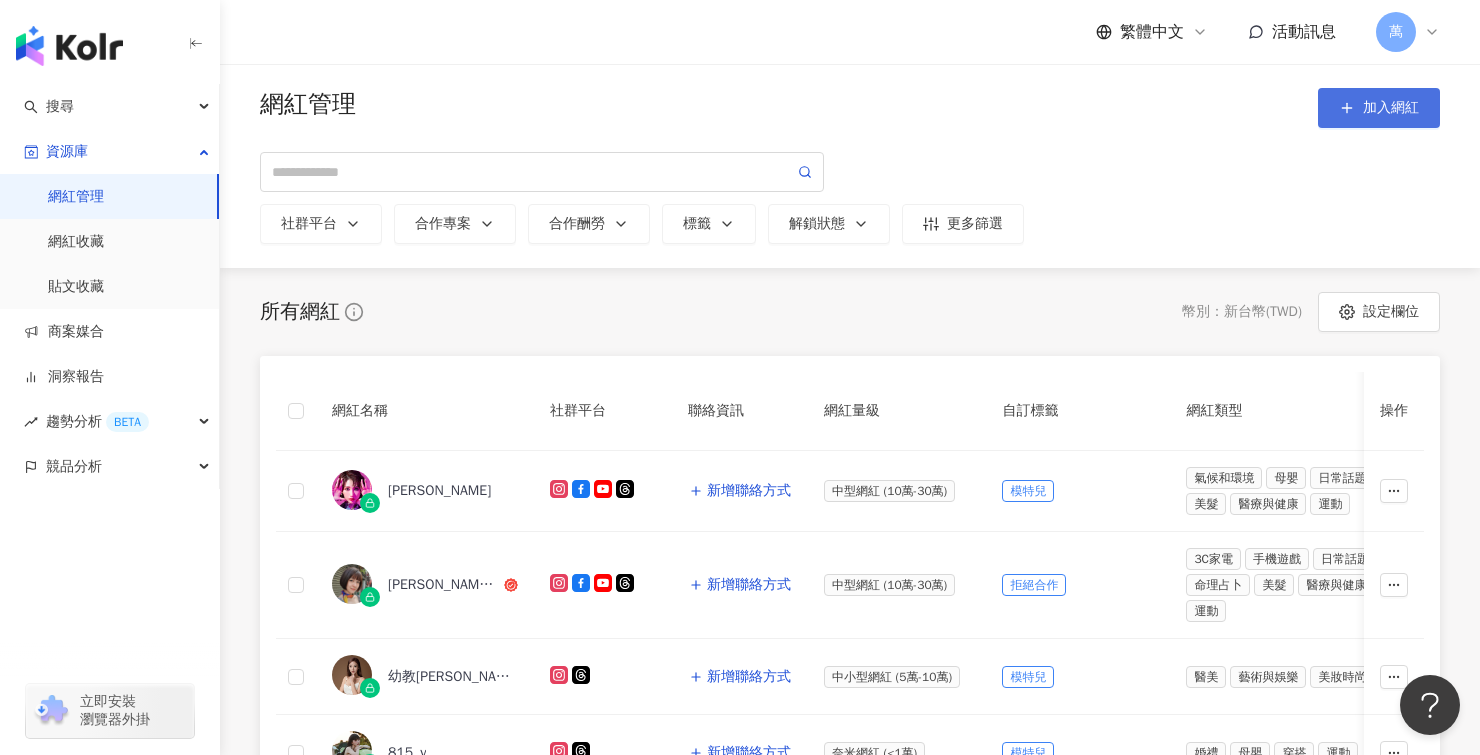 click on "加入網紅" at bounding box center [1379, 108] 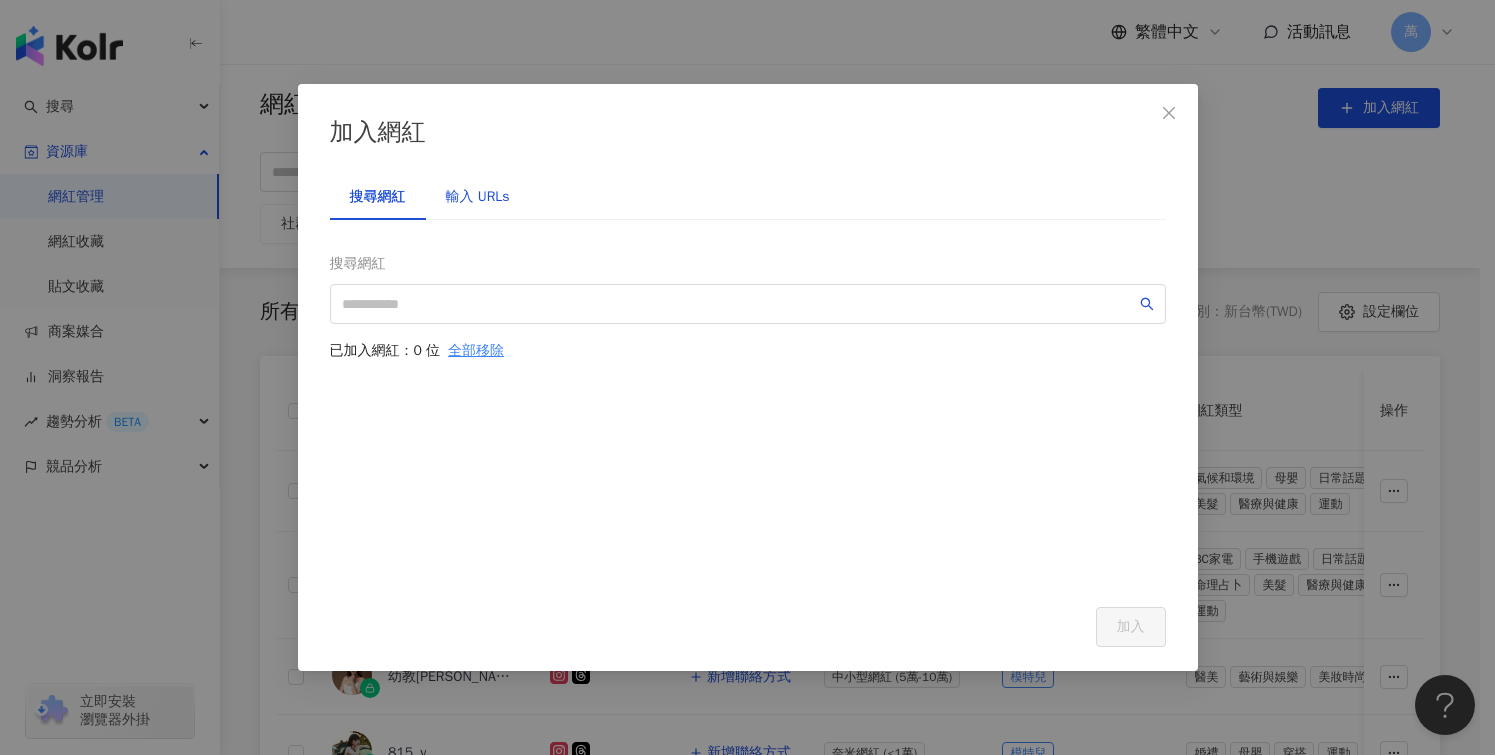 click on "輸入 URLs" at bounding box center (478, 197) 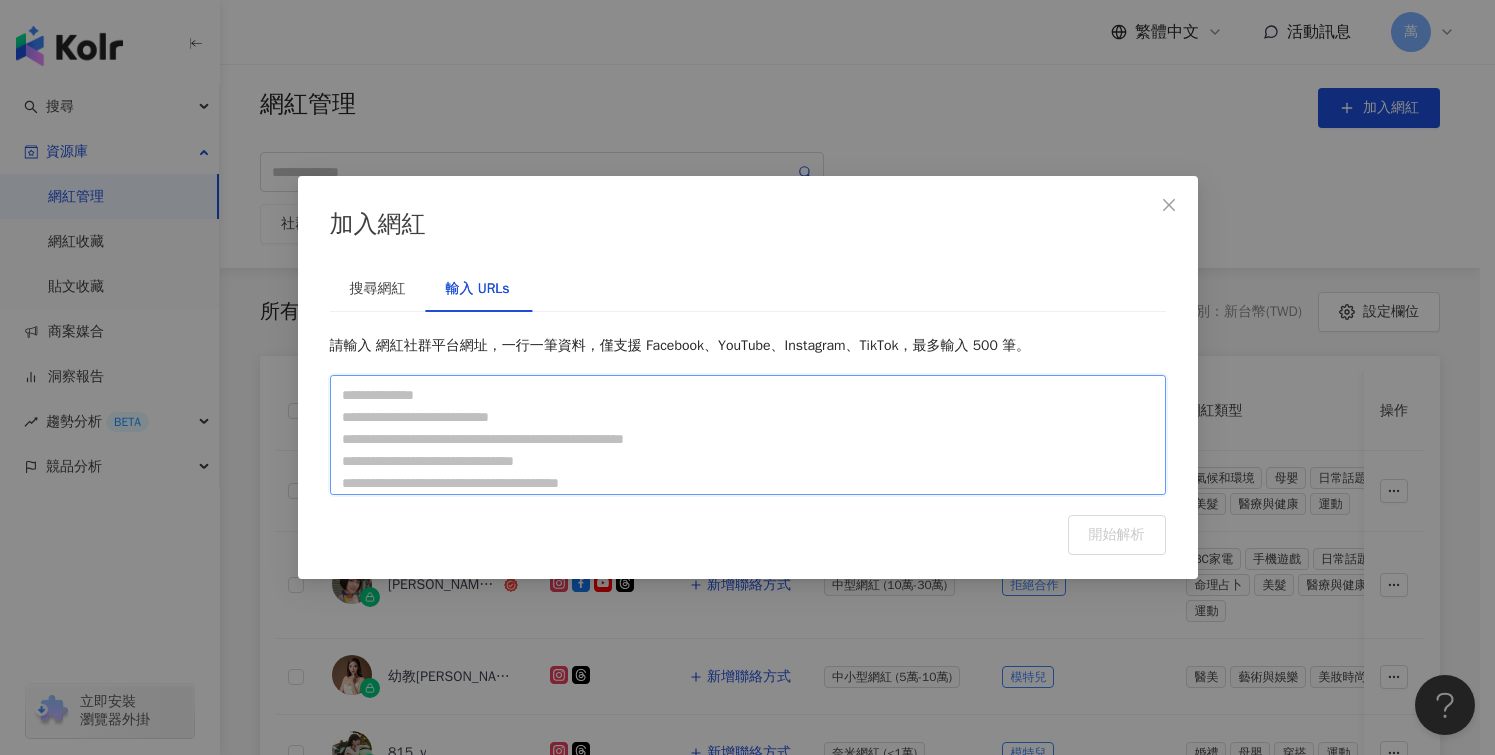 click at bounding box center (748, 435) 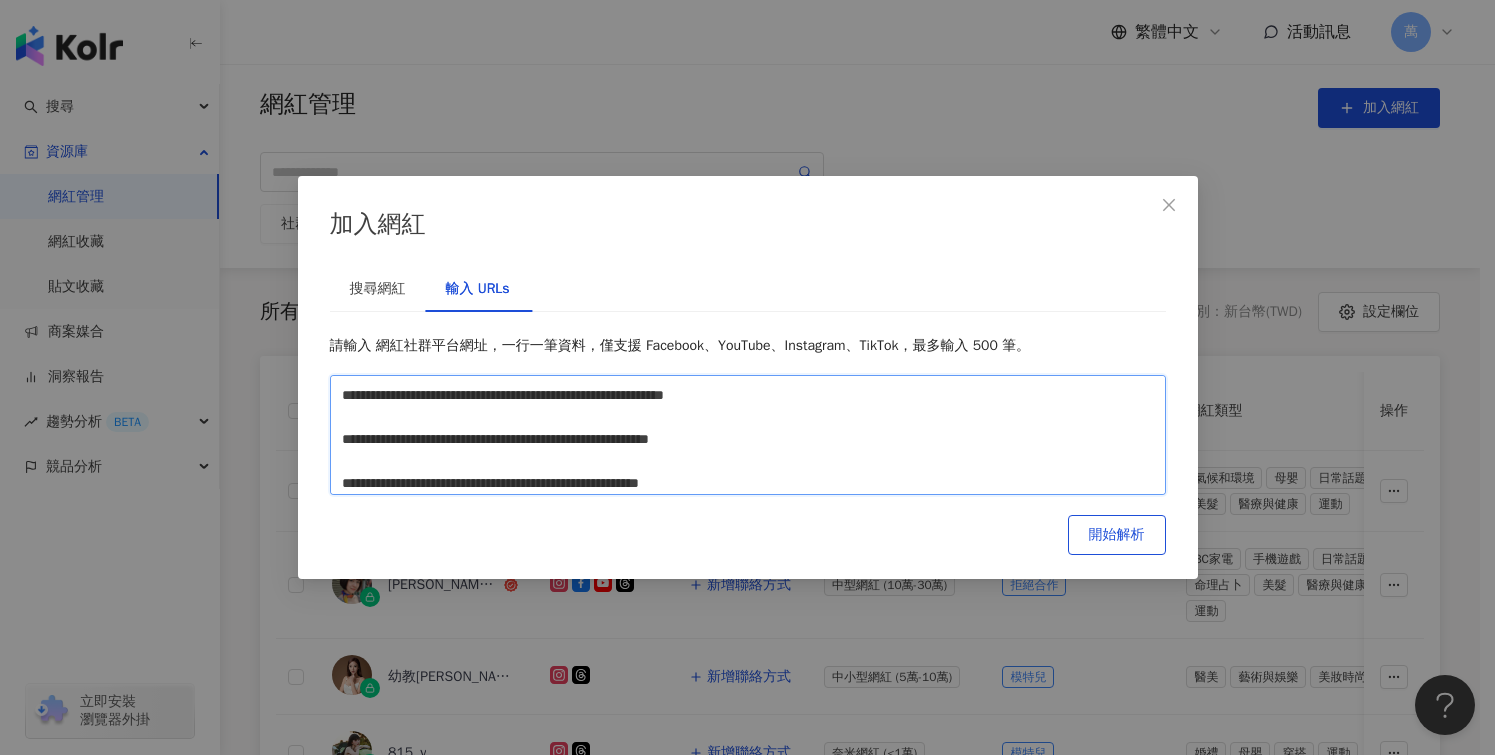click on "**********" at bounding box center (748, 435) 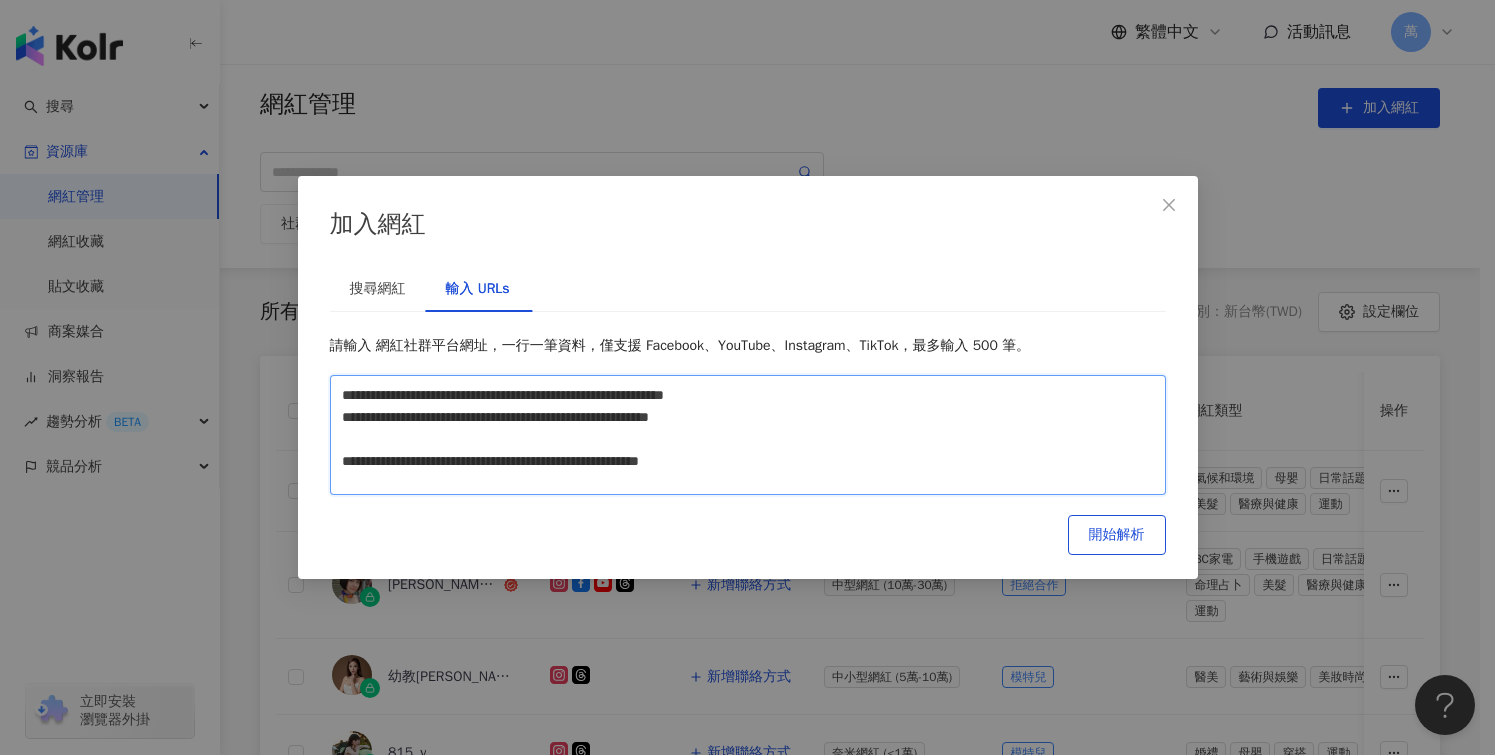 click on "**********" at bounding box center [748, 435] 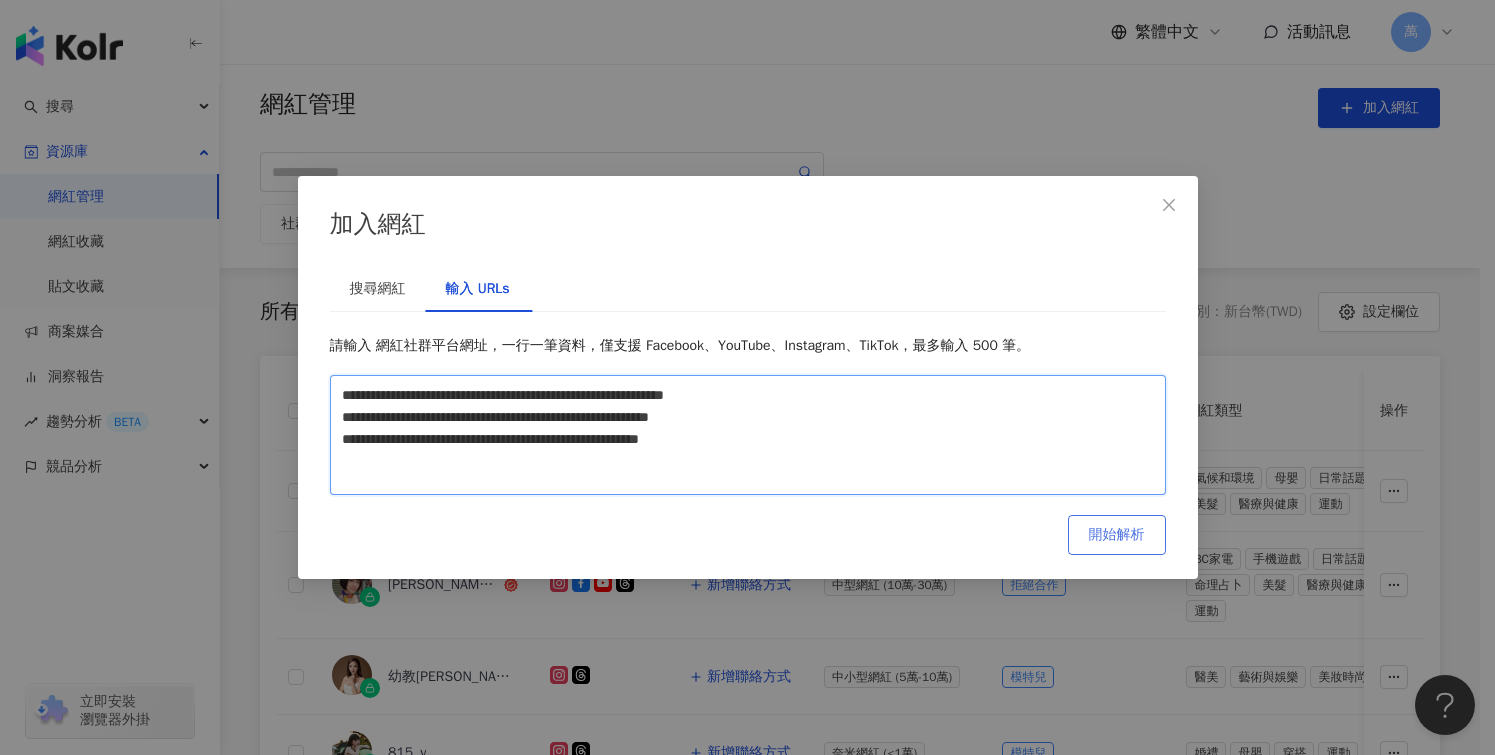 type on "**********" 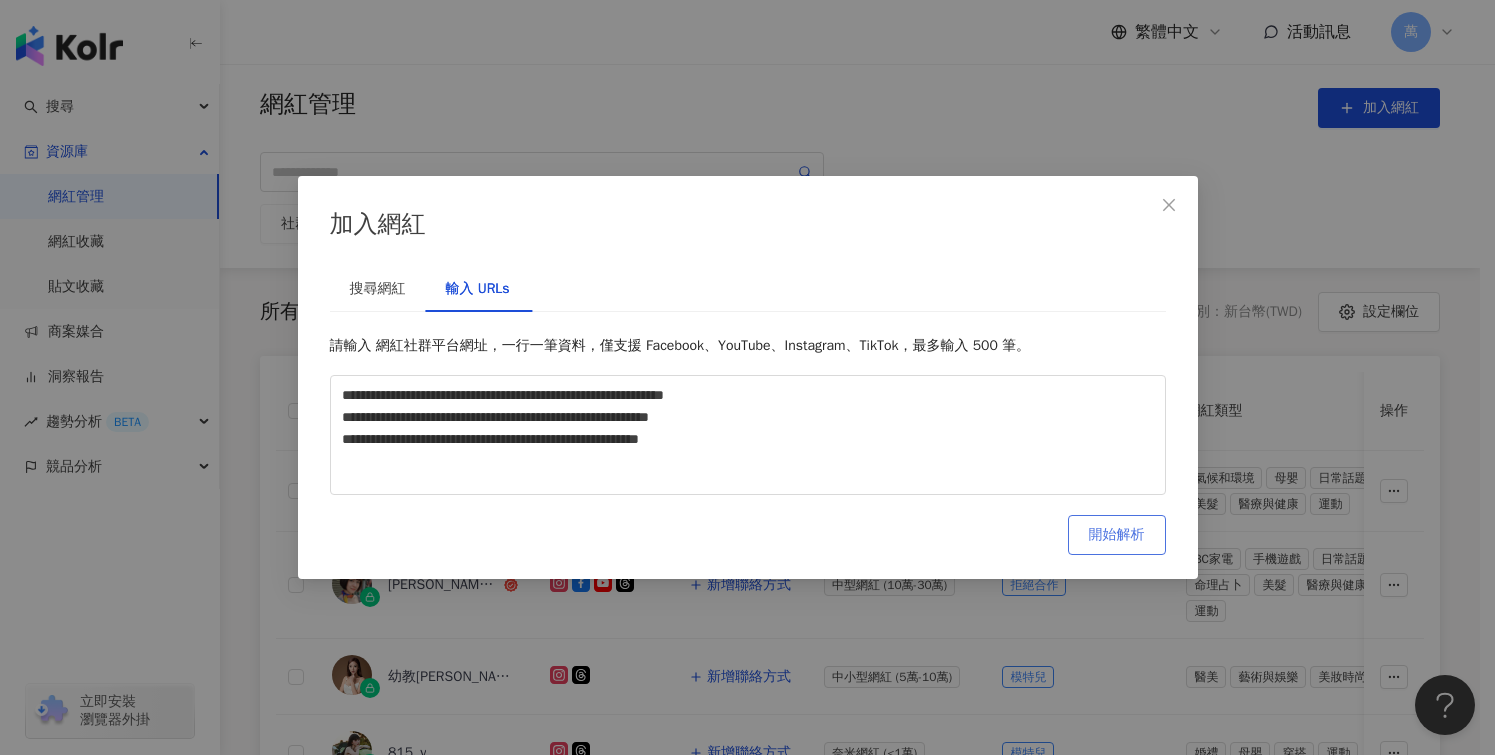 click on "開始解析" at bounding box center [1117, 535] 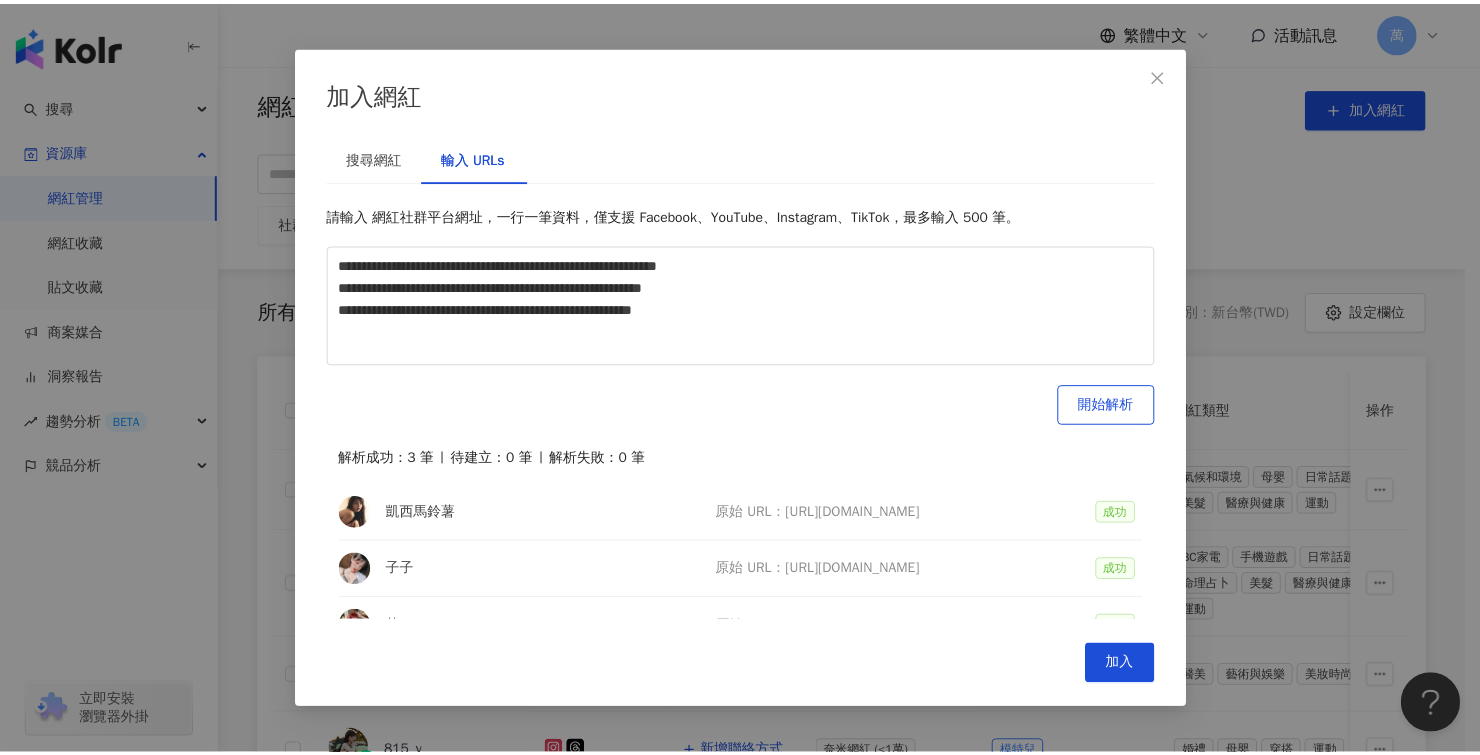 scroll, scrollTop: 33, scrollLeft: 0, axis: vertical 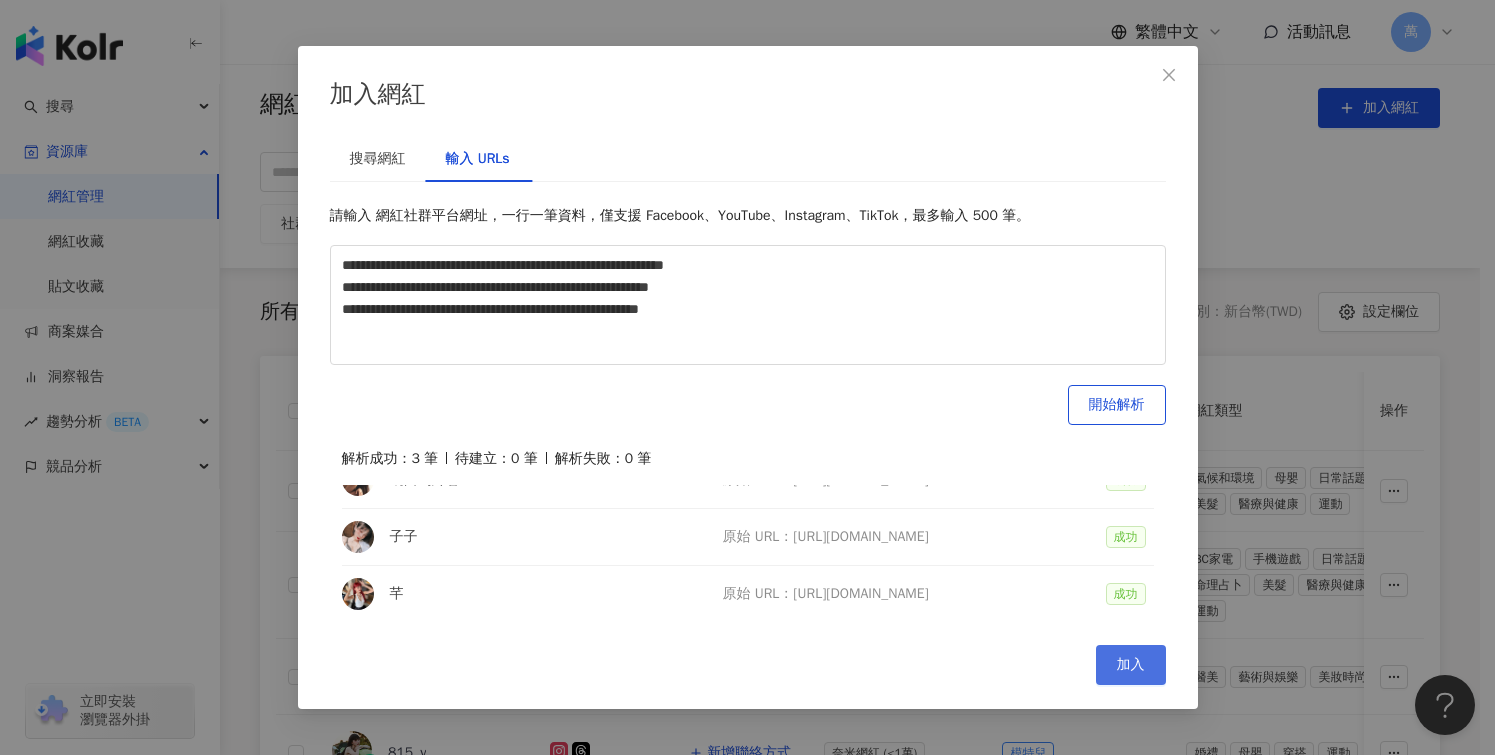 click on "加入" at bounding box center [1131, 665] 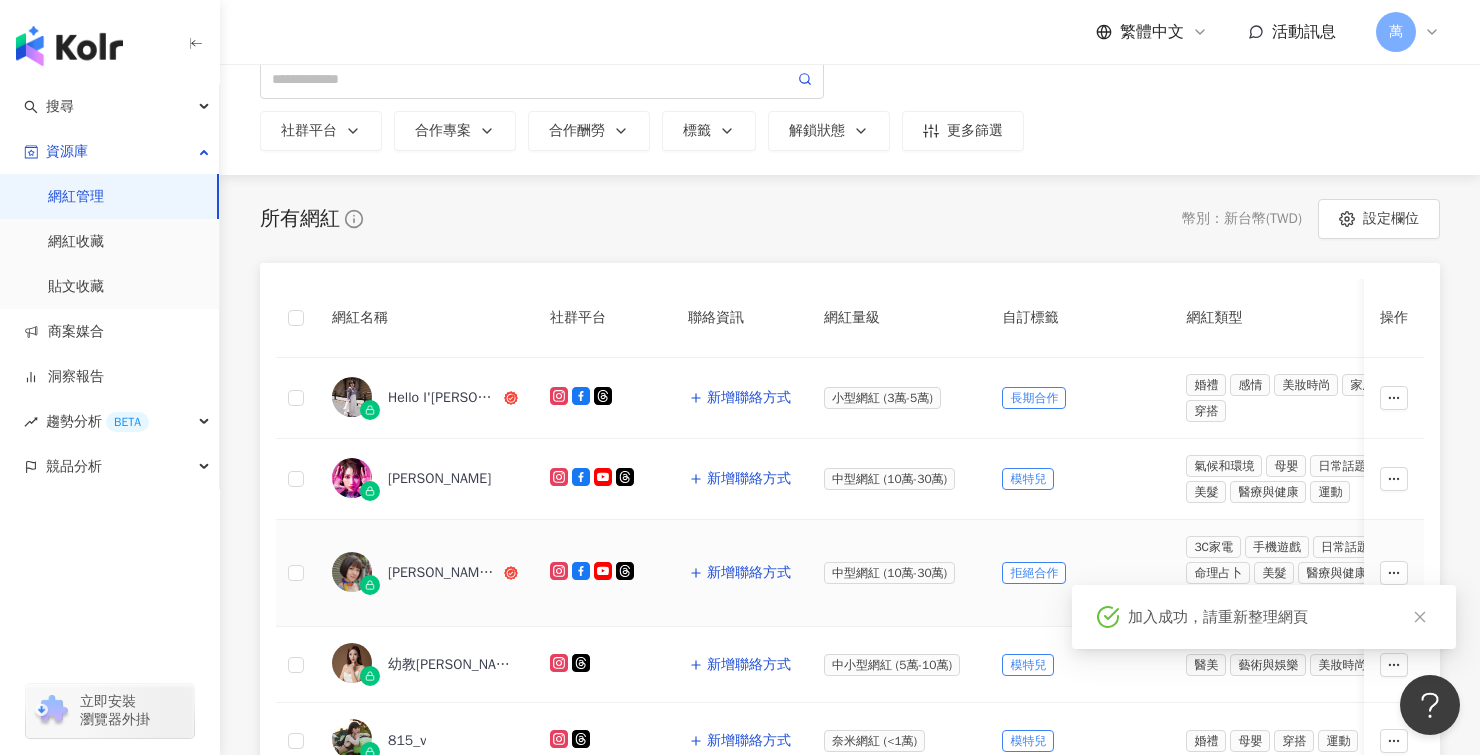 scroll, scrollTop: 182, scrollLeft: 0, axis: vertical 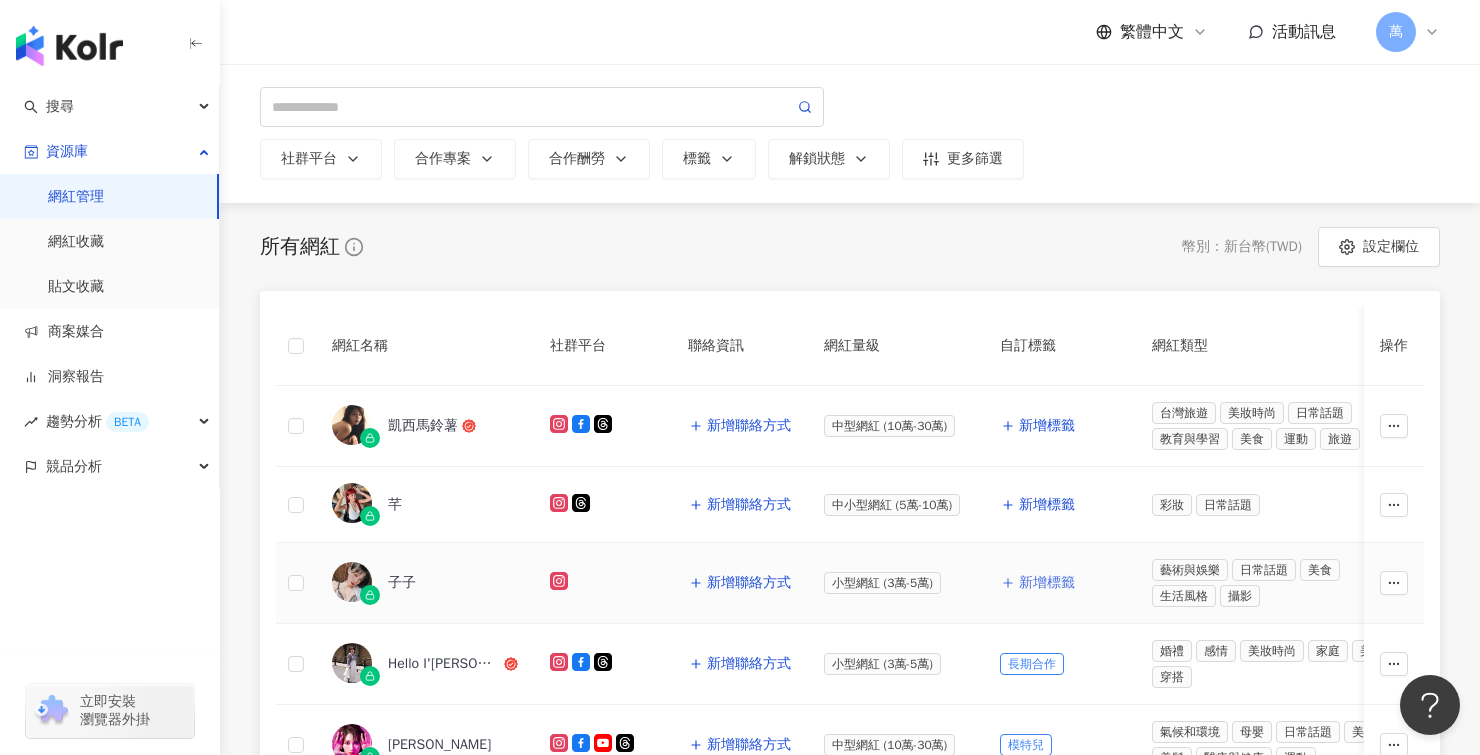 click on "新增標籤" at bounding box center [1047, 583] 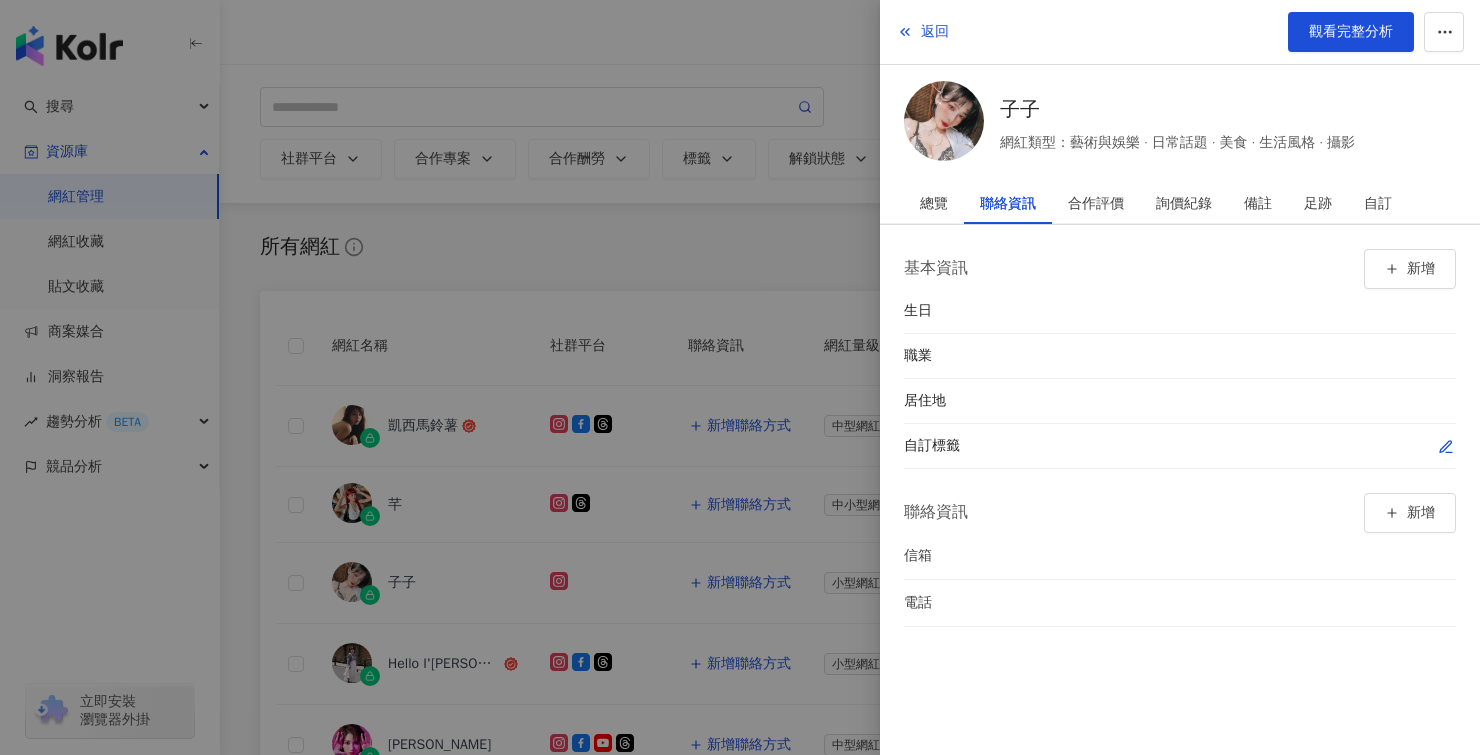 click 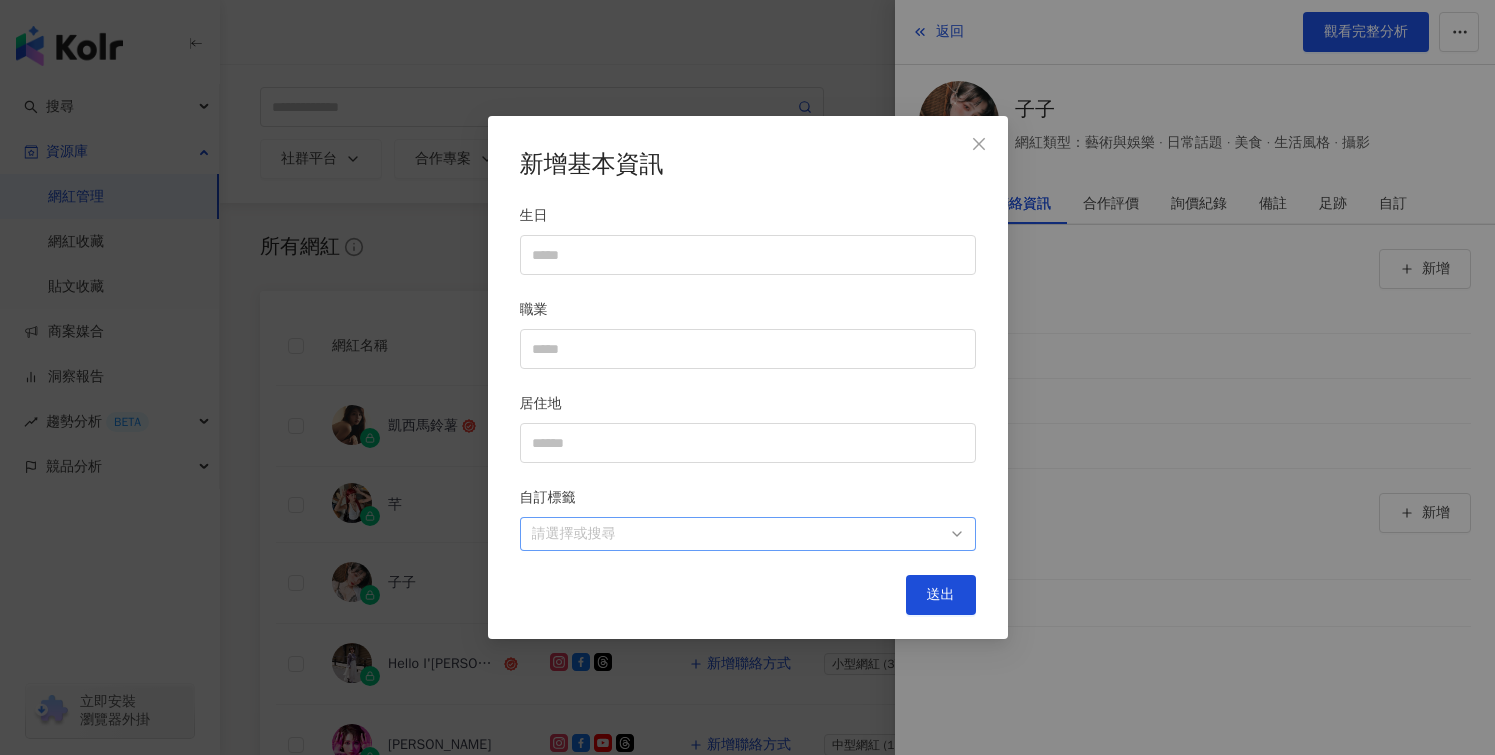 click at bounding box center (737, 534) 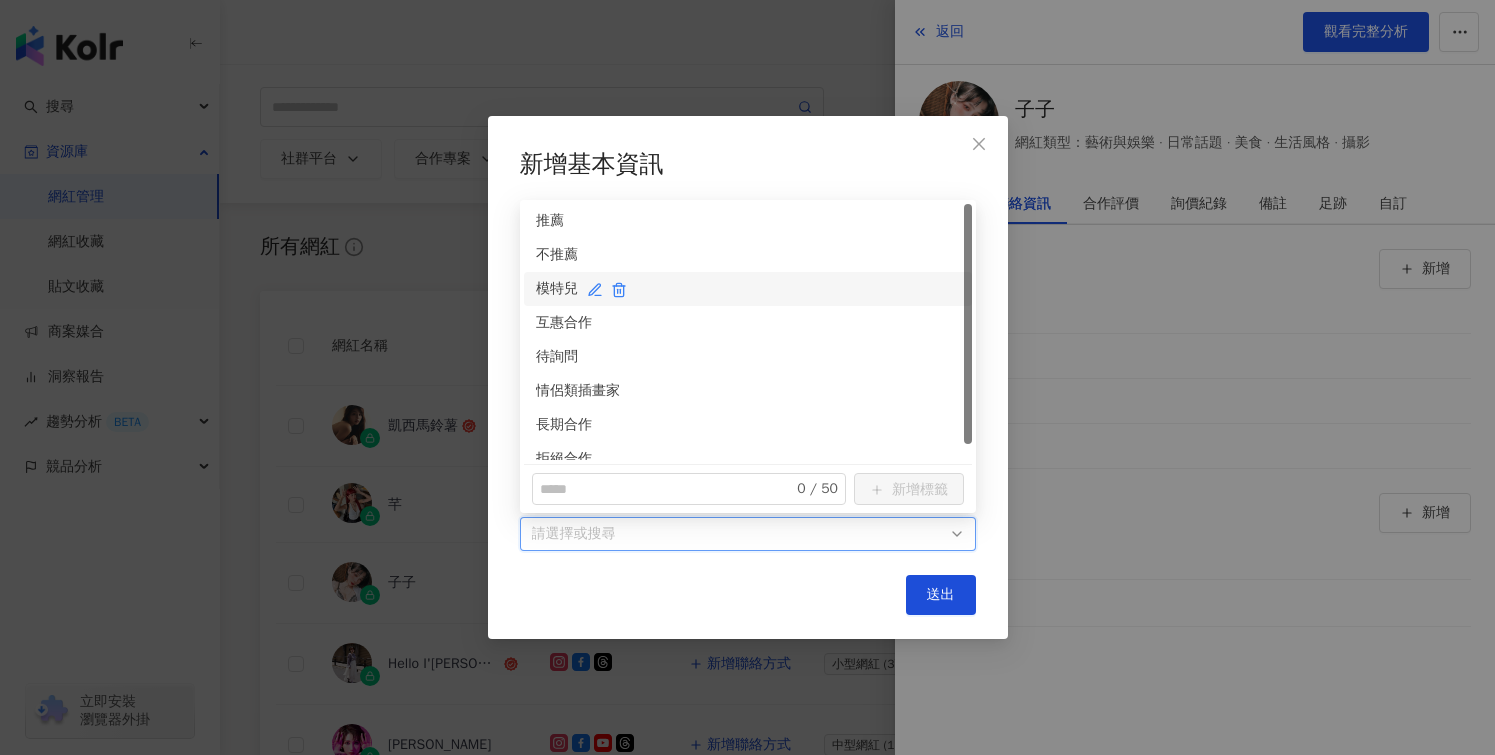 click on "模特兒" at bounding box center [748, 289] 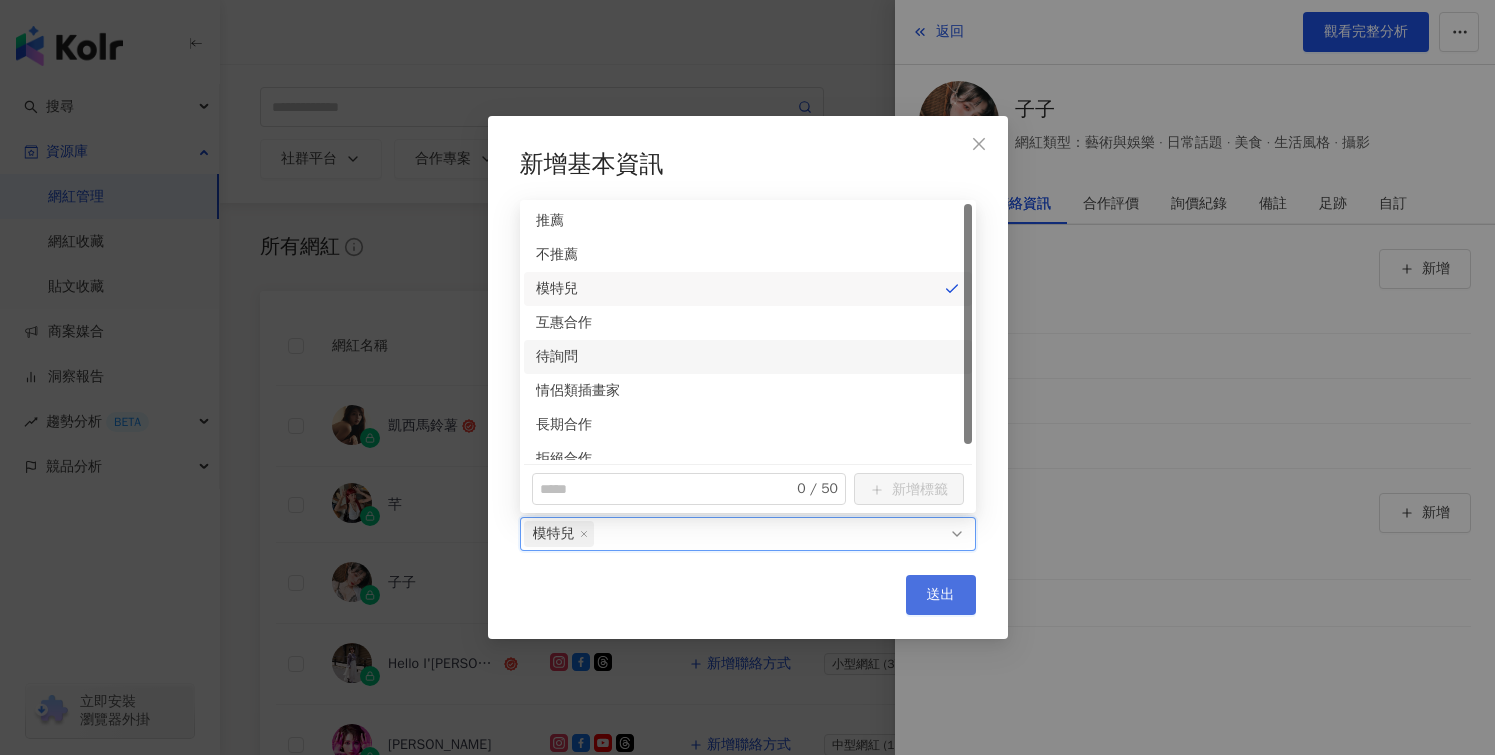 click on "送出" at bounding box center [941, 595] 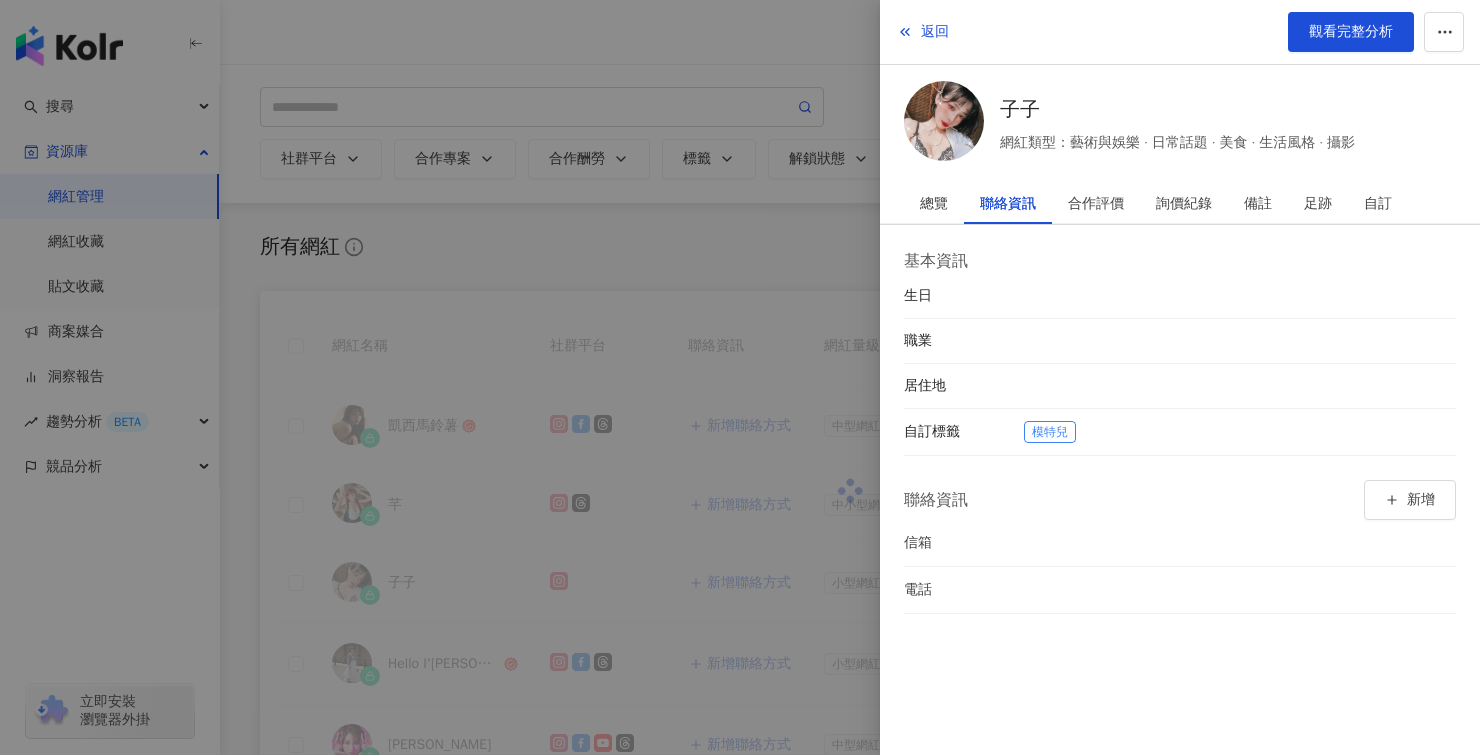 click at bounding box center [740, 377] 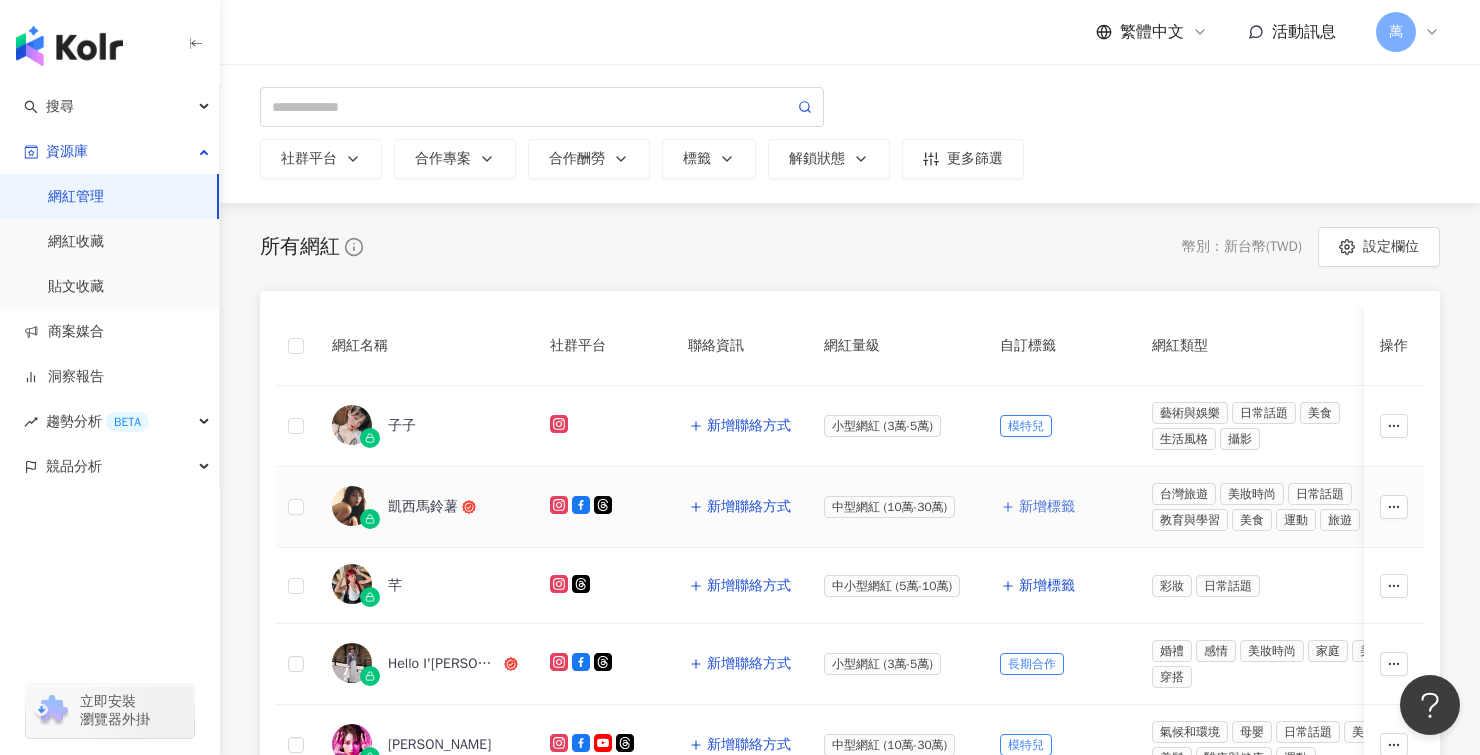 click on "新增標籤" at bounding box center [1047, 507] 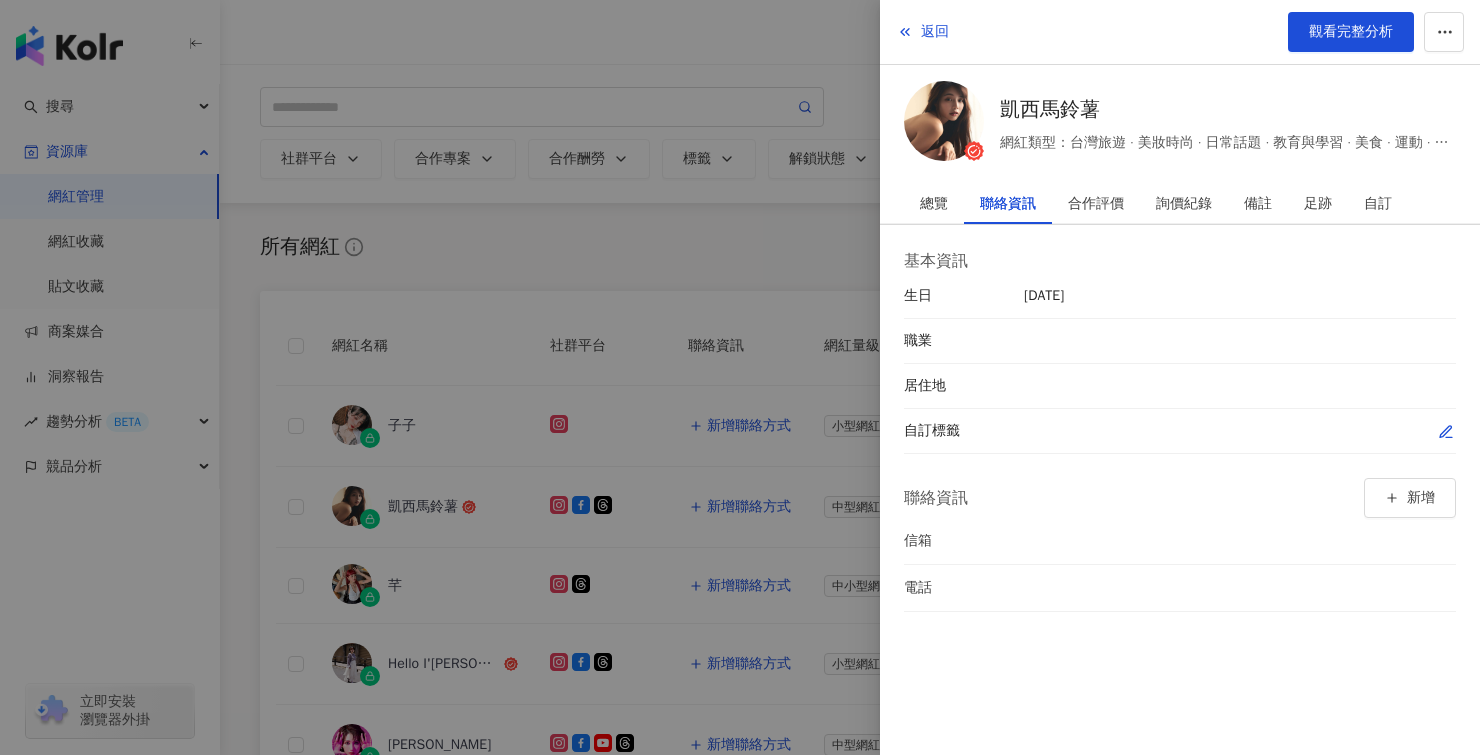 click 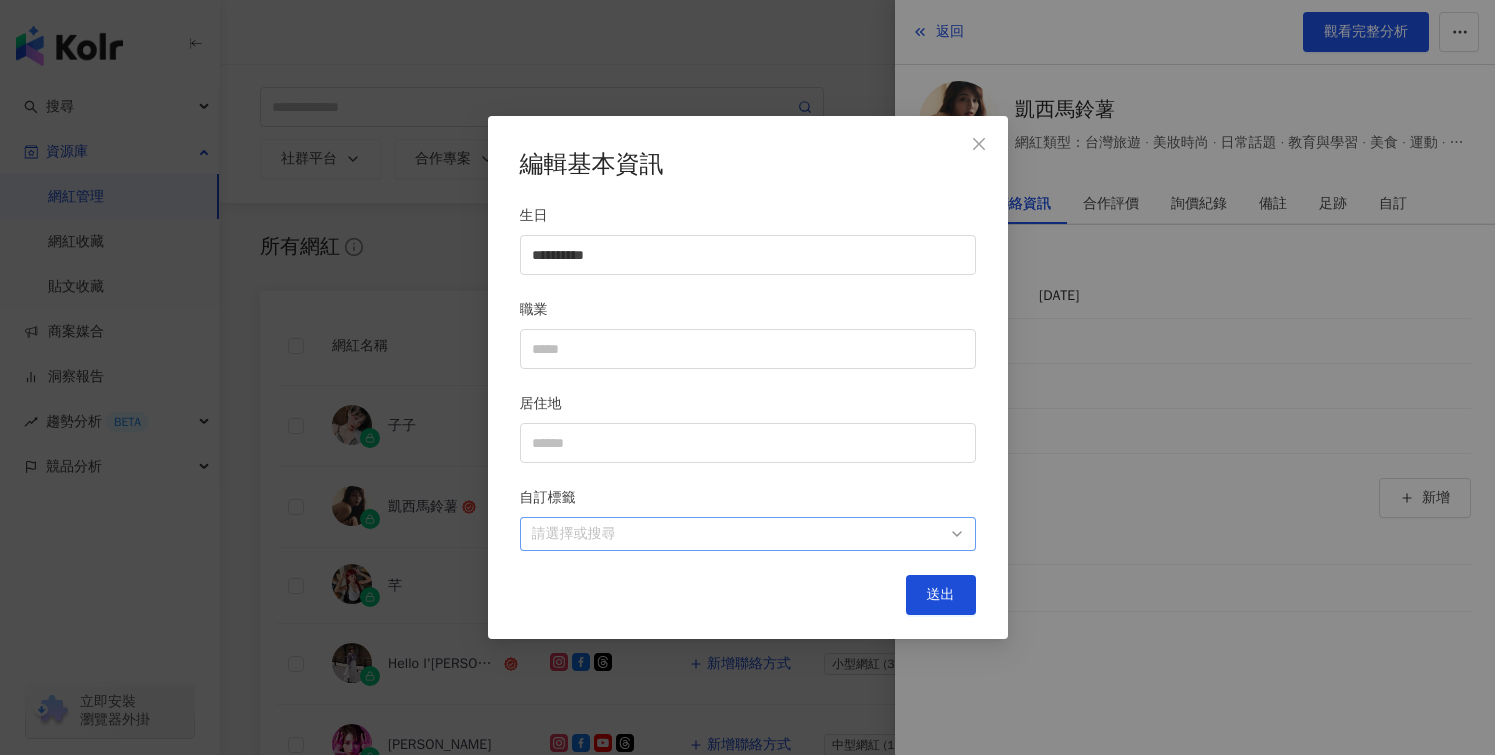 click at bounding box center (737, 534) 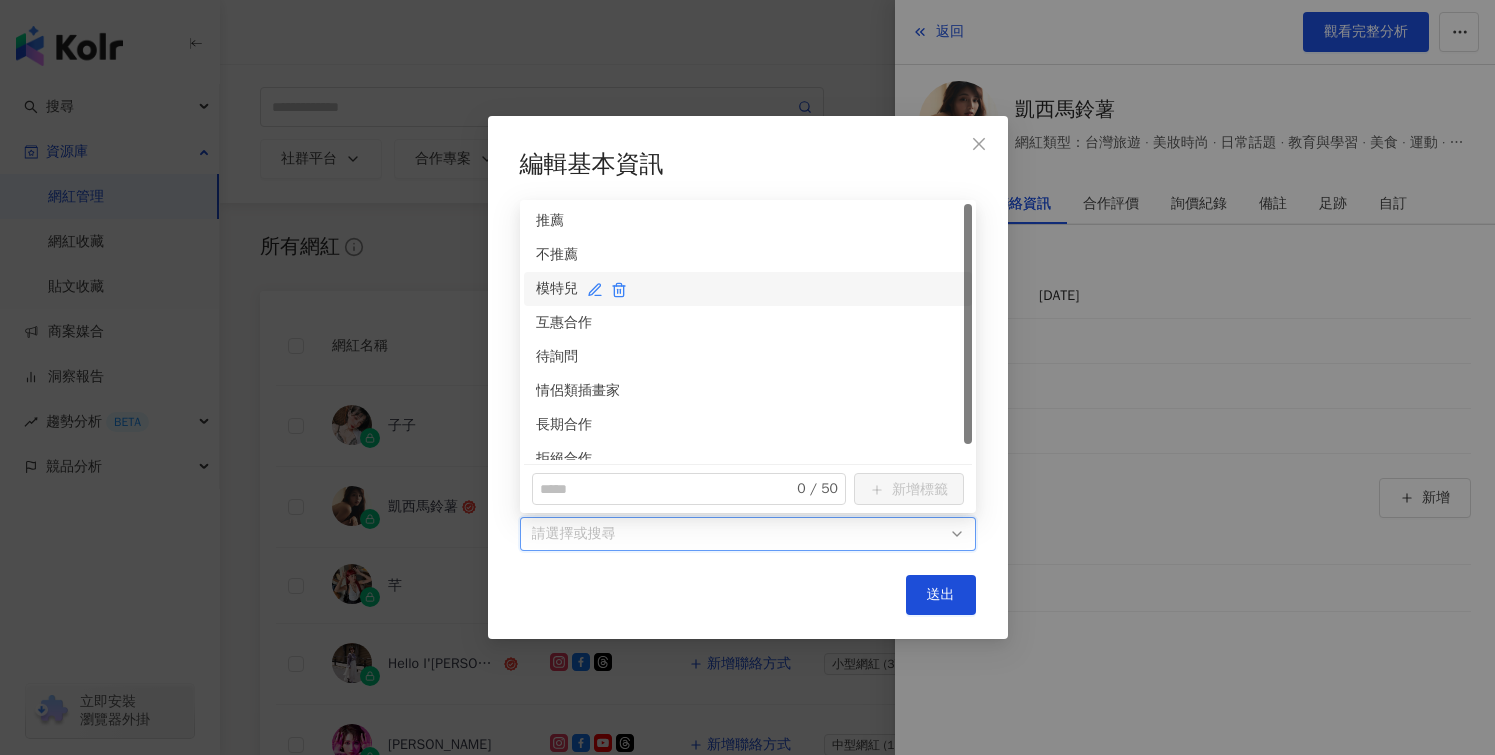 click on "模特兒" at bounding box center (748, 289) 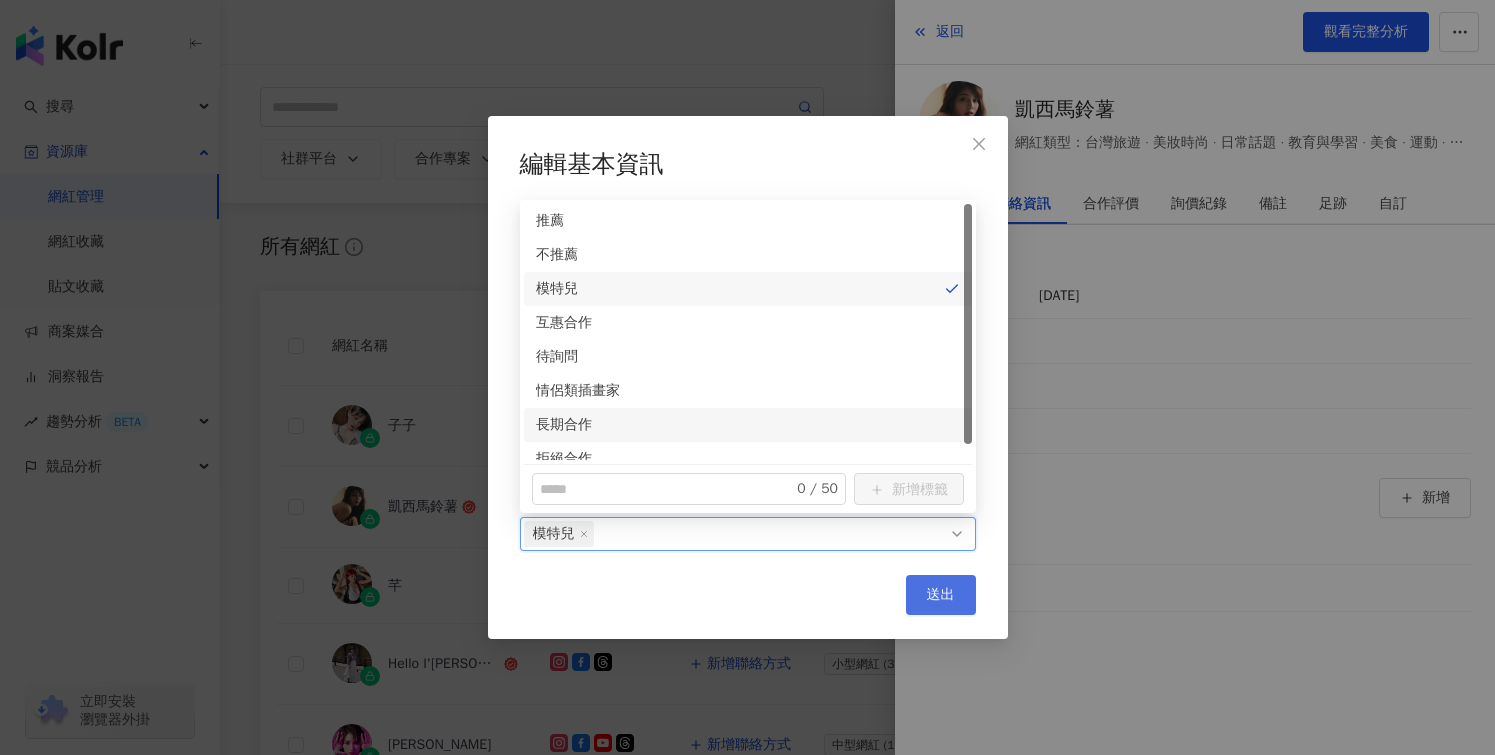 click on "送出" at bounding box center [941, 595] 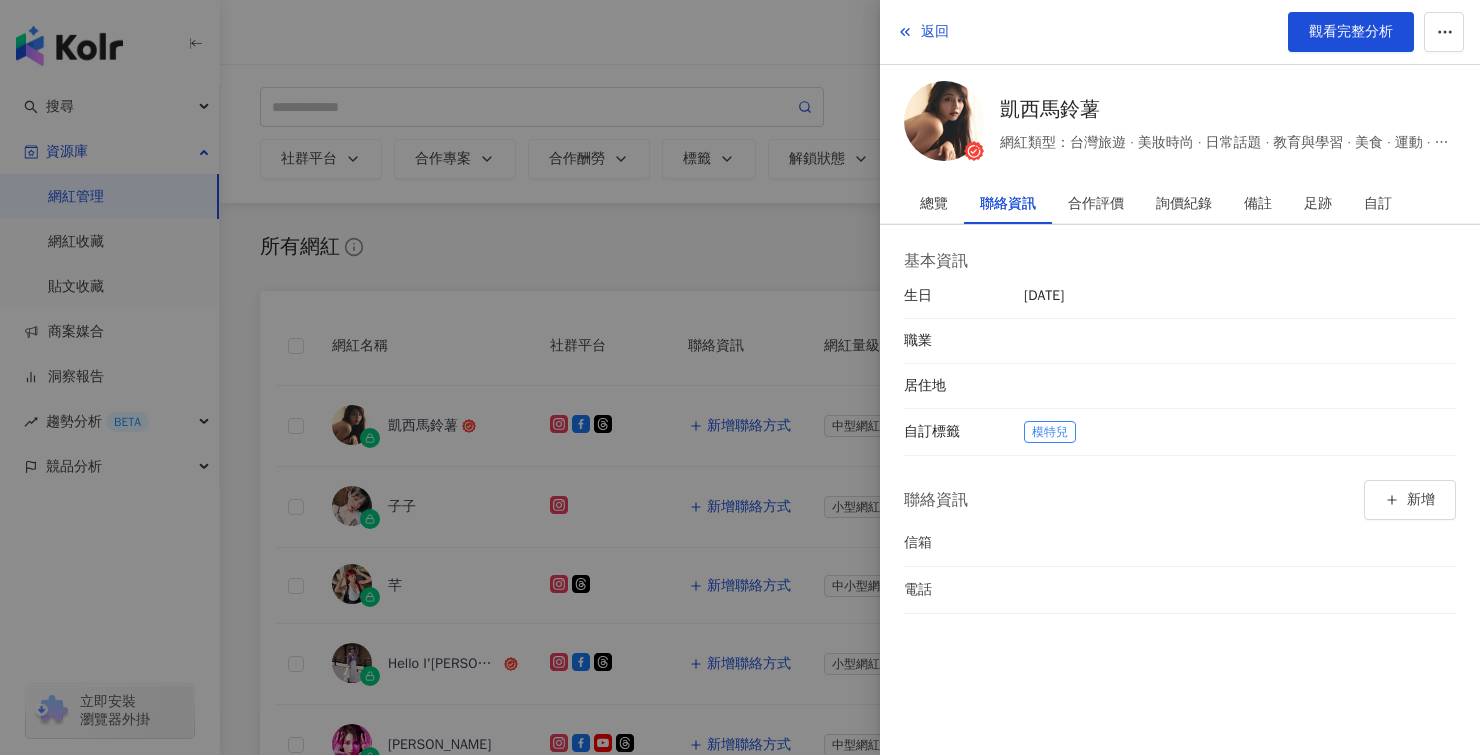 click at bounding box center (740, 377) 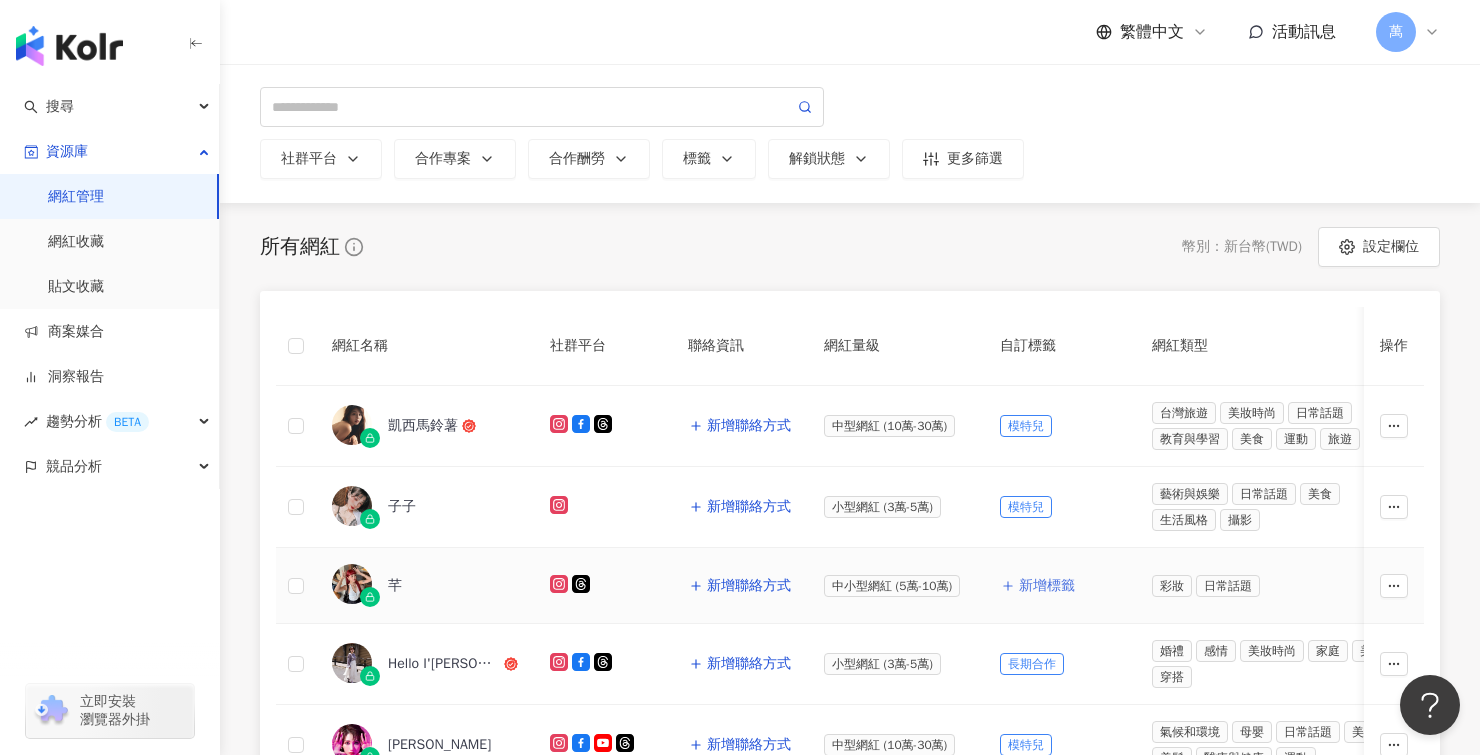 click on "新增標籤" at bounding box center (1047, 586) 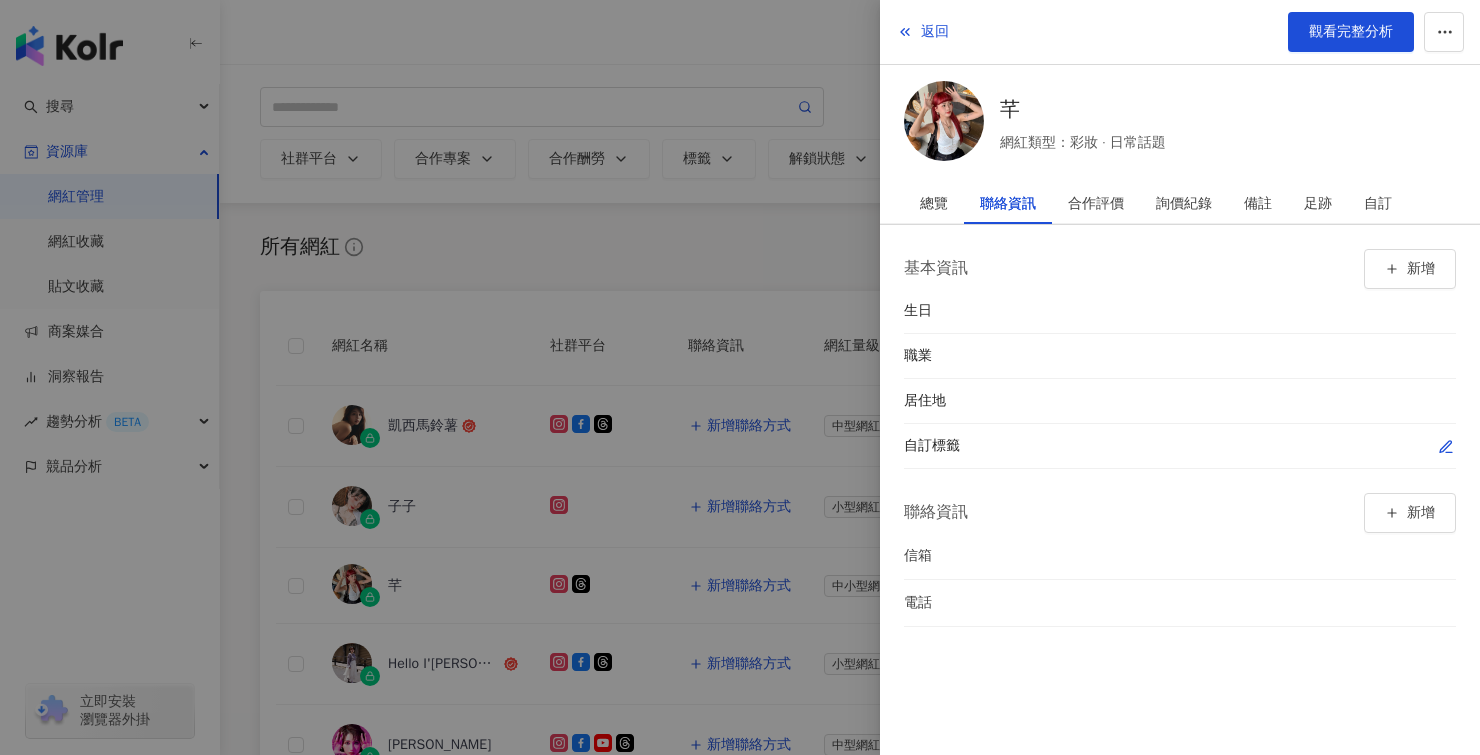 click 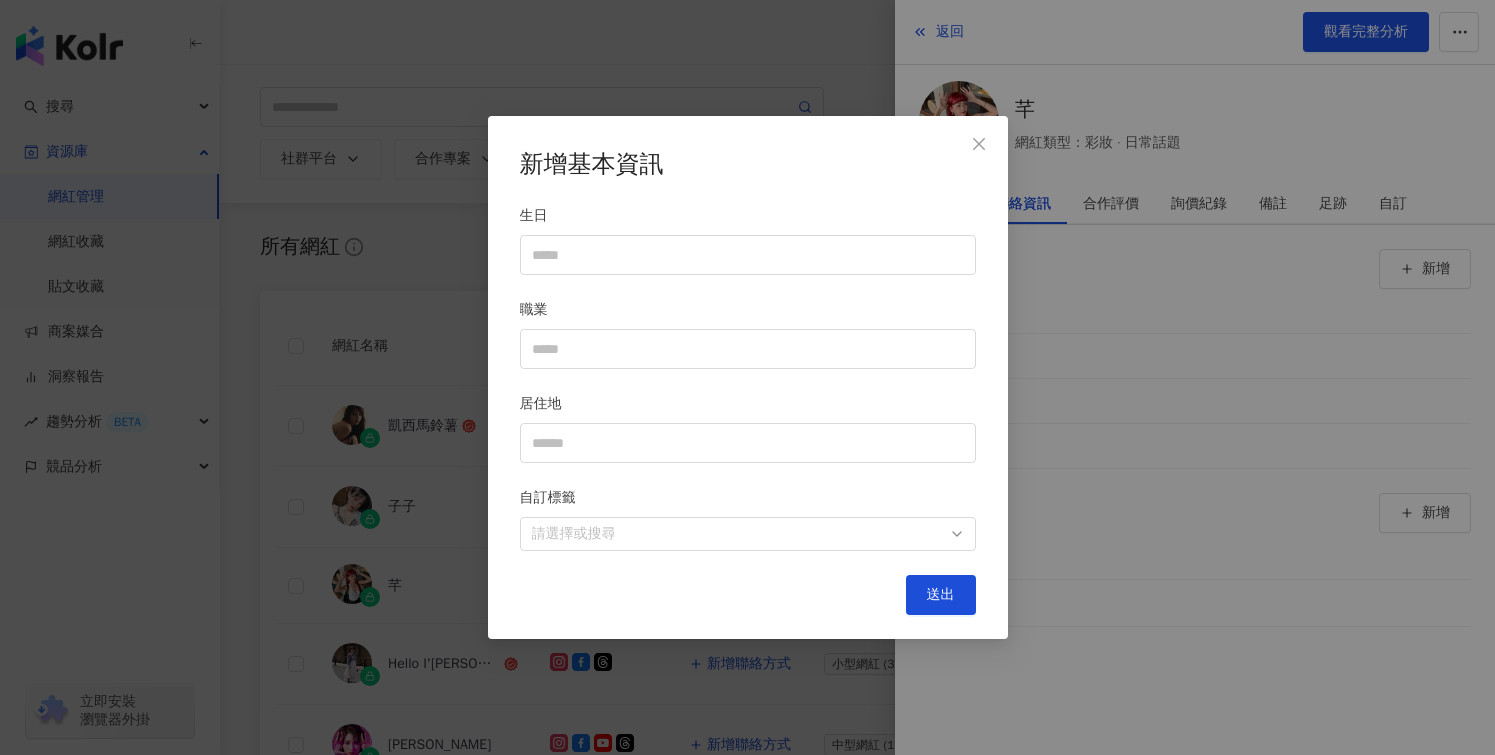 click on "新增基本資訊 生日 職業 居住地 自訂標籤   請選擇或搜尋 送出" at bounding box center [748, 378] 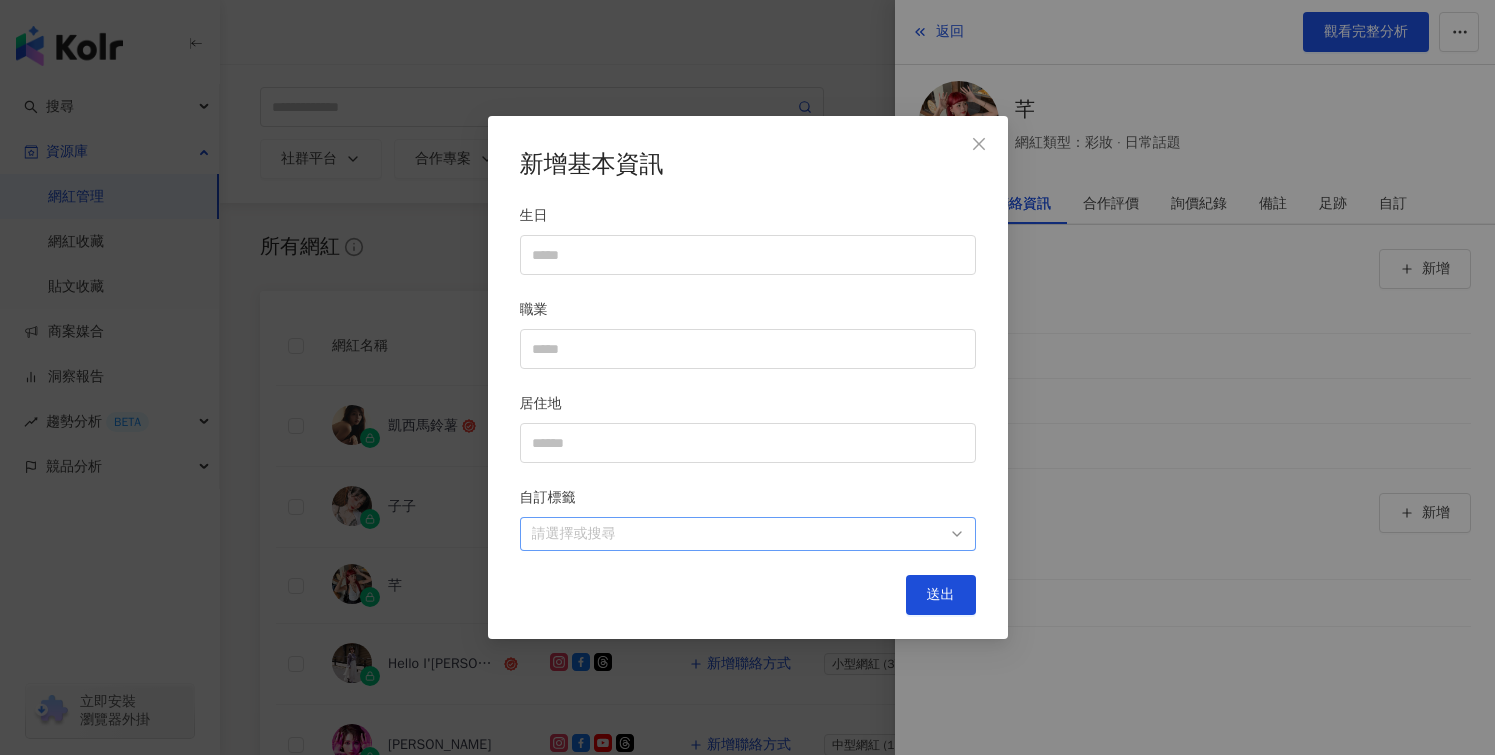 click at bounding box center [737, 534] 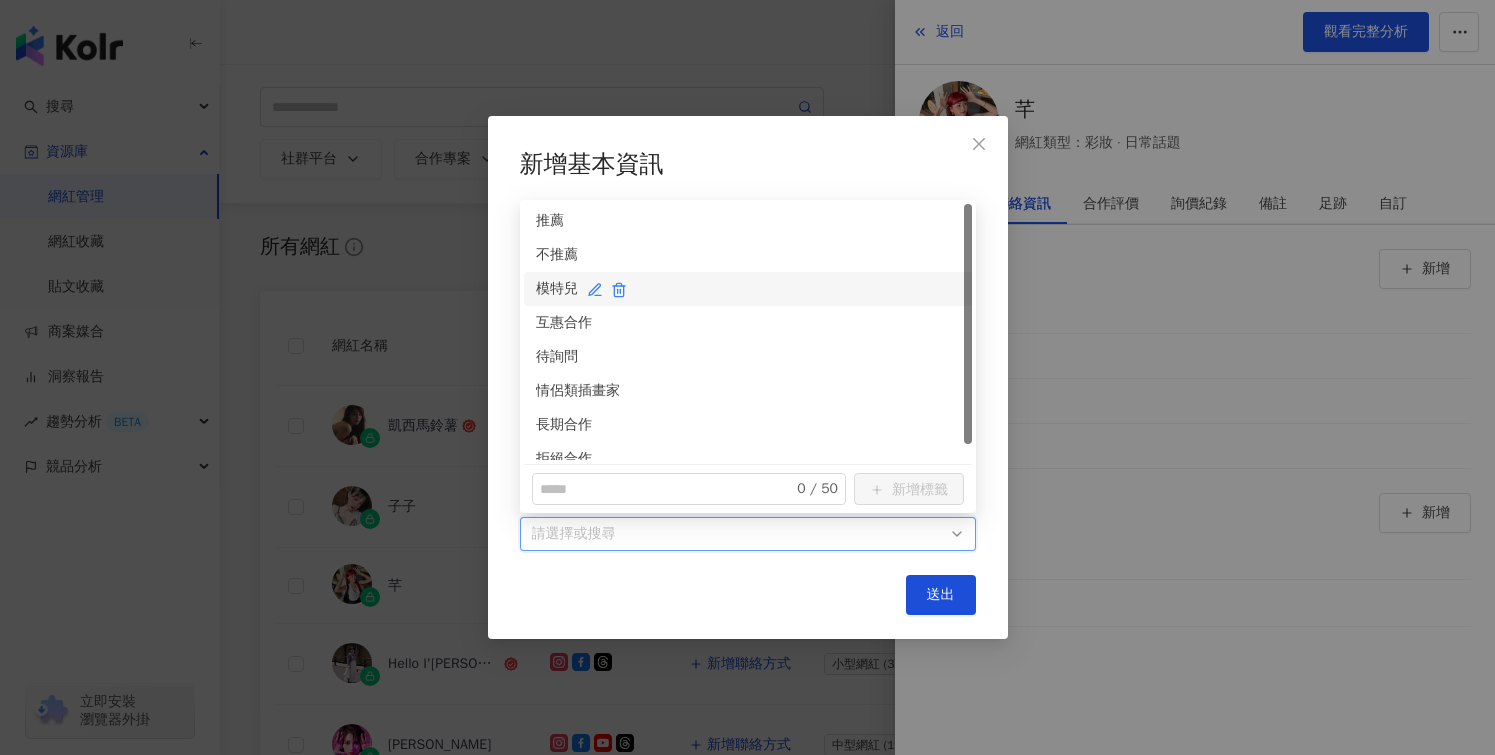 click on "模特兒" at bounding box center [748, 289] 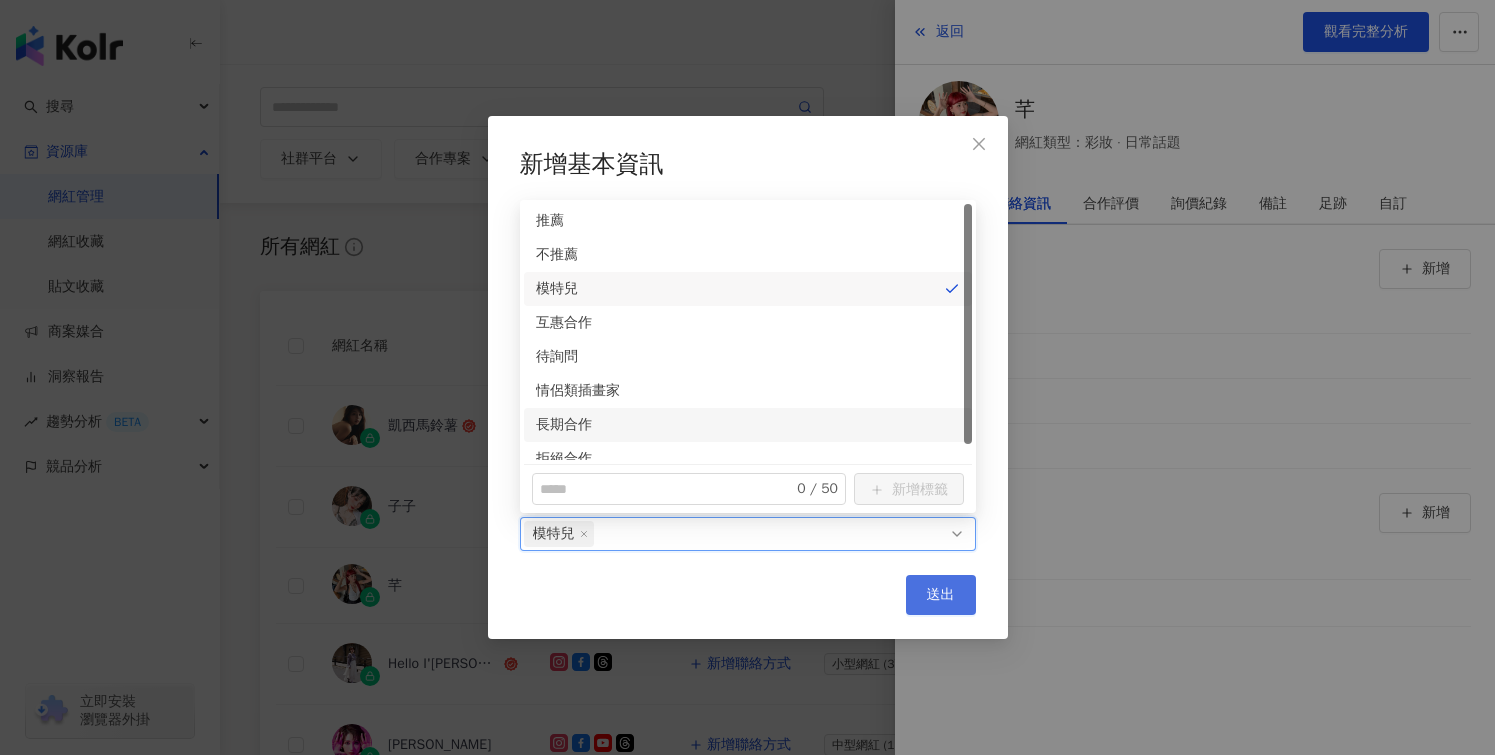 click on "送出" at bounding box center [941, 595] 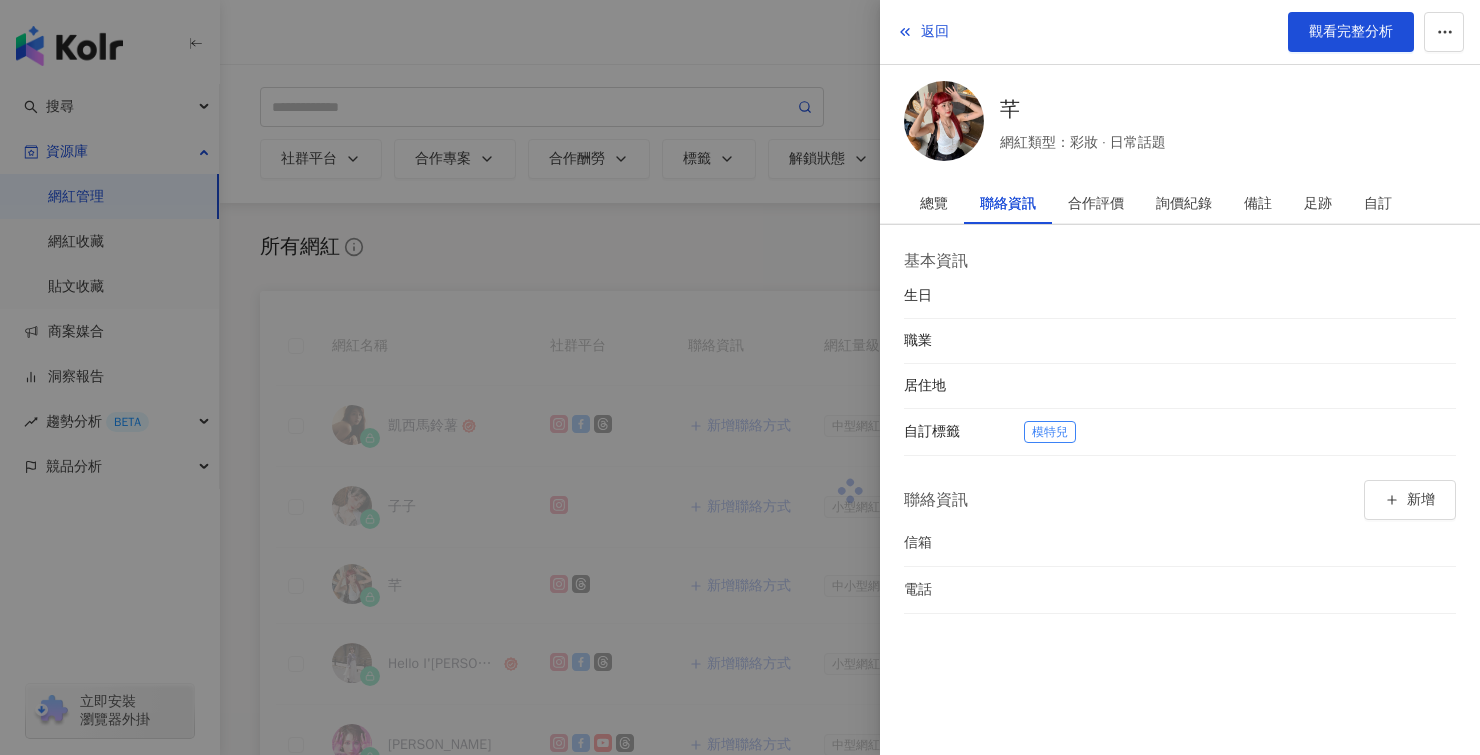click at bounding box center (740, 377) 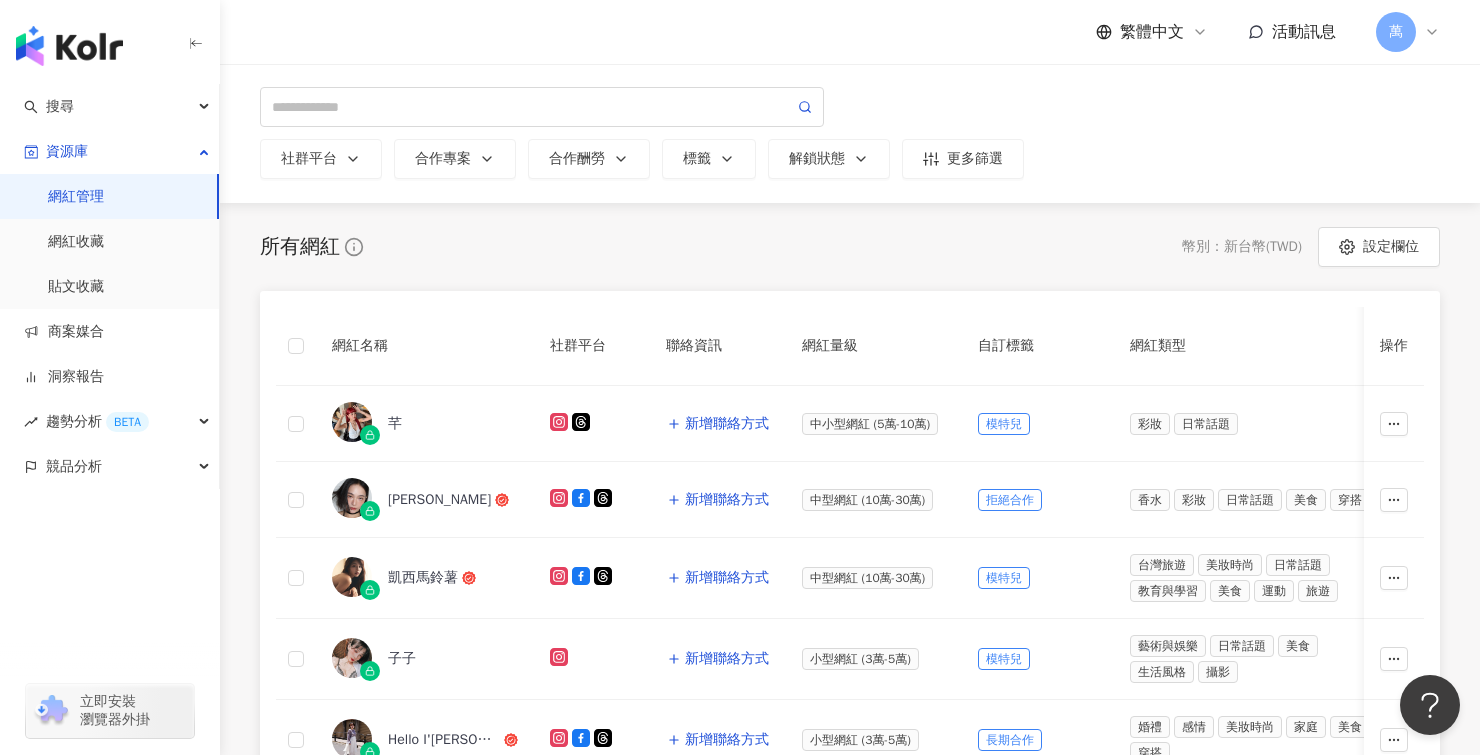 scroll, scrollTop: 0, scrollLeft: 0, axis: both 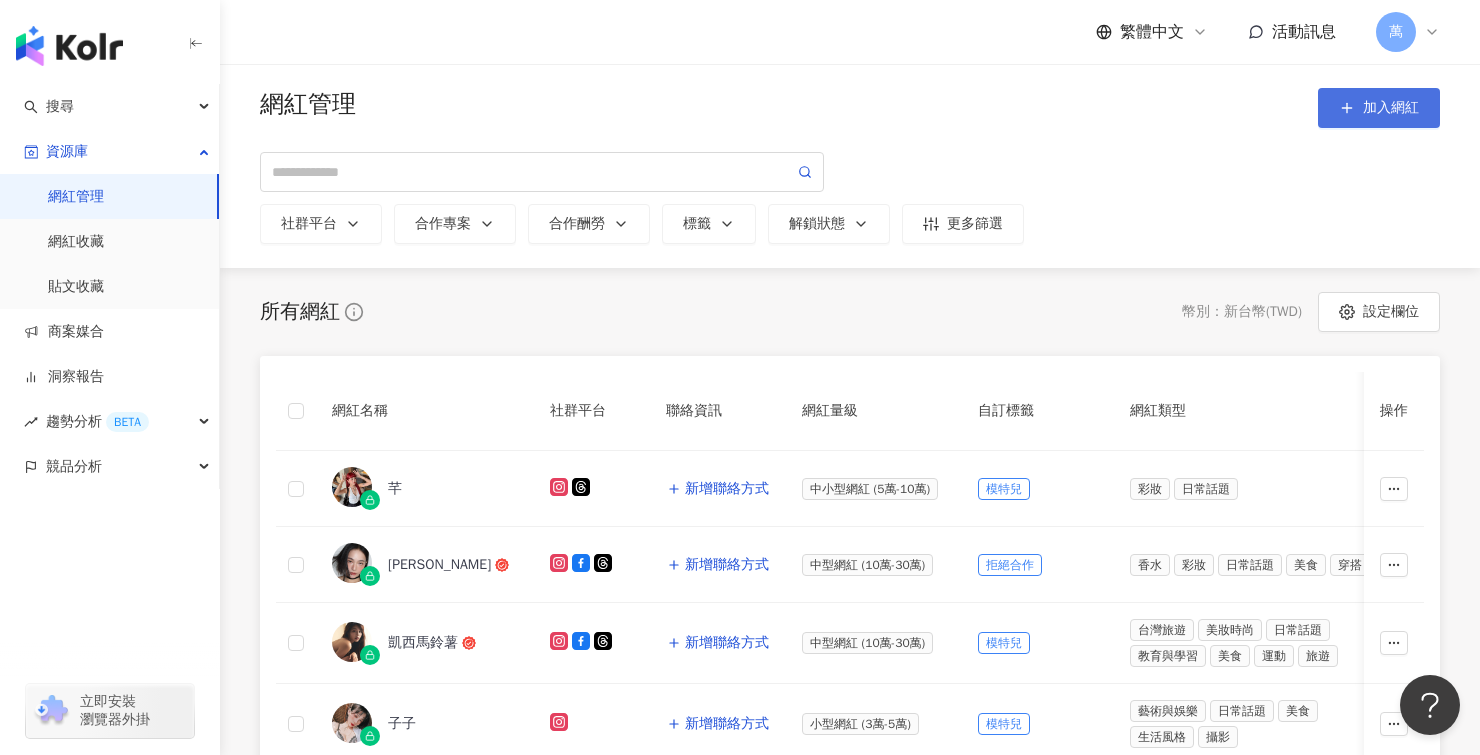 click on "加入網紅" at bounding box center (1391, 108) 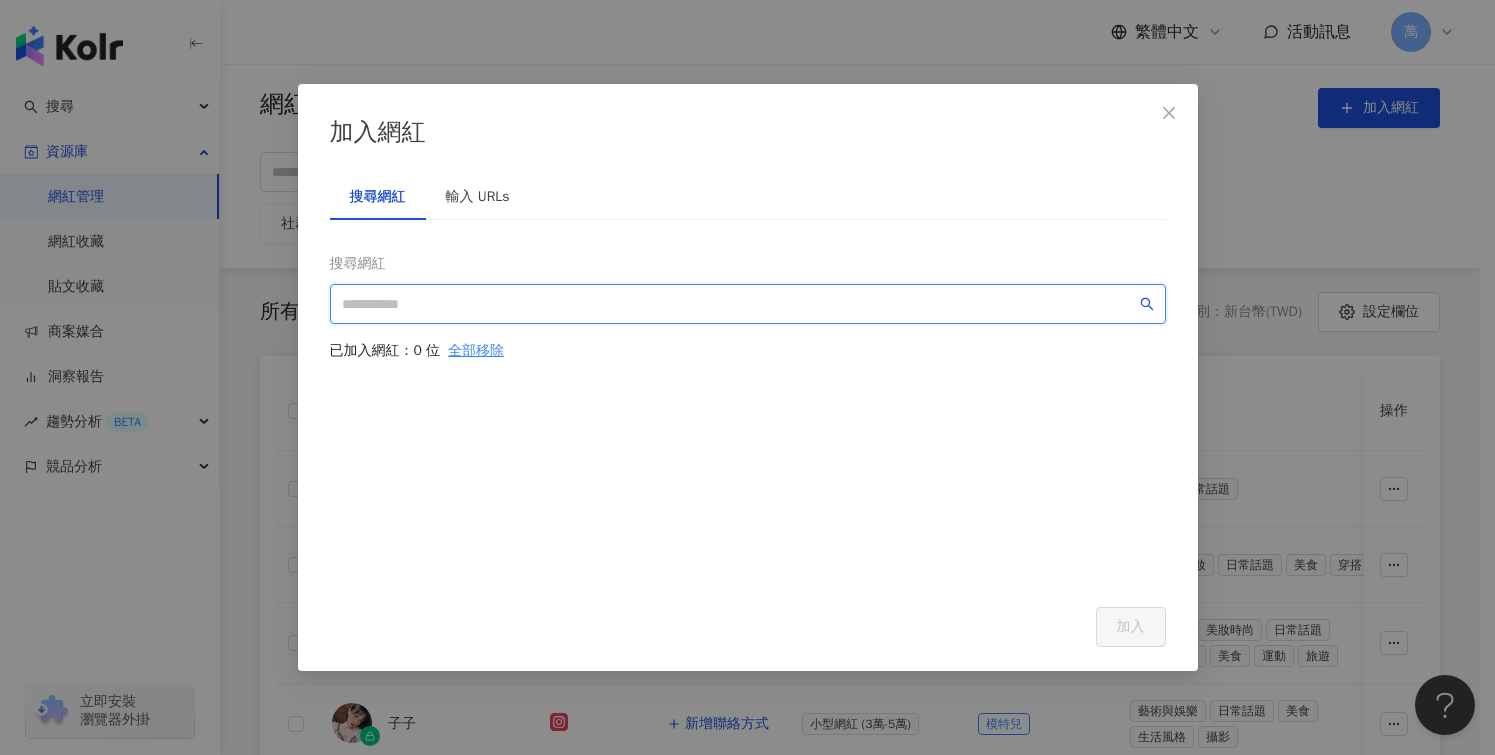 click at bounding box center (739, 304) 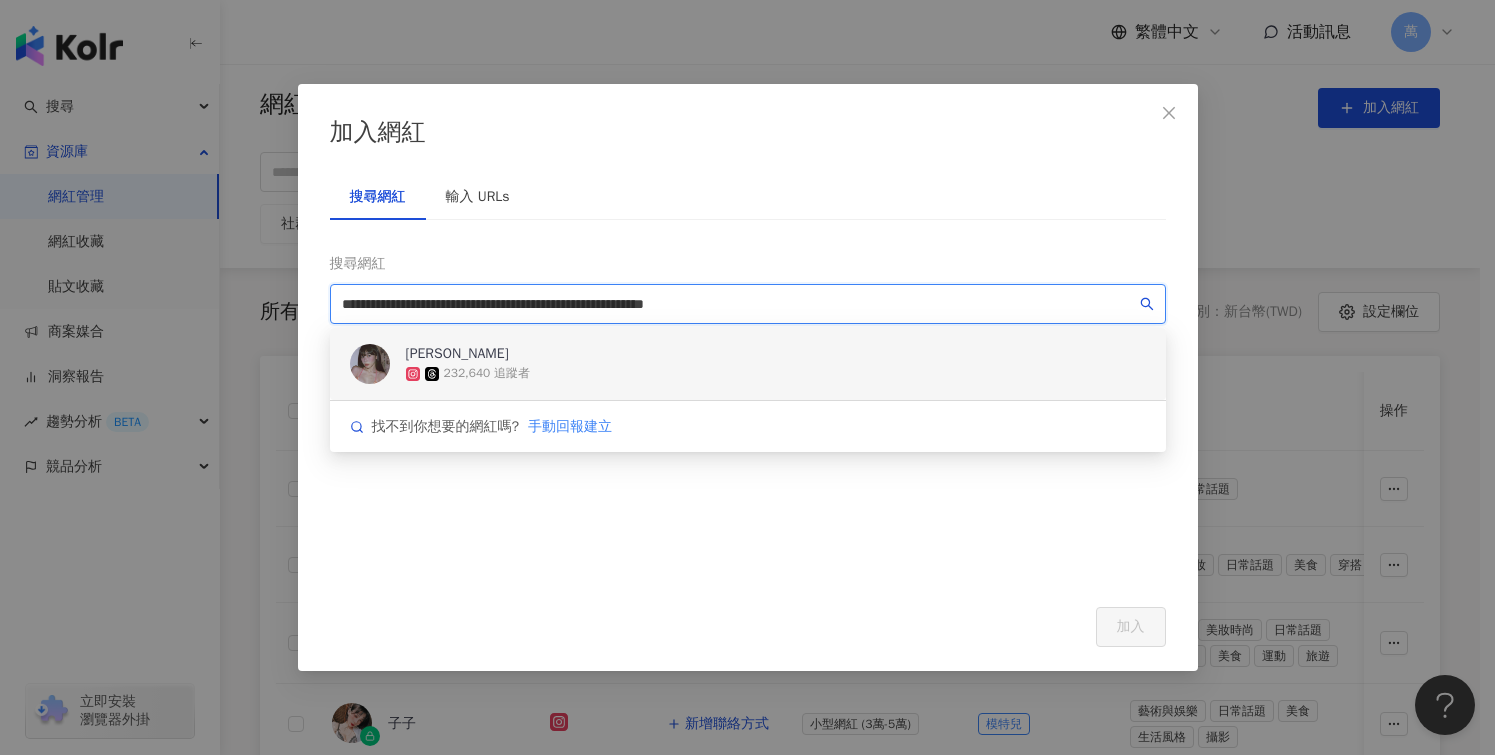 click on "郭芳岑abbie 232,640   追蹤者" at bounding box center (748, 364) 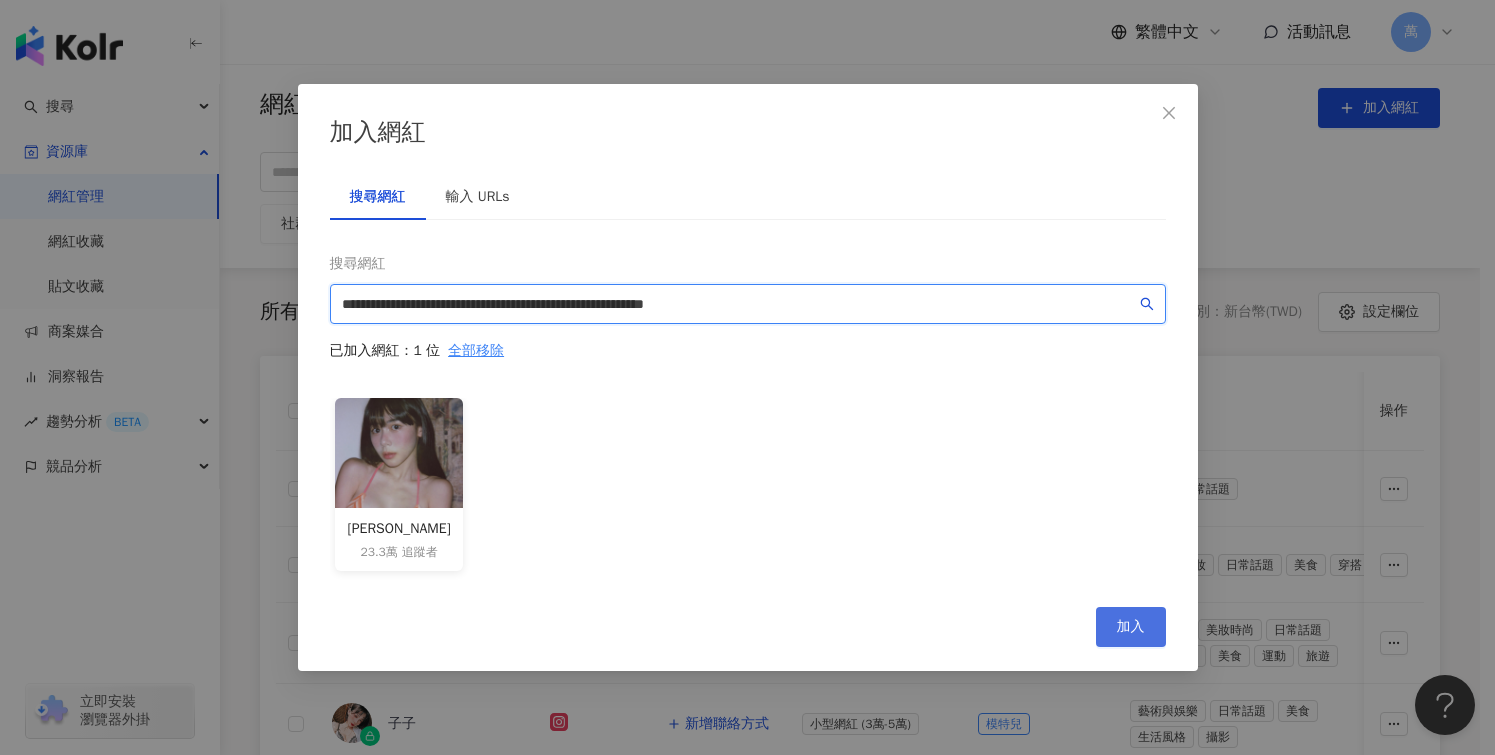 type on "**********" 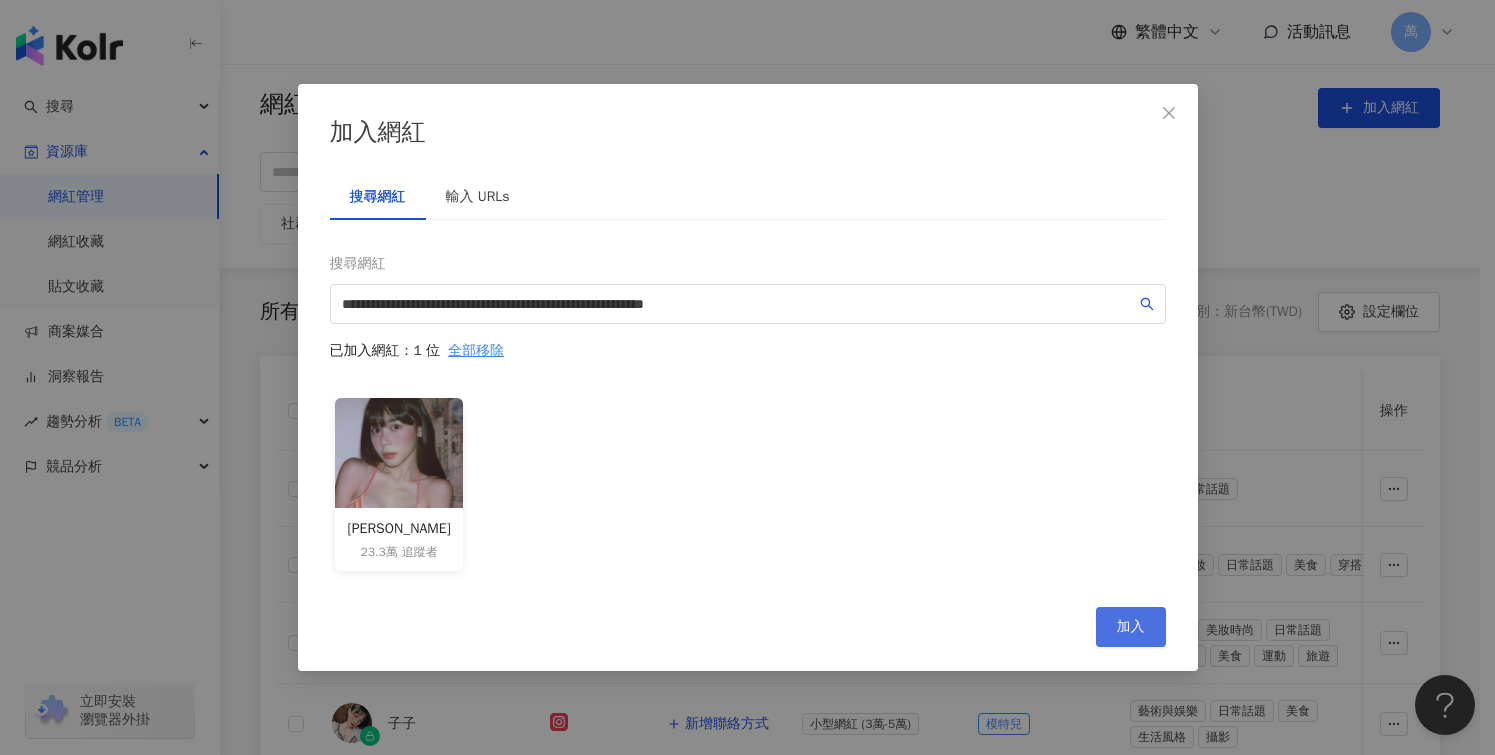 click on "加入" at bounding box center [1131, 627] 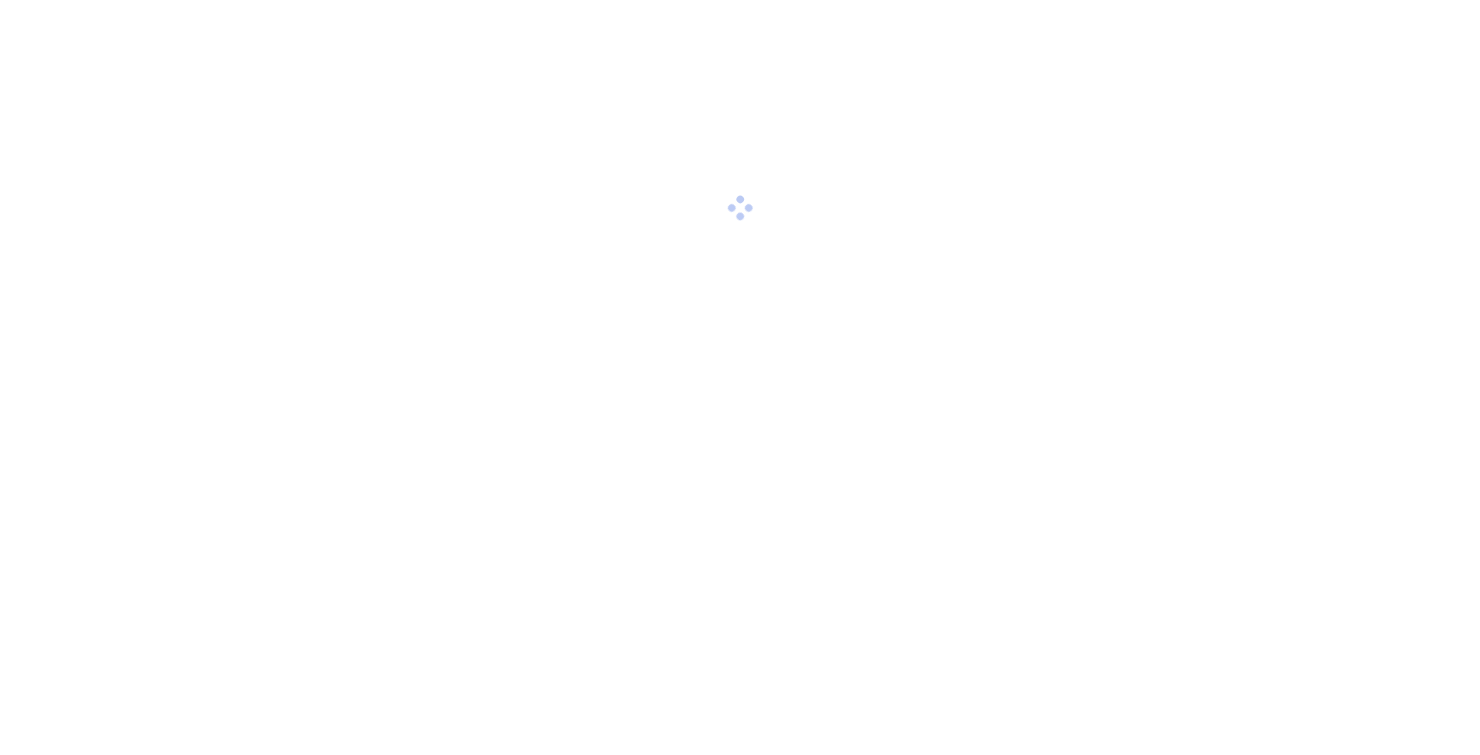 scroll, scrollTop: 0, scrollLeft: 0, axis: both 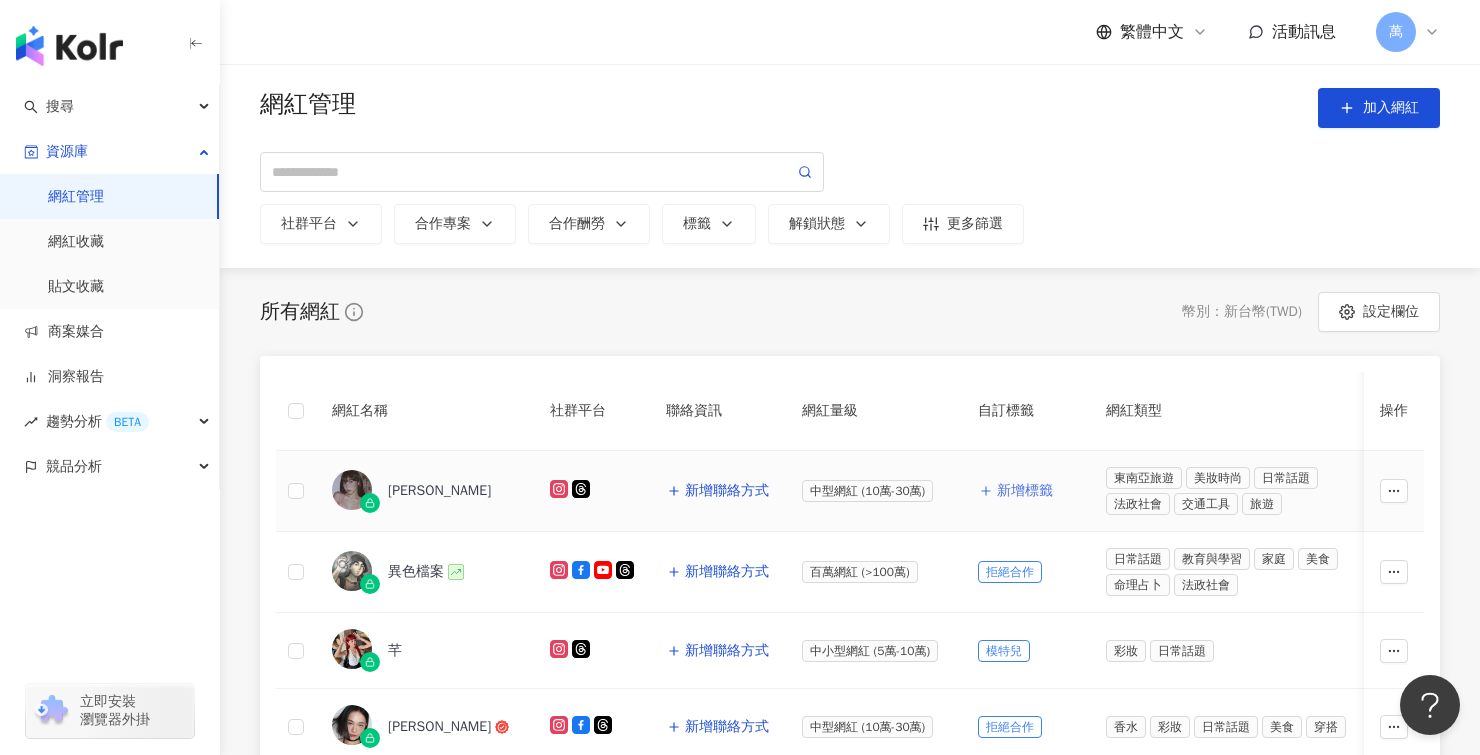 click on "新增標籤" at bounding box center [1025, 491] 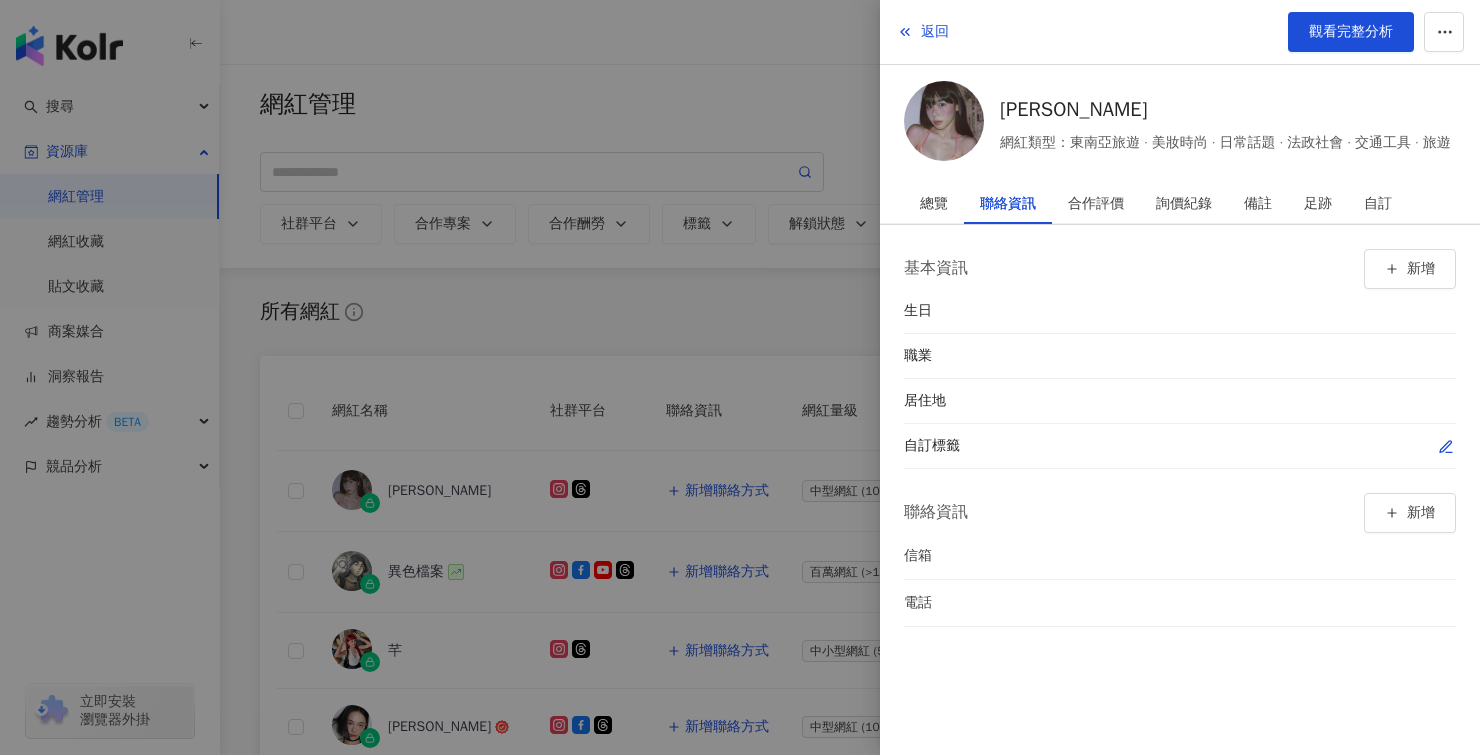 click at bounding box center [1446, 446] 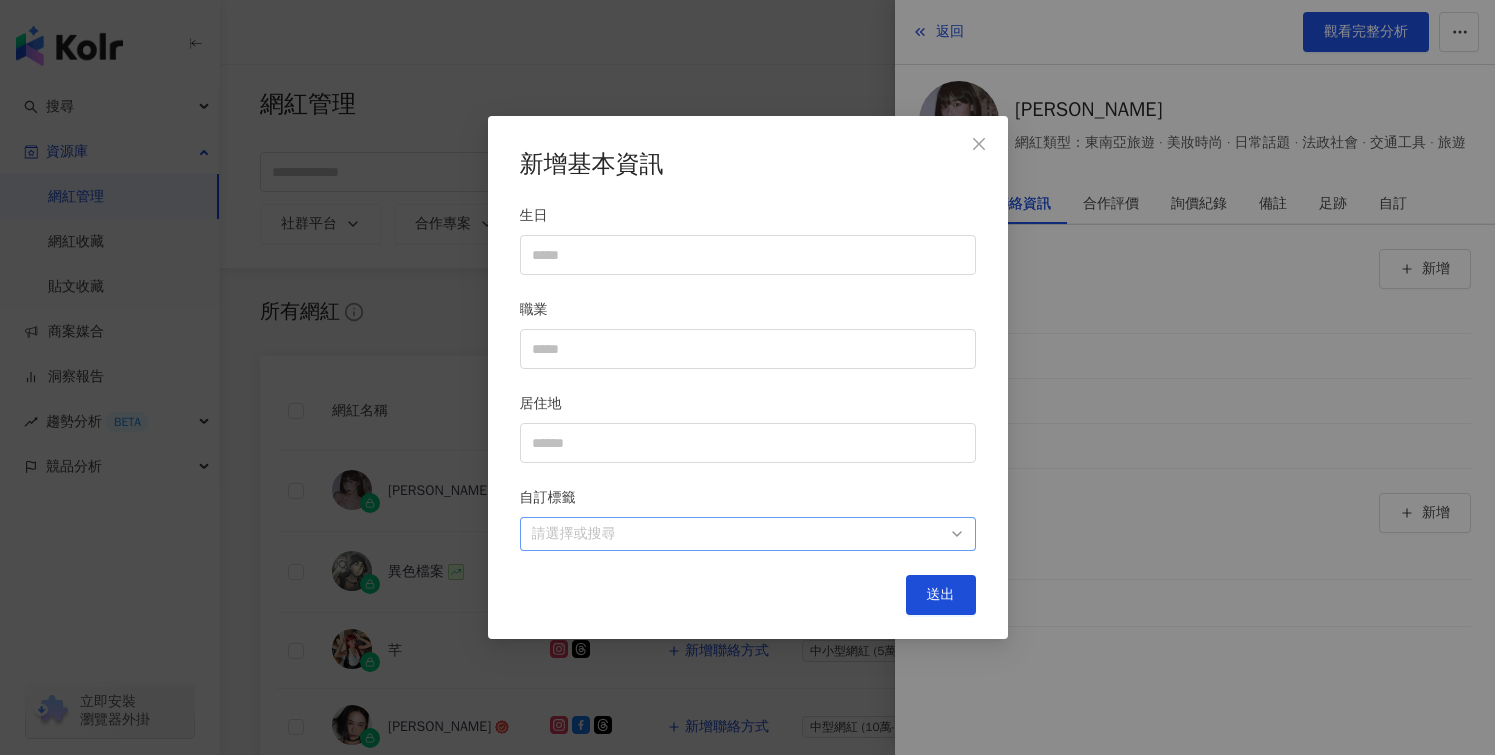 click at bounding box center [737, 534] 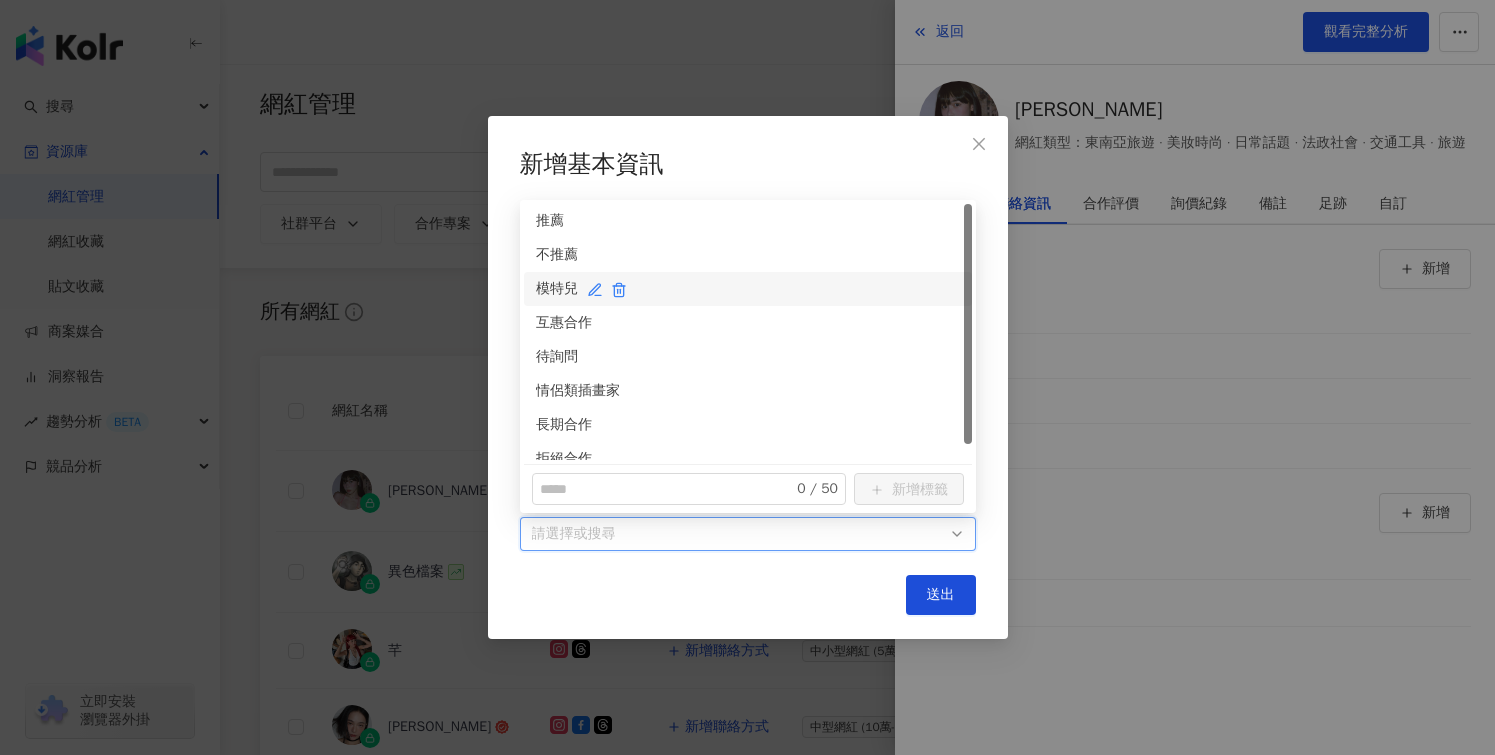 click on "模特兒" at bounding box center [748, 289] 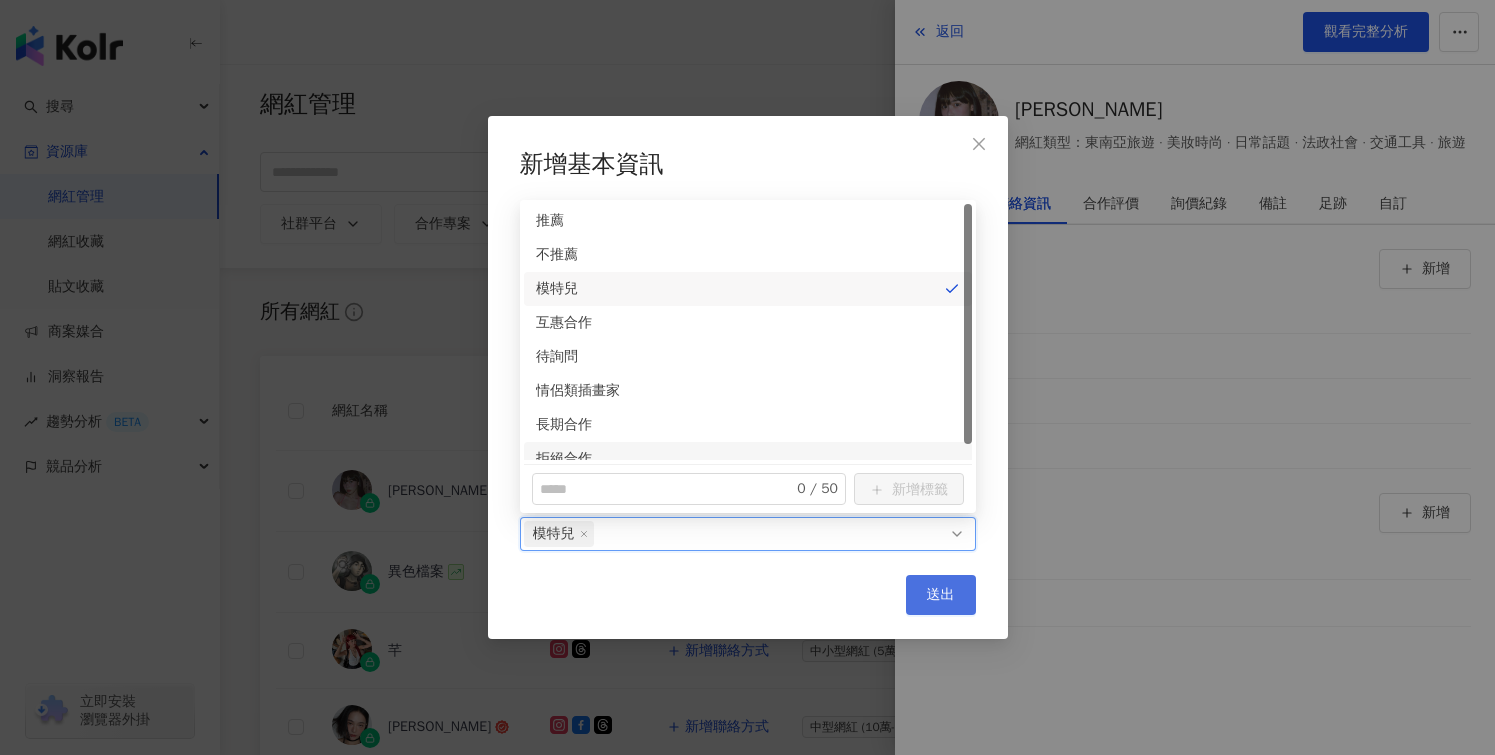 click on "送出" at bounding box center [941, 595] 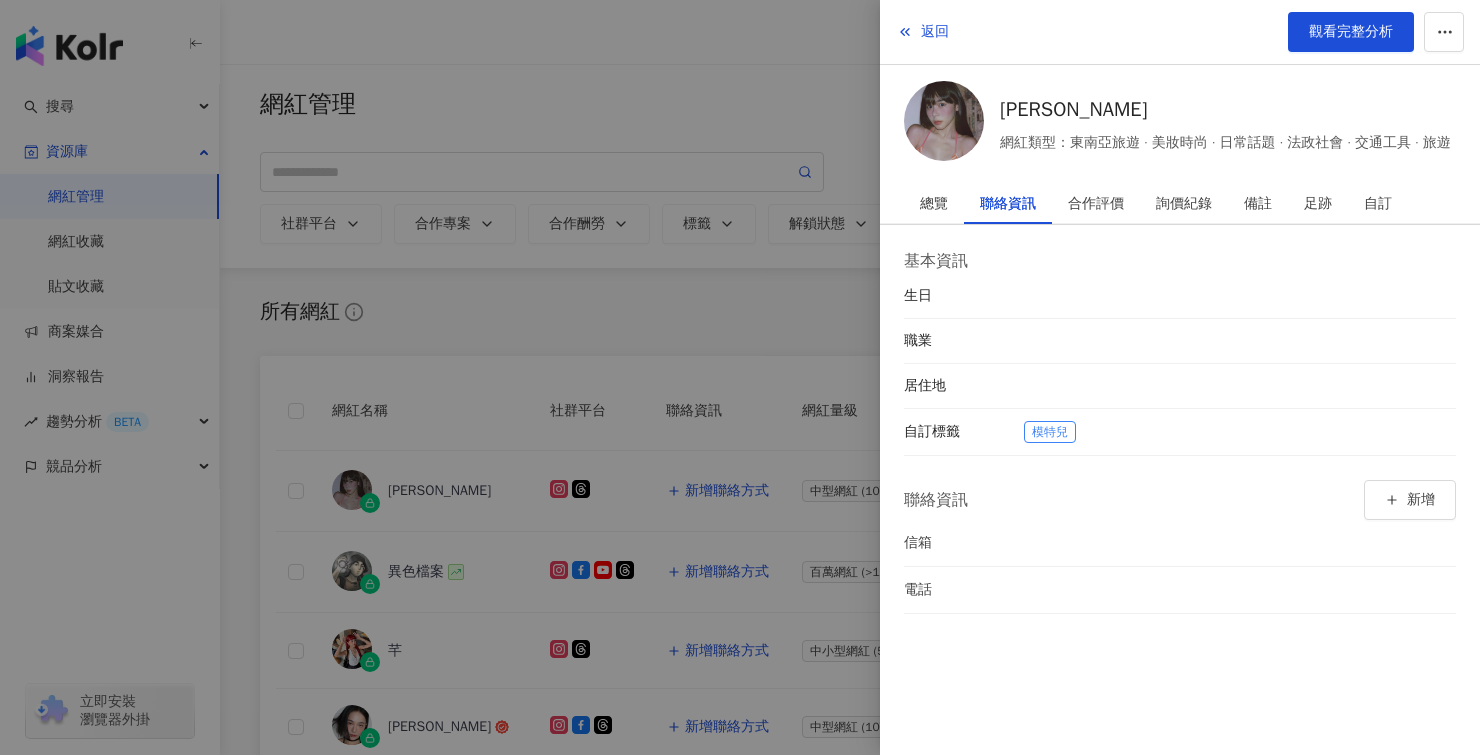 click at bounding box center [740, 377] 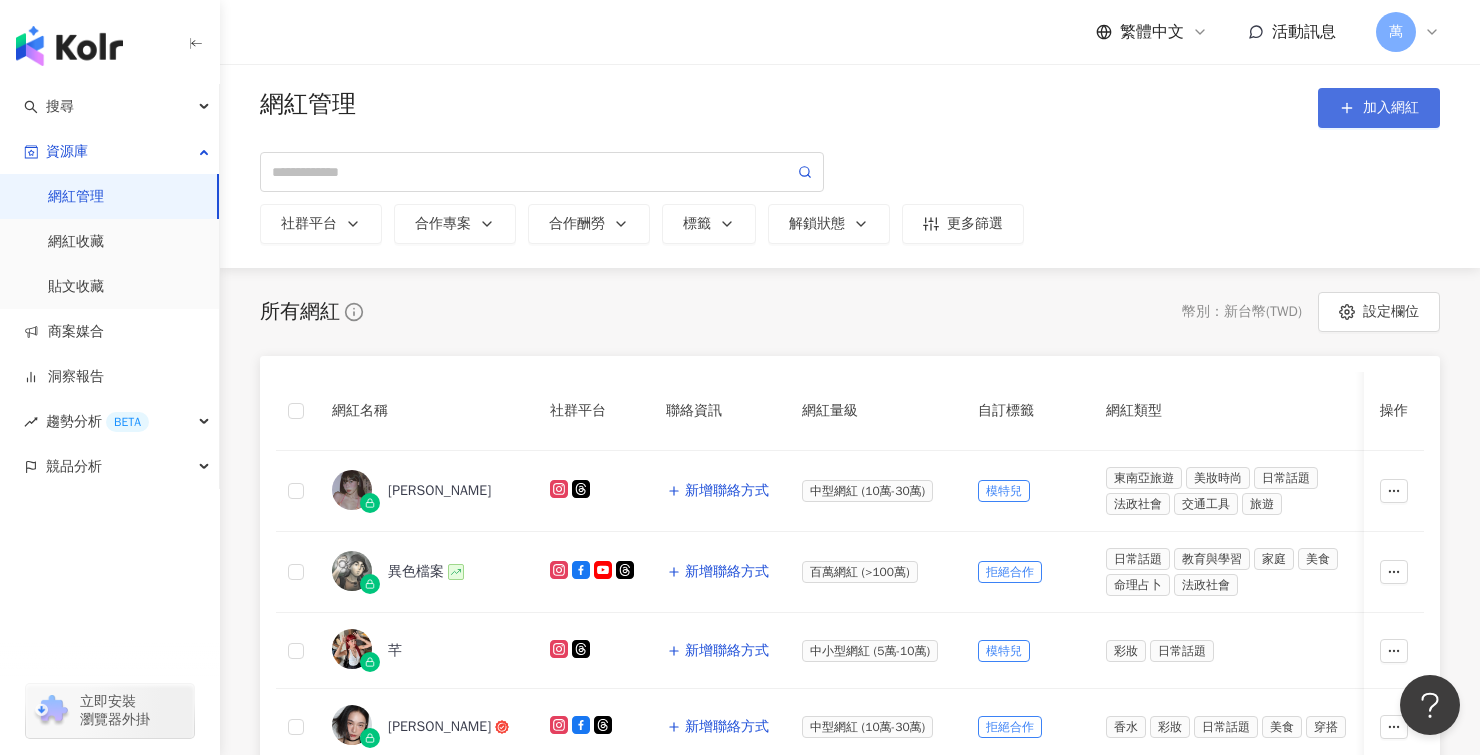 click on "加入網紅" at bounding box center [1391, 108] 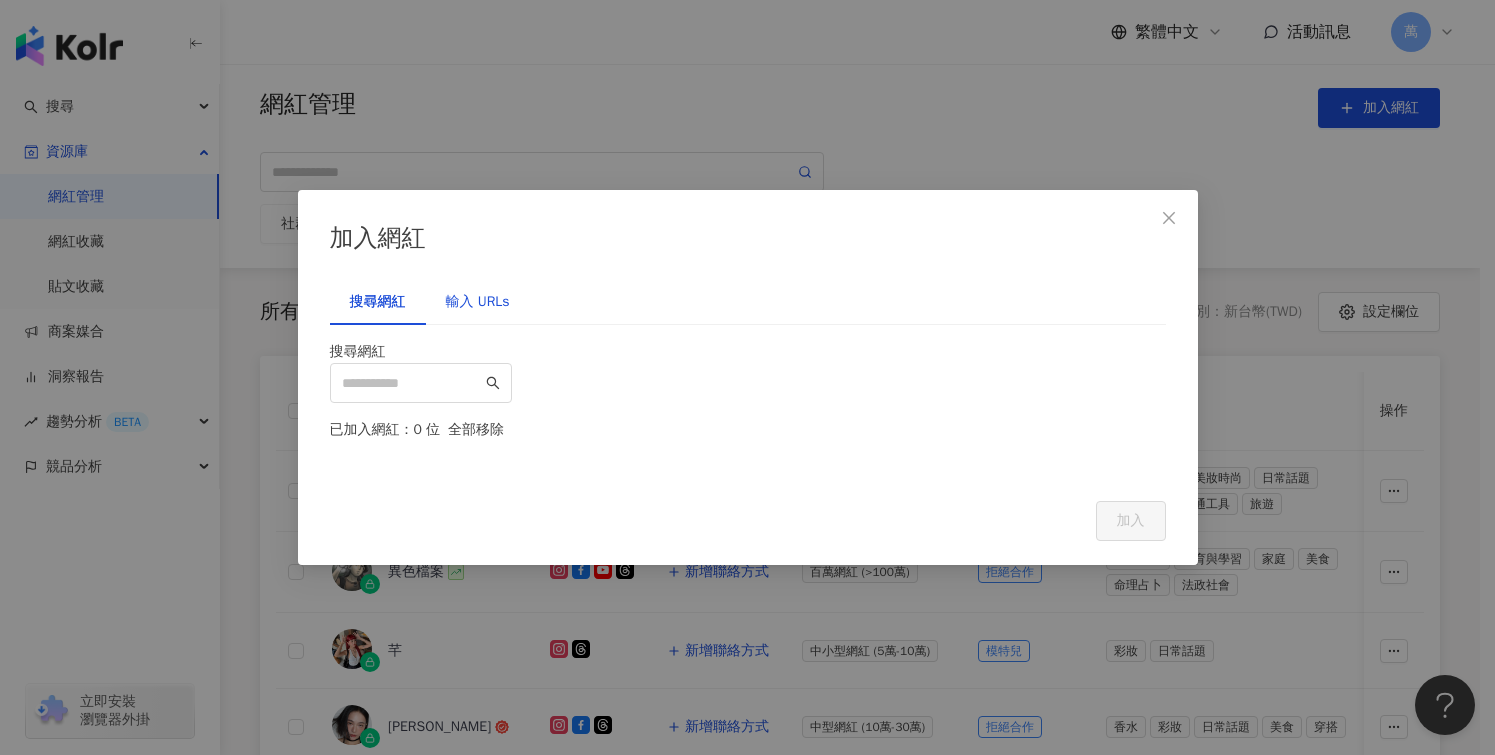 click on "輸入 URLs" at bounding box center (478, 302) 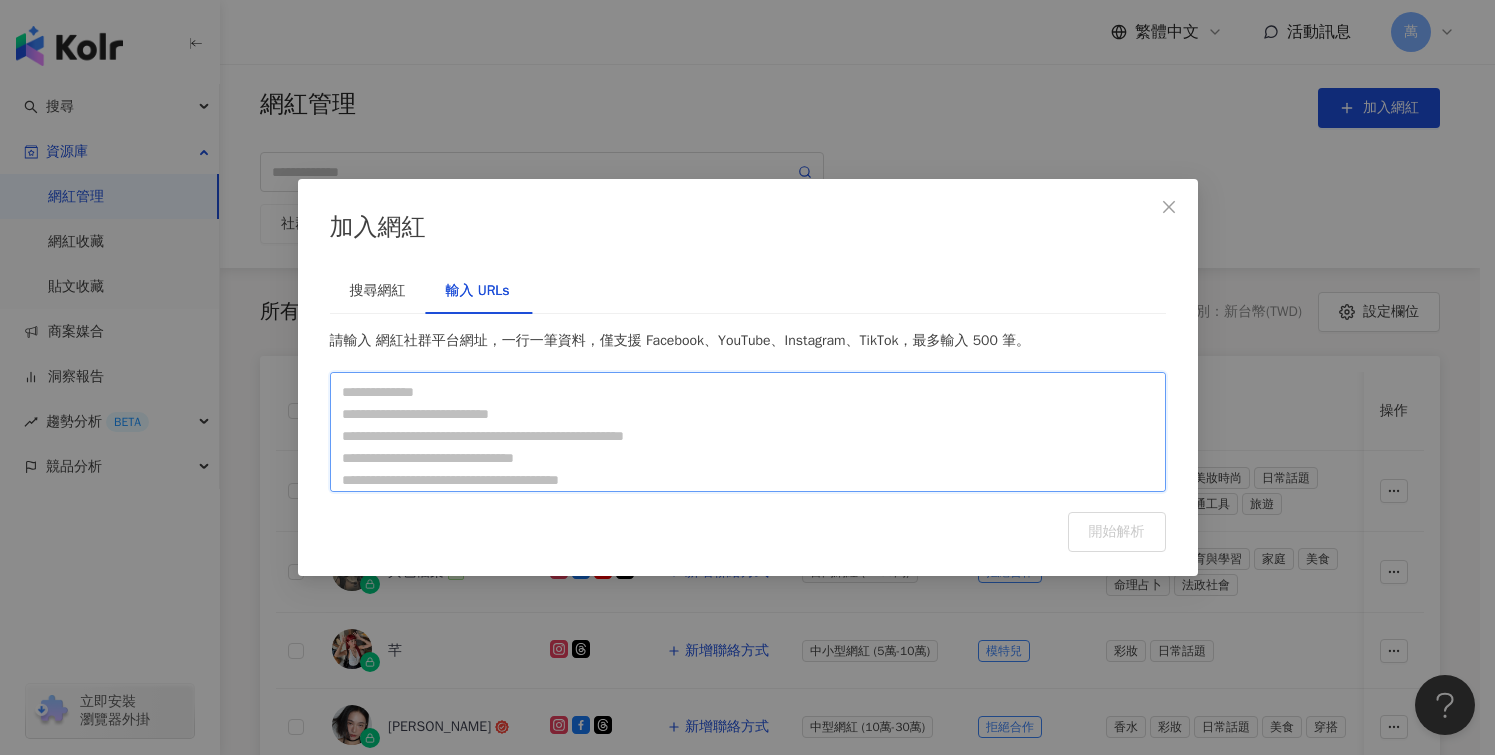 click at bounding box center (748, 432) 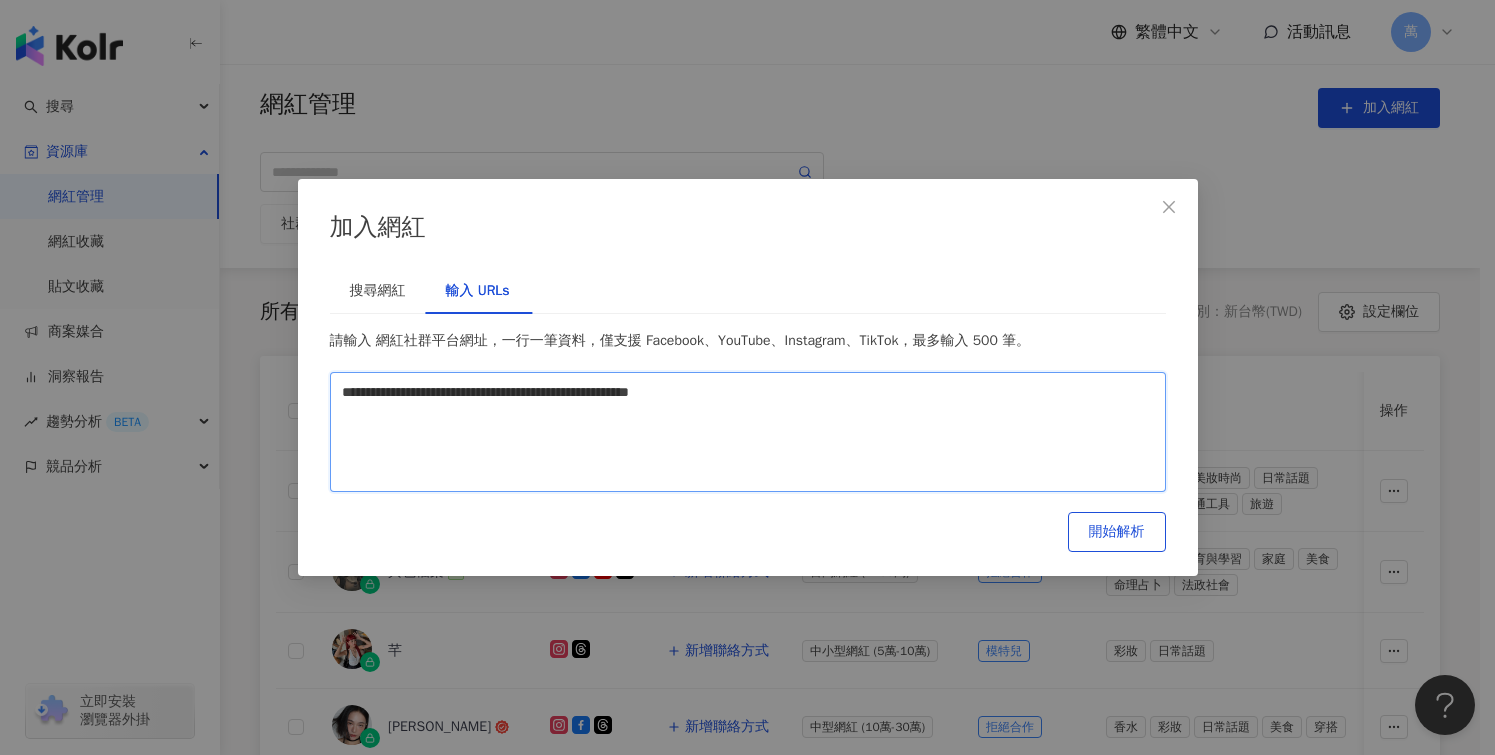 click on "**********" at bounding box center [748, 432] 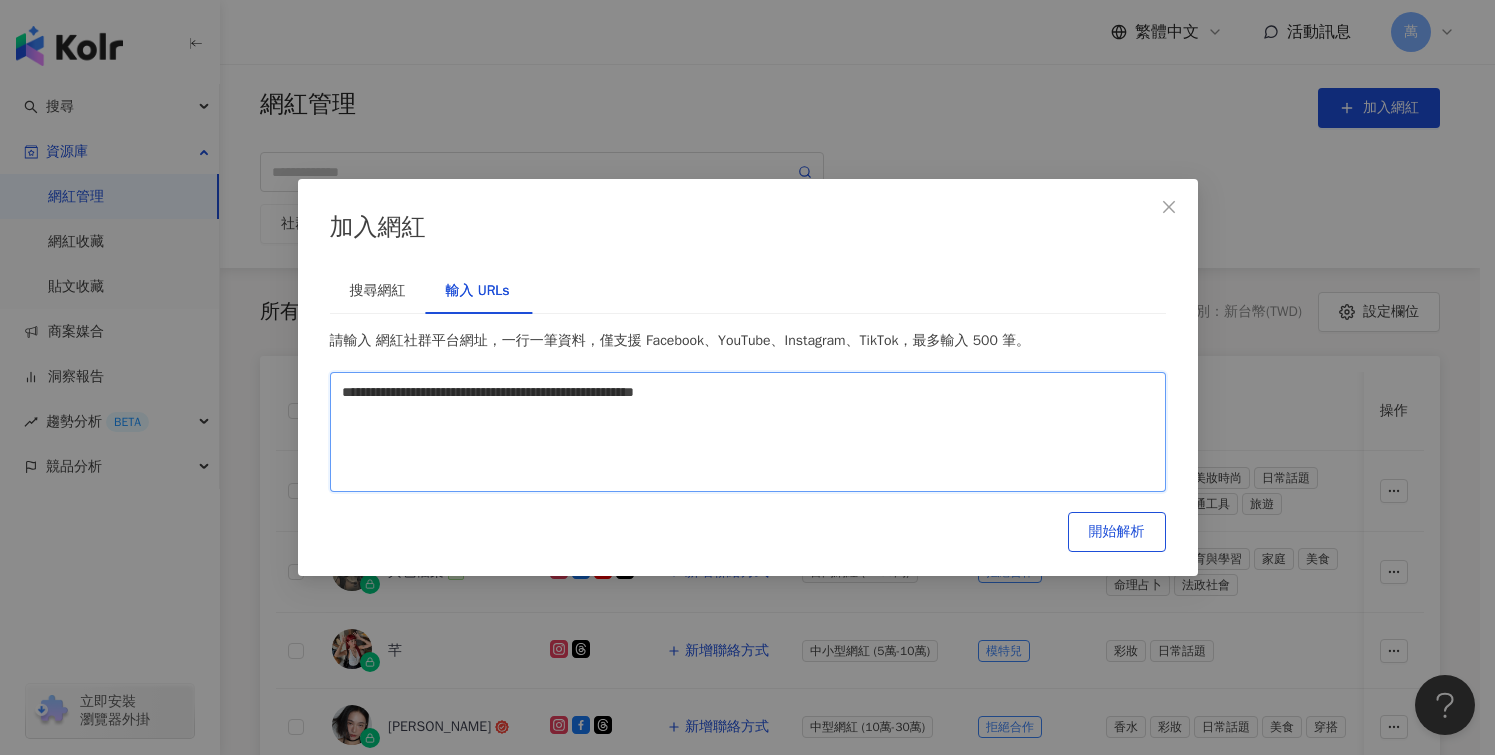 paste on "**********" 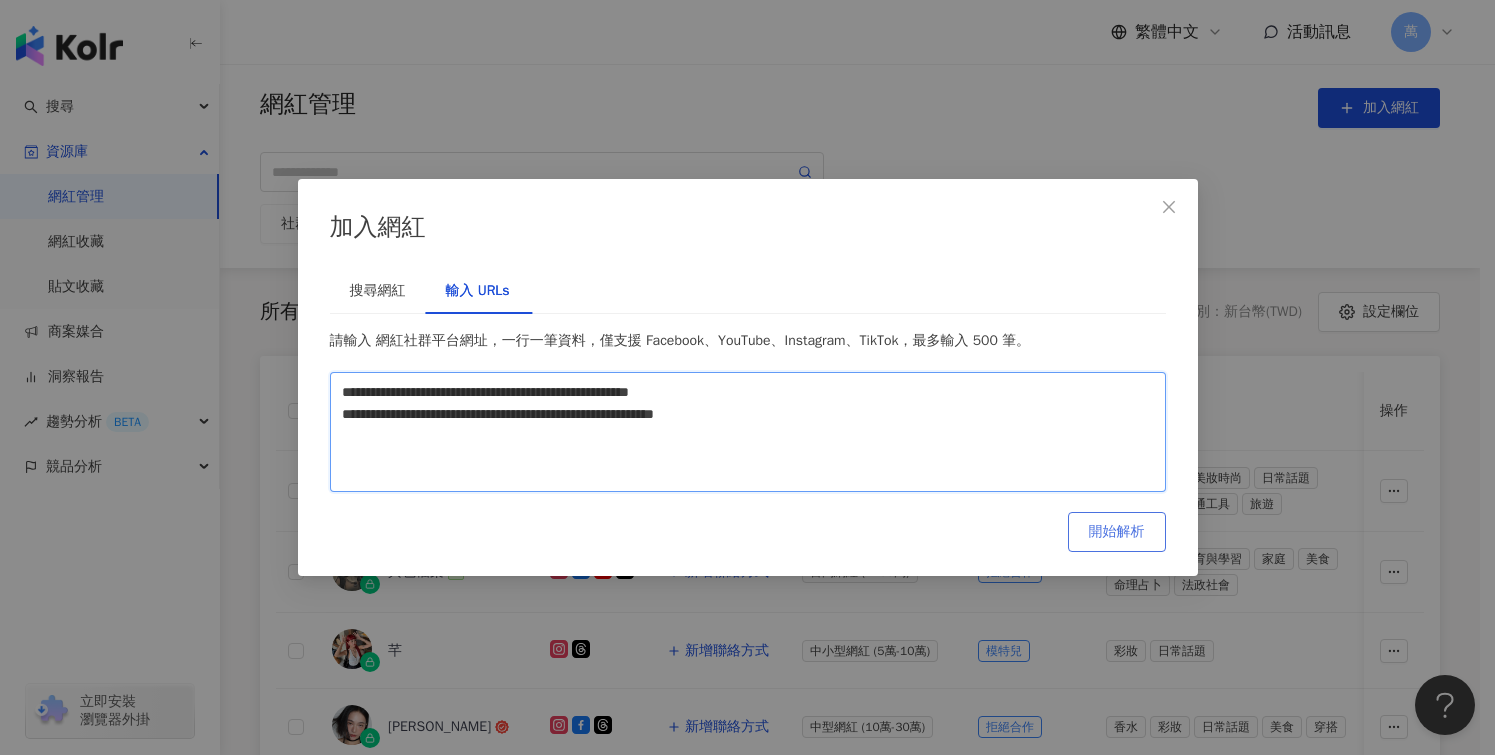 type on "**********" 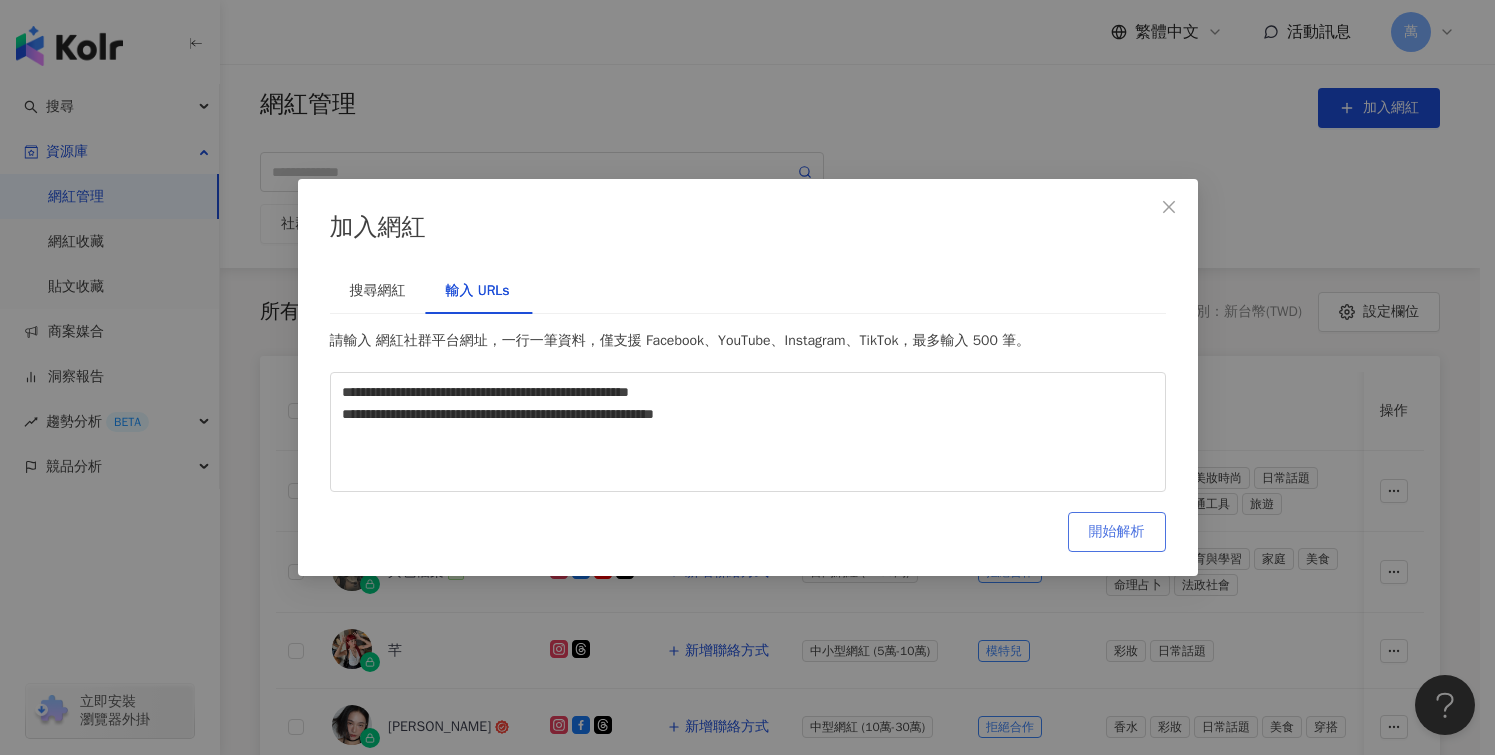 click on "開始解析" at bounding box center (1117, 532) 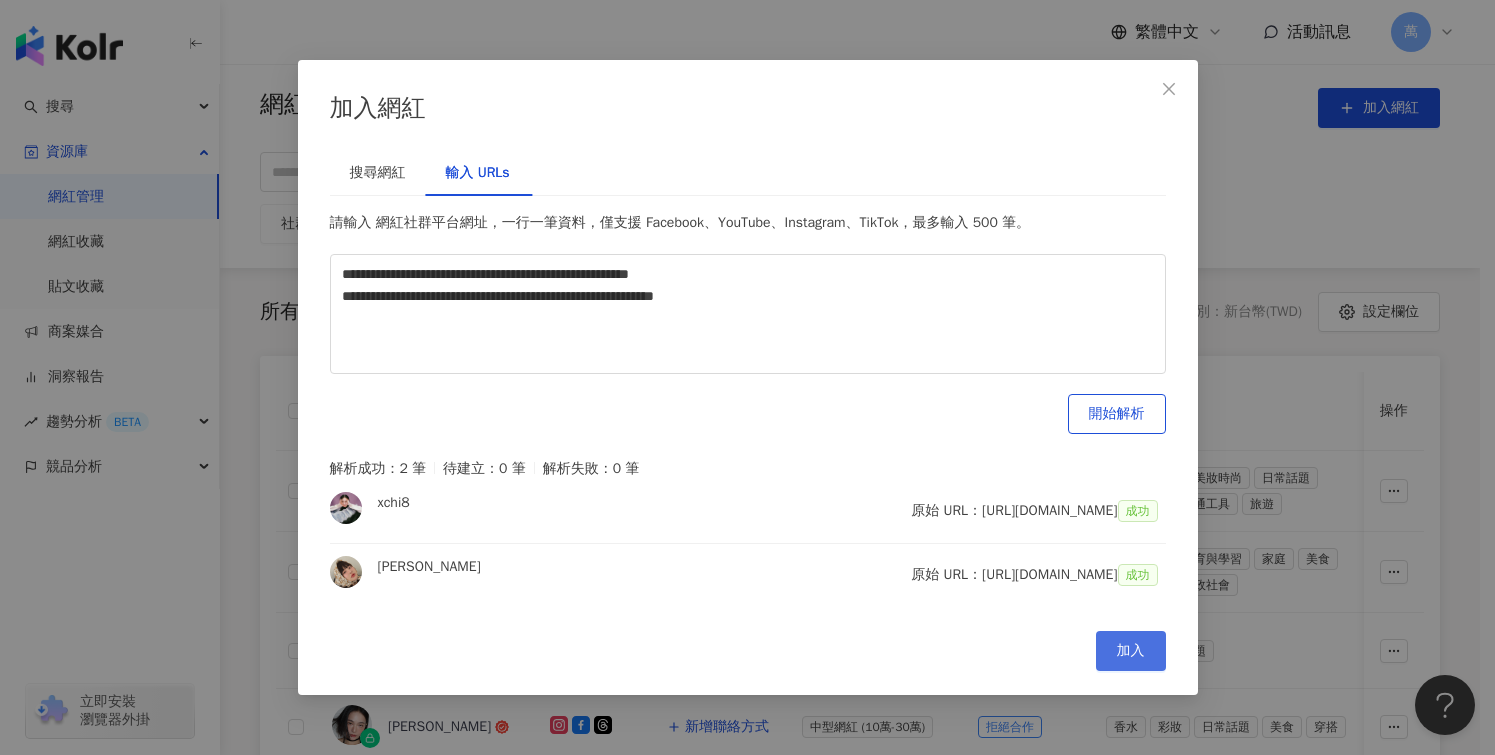 click on "加入" at bounding box center [1131, 651] 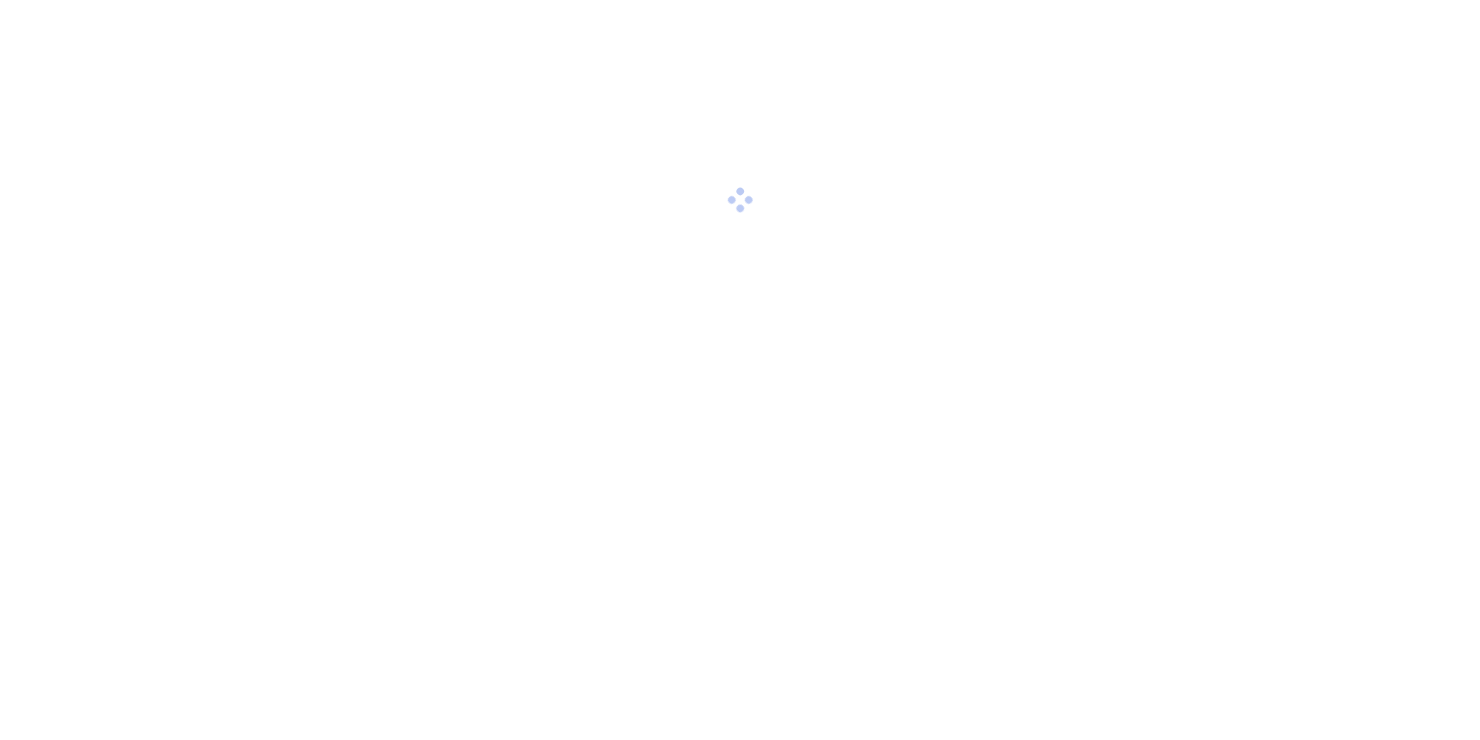 scroll, scrollTop: 0, scrollLeft: 0, axis: both 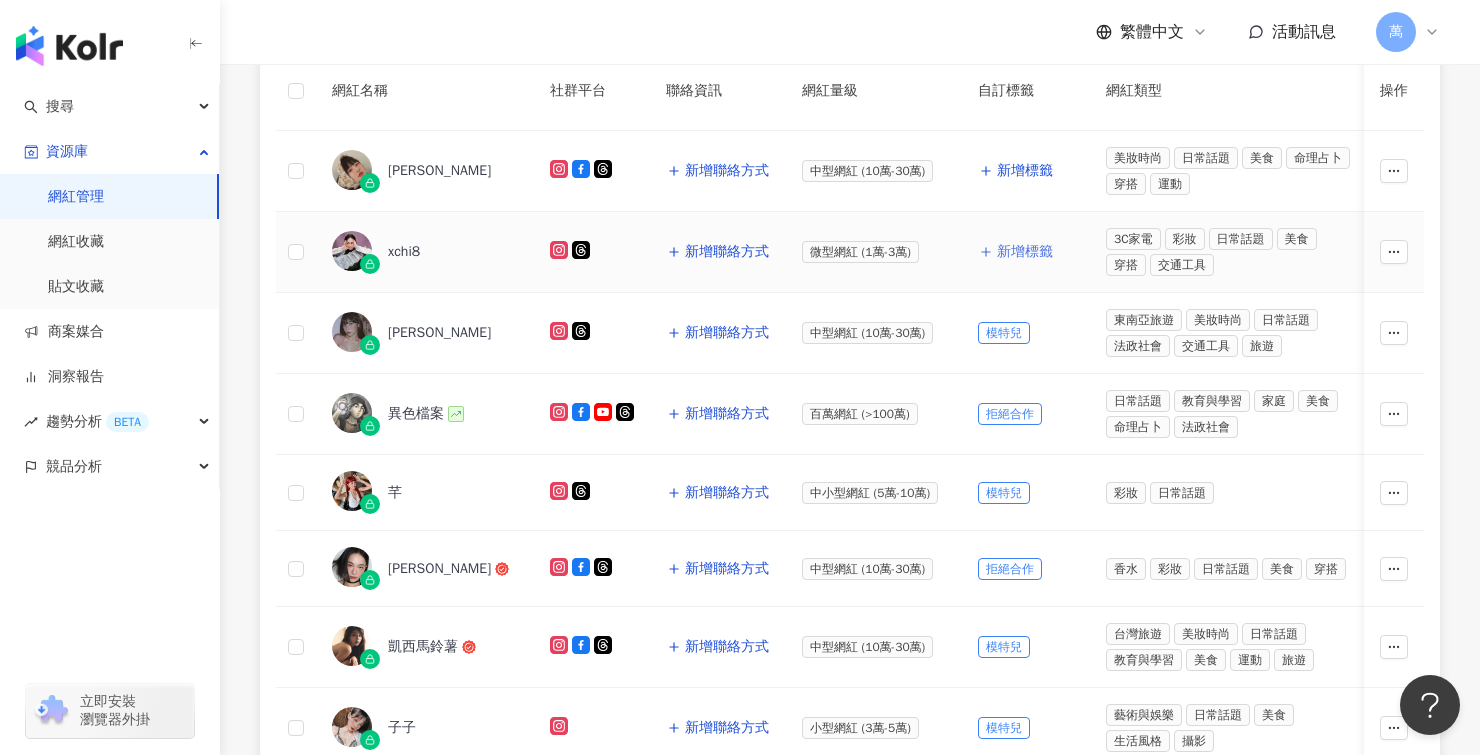 click on "新增標籤" at bounding box center (1025, 252) 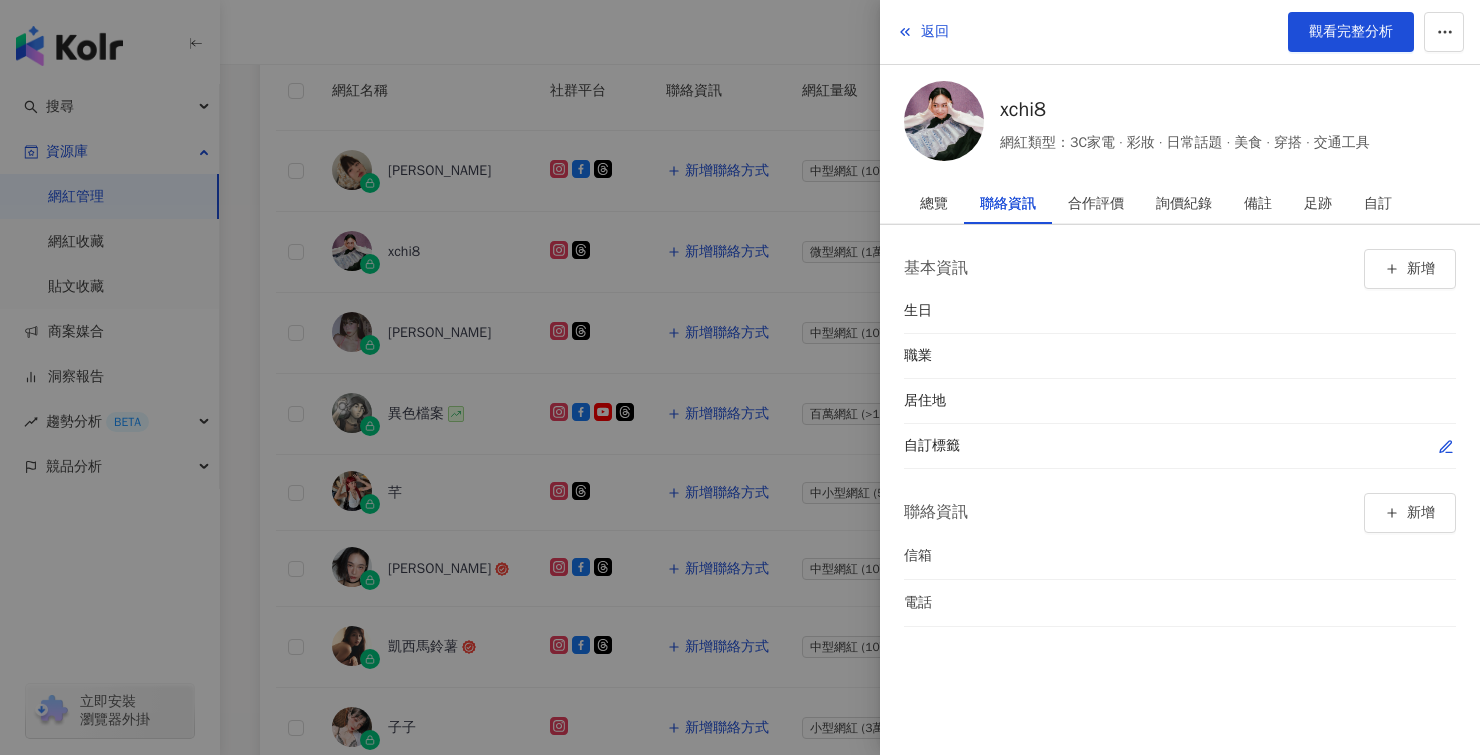 click 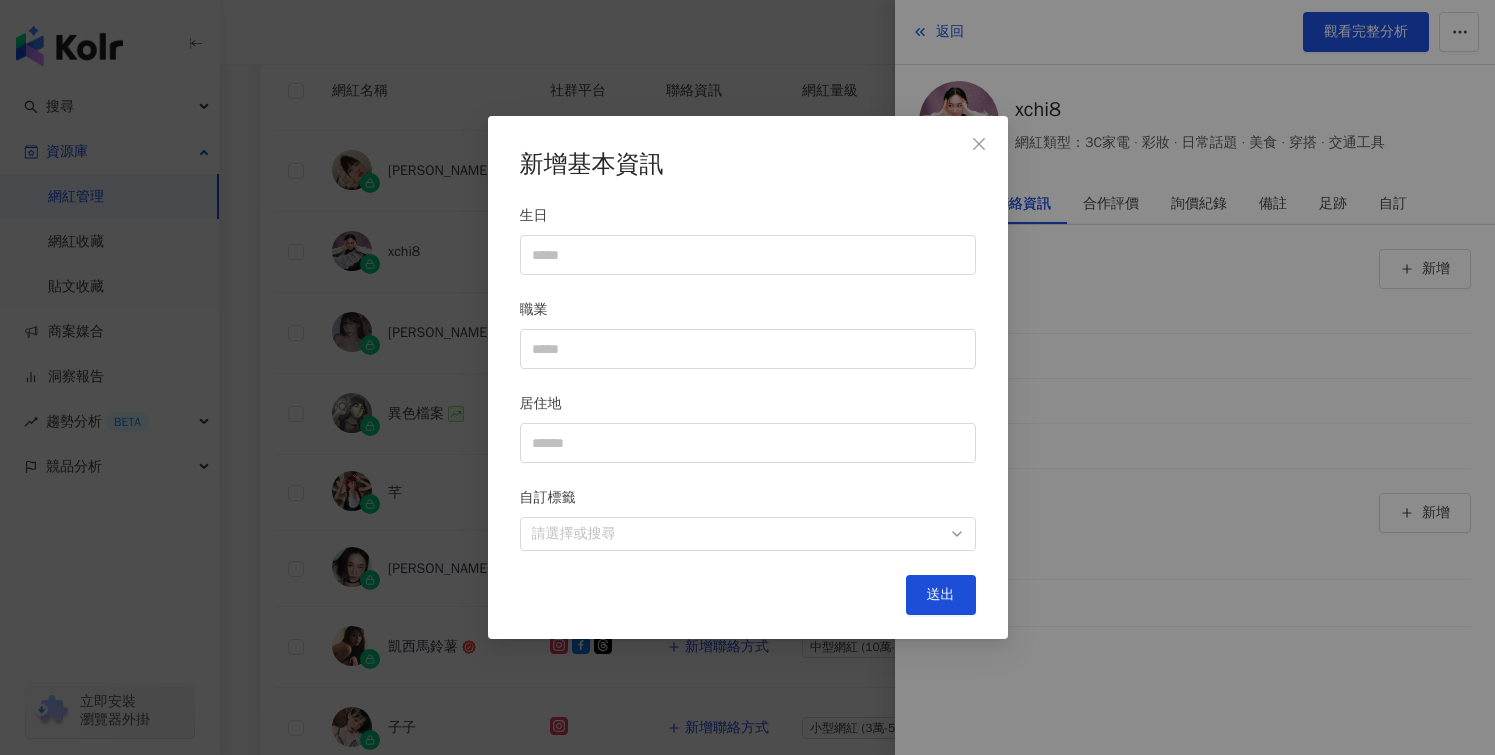 click on "新增基本資訊 生日 職業 居住地 自訂標籤   請選擇或搜尋 送出" at bounding box center (748, 378) 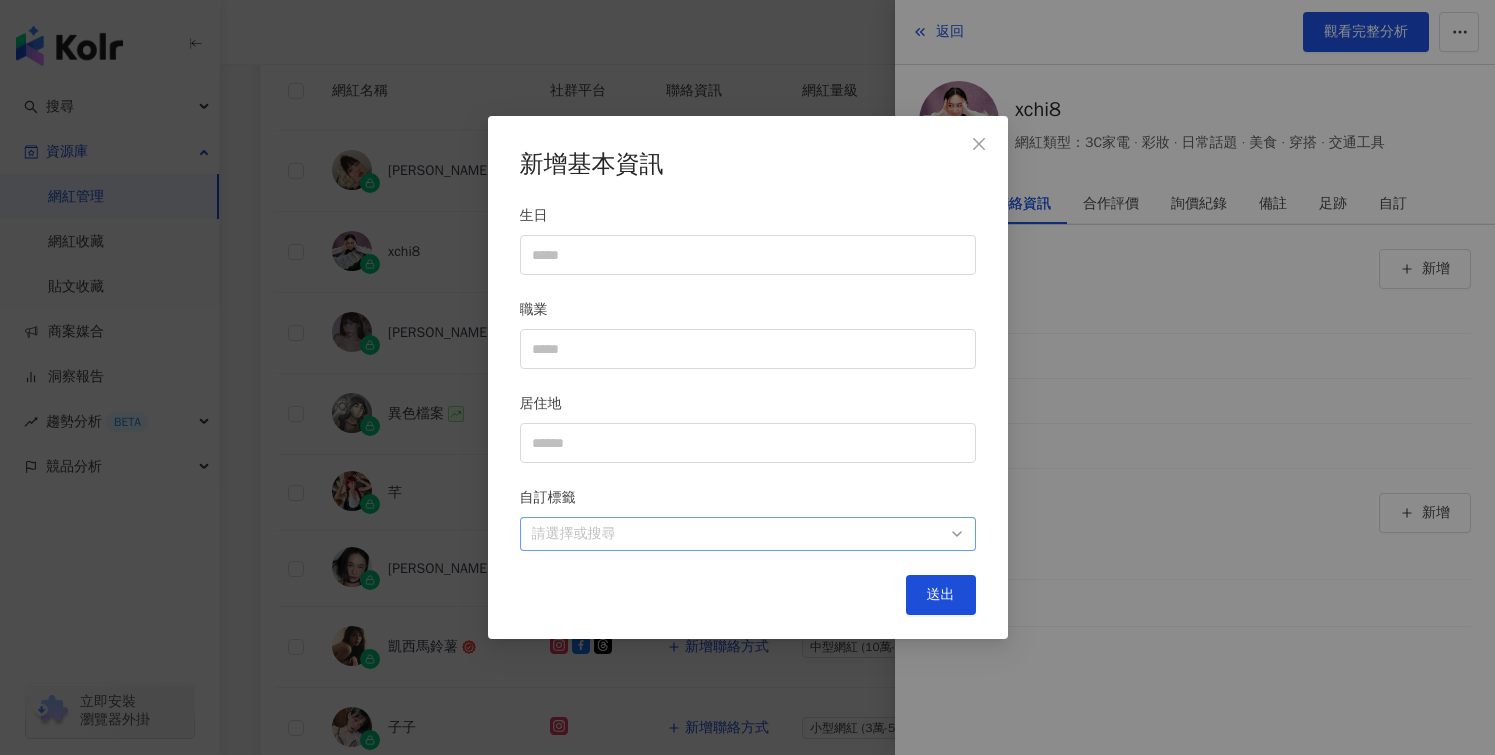click at bounding box center (737, 534) 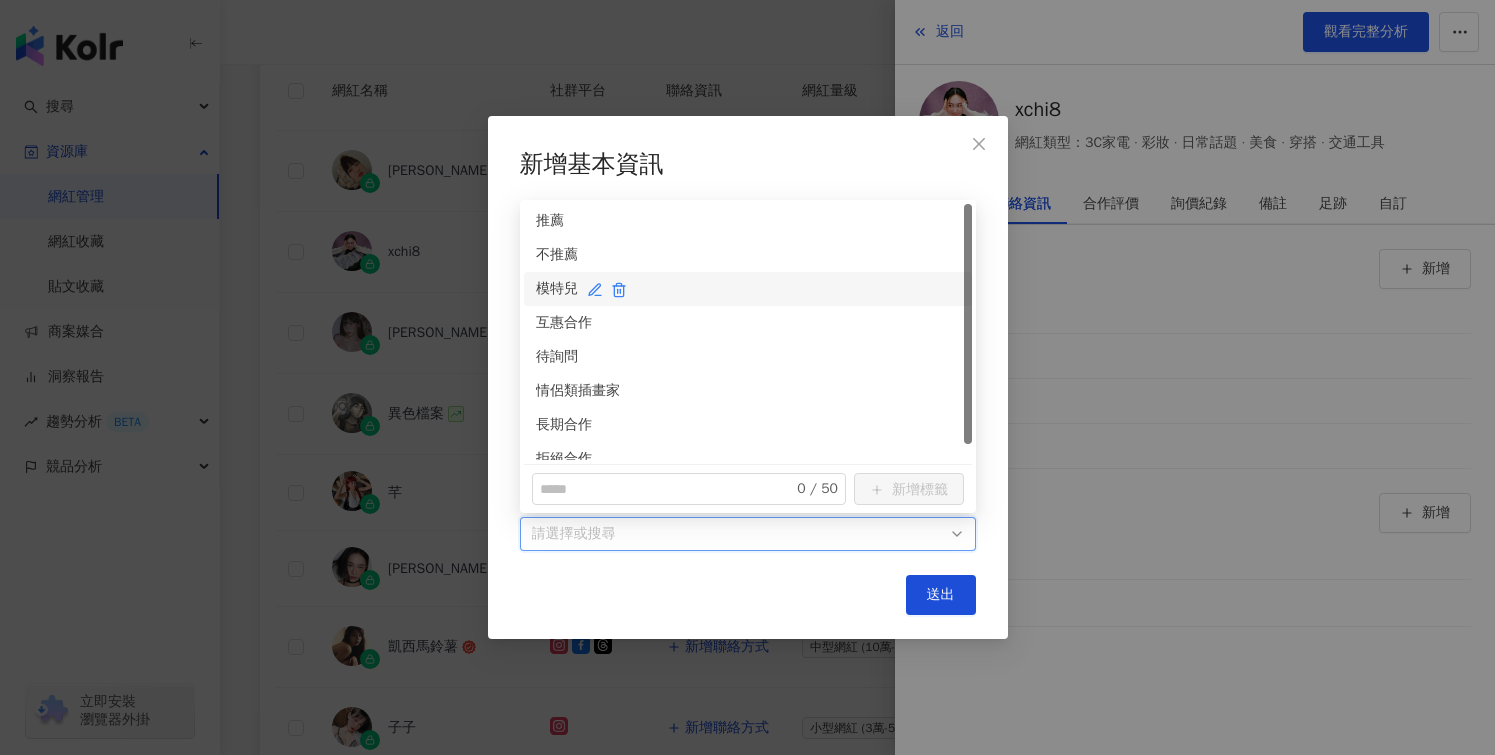 click on "模特兒" at bounding box center (748, 289) 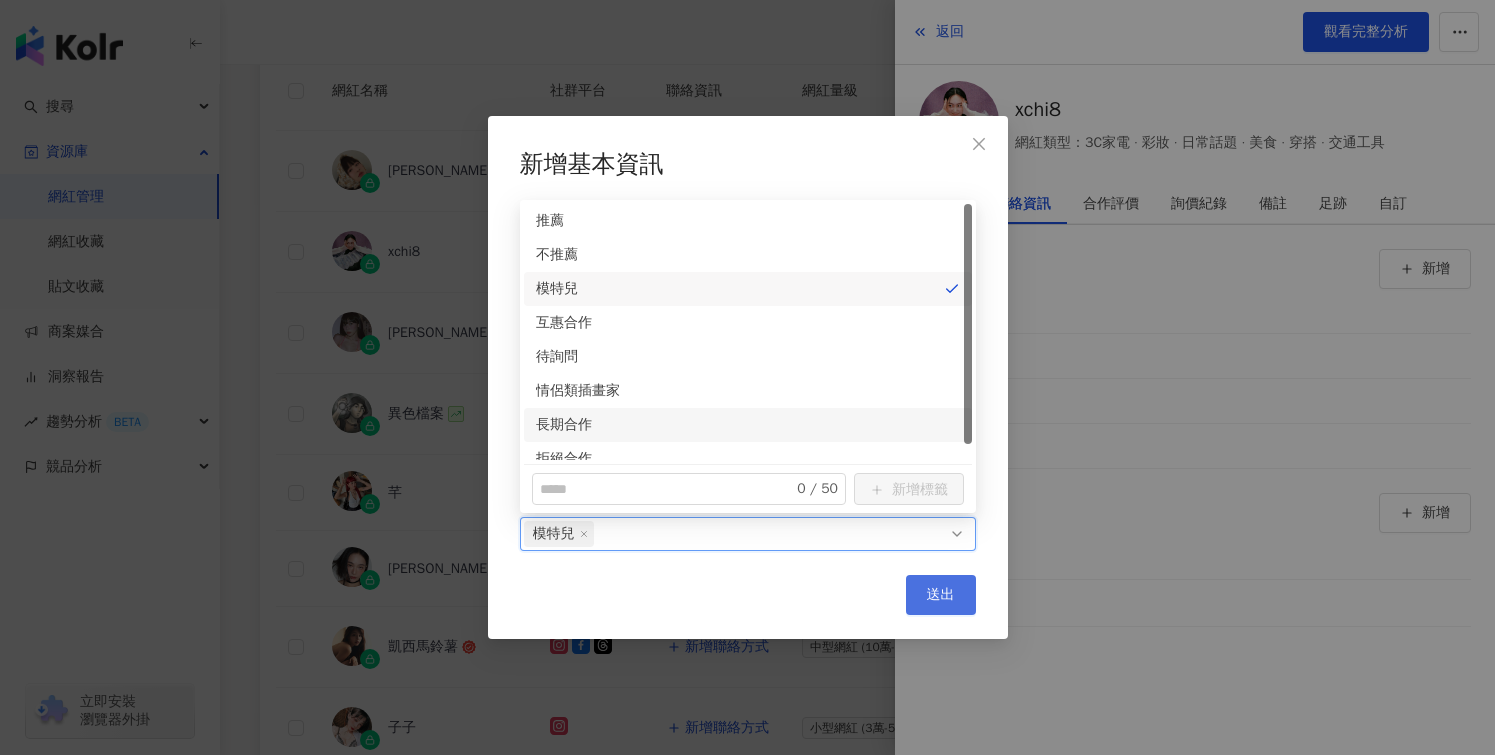 click on "送出" at bounding box center [941, 595] 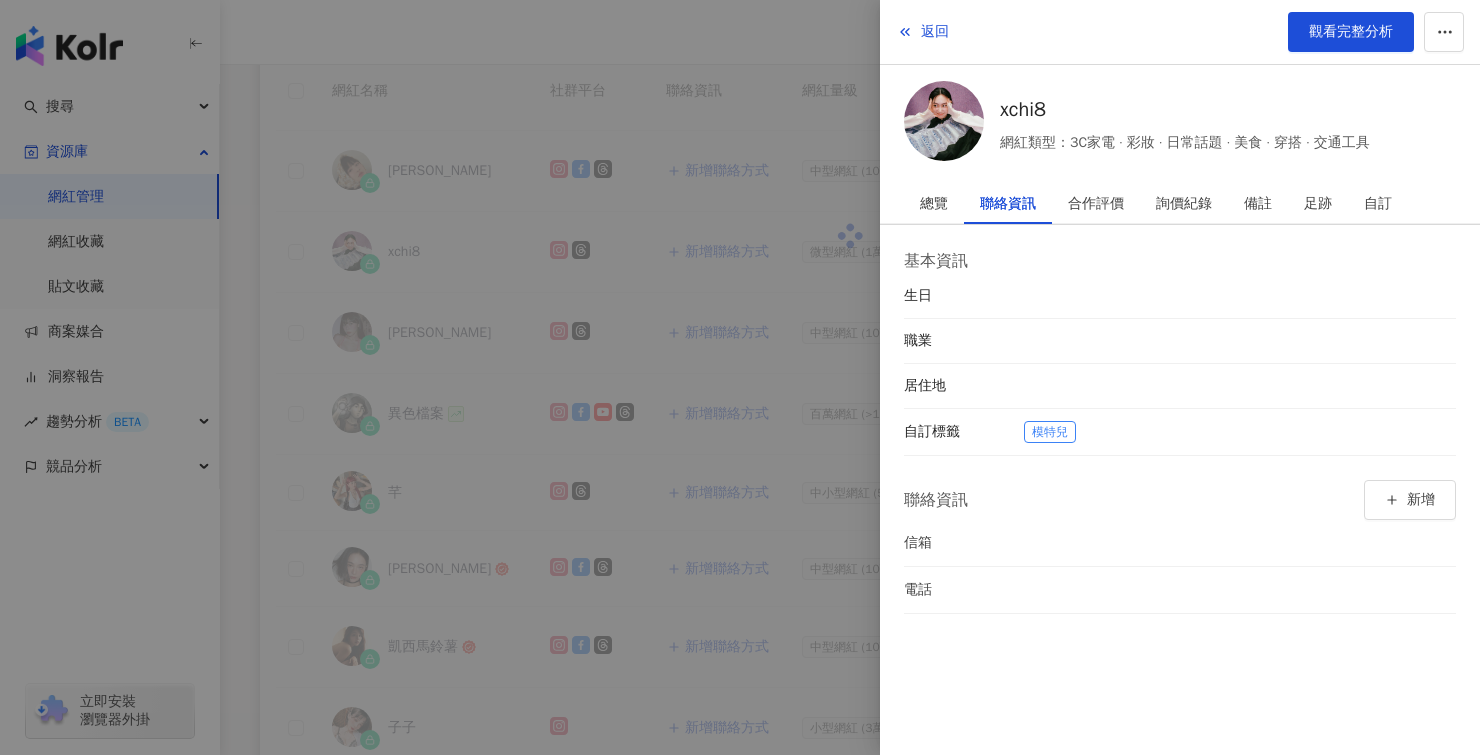 click at bounding box center (740, 377) 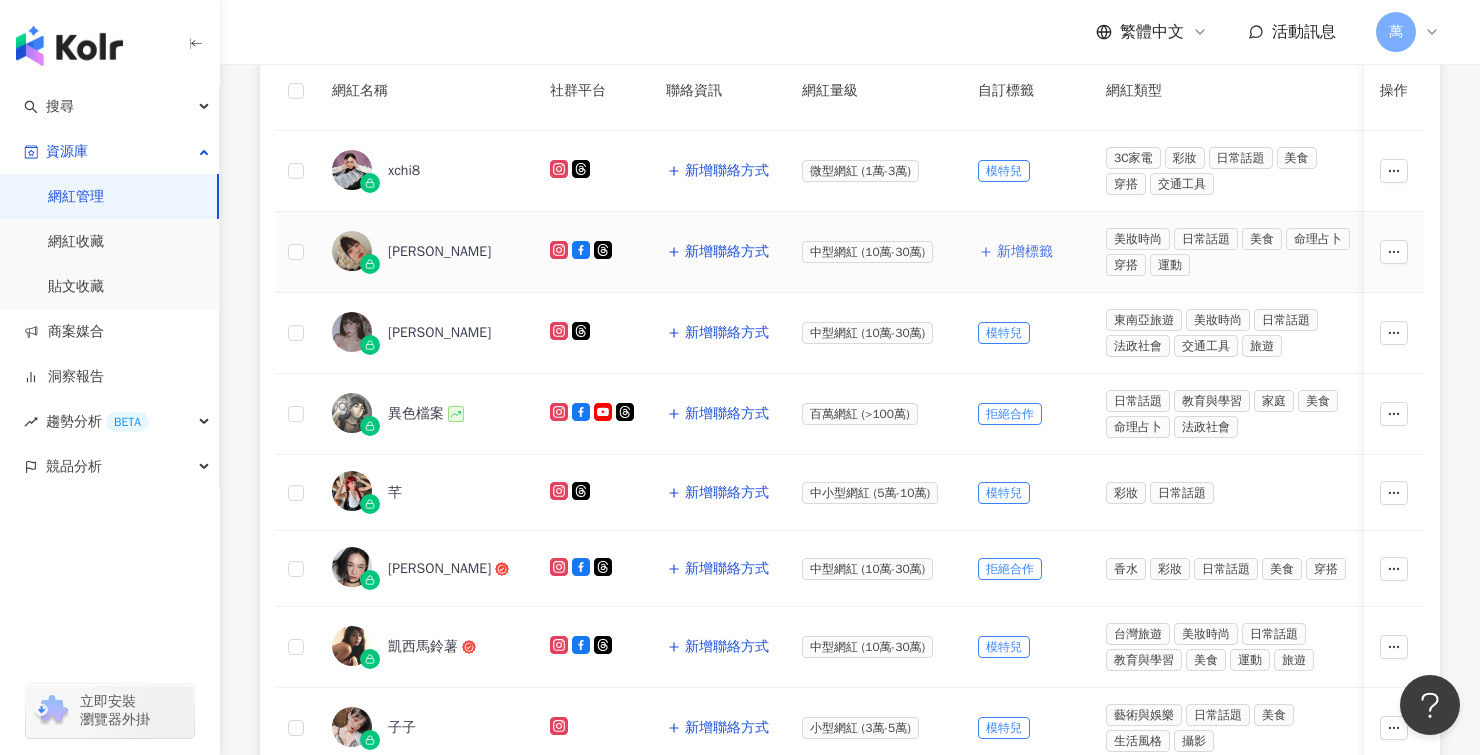 click on "新增標籤" at bounding box center (1025, 252) 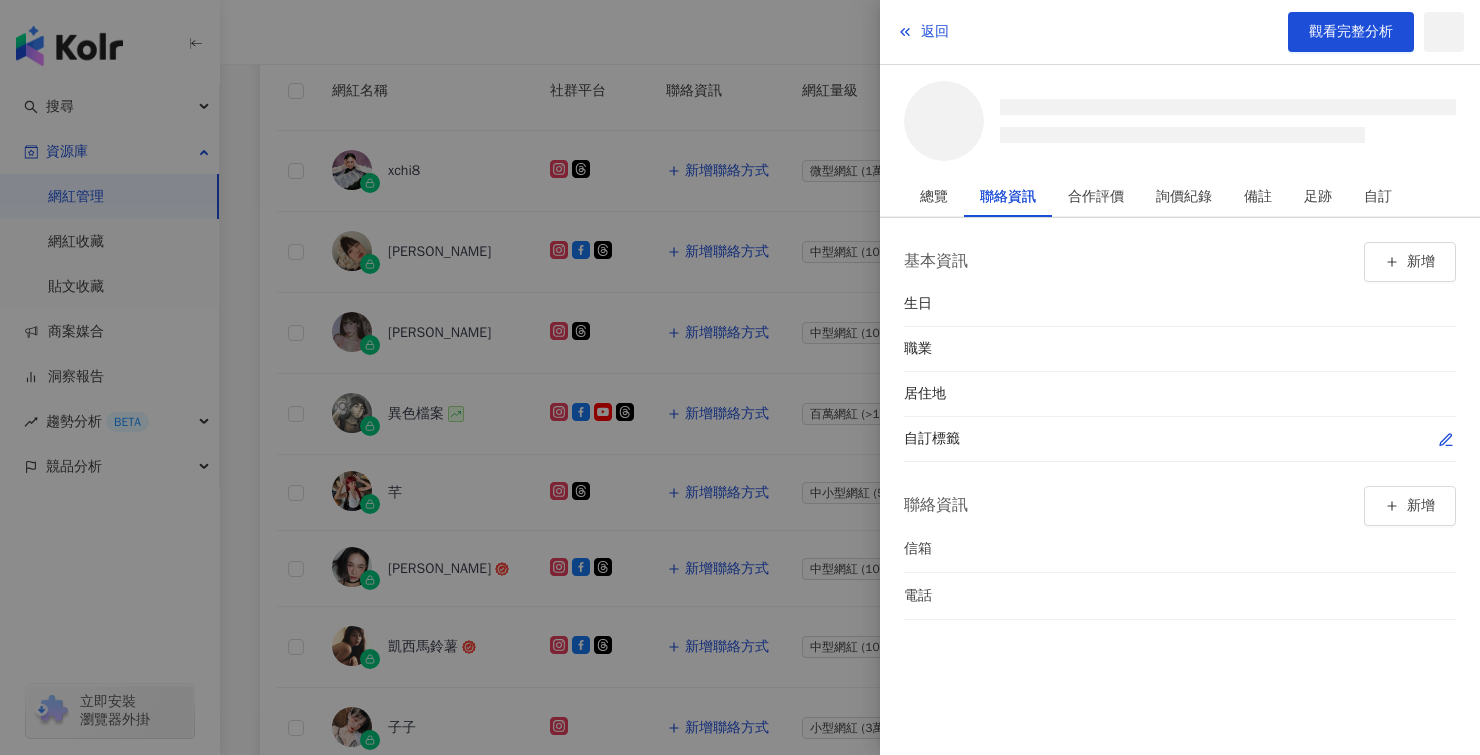 click 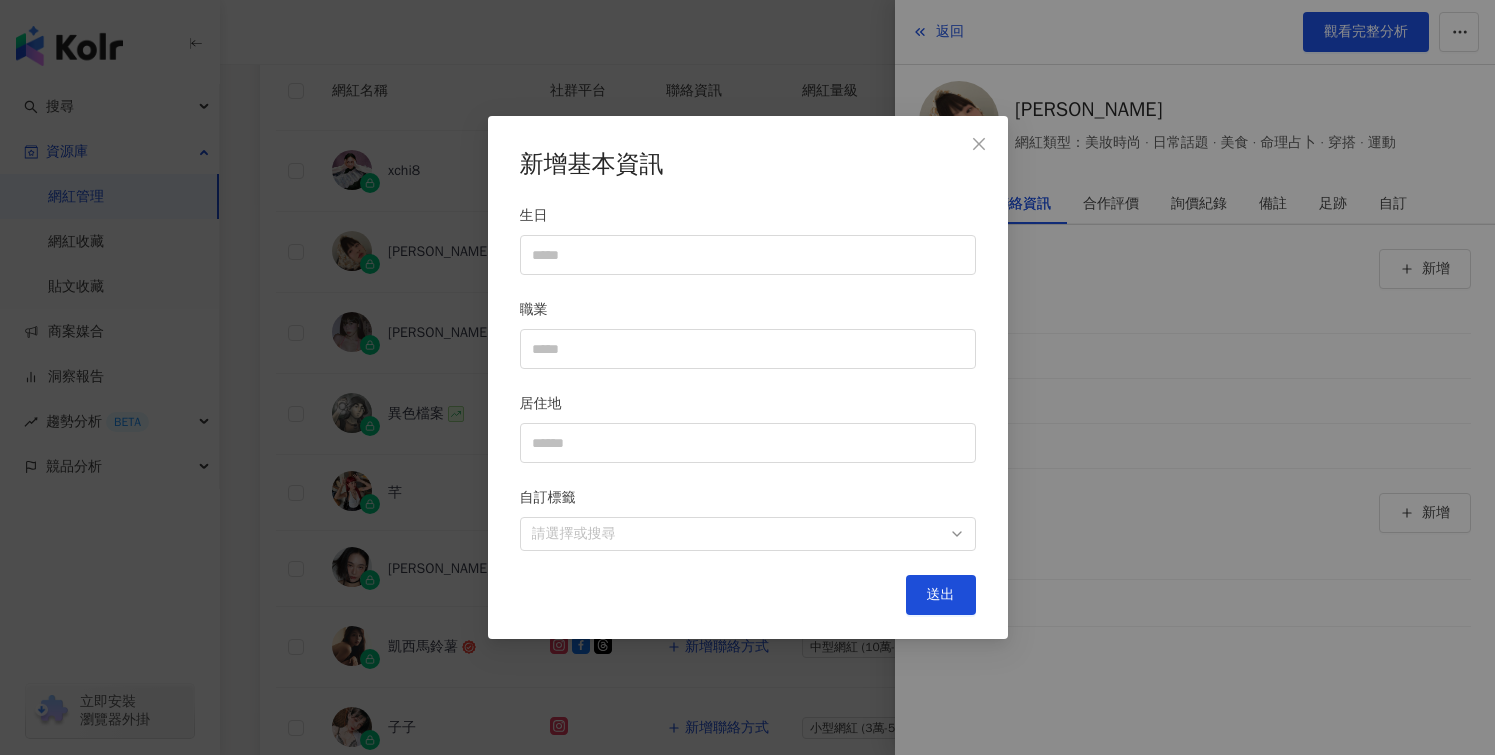 click on "自訂標籤" at bounding box center [748, 502] 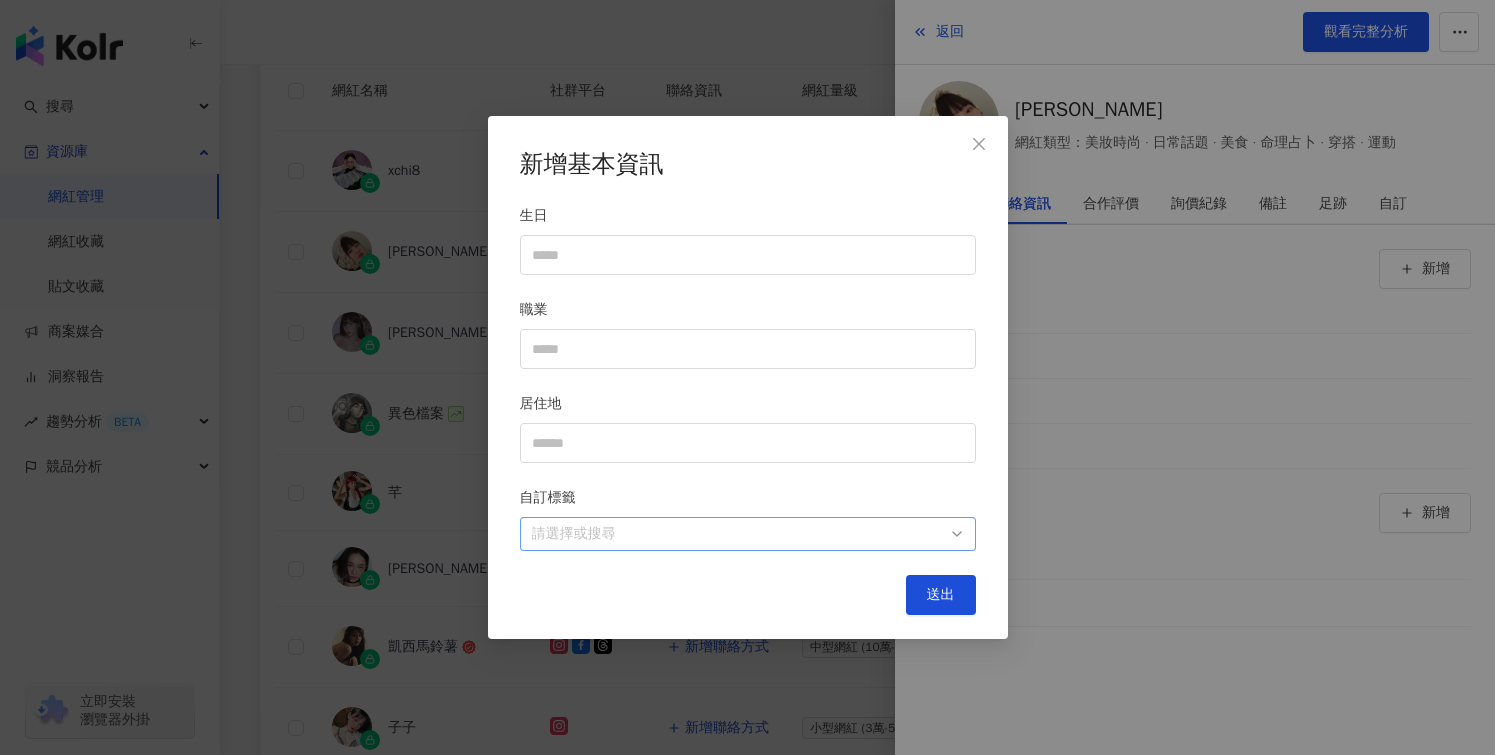 click at bounding box center [737, 534] 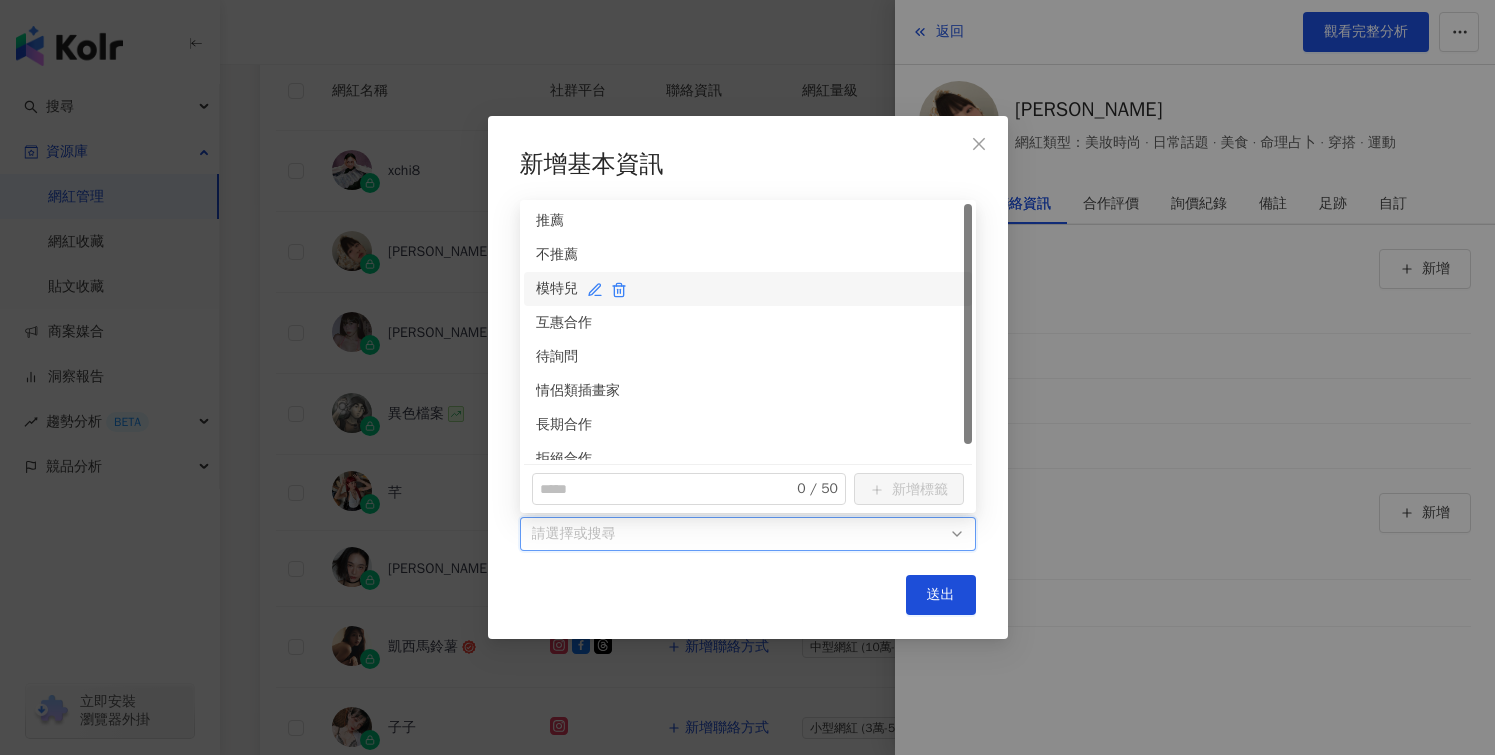 click on "模特兒" at bounding box center [748, 289] 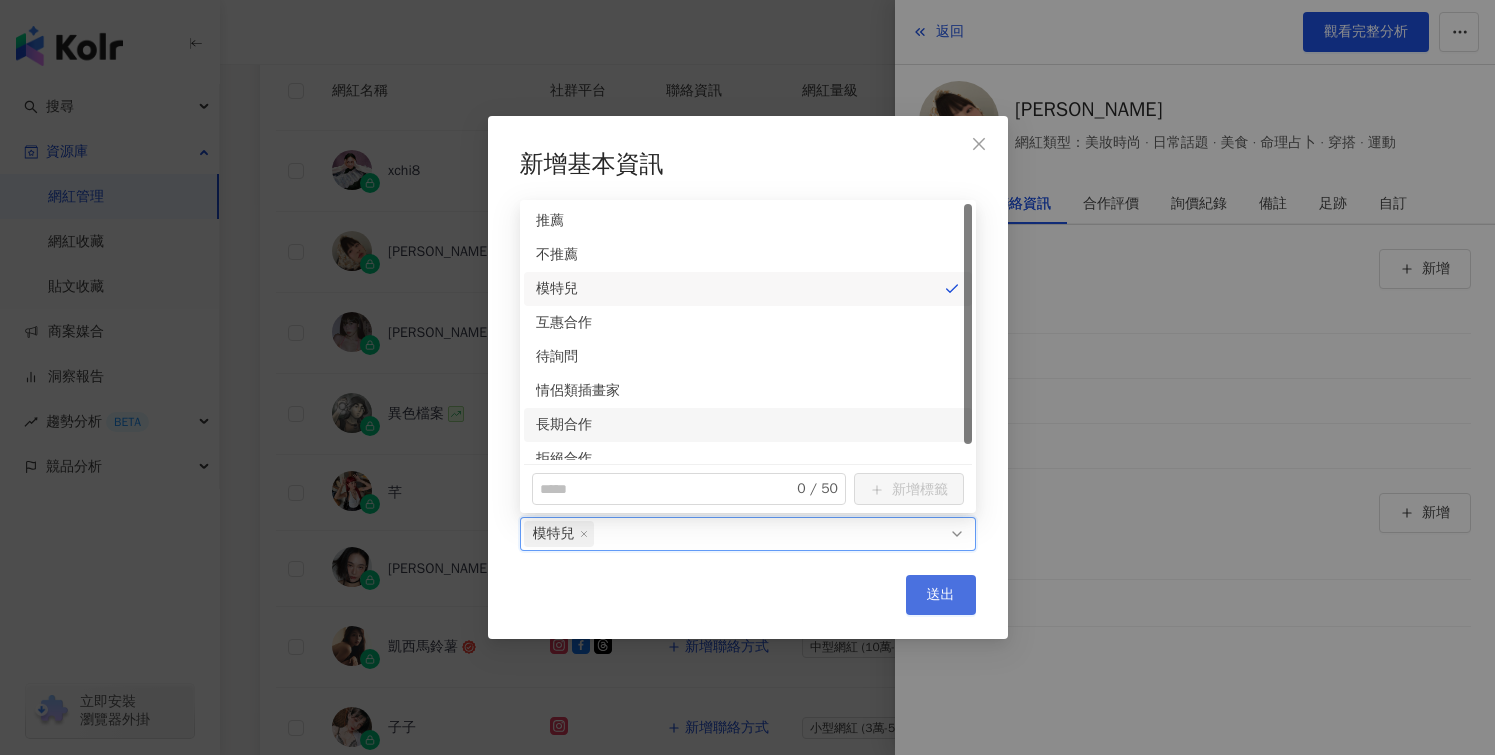 click on "送出" at bounding box center (941, 595) 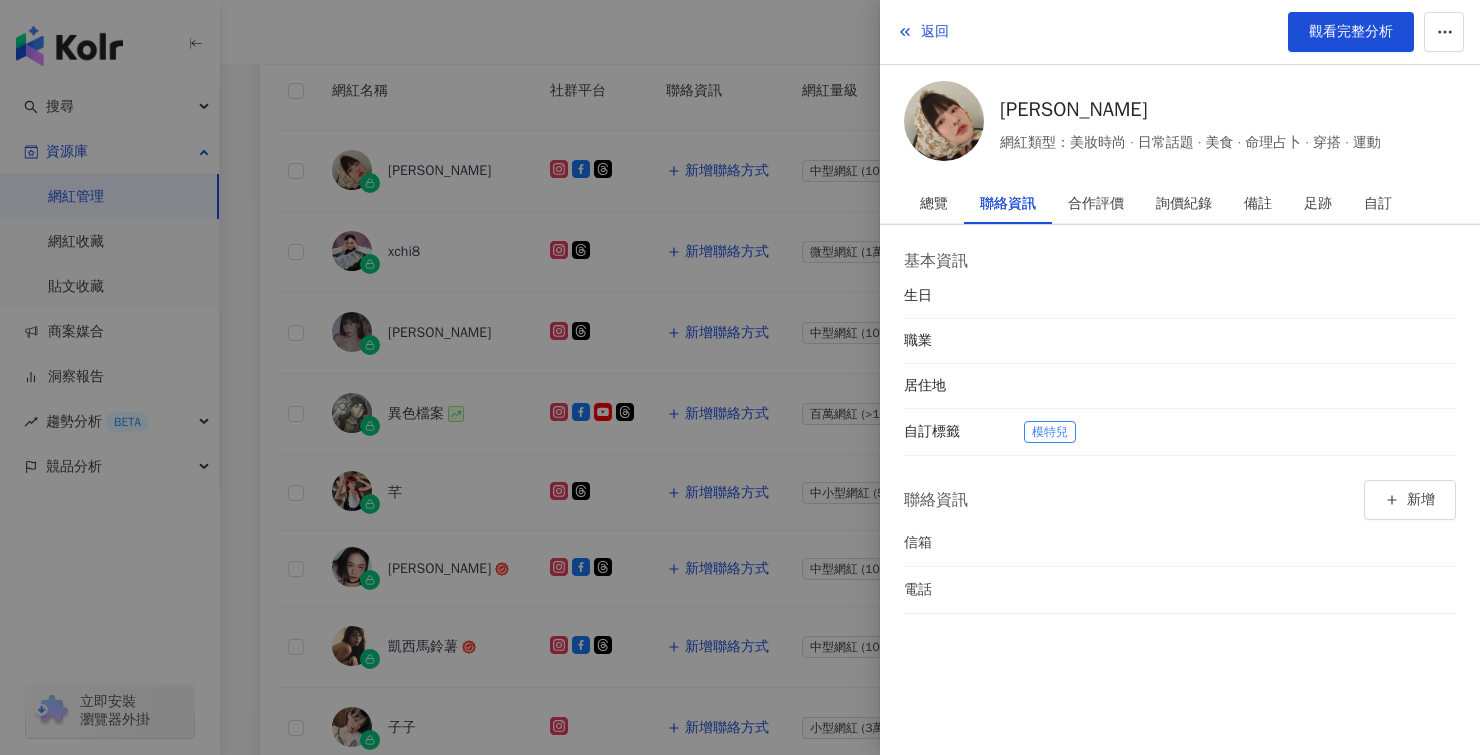 click at bounding box center (740, 377) 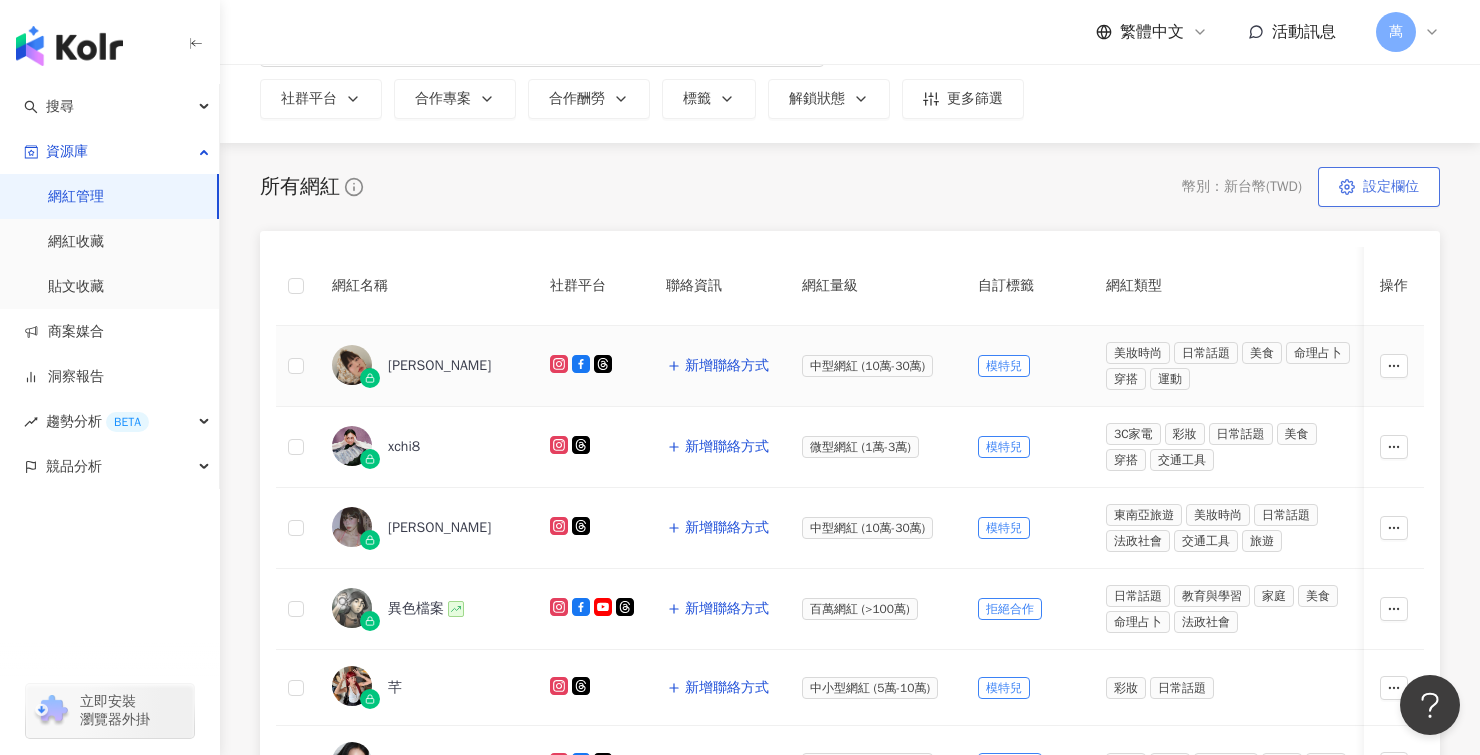 scroll, scrollTop: 22, scrollLeft: 0, axis: vertical 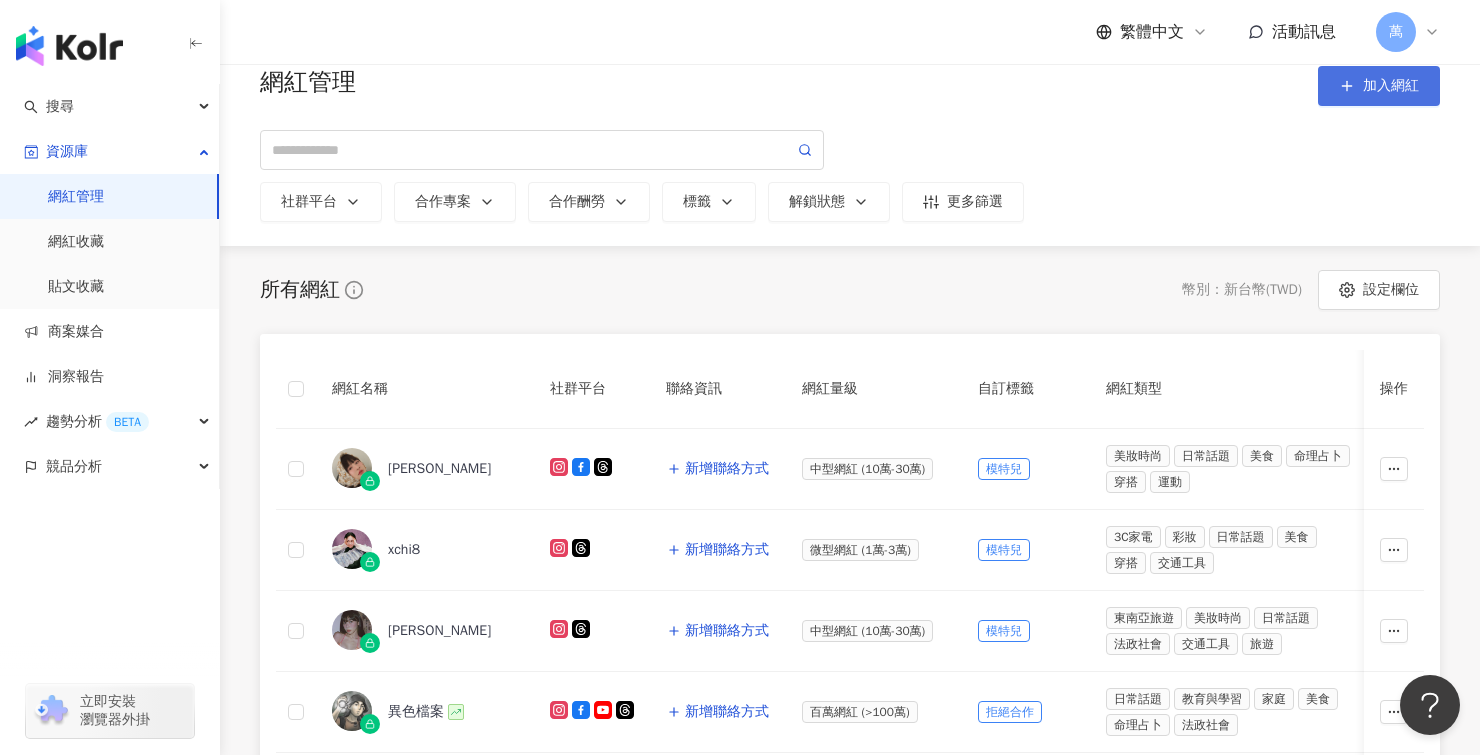 click on "加入網紅" at bounding box center (1391, 86) 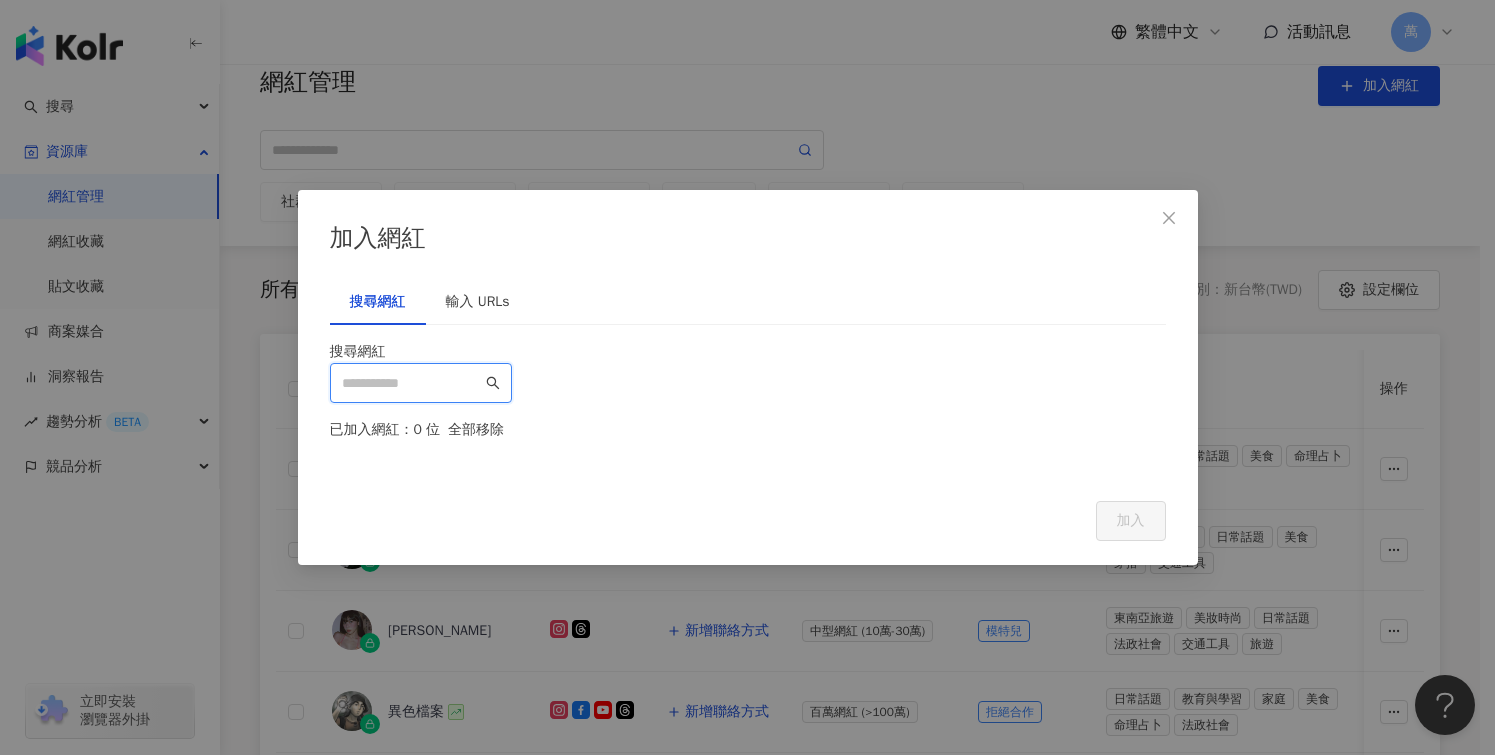 click at bounding box center [412, 383] 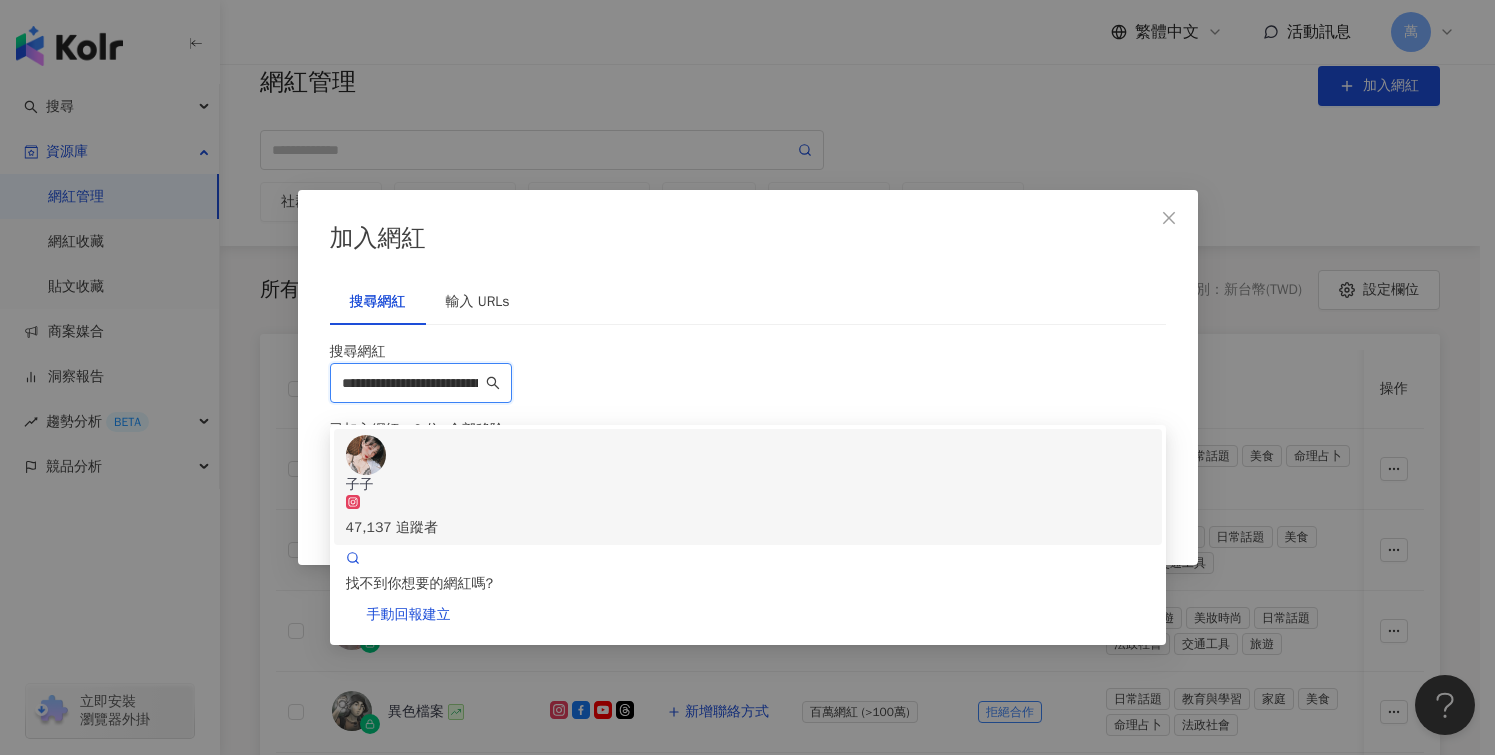 click on "子子 47,137   追蹤者" at bounding box center (748, 487) 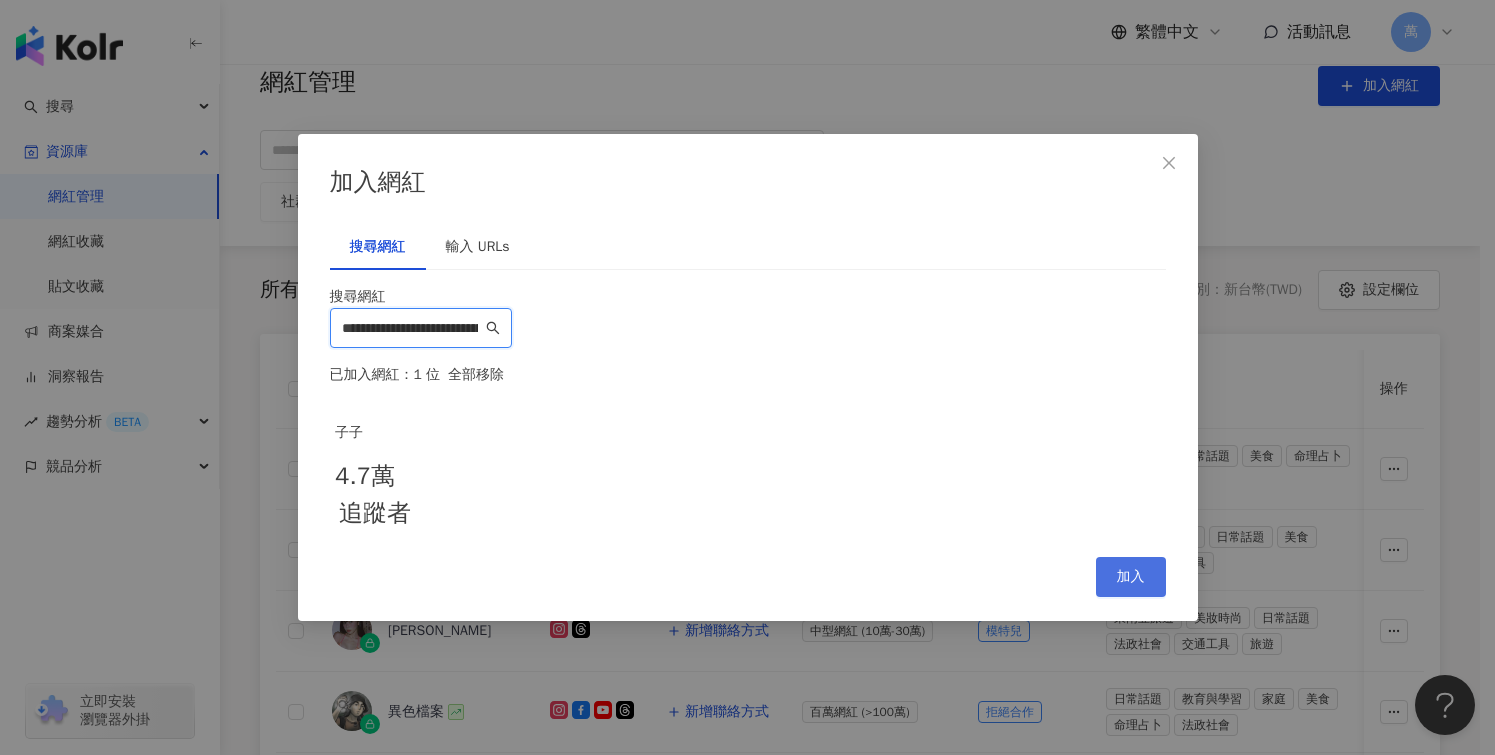 type on "**********" 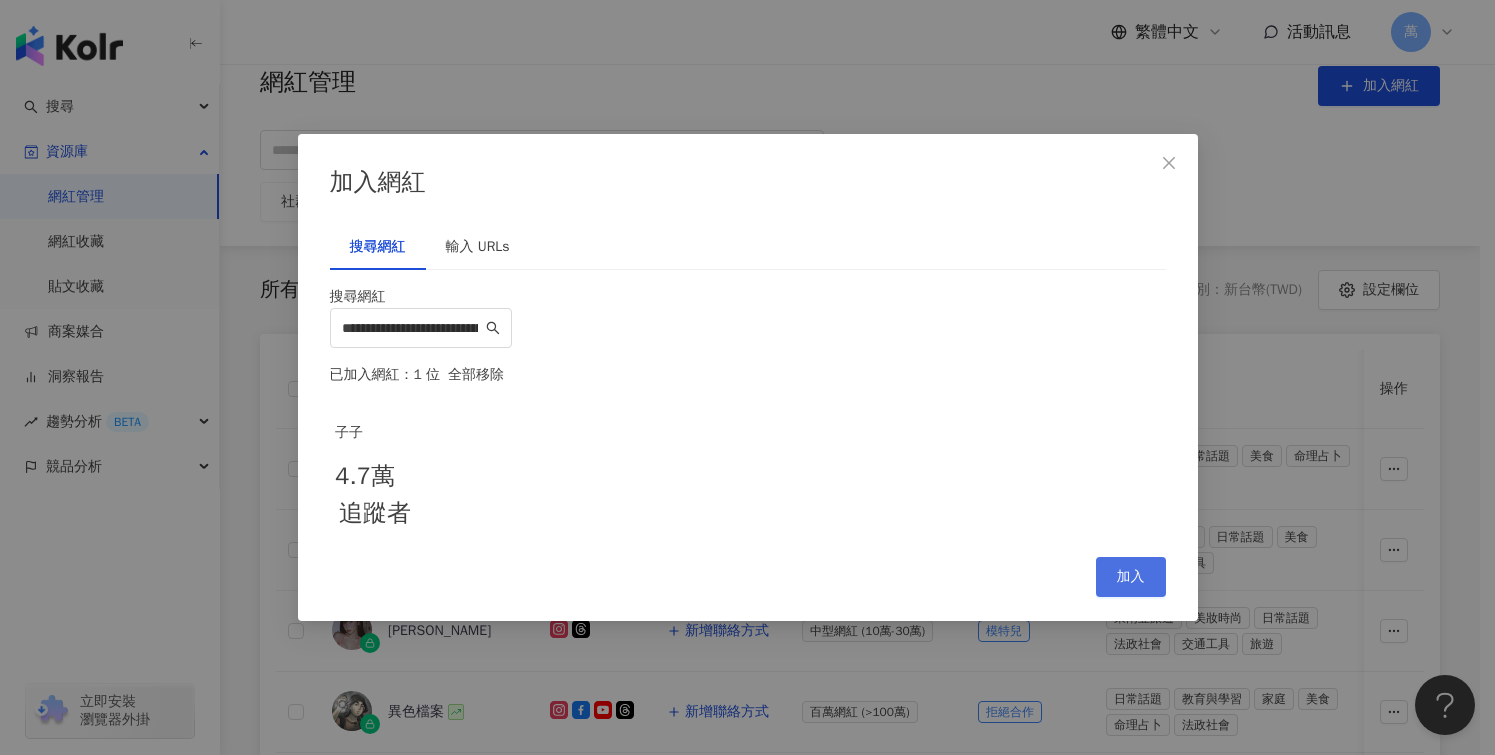 click on "加入" at bounding box center (1131, 577) 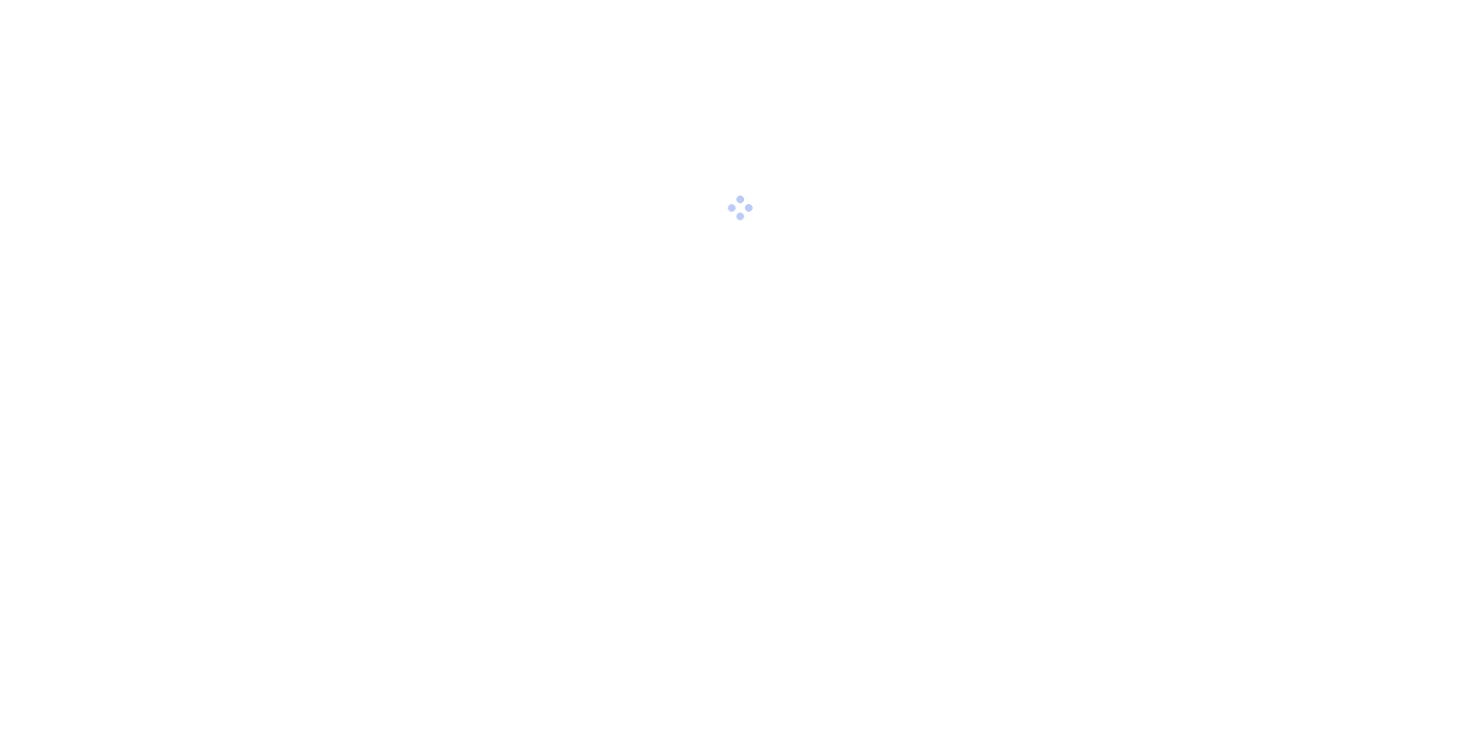 scroll, scrollTop: 0, scrollLeft: 0, axis: both 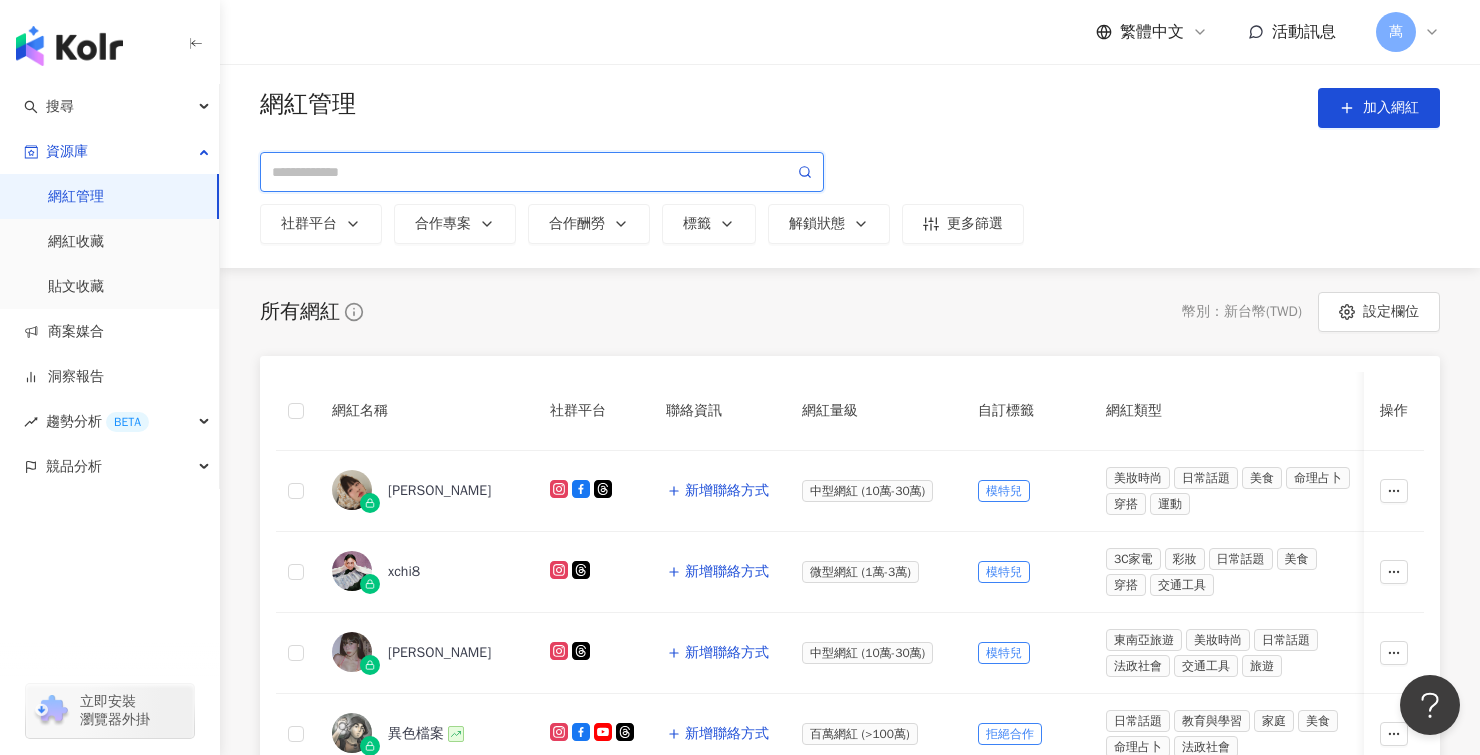 click at bounding box center (533, 172) 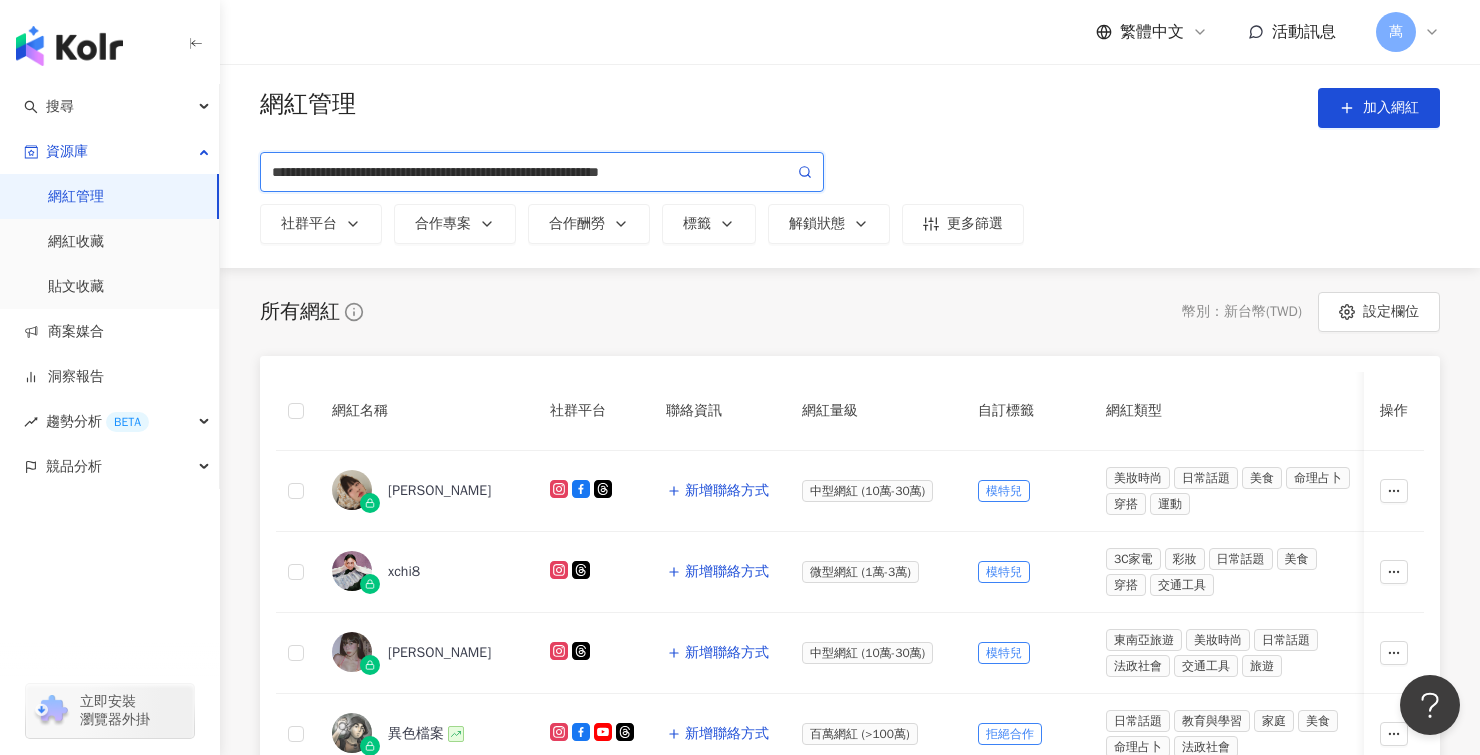 scroll, scrollTop: 0, scrollLeft: 3, axis: horizontal 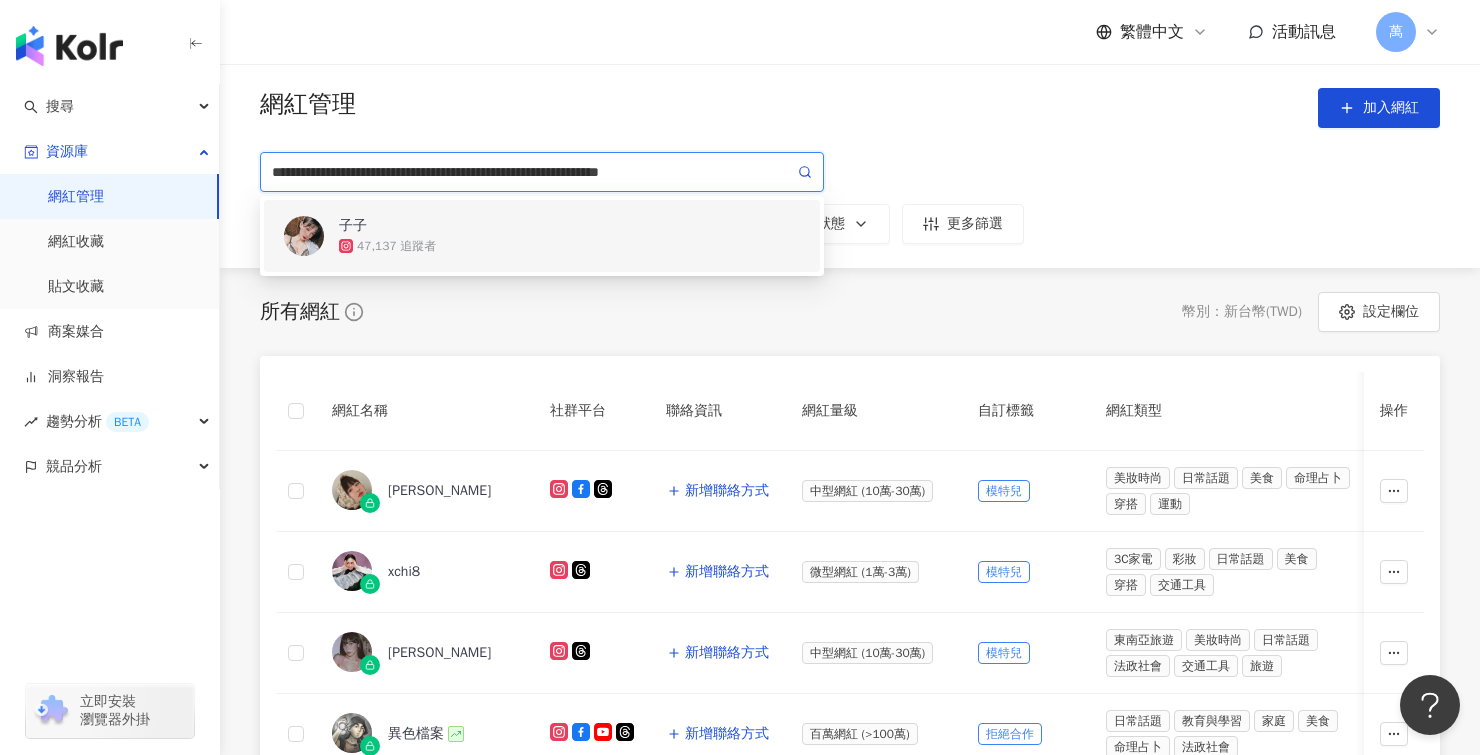 type on "**********" 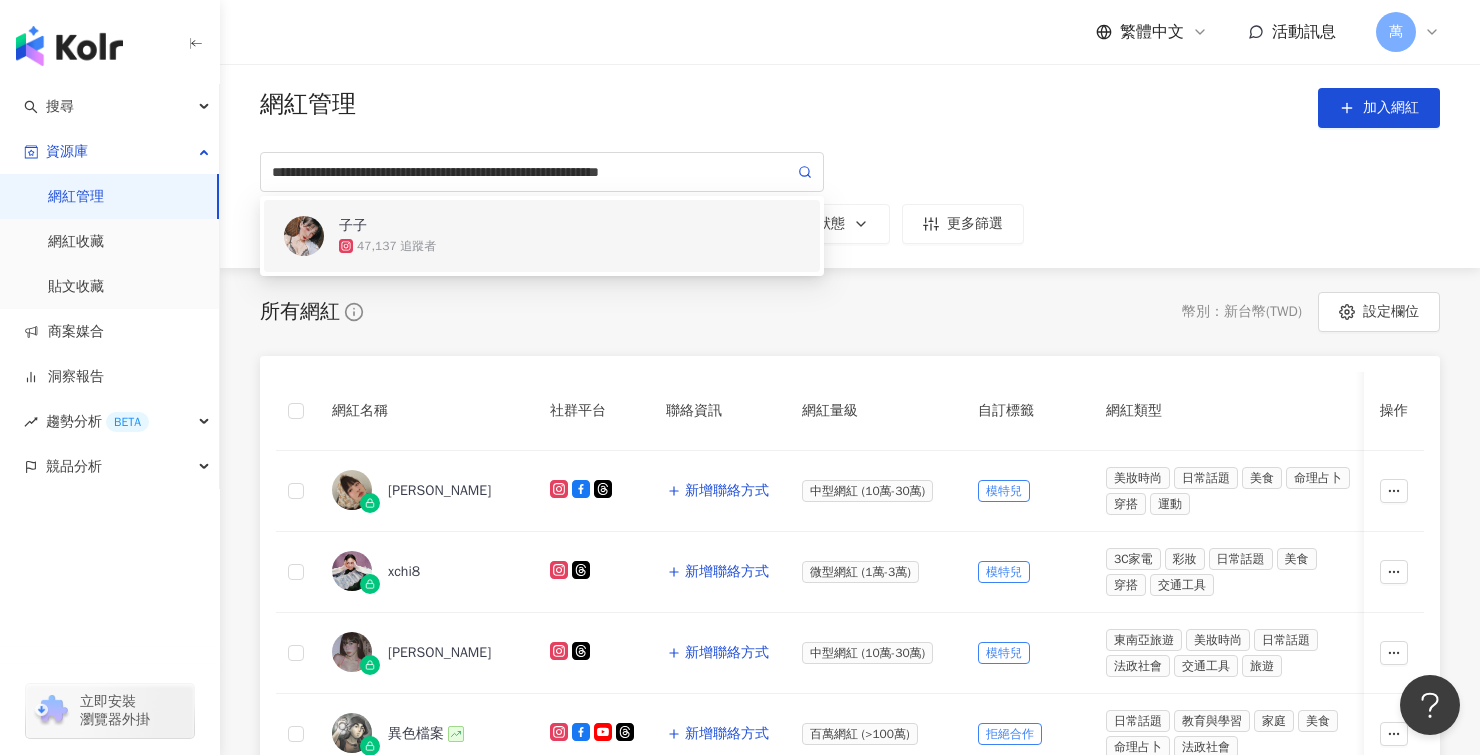 scroll, scrollTop: 0, scrollLeft: 0, axis: both 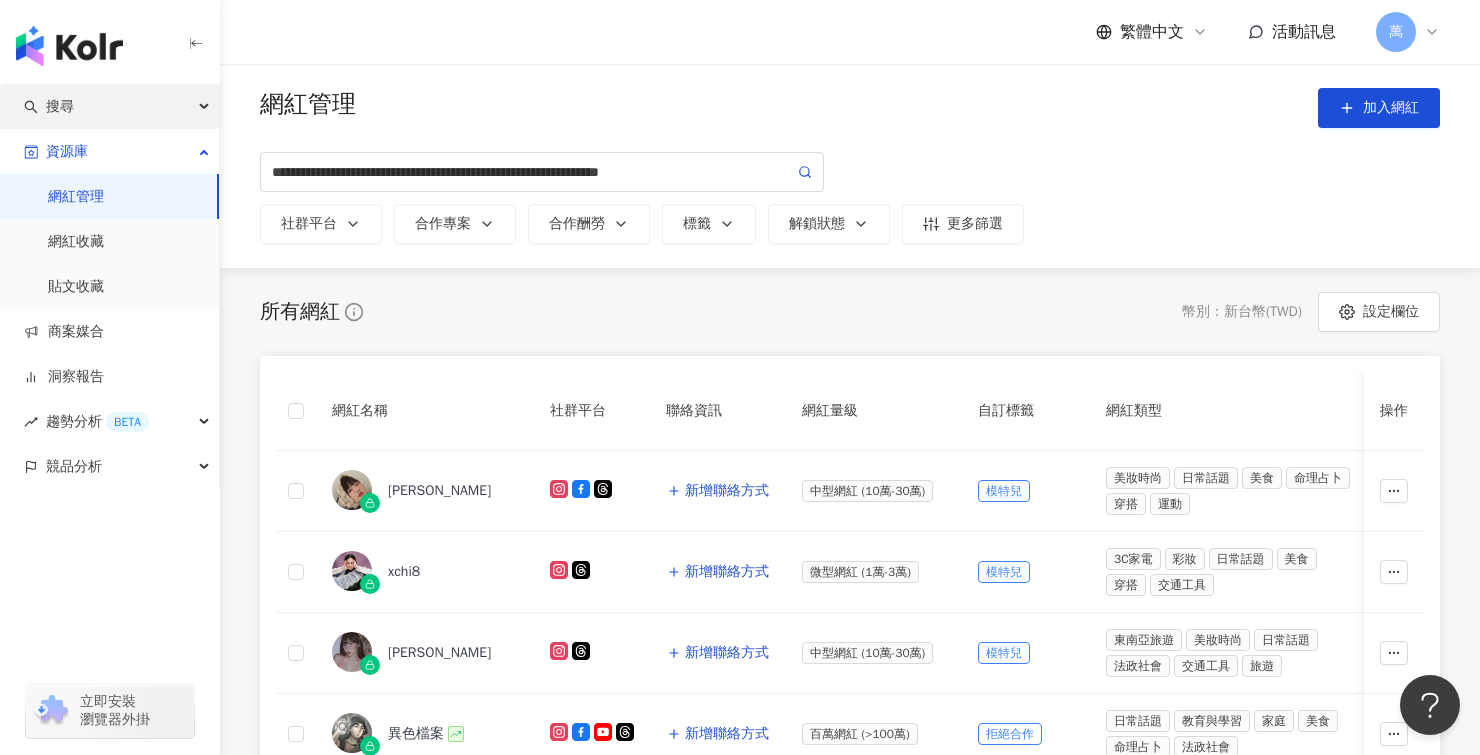 click on "搜尋" at bounding box center (60, 106) 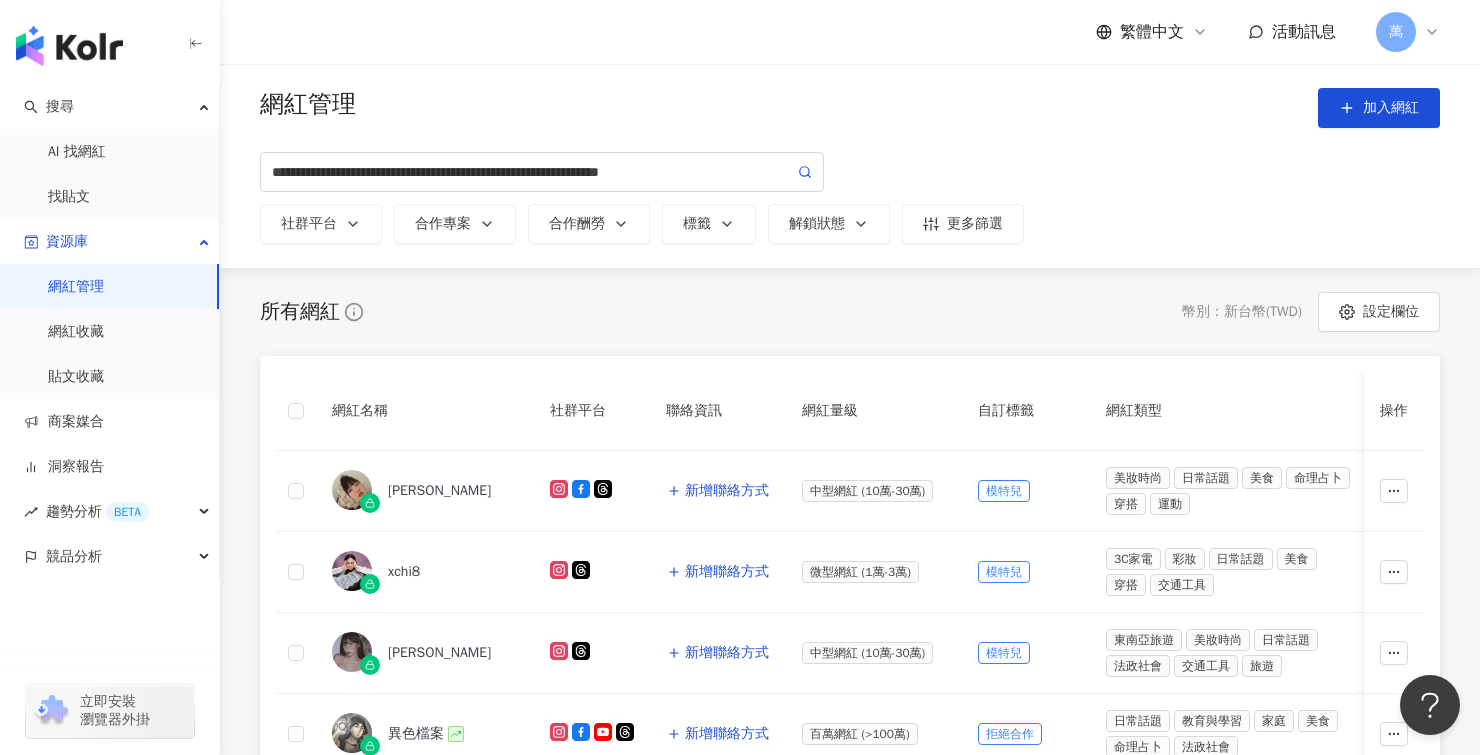 click on "**********" at bounding box center [850, 166] 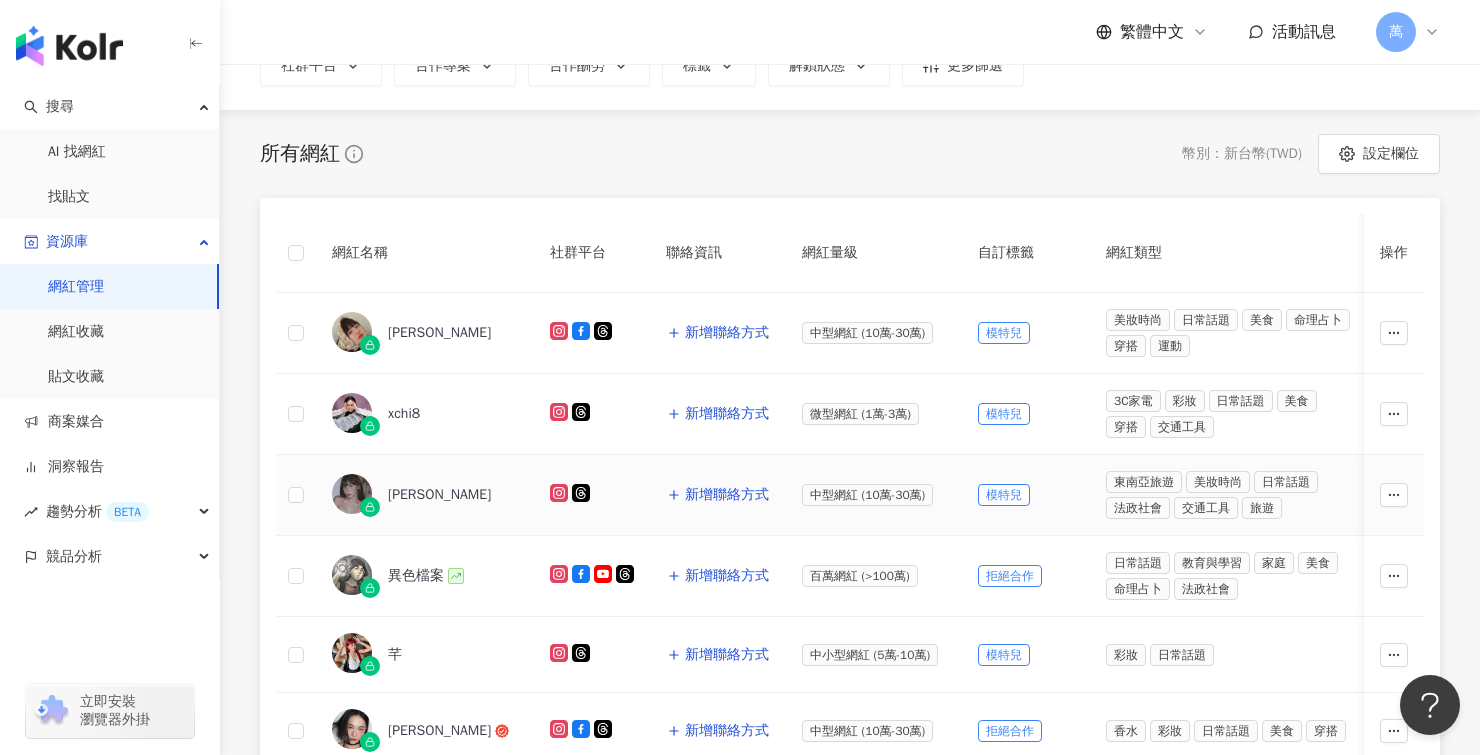scroll, scrollTop: 0, scrollLeft: 0, axis: both 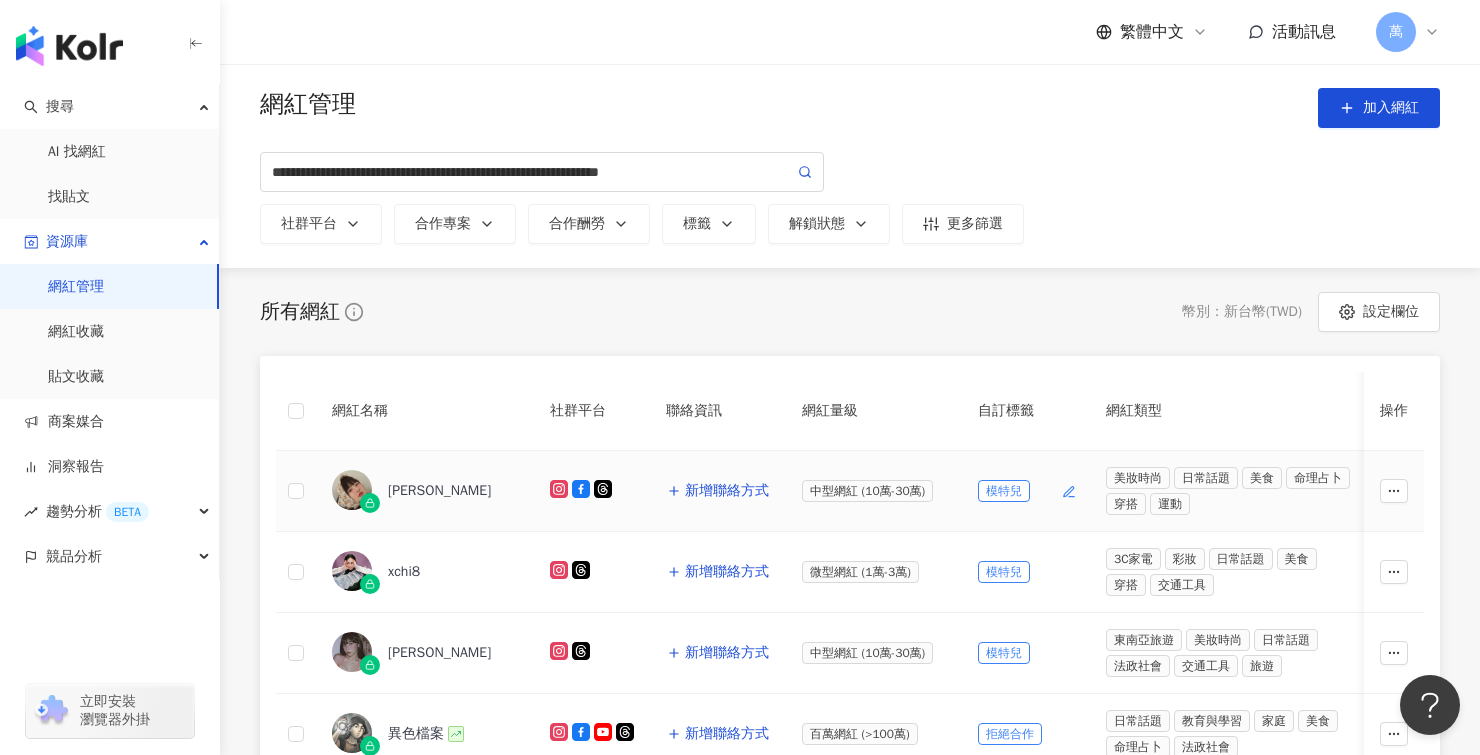 click on "模特兒" at bounding box center (1004, 491) 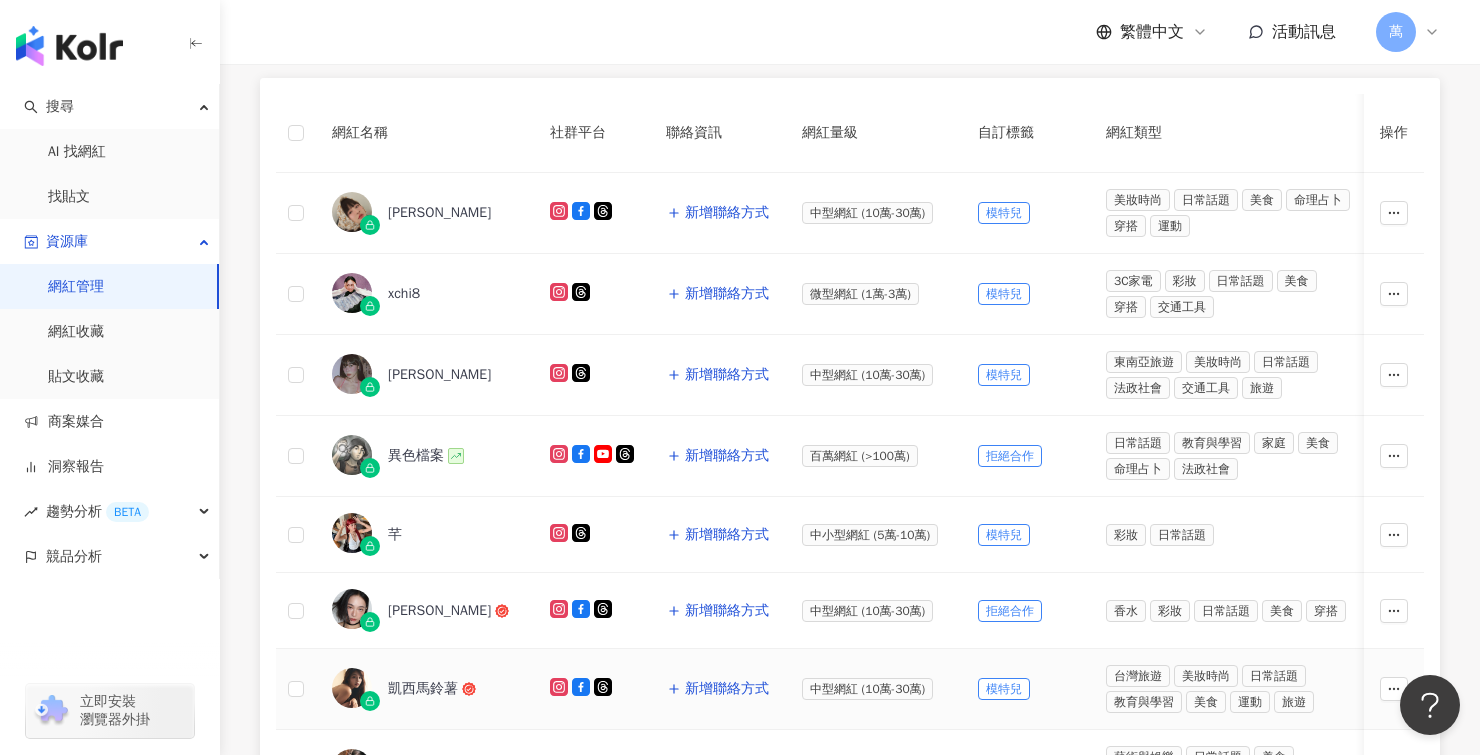 scroll, scrollTop: 0, scrollLeft: 0, axis: both 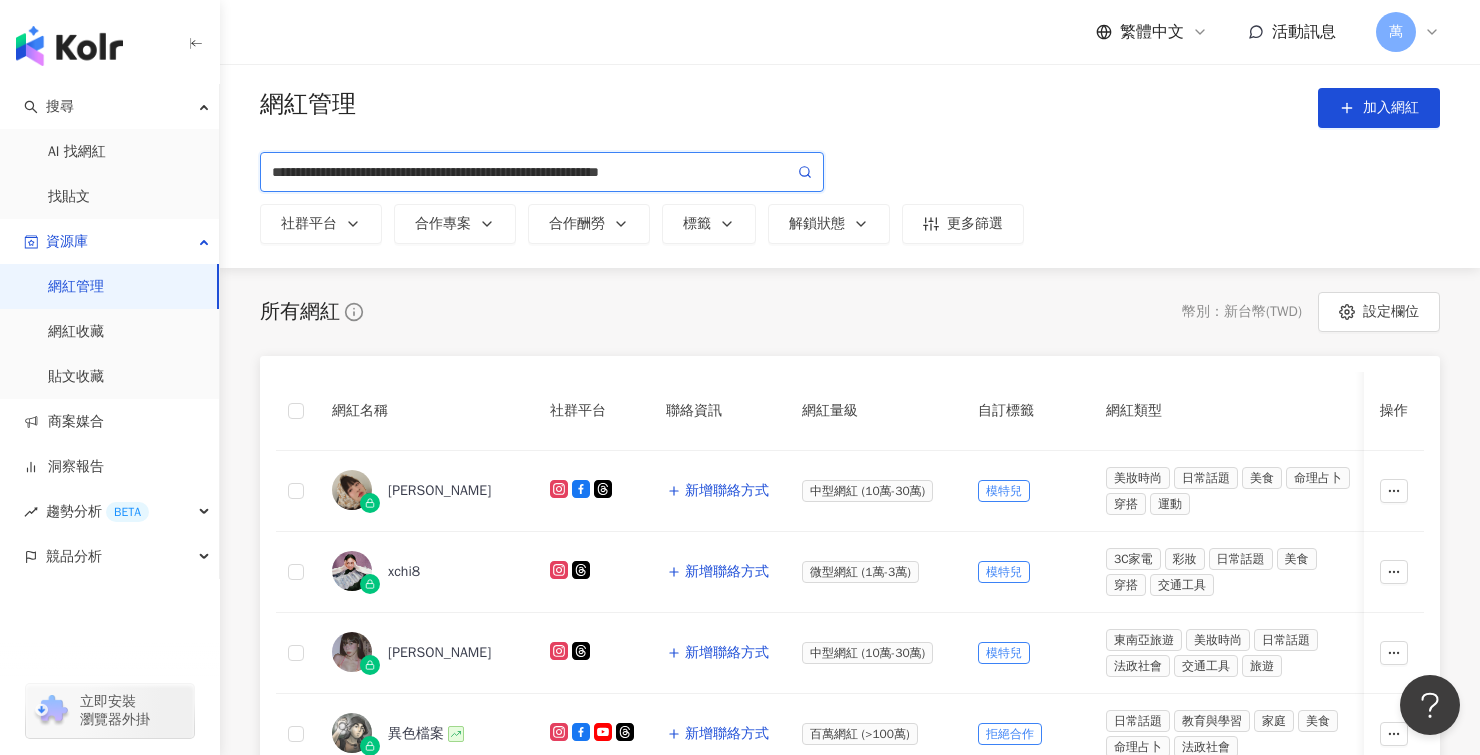 click on "**********" at bounding box center (533, 172) 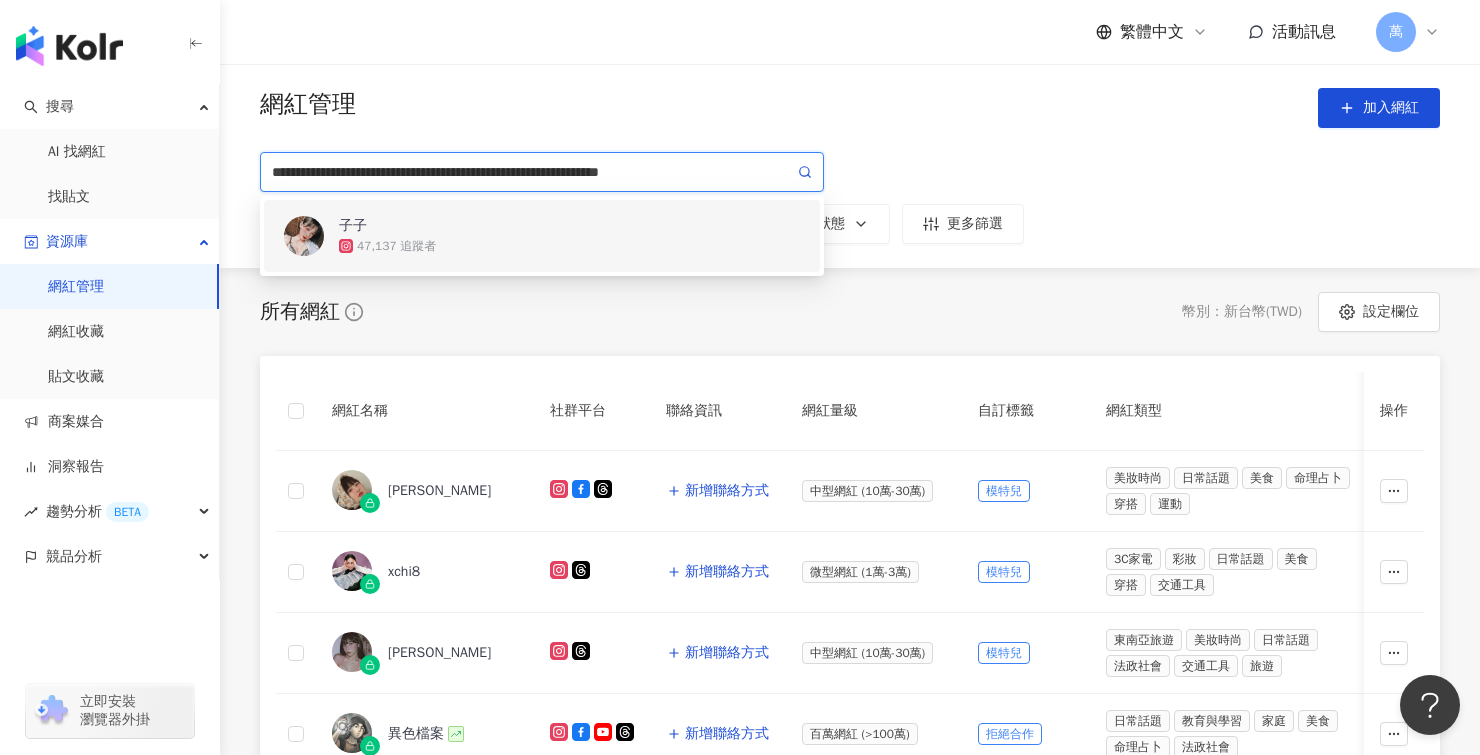 click on "**********" at bounding box center [542, 172] 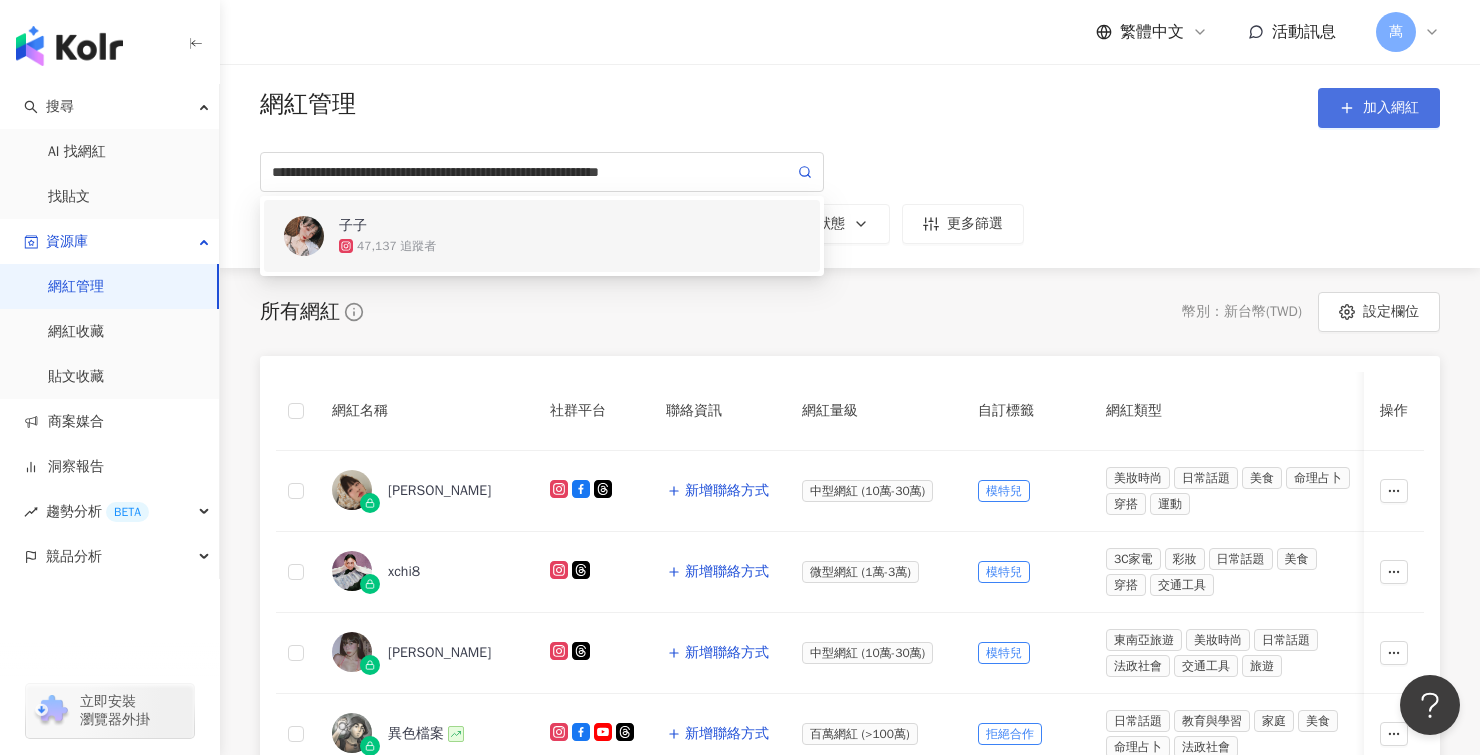 click on "加入網紅" at bounding box center [1391, 108] 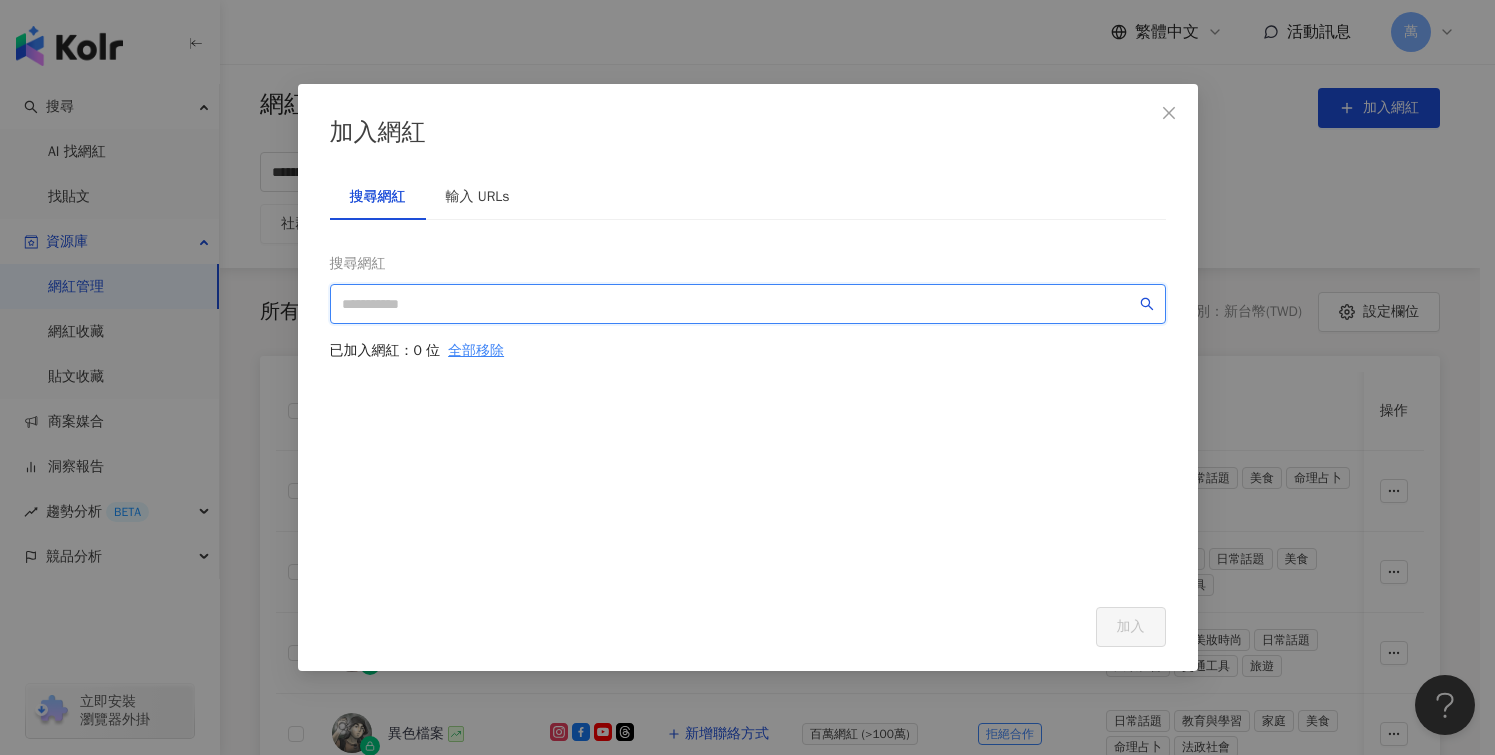 click at bounding box center [739, 304] 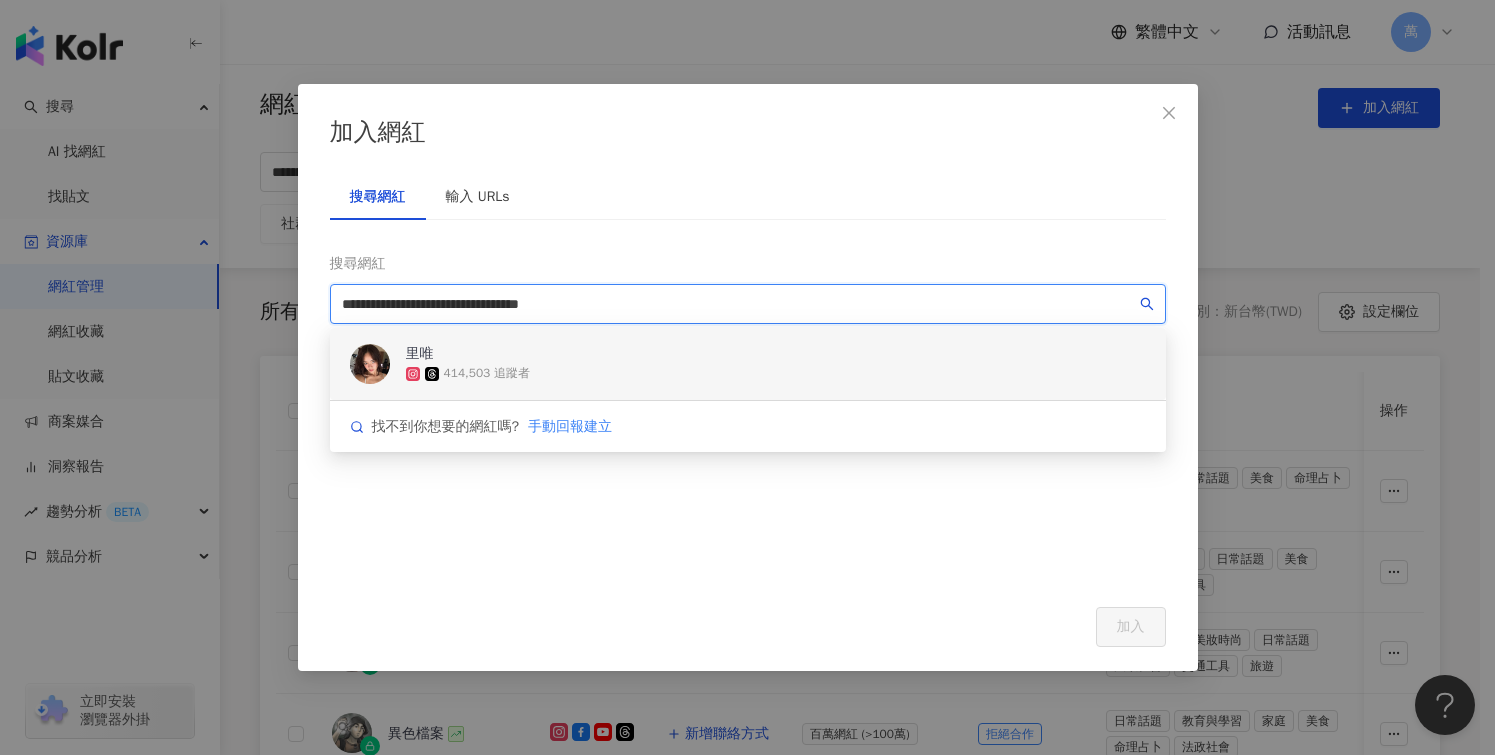 click on "里唯 414,503   追蹤者" at bounding box center [748, 364] 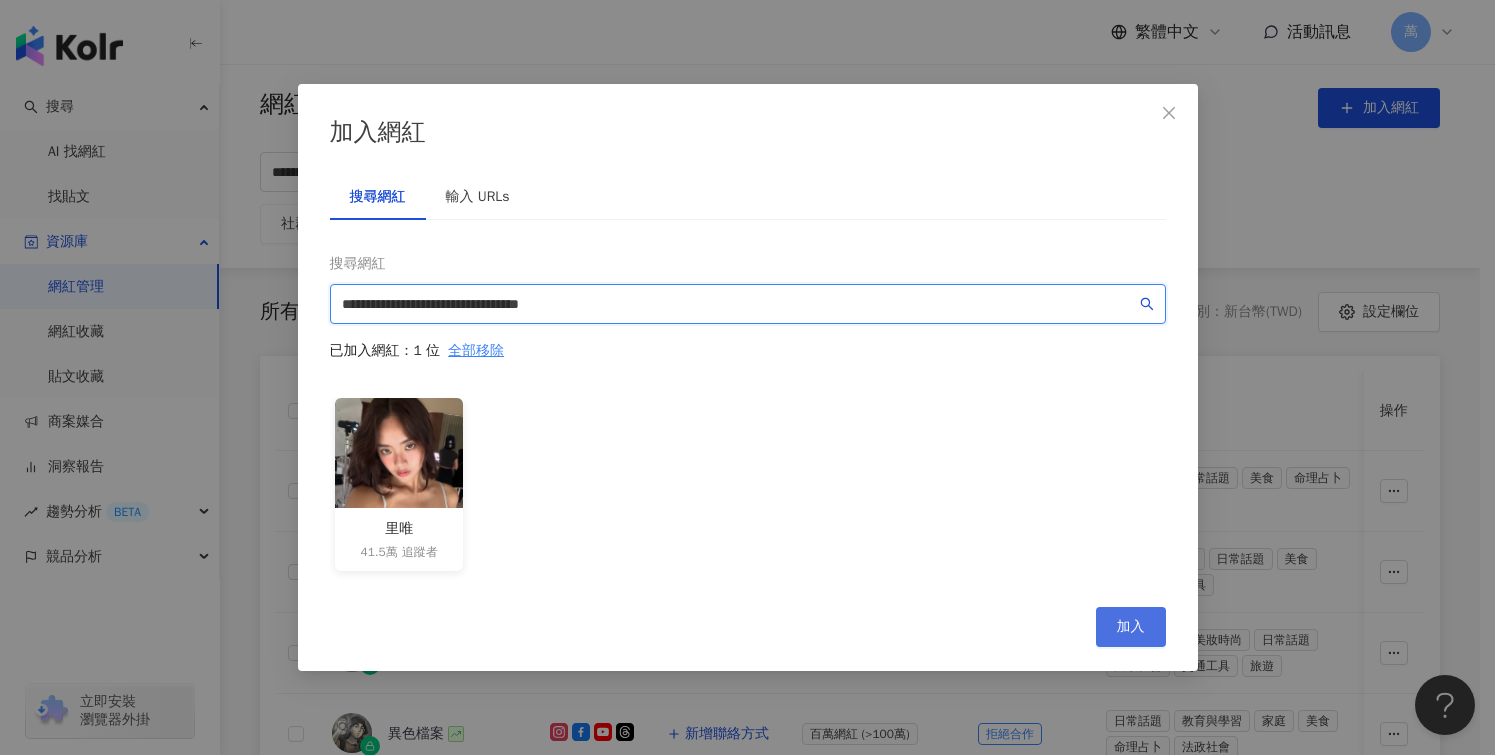 type on "**********" 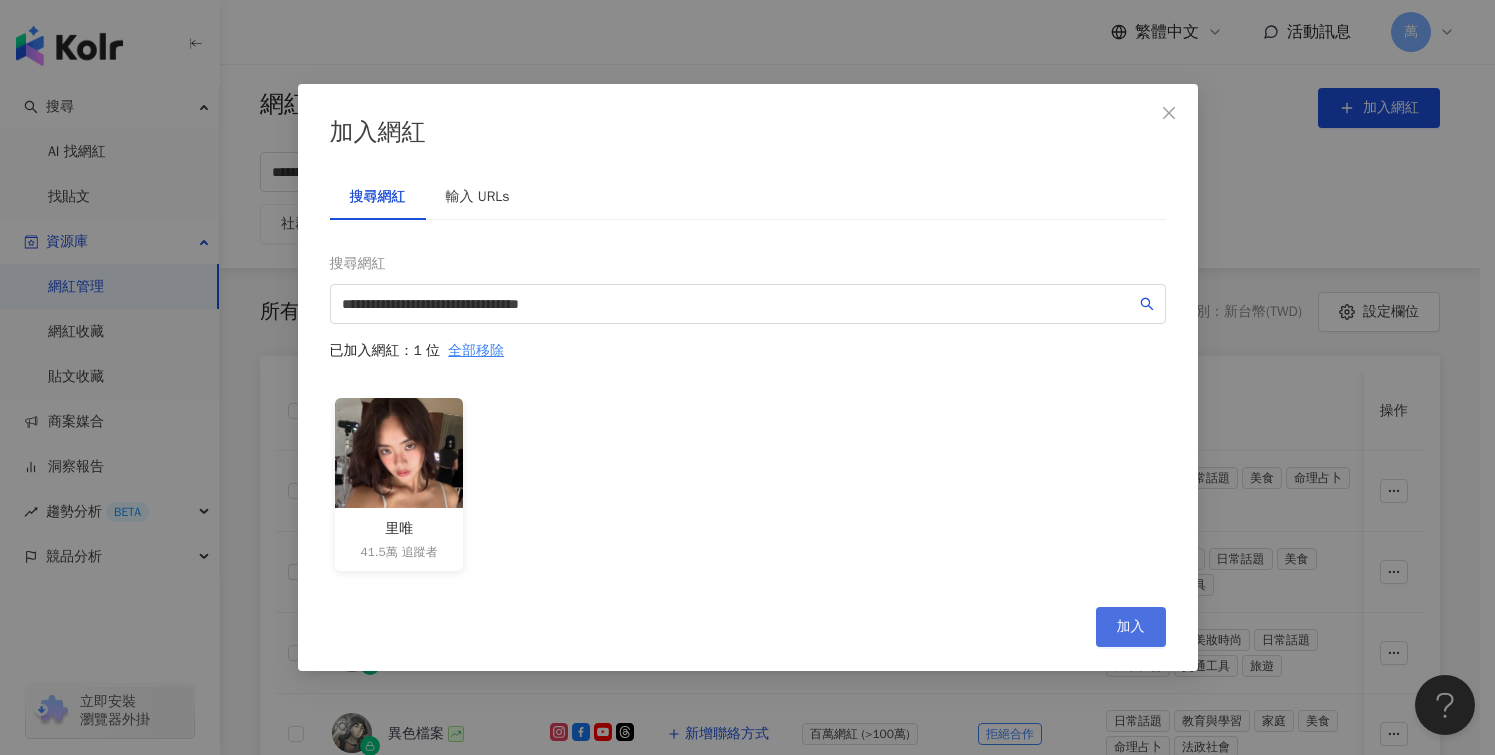 click on "加入" at bounding box center [1131, 627] 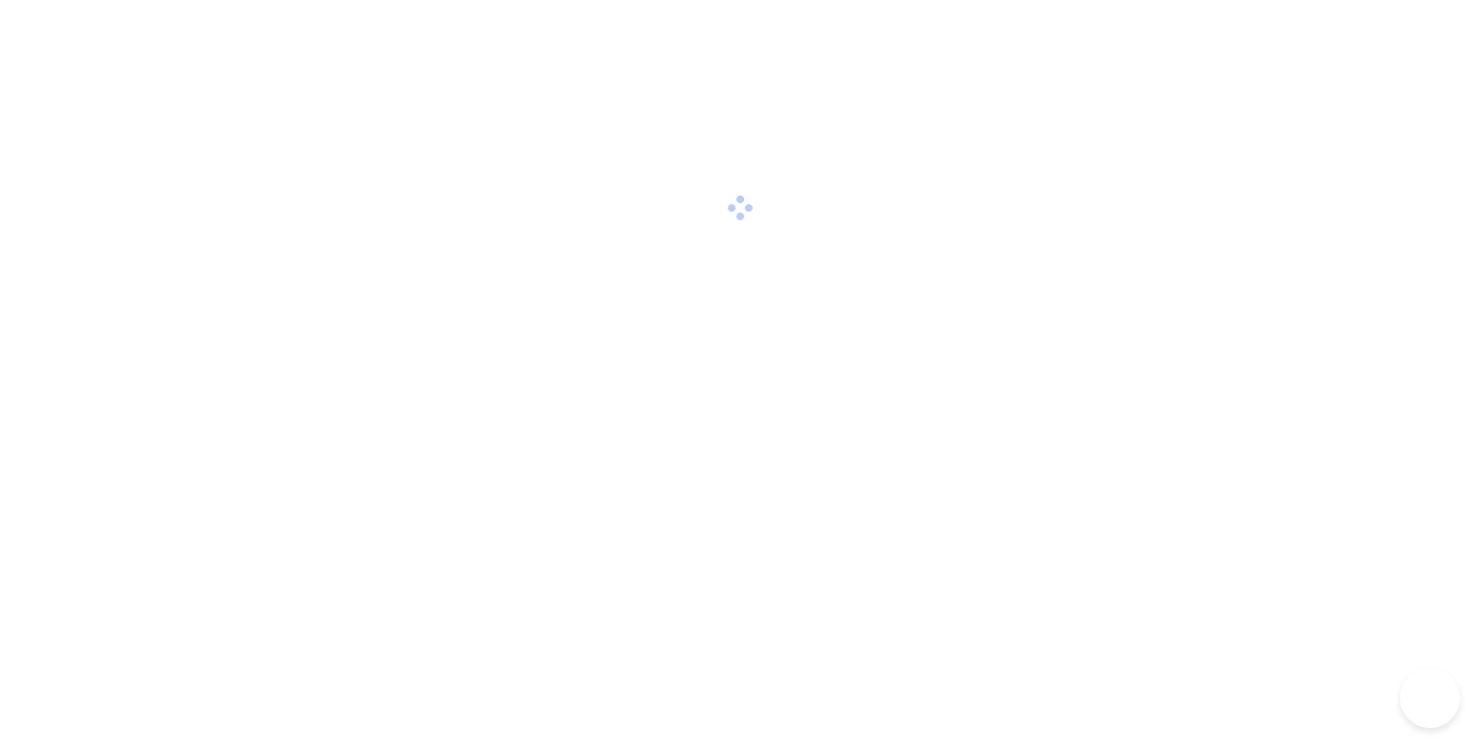 scroll, scrollTop: 0, scrollLeft: 0, axis: both 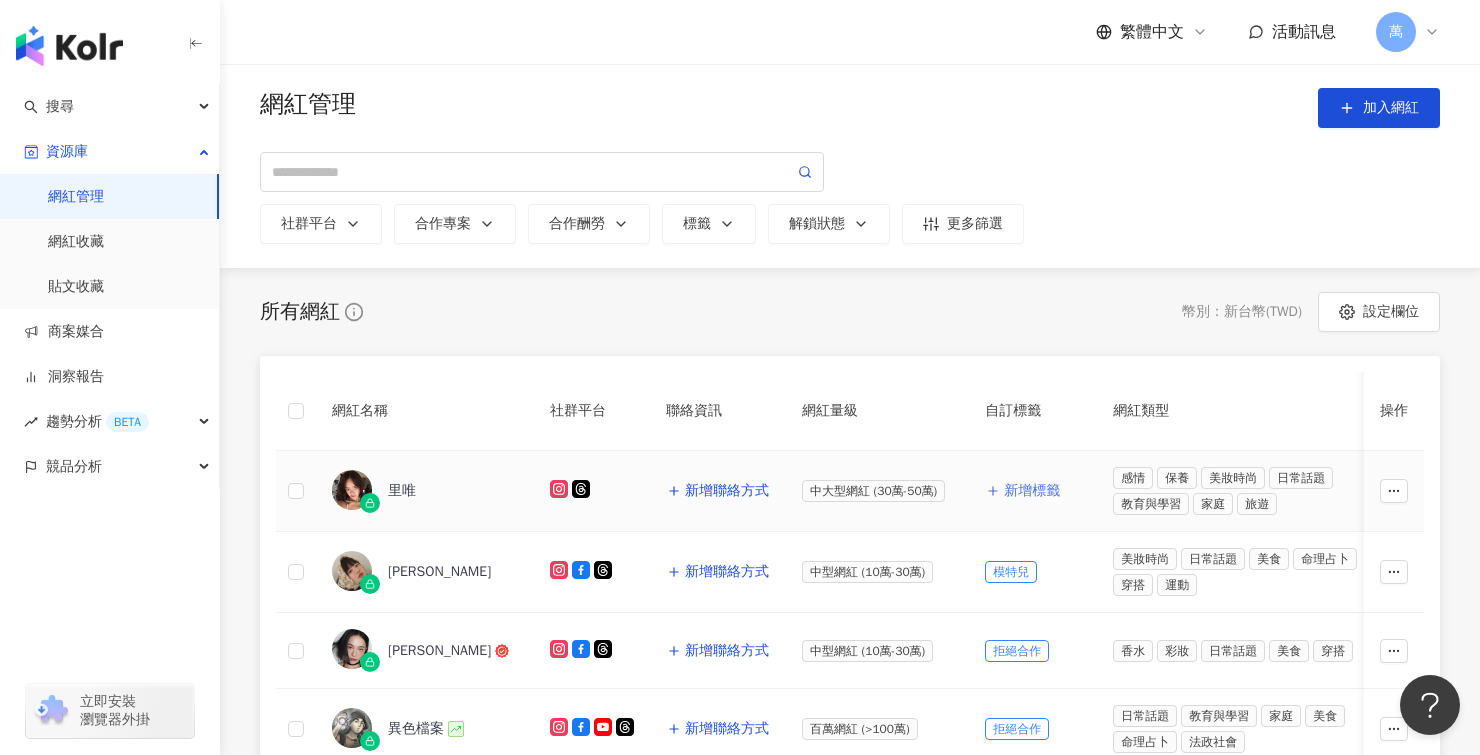 click on "新增標籤" at bounding box center (1032, 491) 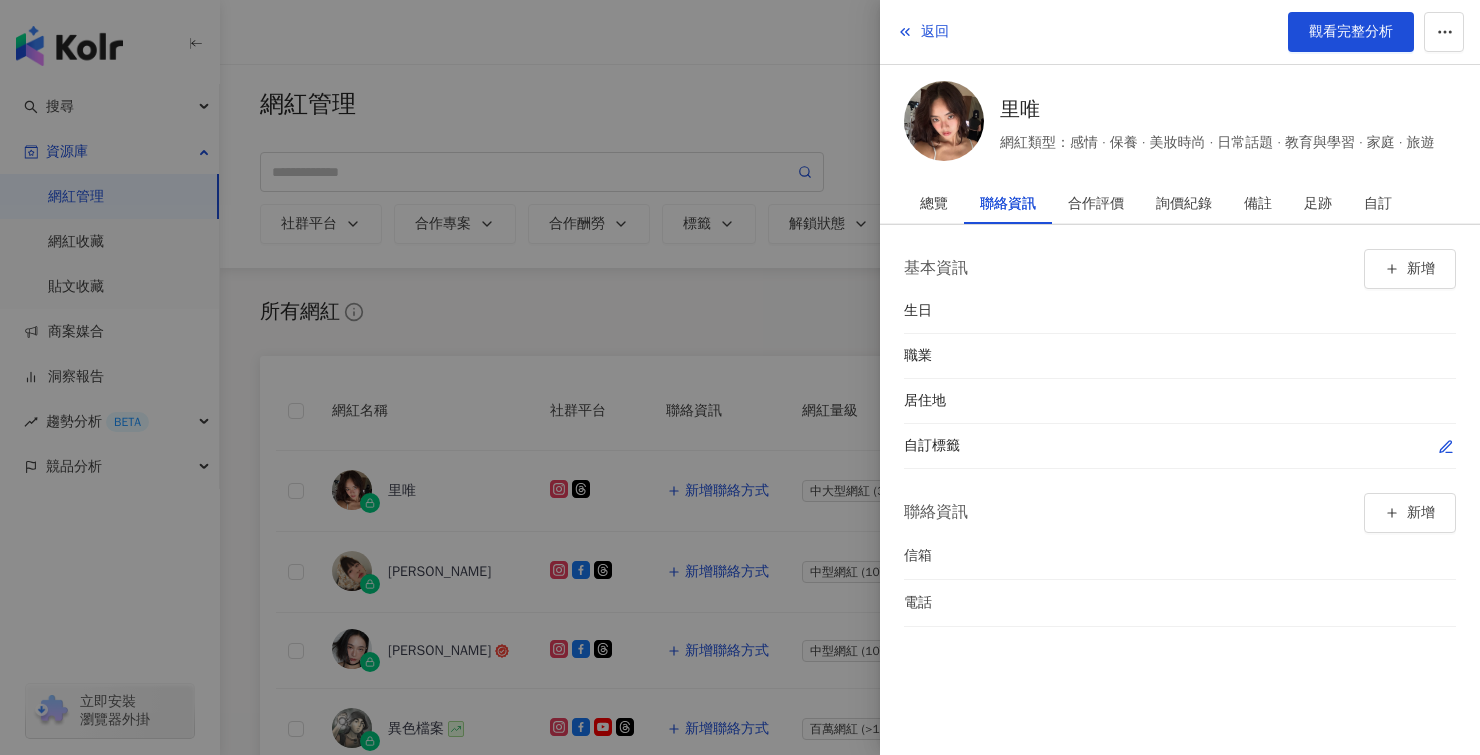 click 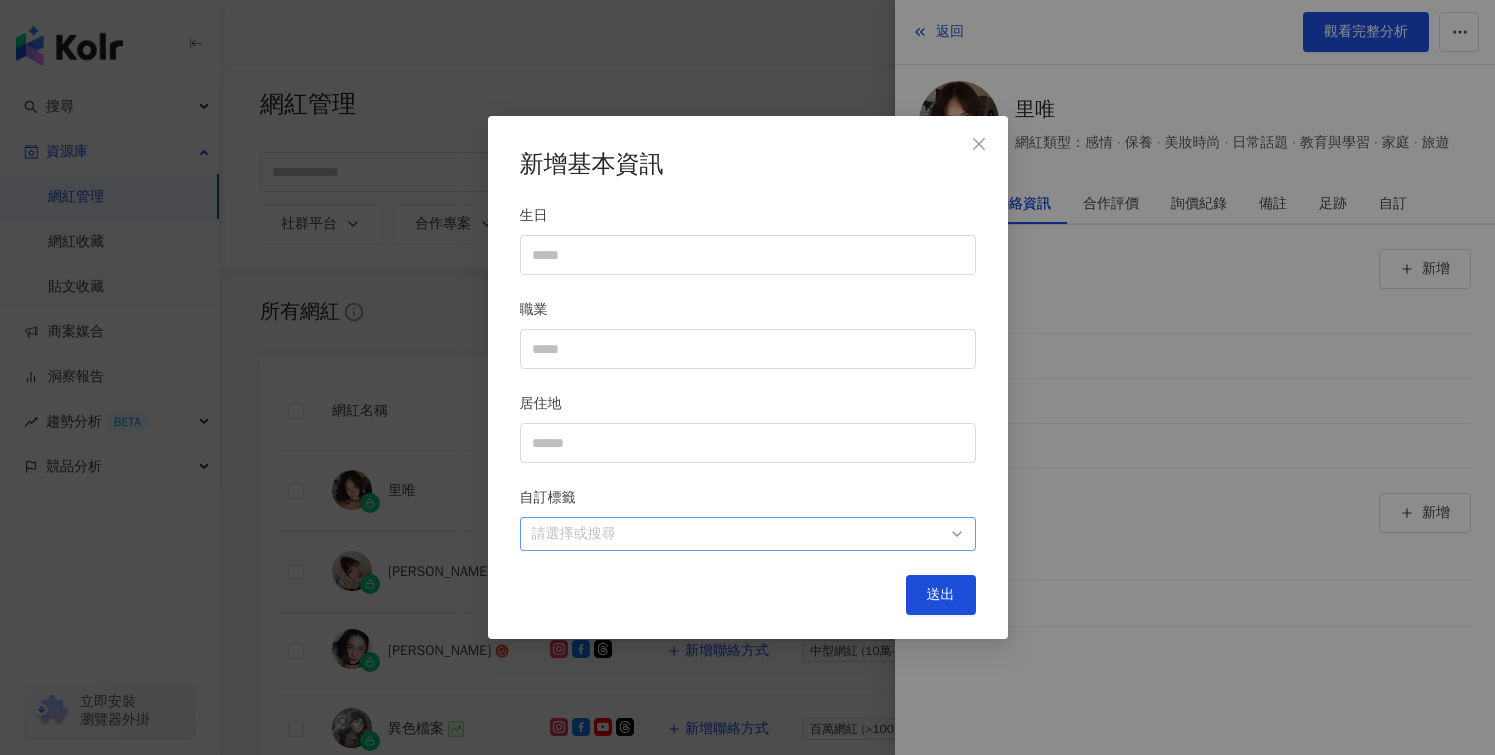 click on "請選擇或搜尋" at bounding box center (748, 534) 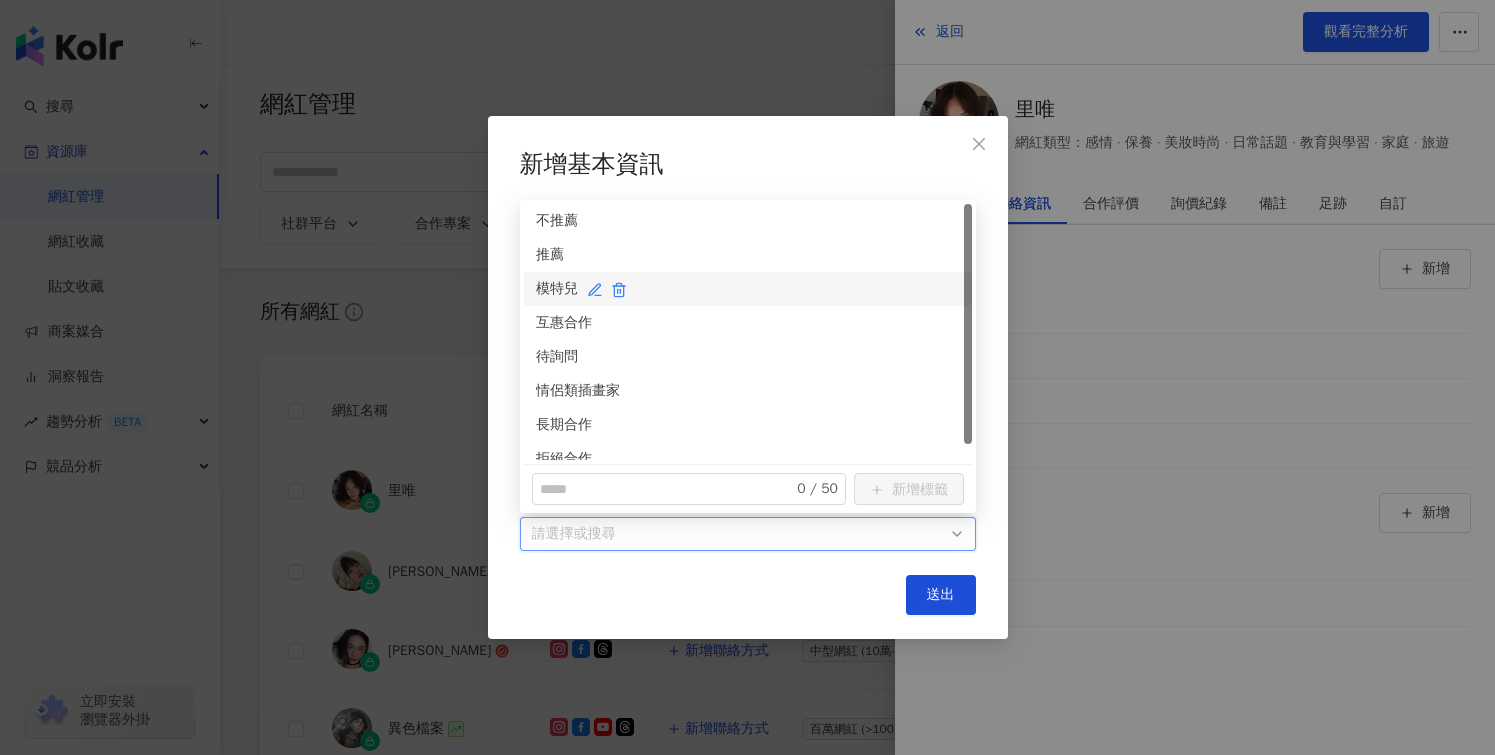 click on "模特兒" at bounding box center (748, 289) 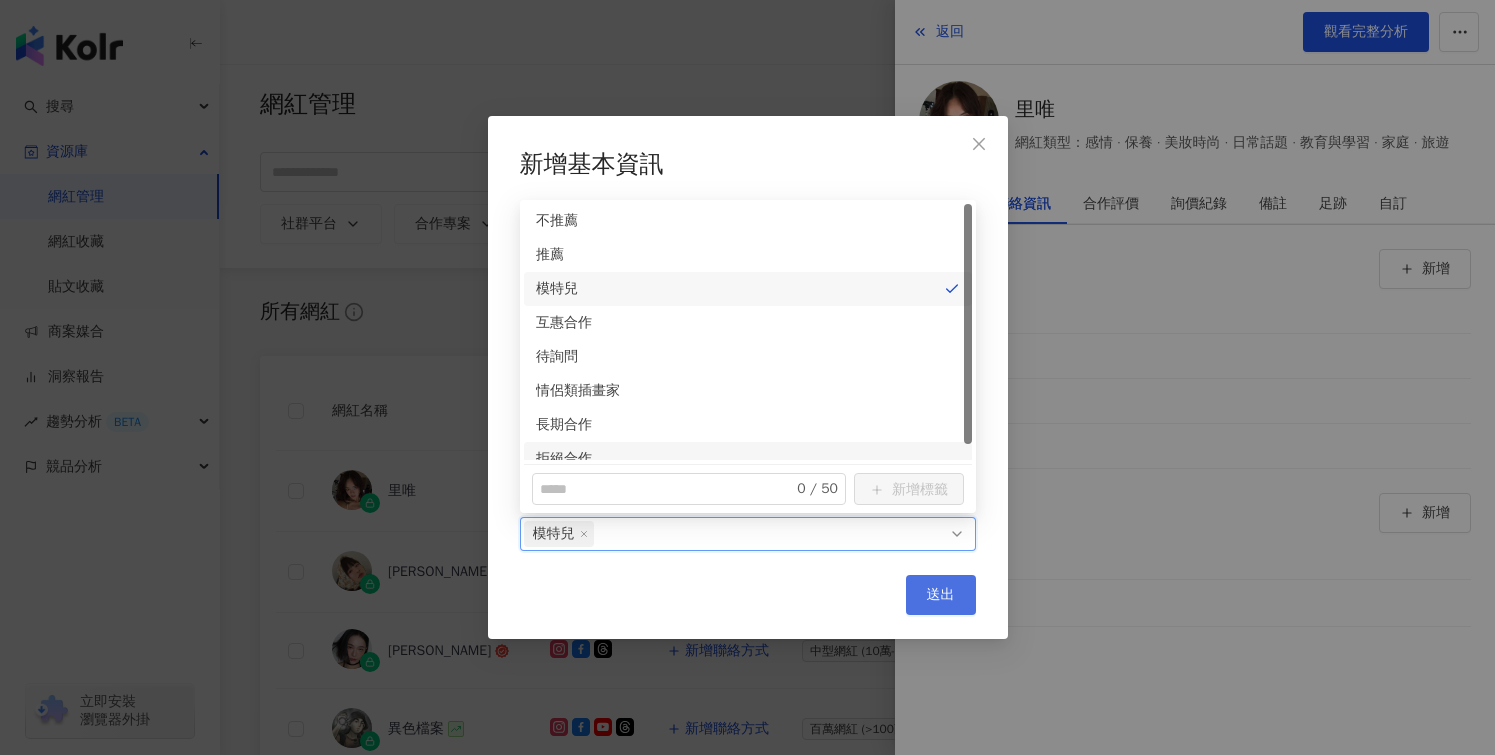 click on "送出" at bounding box center [941, 595] 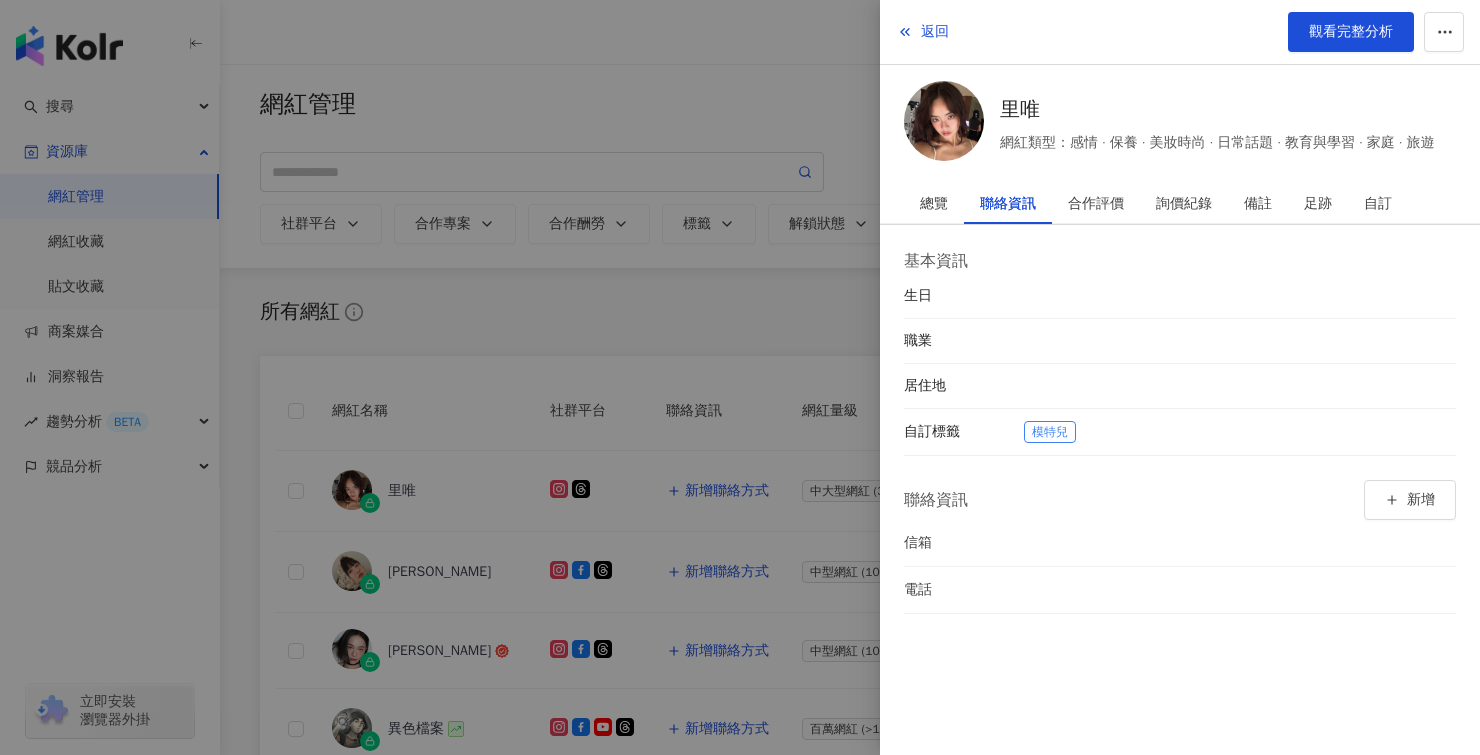 click at bounding box center (740, 377) 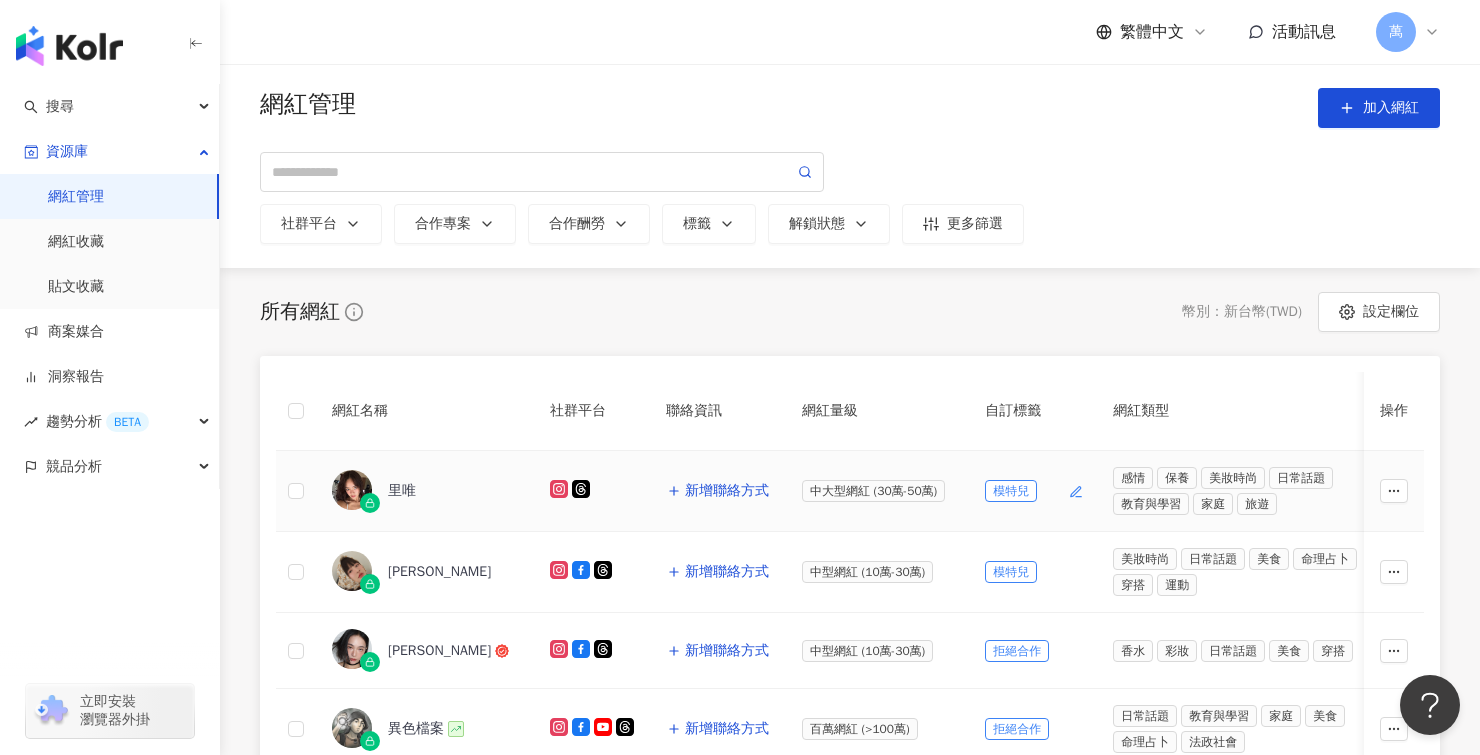 click on "模特兒" at bounding box center (1011, 491) 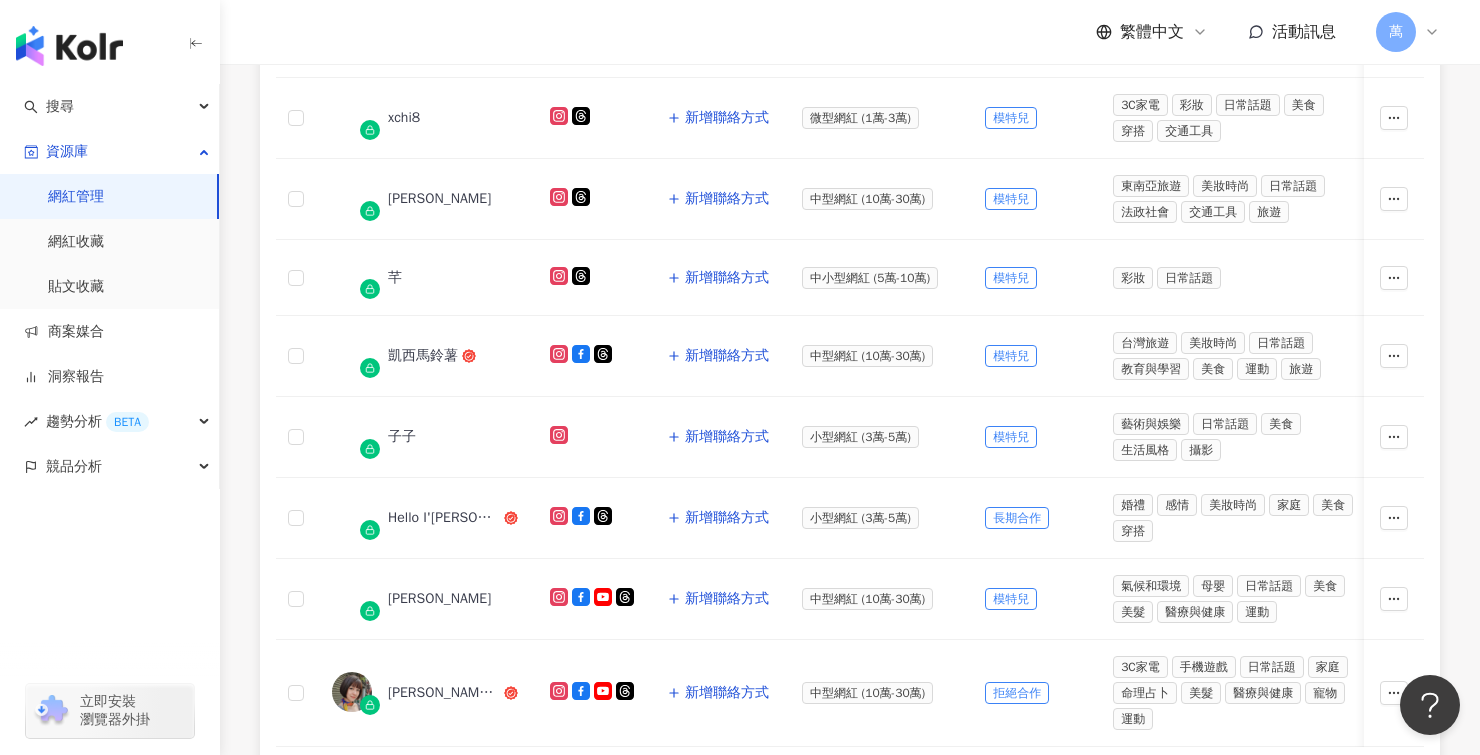scroll, scrollTop: 794, scrollLeft: 0, axis: vertical 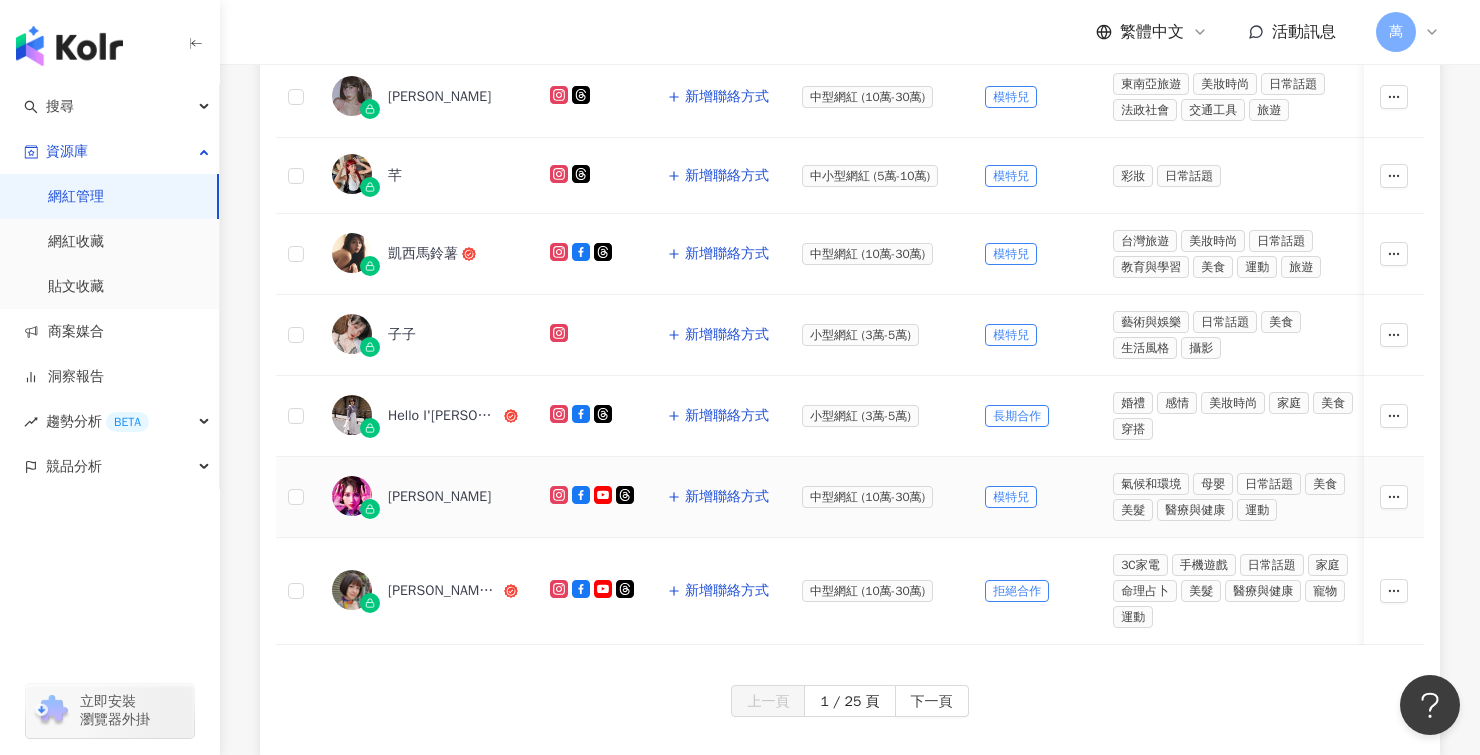 click on "[PERSON_NAME]" at bounding box center [439, 497] 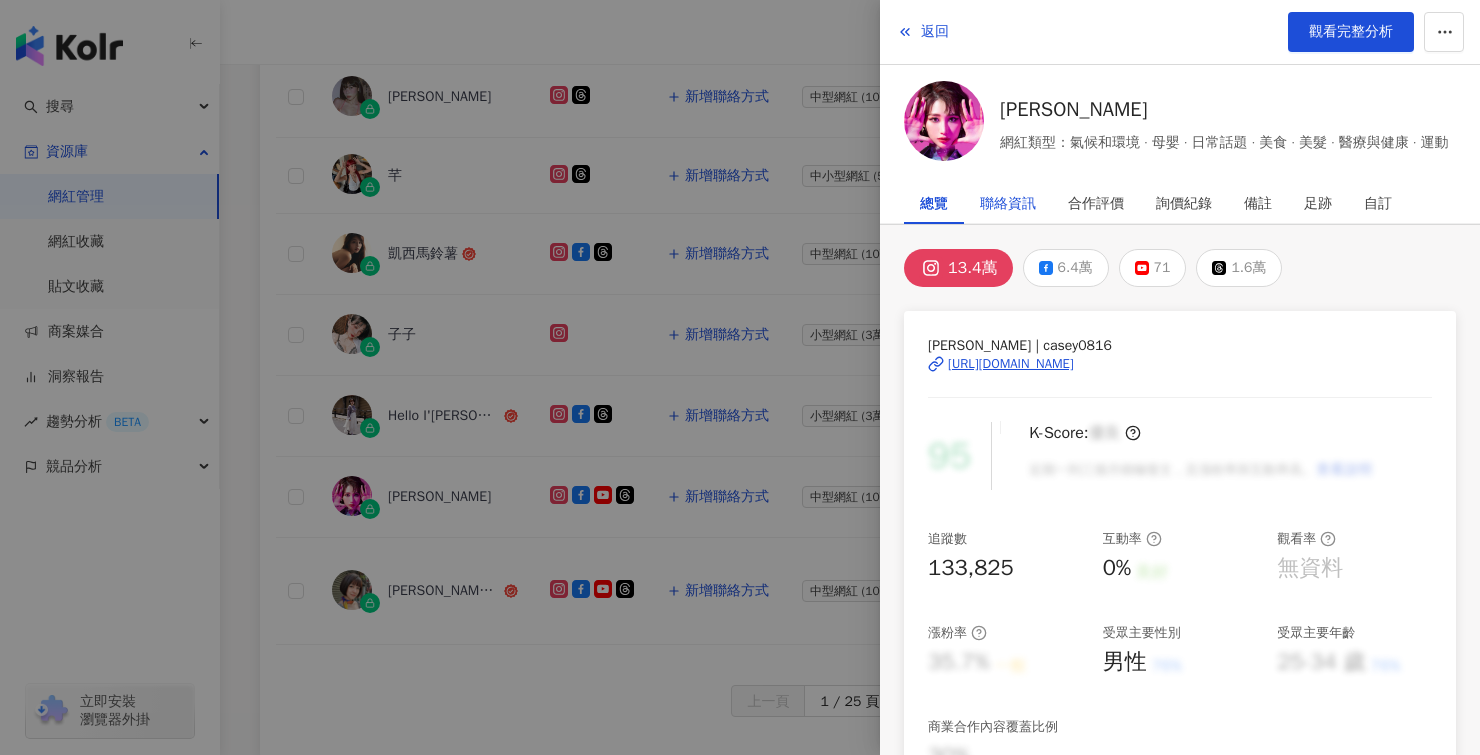click on "聯絡資訊" at bounding box center [1008, 204] 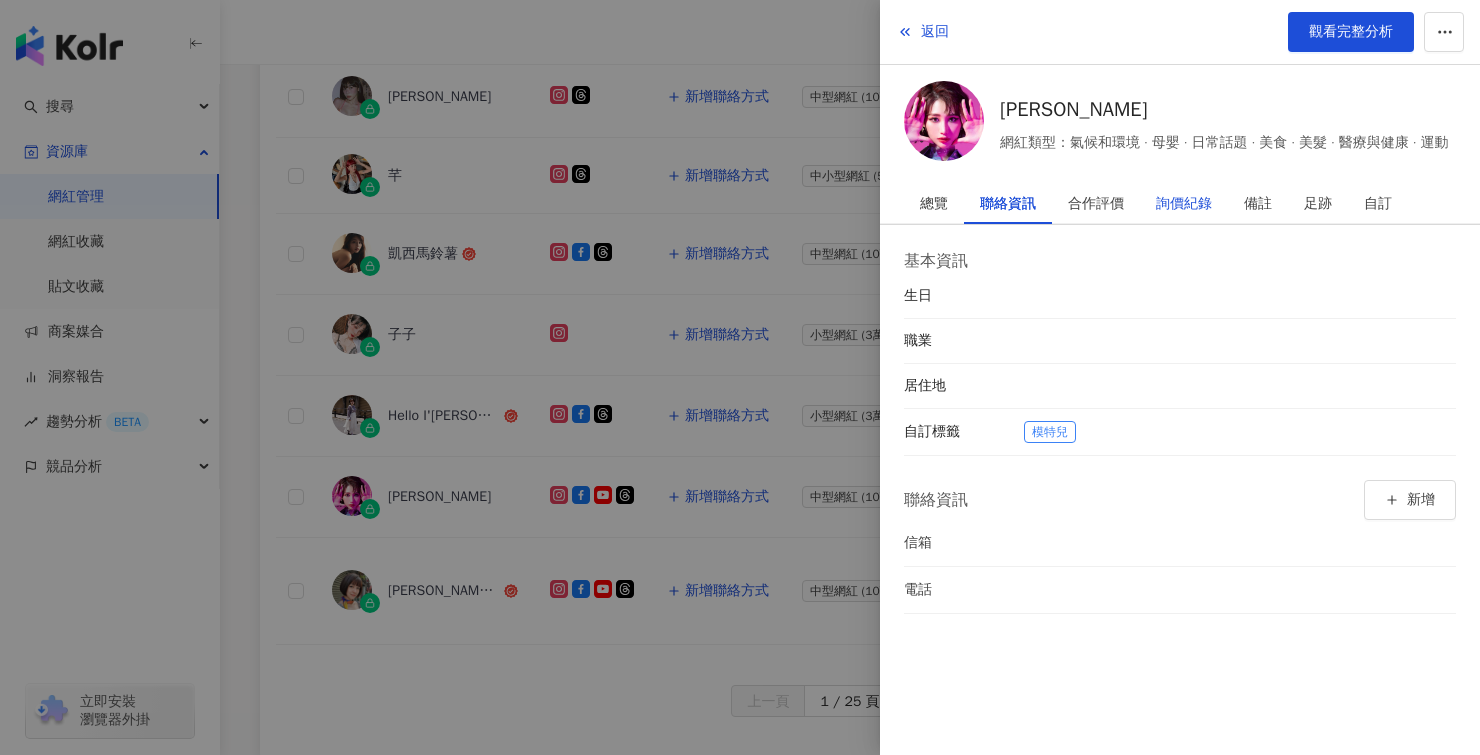 click on "詢價紀錄" at bounding box center [1184, 204] 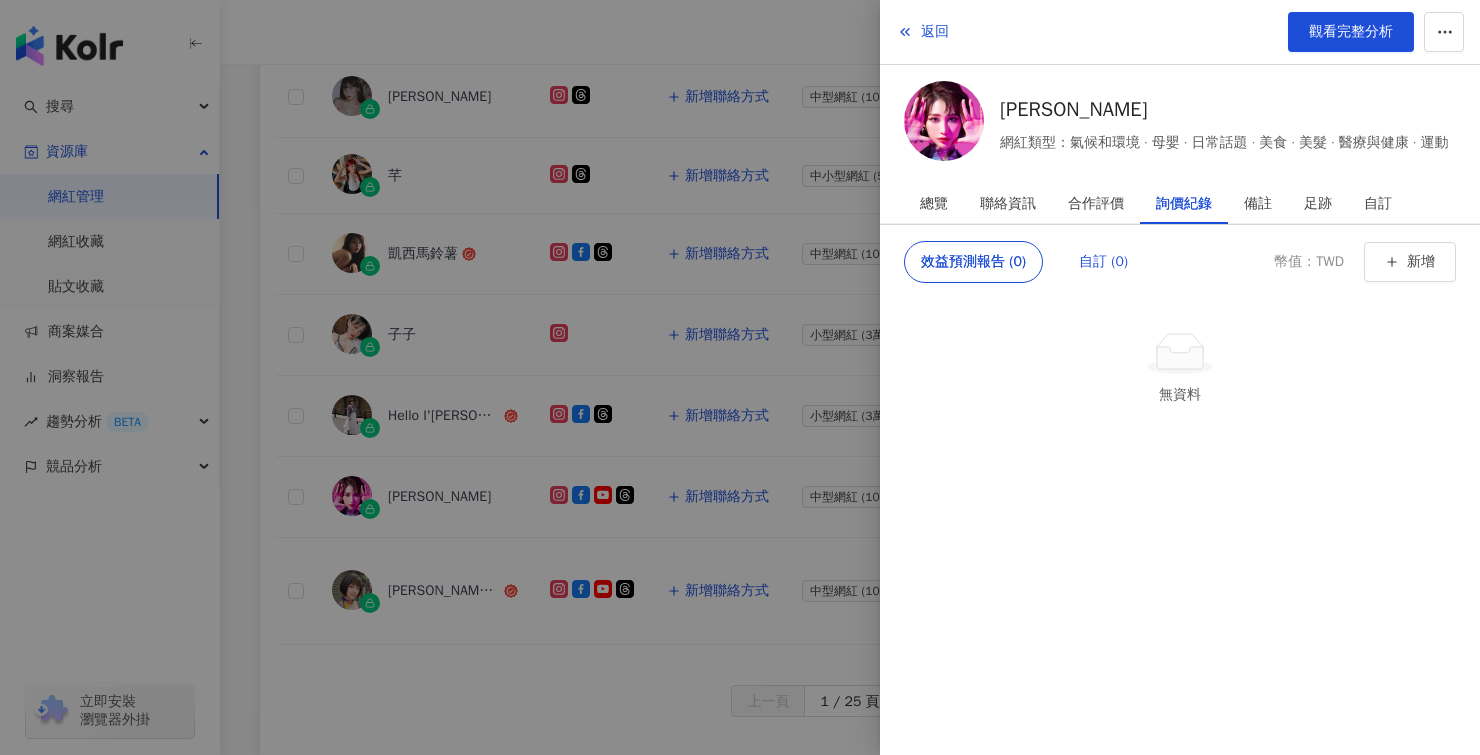 click on "自訂 (0)" at bounding box center [1103, 262] 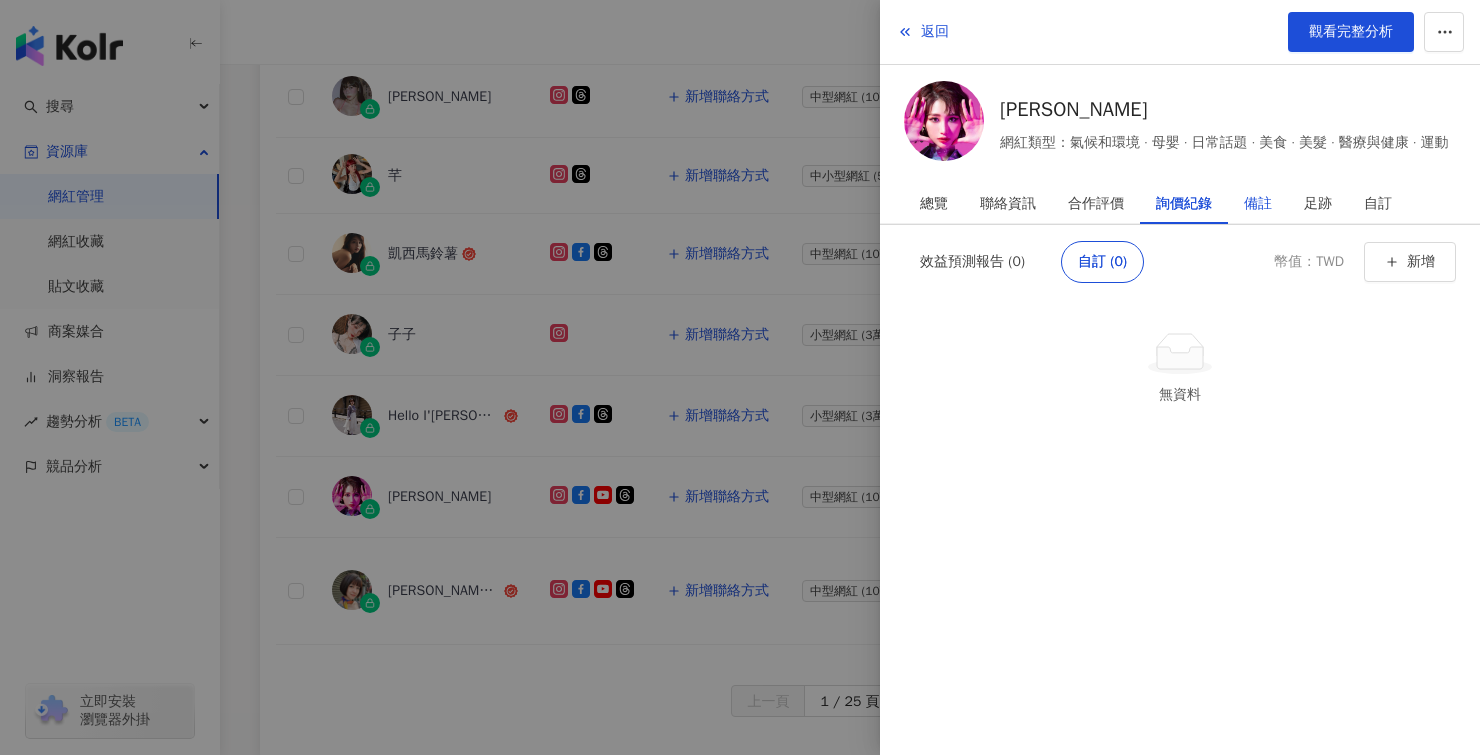click on "備註" at bounding box center [1258, 204] 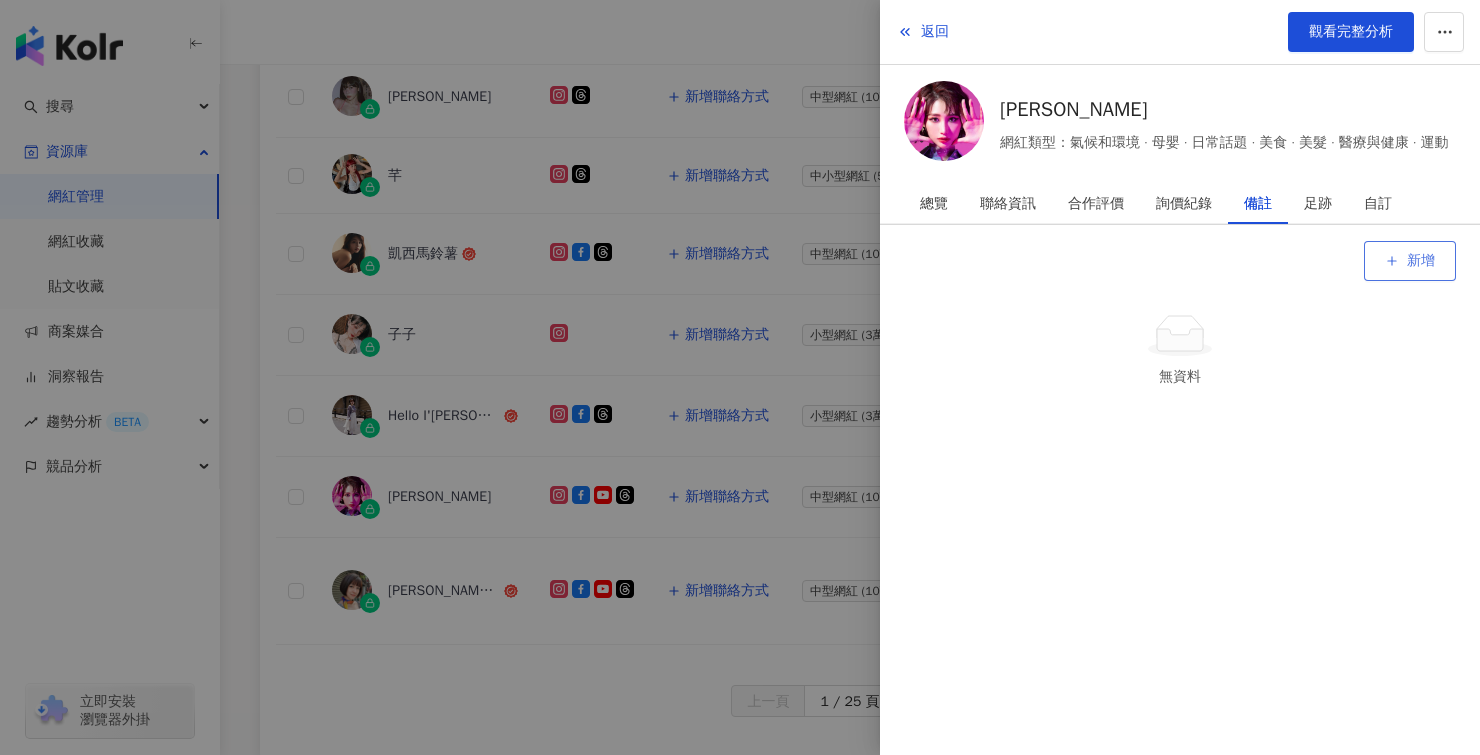 click on "新增" at bounding box center [1410, 261] 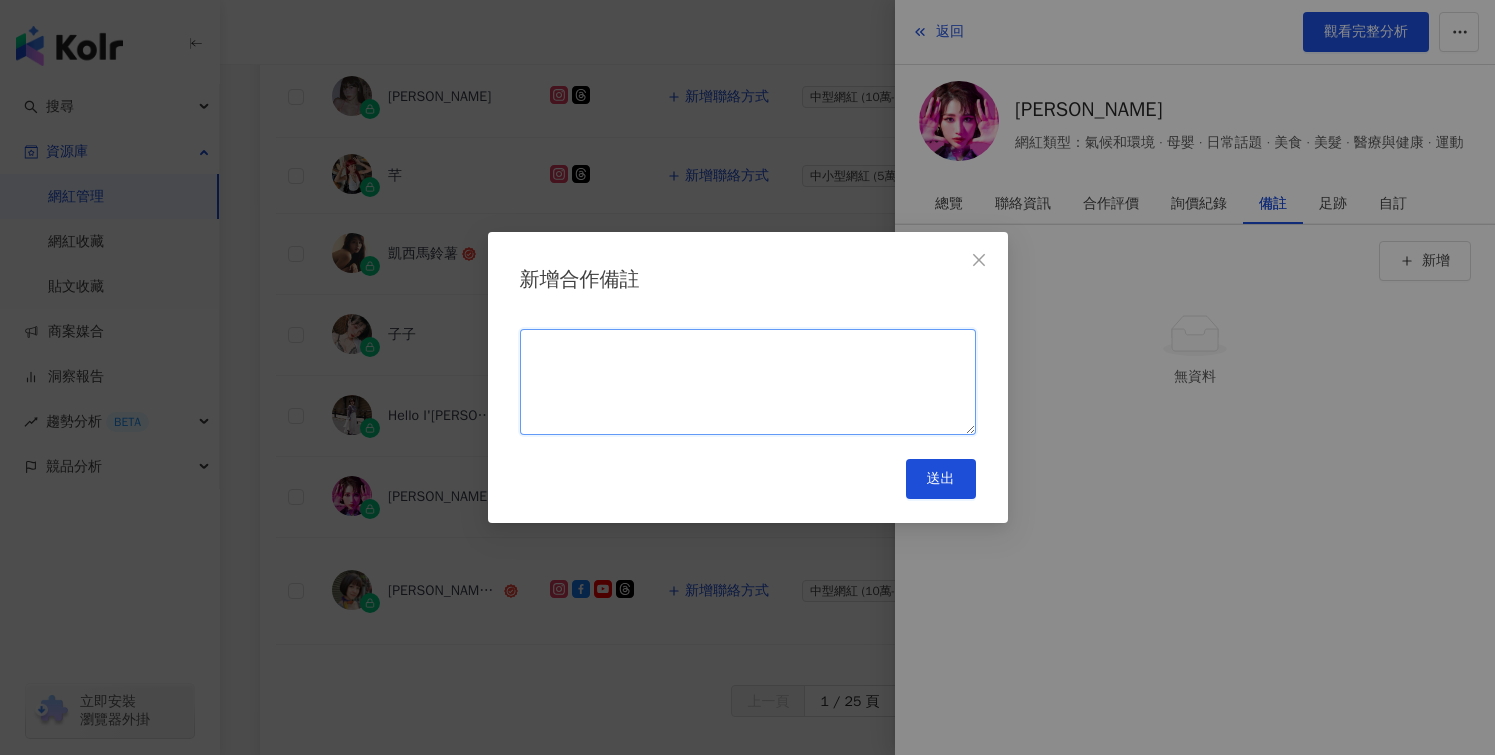 click at bounding box center [748, 382] 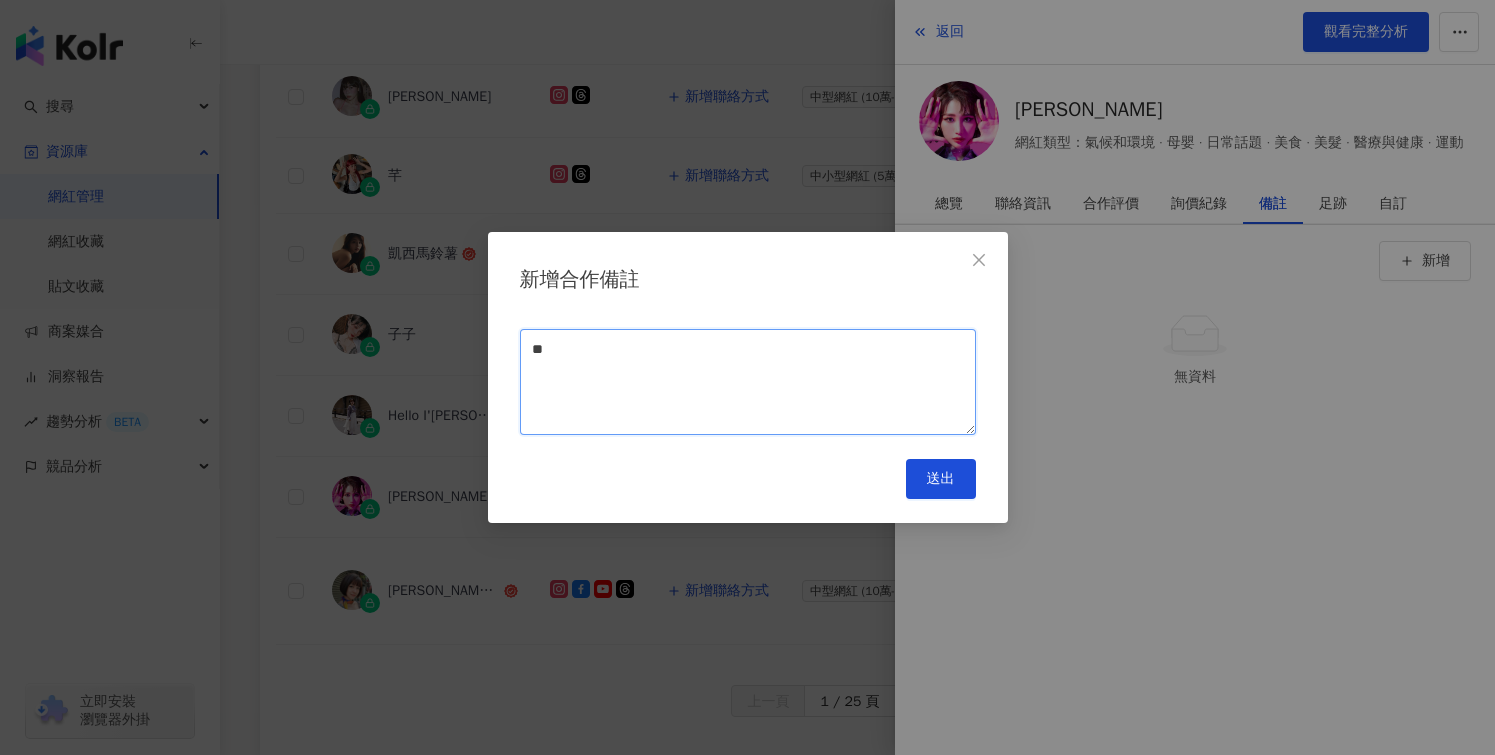 type on "*" 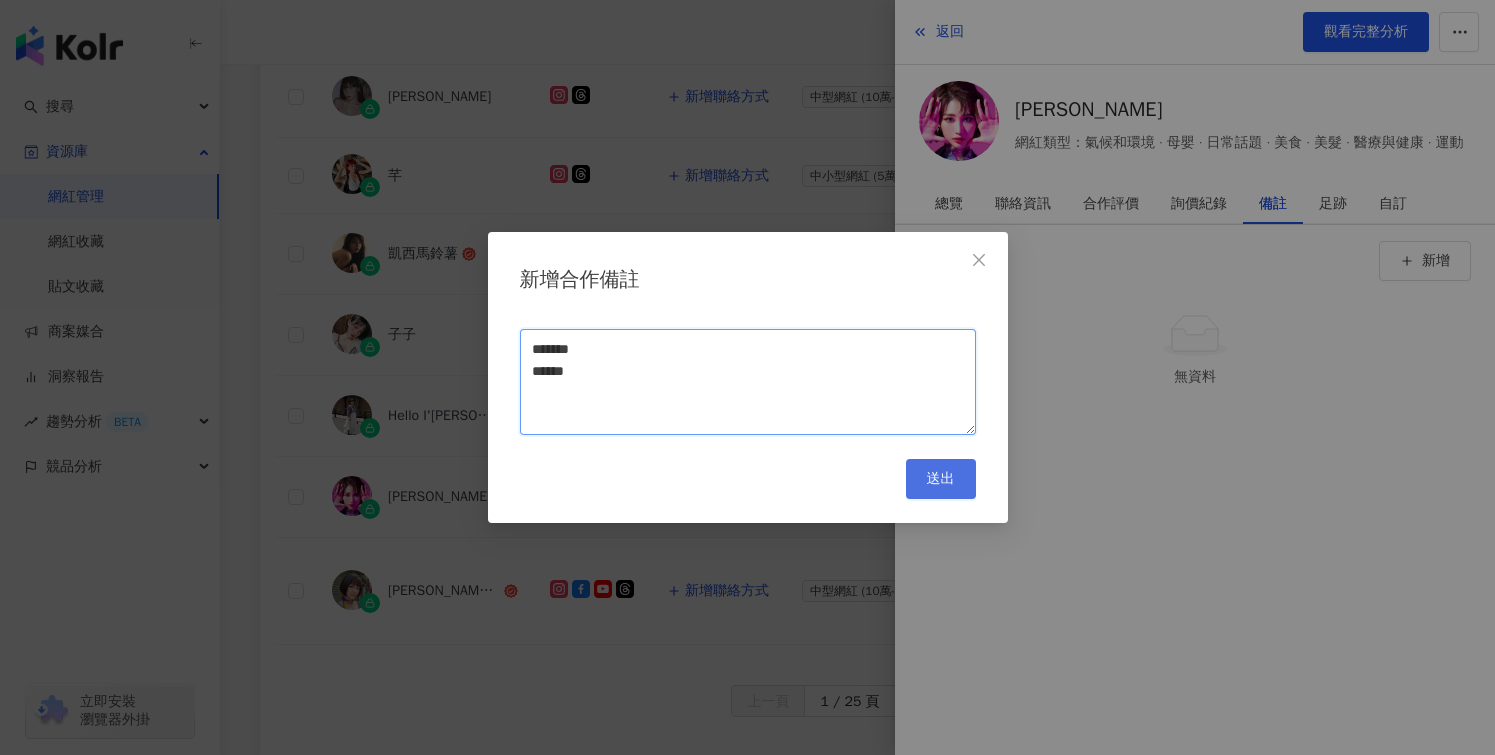type on "*******
******" 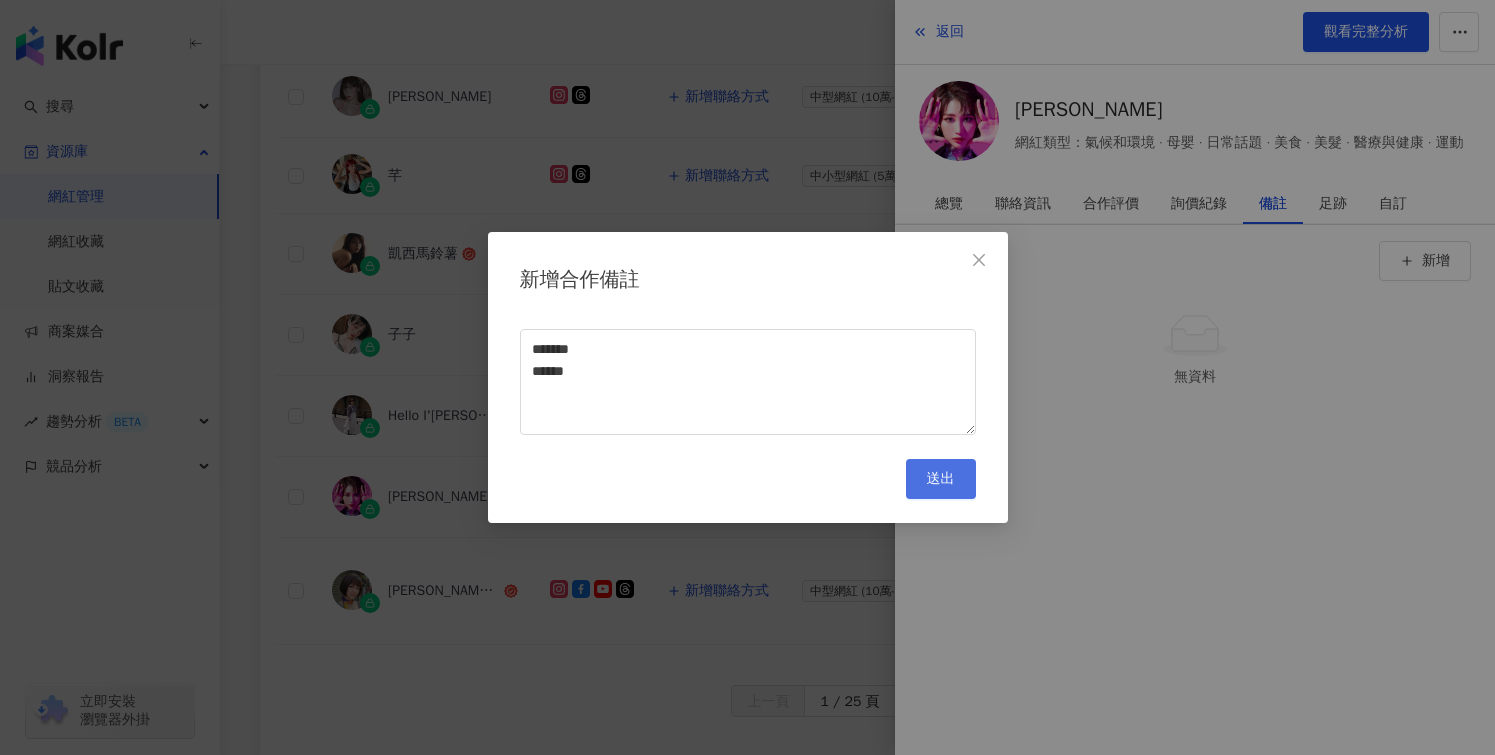 click on "送出" at bounding box center (941, 479) 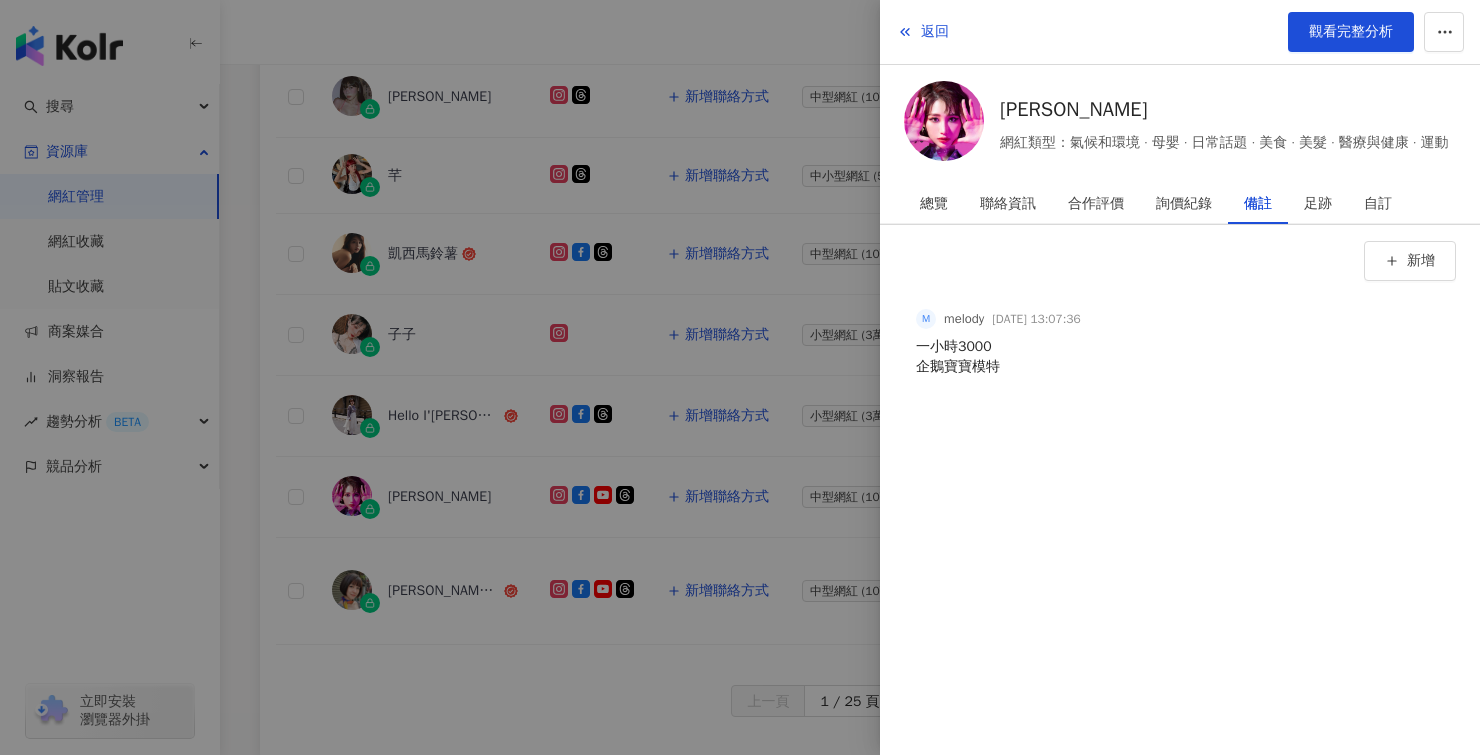 click at bounding box center (740, 377) 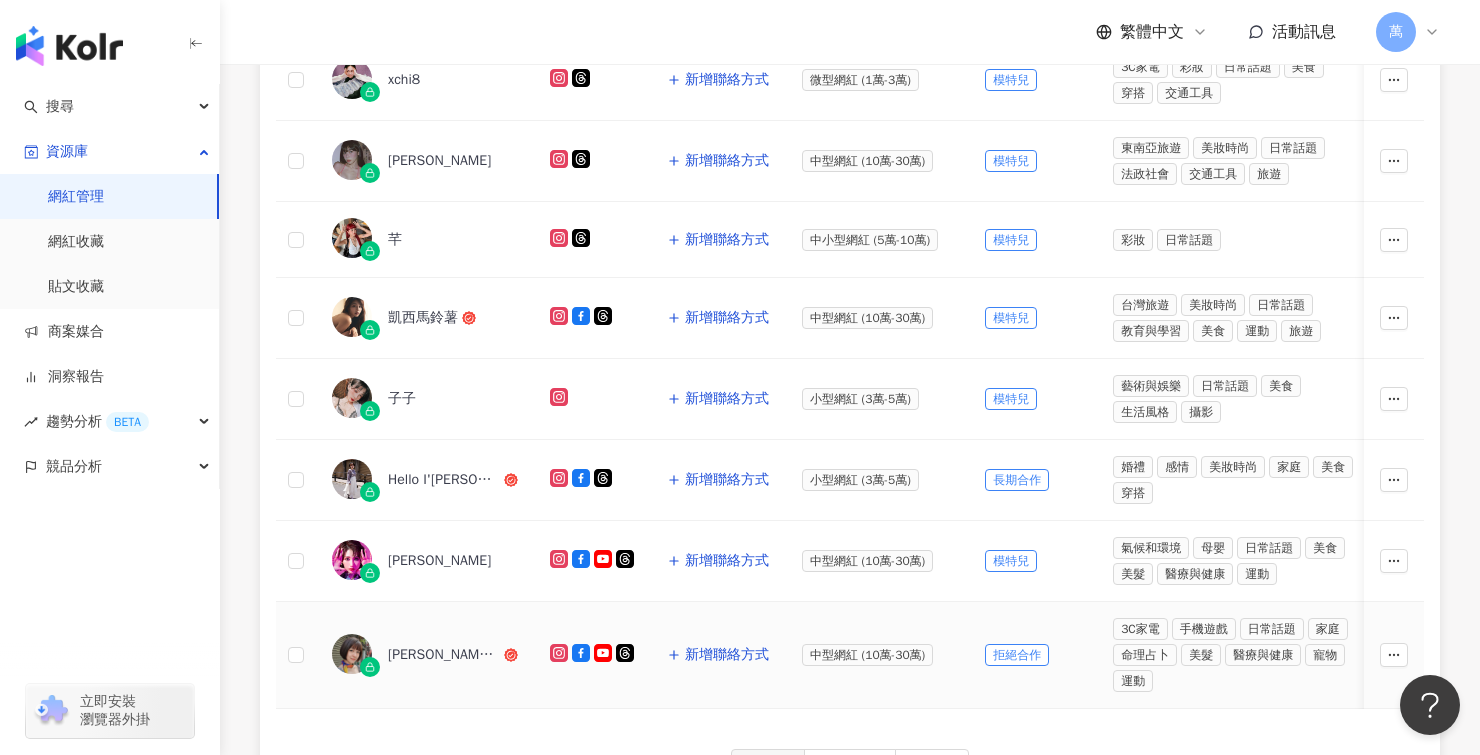 scroll, scrollTop: 654, scrollLeft: 0, axis: vertical 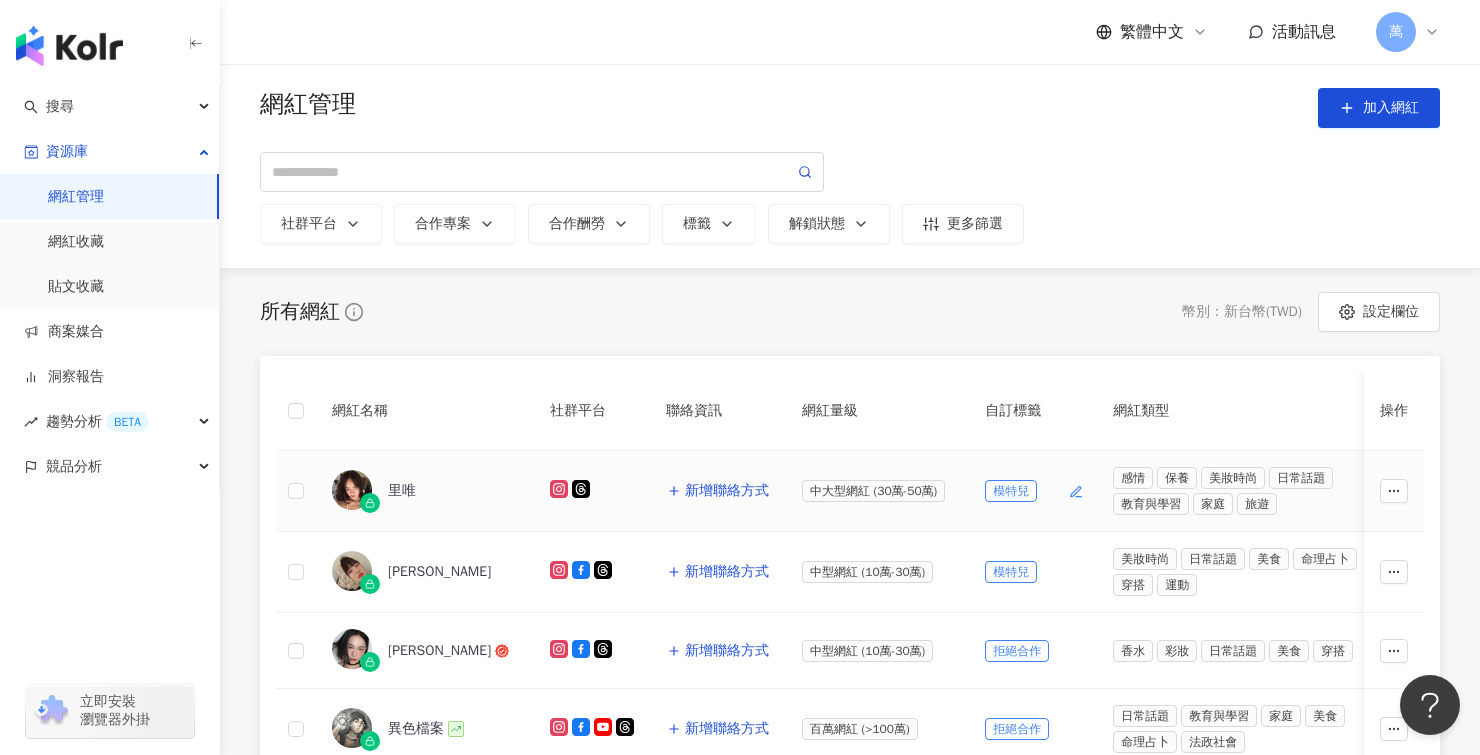 click on "模特兒" at bounding box center [1011, 491] 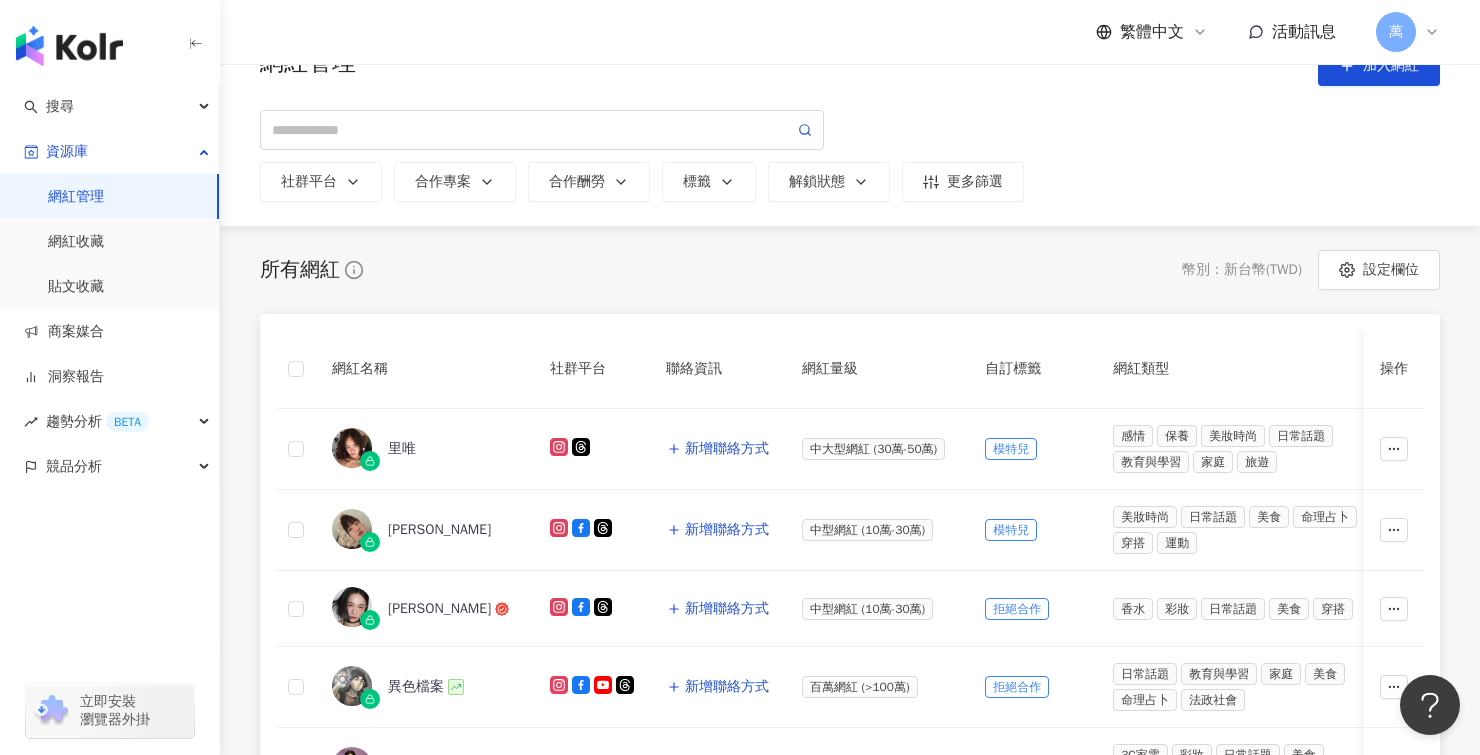 scroll, scrollTop: 0, scrollLeft: 0, axis: both 